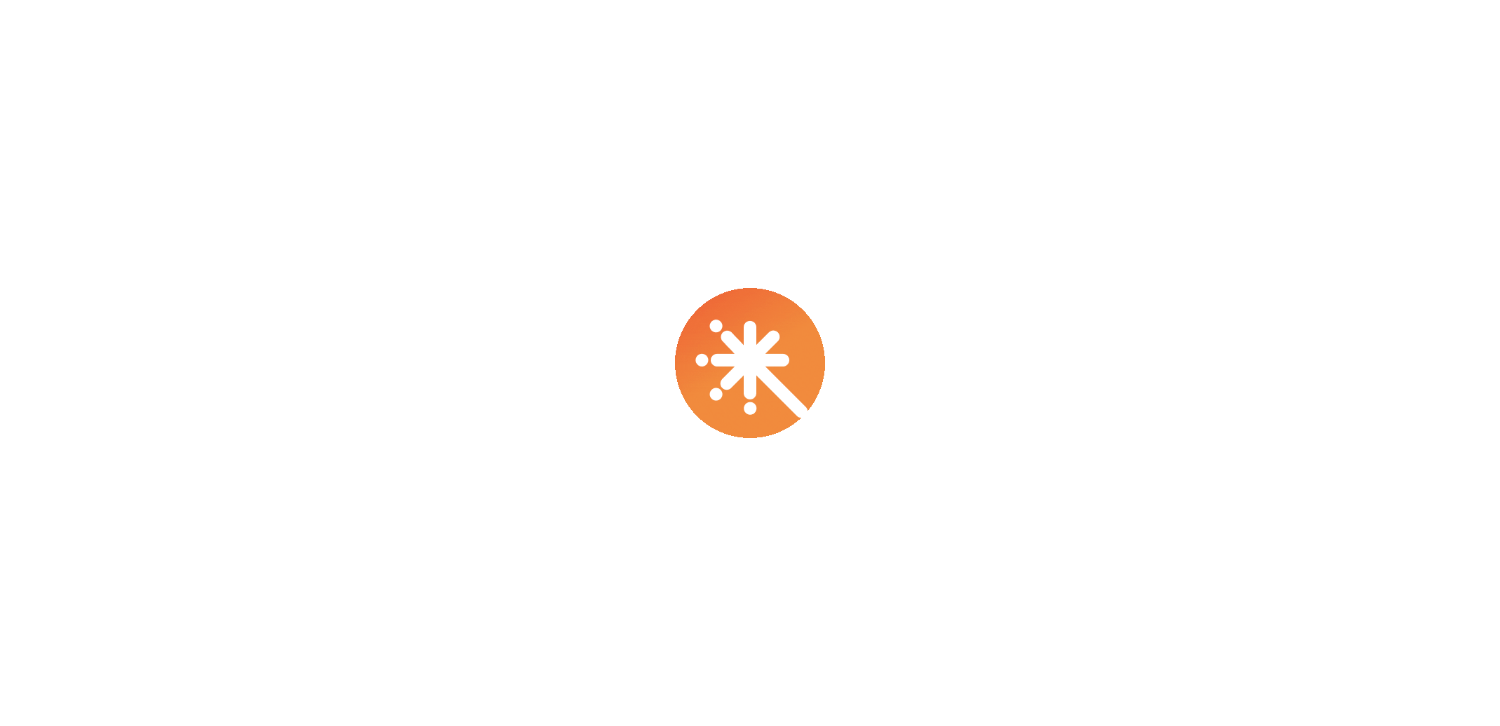 scroll, scrollTop: 0, scrollLeft: 0, axis: both 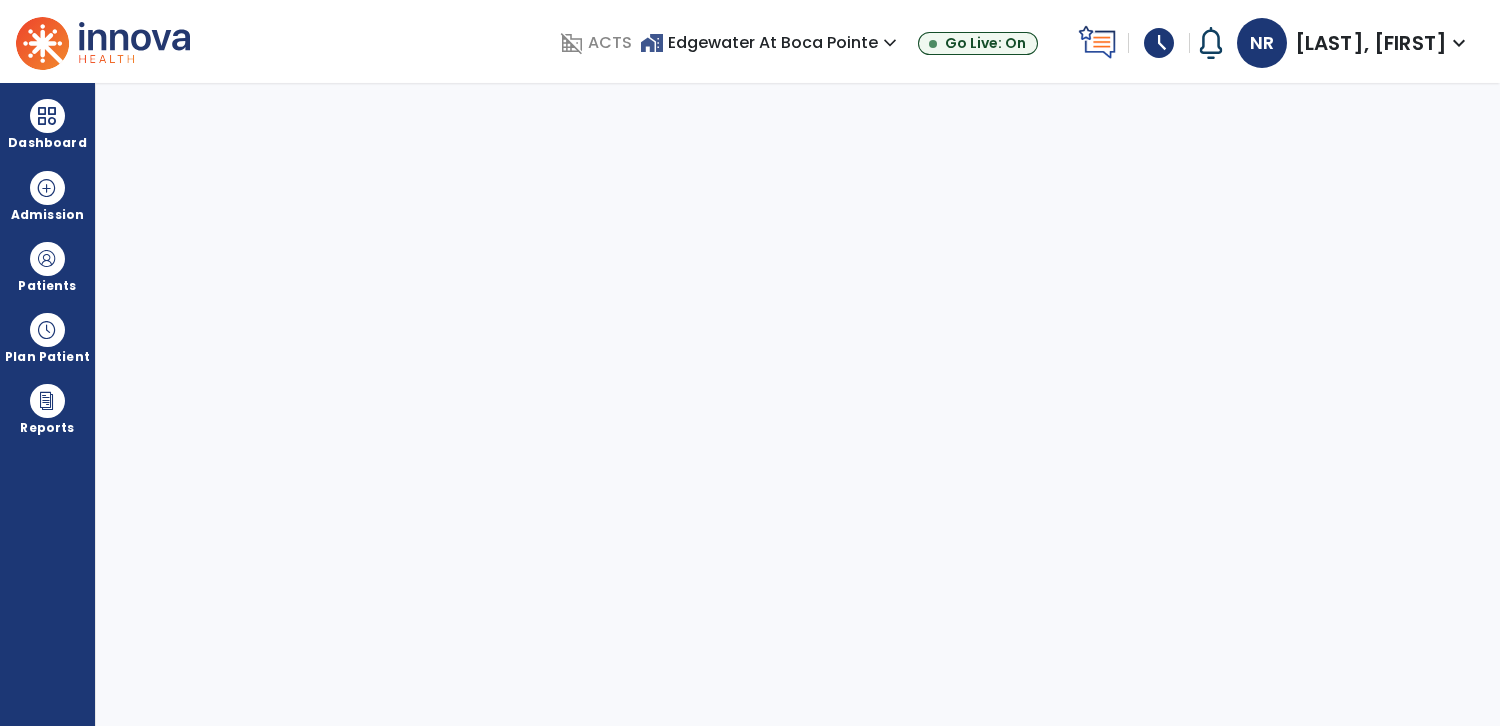 select on "****" 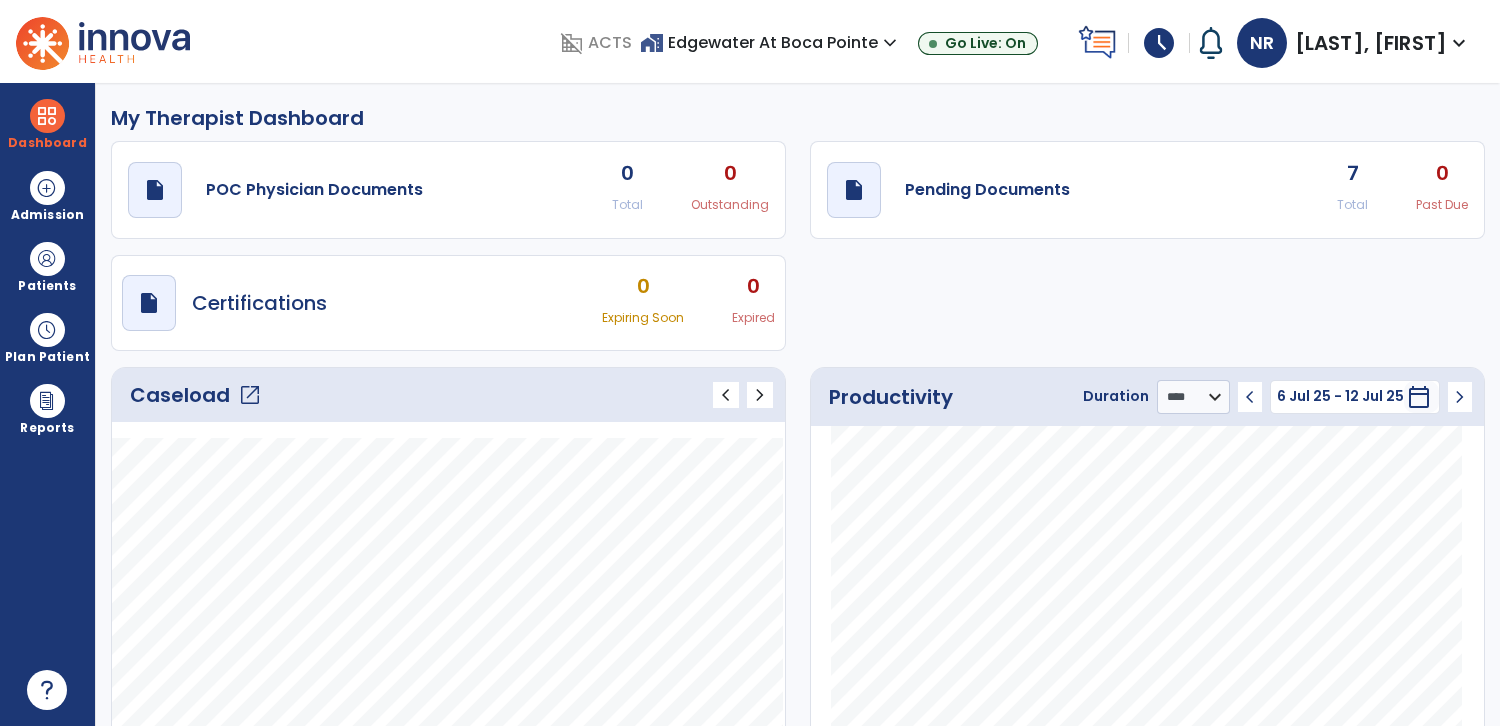 click on "schedule" at bounding box center [1159, 43] 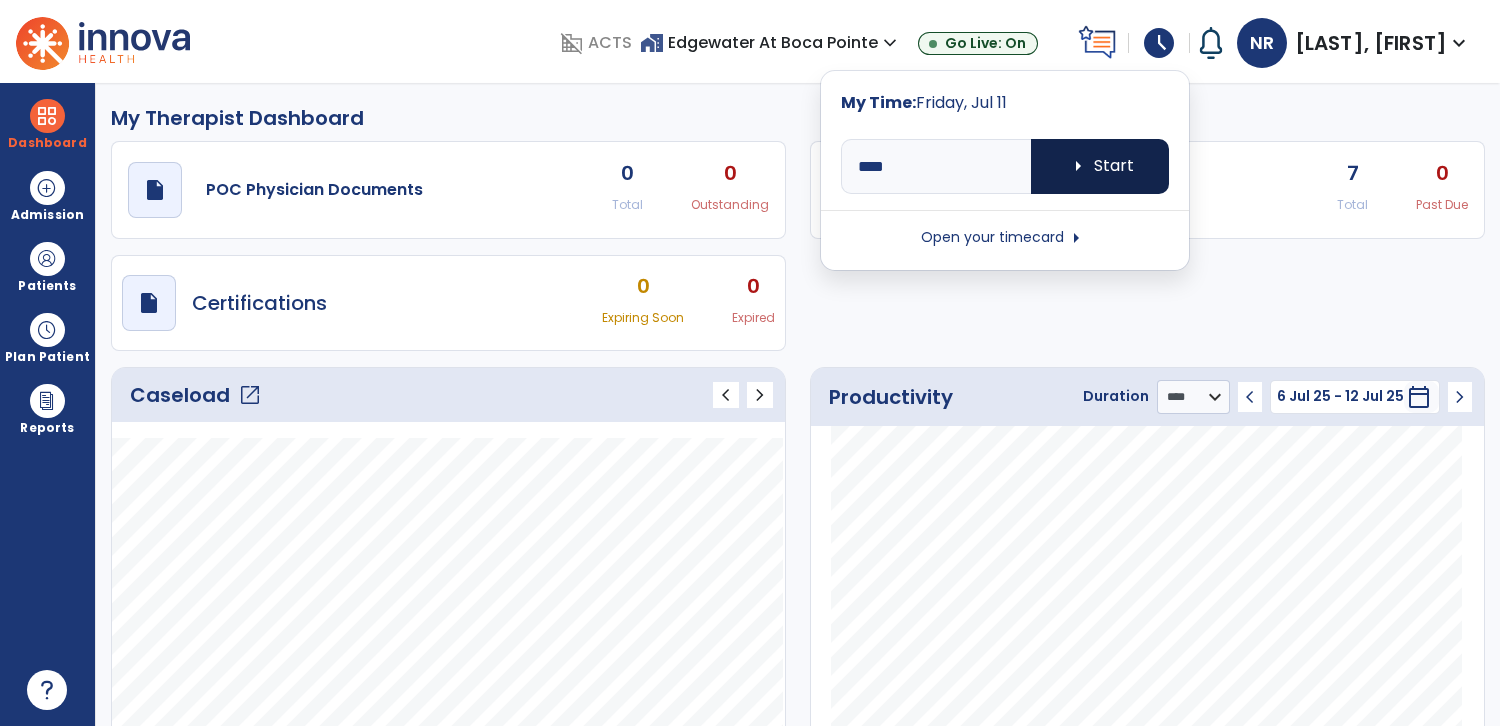 click on "arrow_right  Start" at bounding box center [1100, 166] 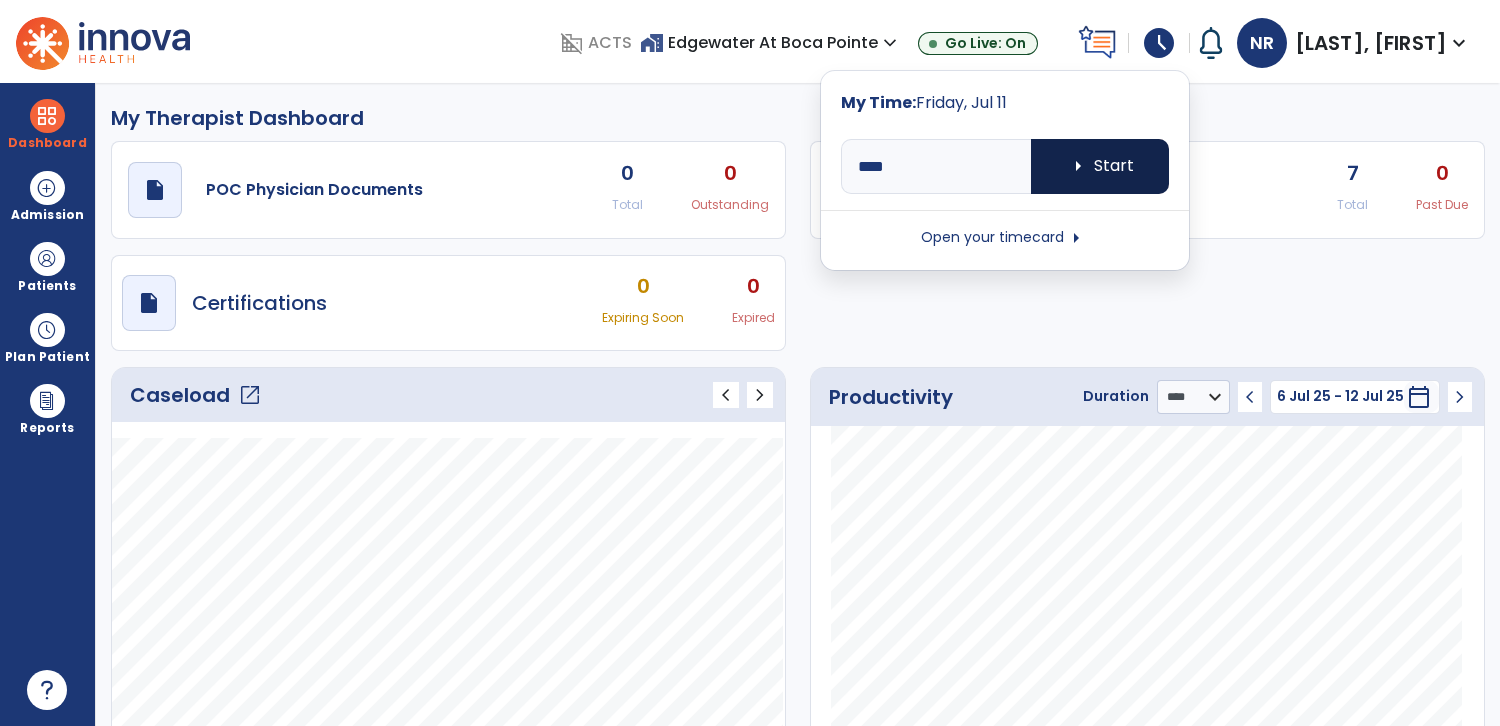 click on "arrow_right  Start" at bounding box center (1100, 166) 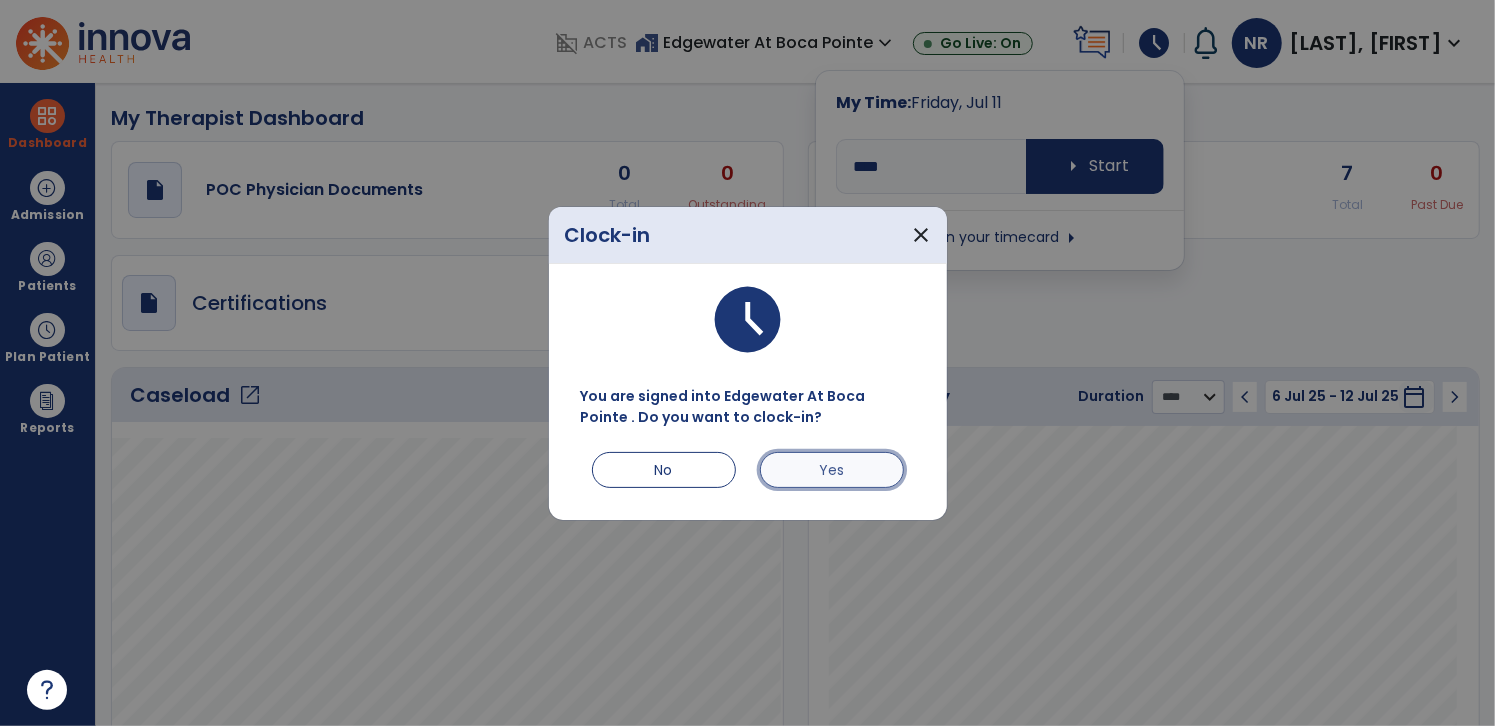 click on "Yes" at bounding box center (832, 470) 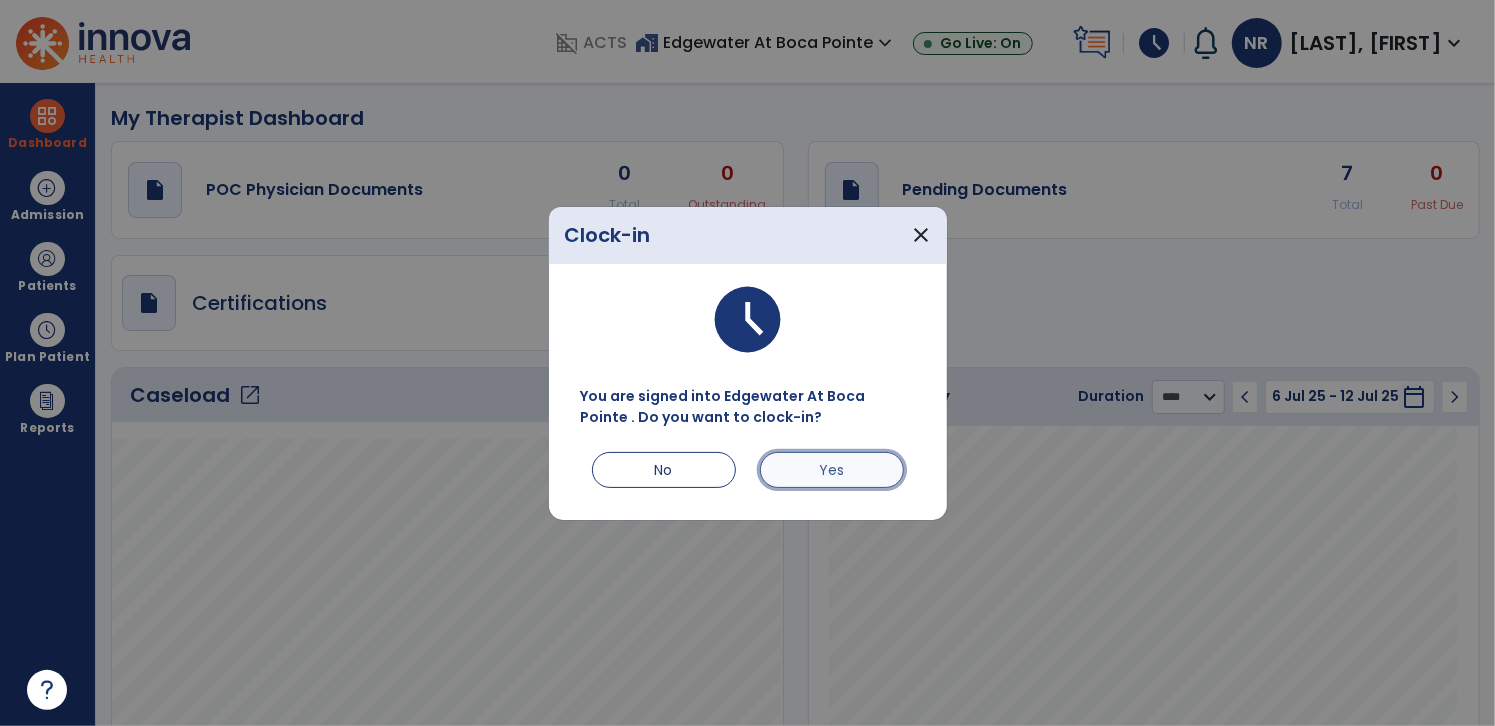 click on "Yes" at bounding box center (832, 470) 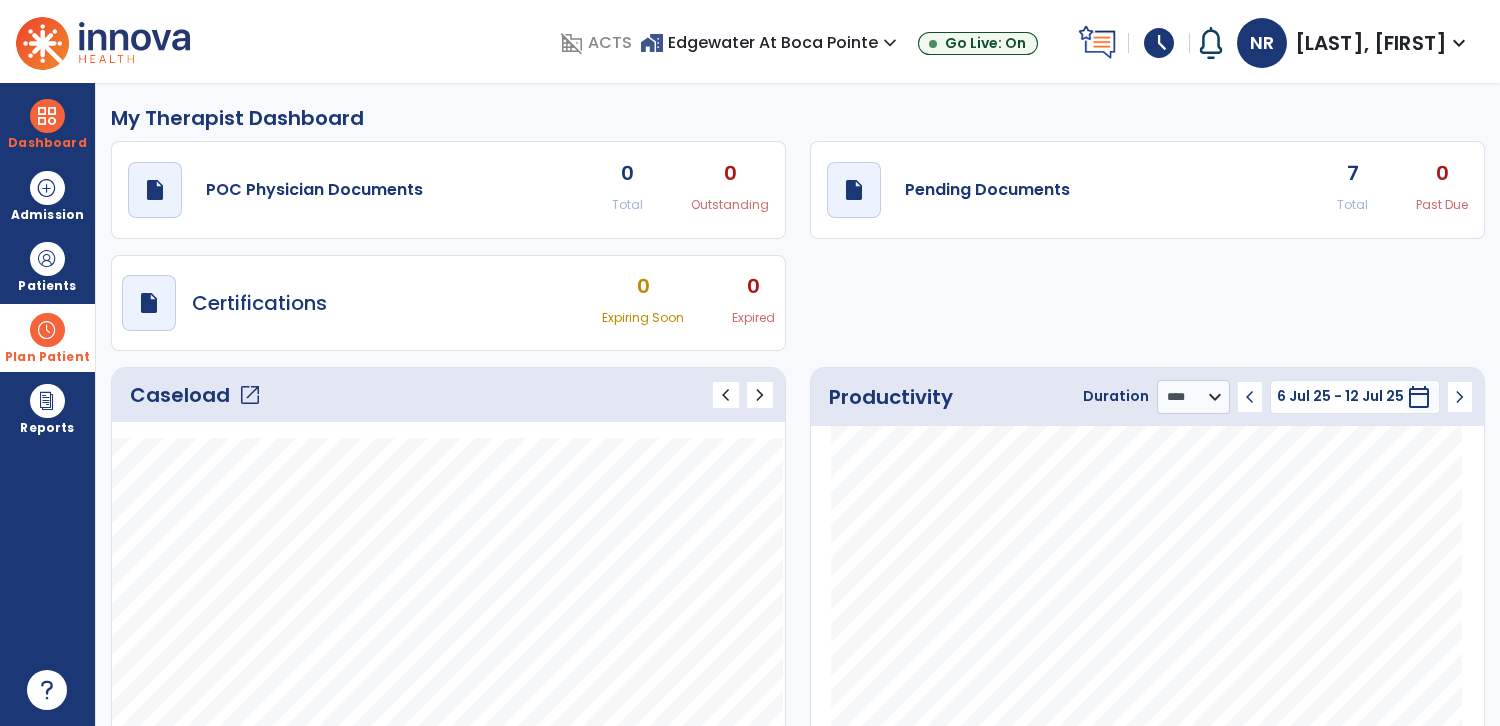 click at bounding box center [47, 330] 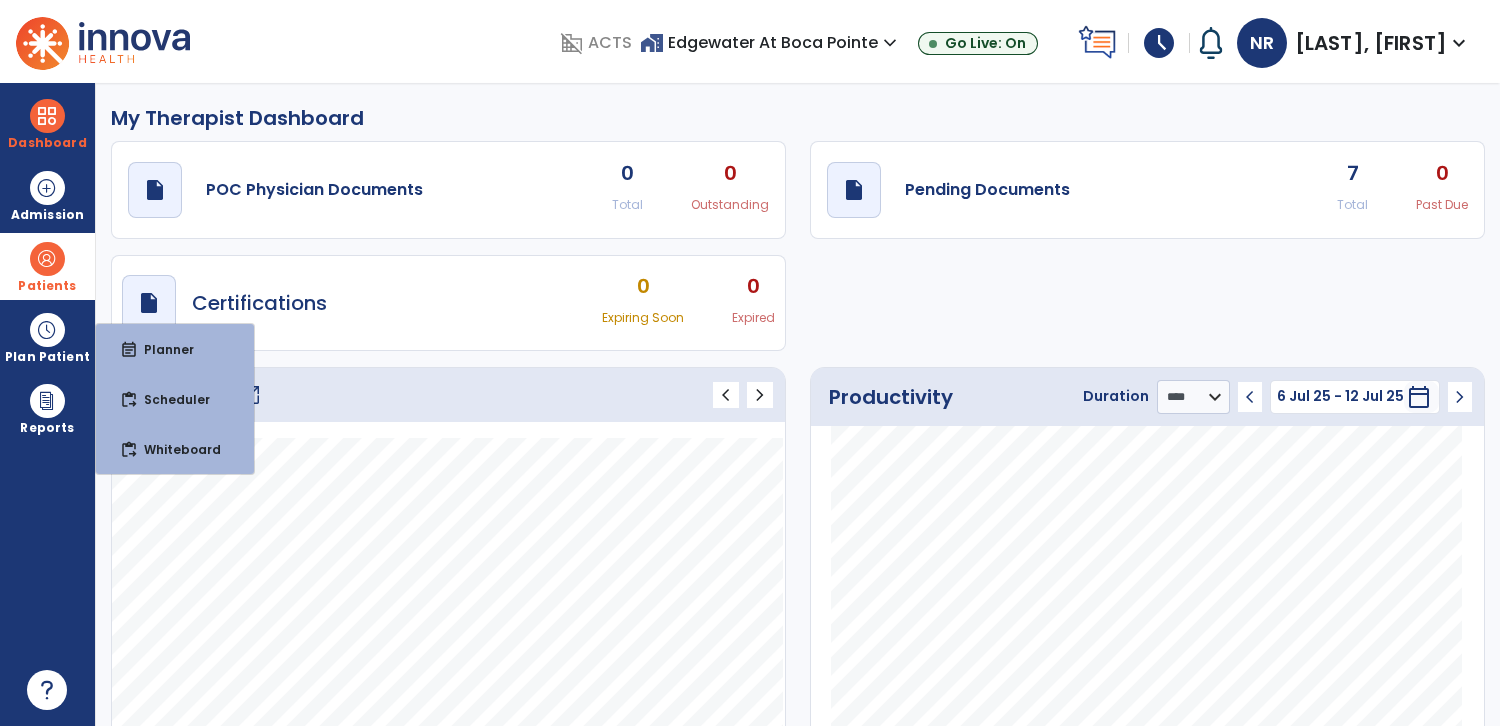 click on "Patients" at bounding box center [47, 266] 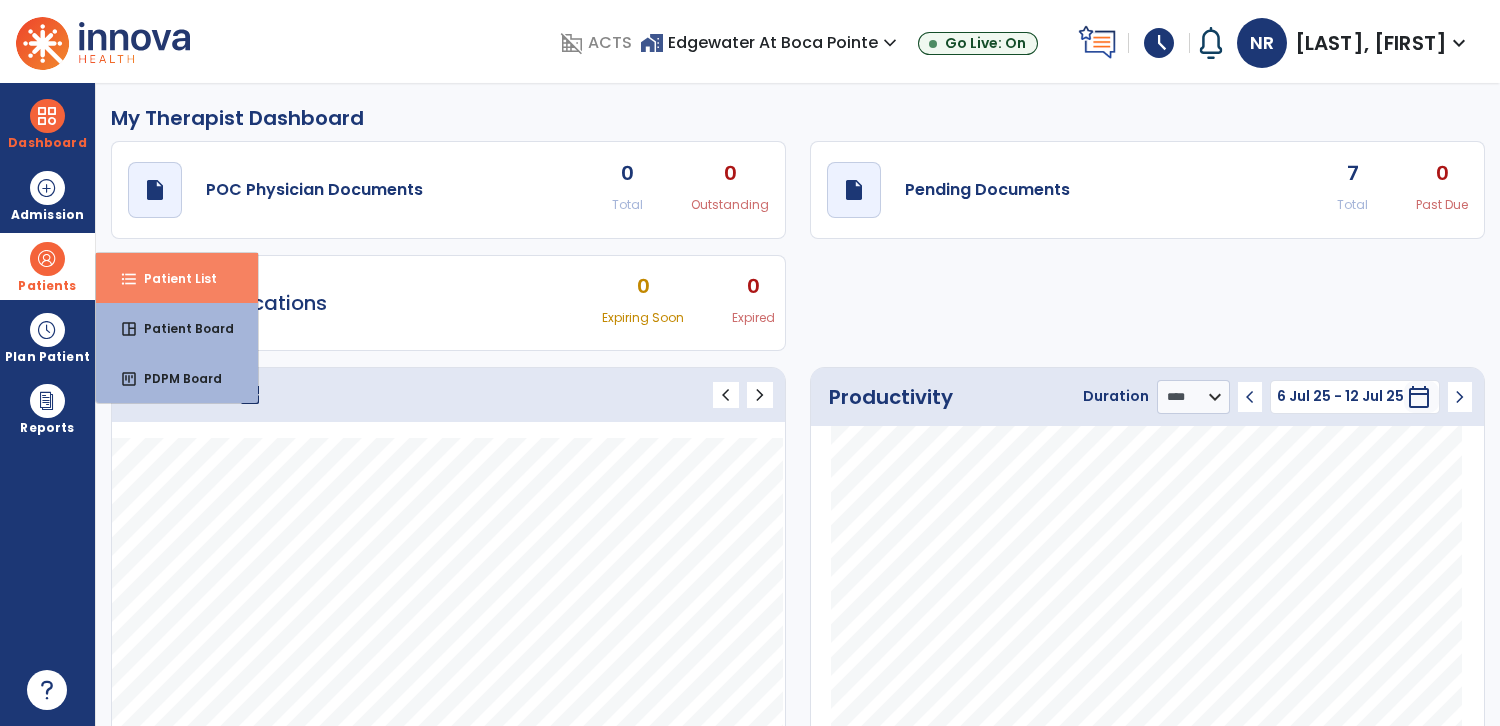 click on "Patient List" at bounding box center [172, 278] 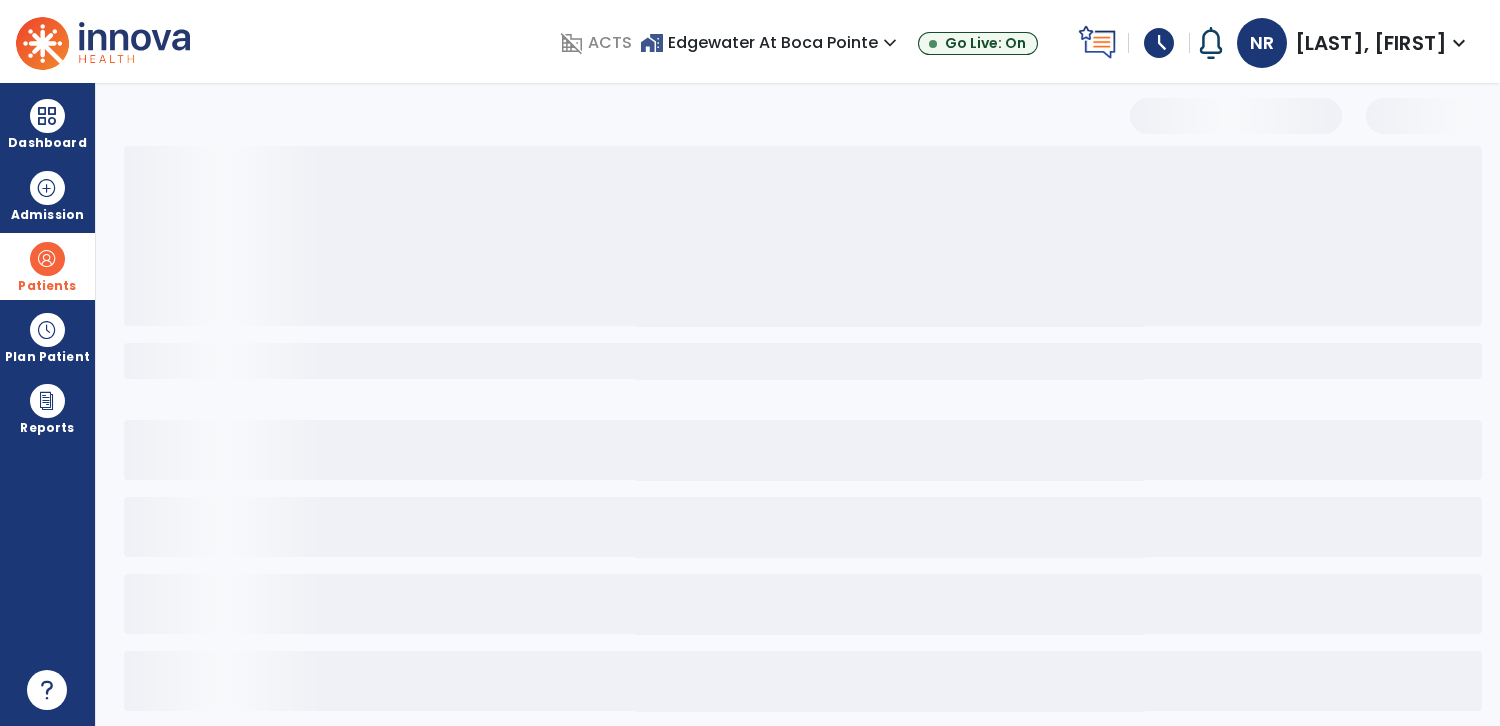 select on "***" 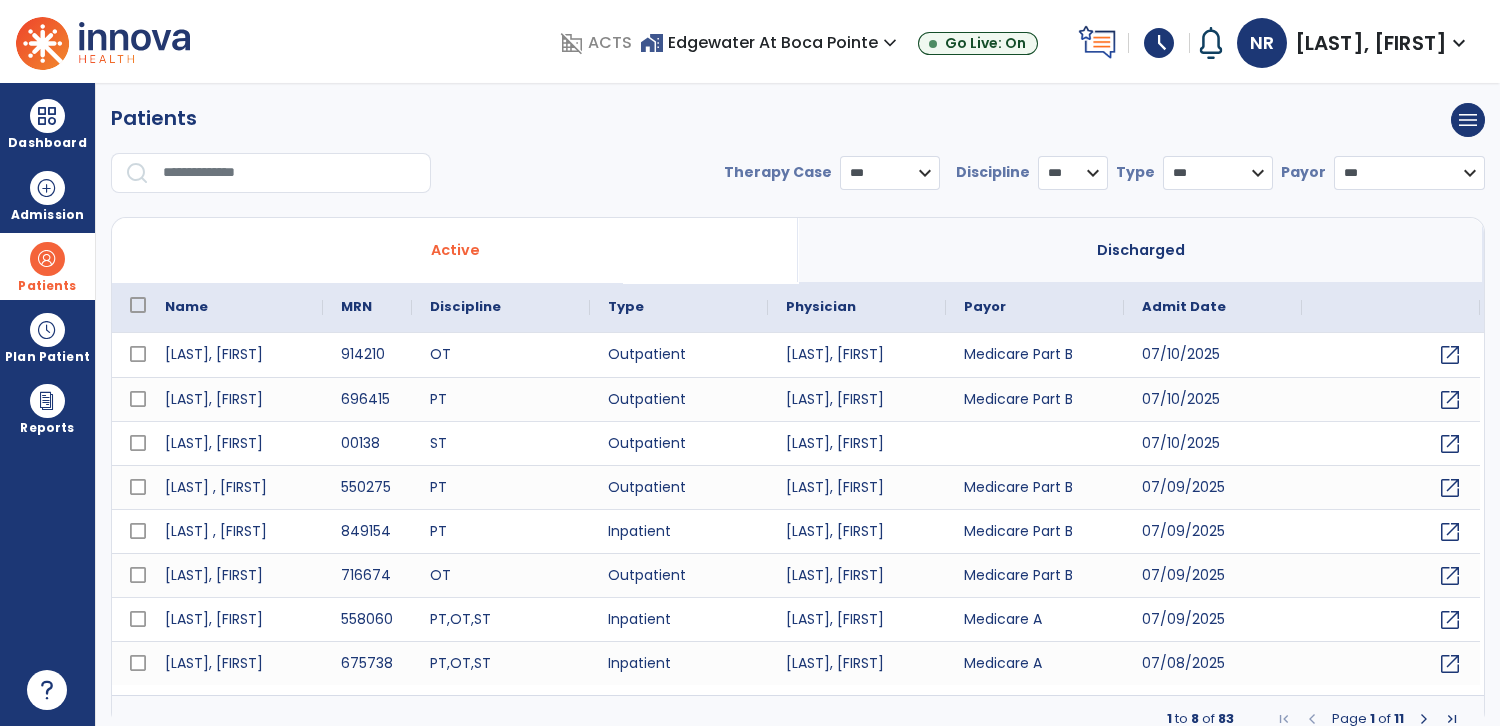 click at bounding box center (290, 173) 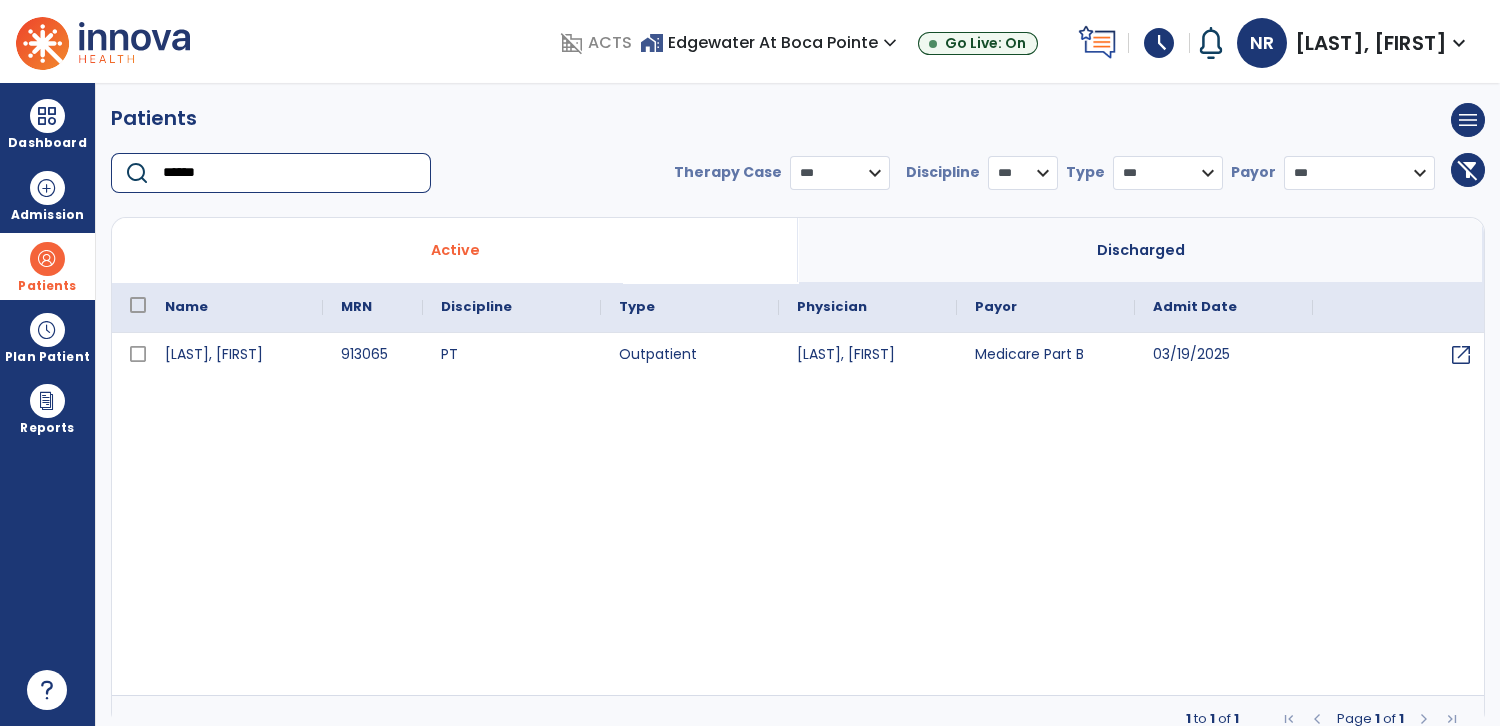 type on "******" 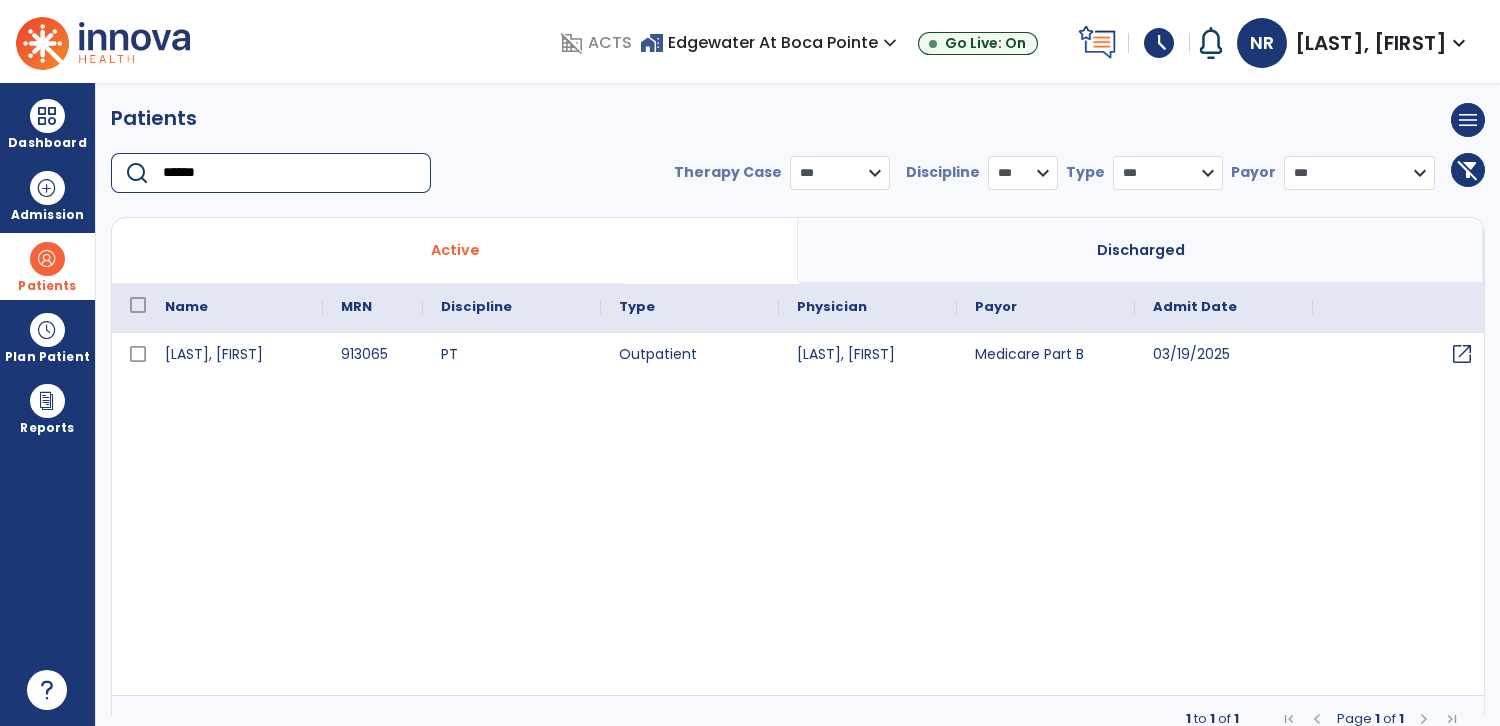 click on "open_in_new" at bounding box center (1462, 354) 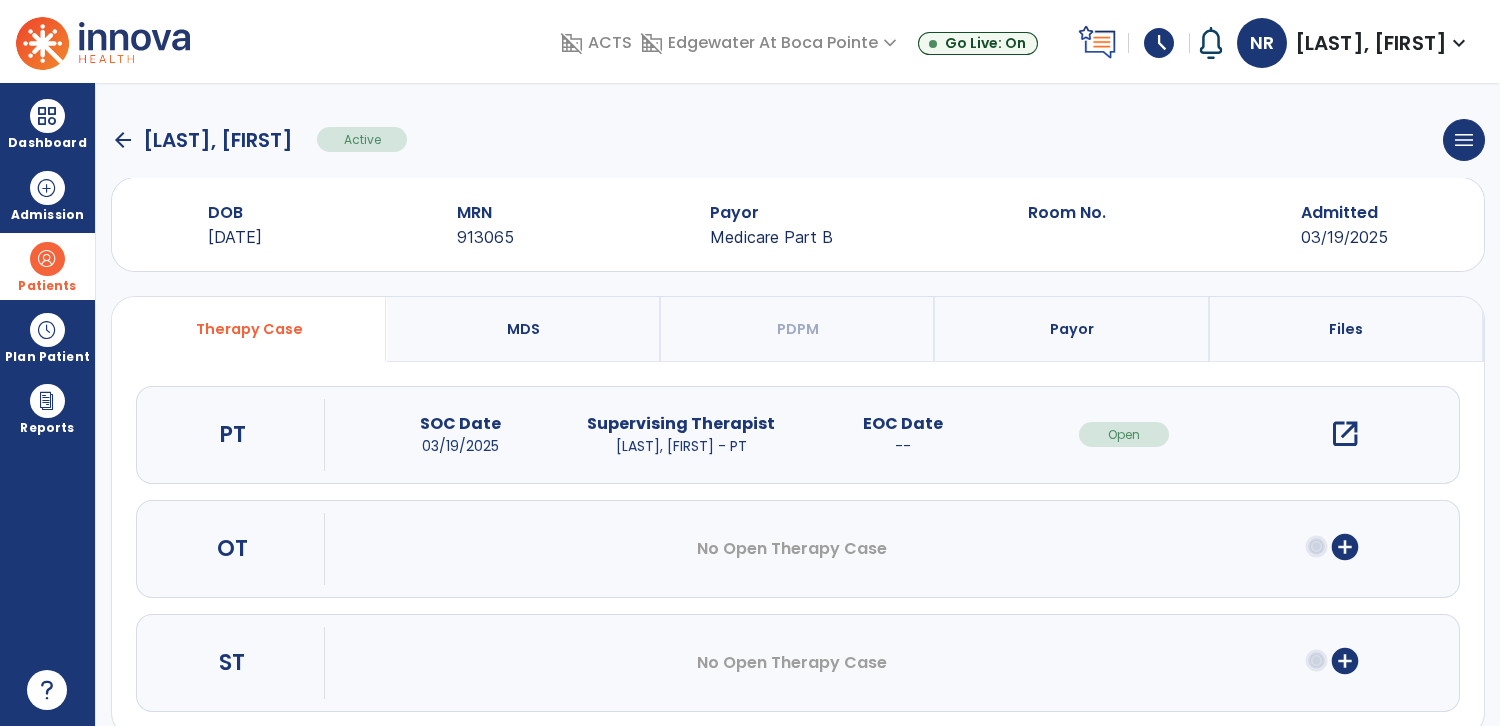 click on "open_in_new" at bounding box center (1345, 434) 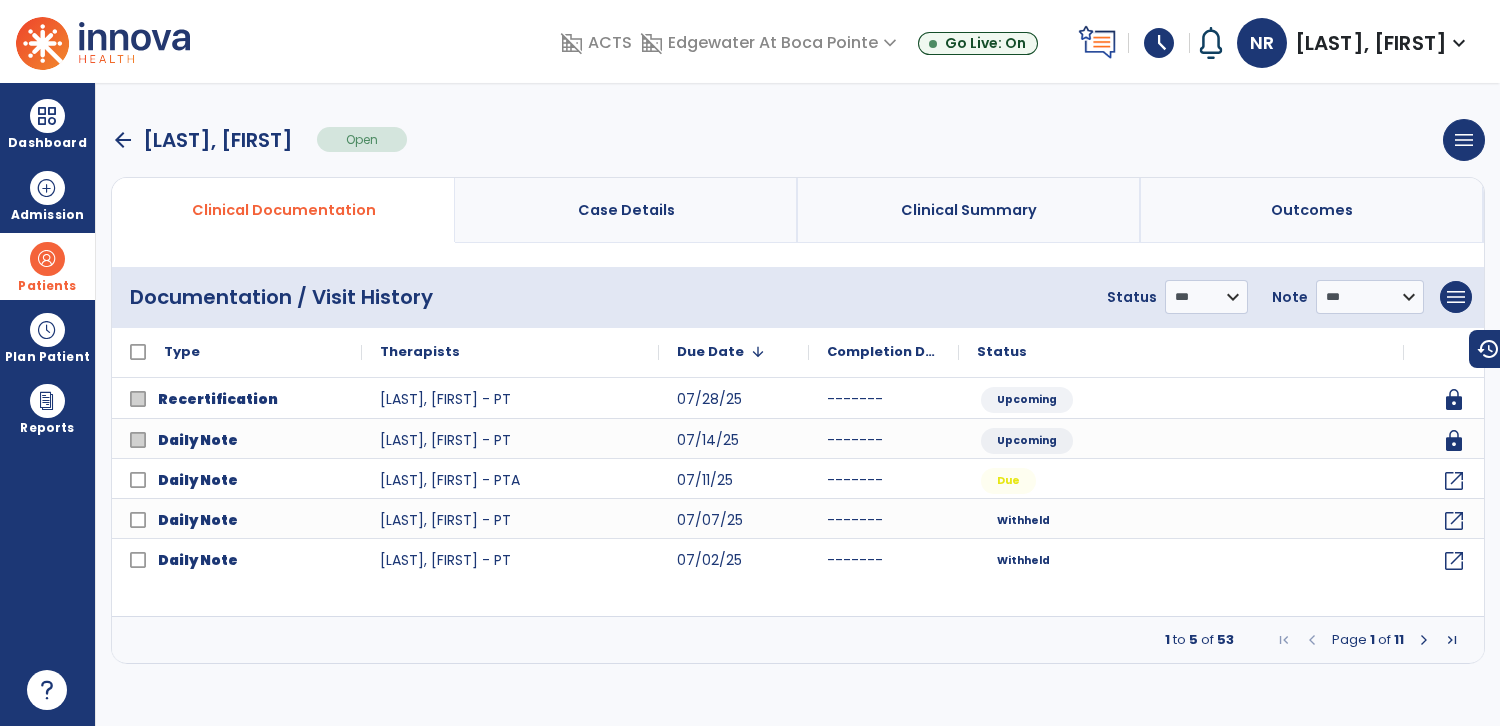 click at bounding box center (1424, 640) 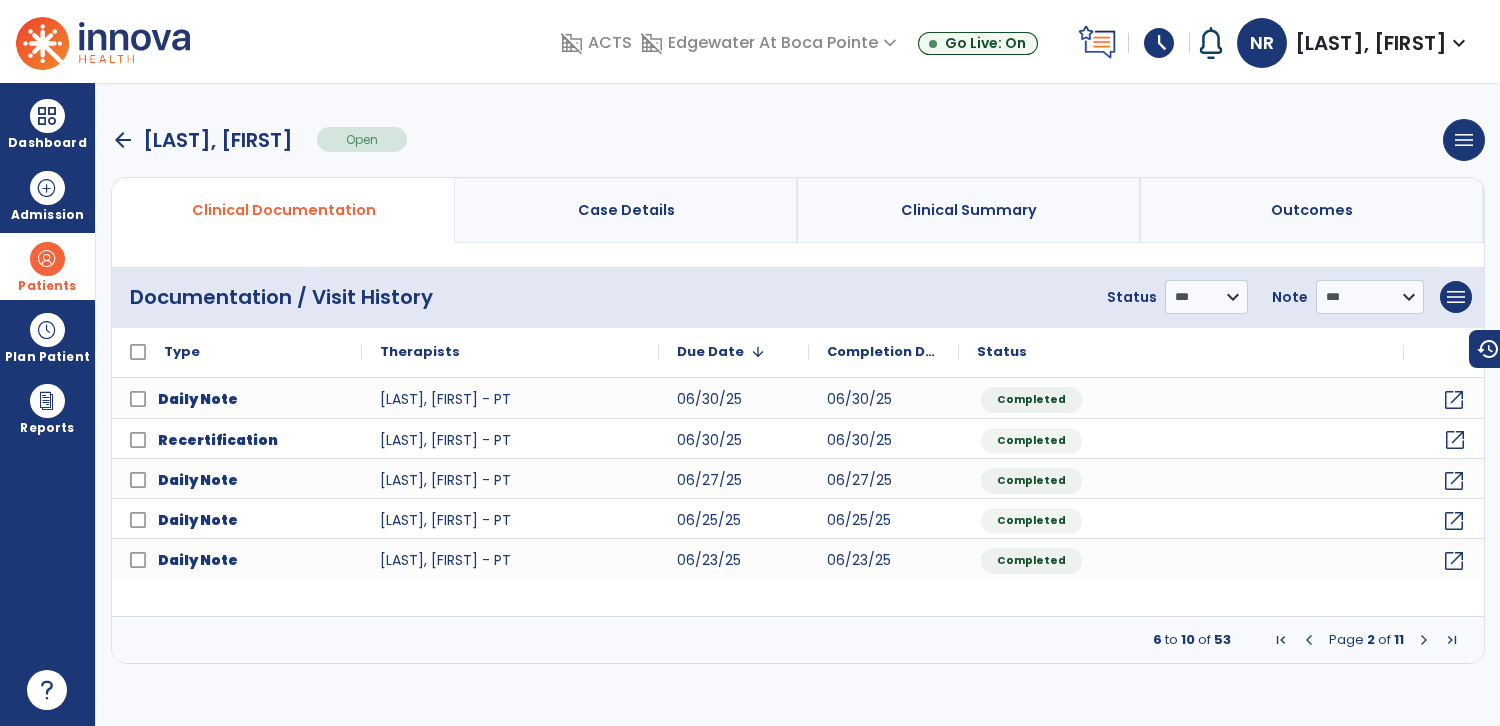click on "open_in_new" 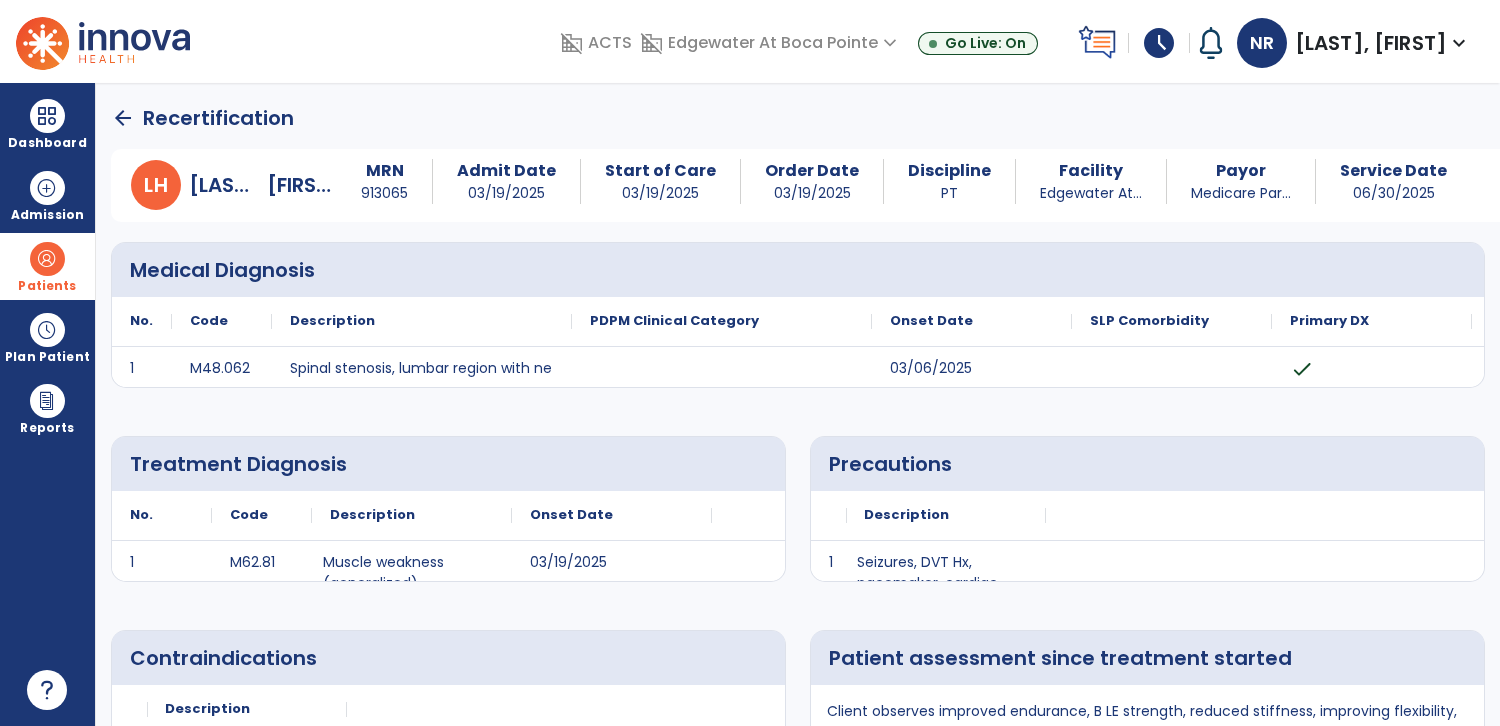 click on "Treatment Diagnosis
No.
Code
Description
1 M62.81" 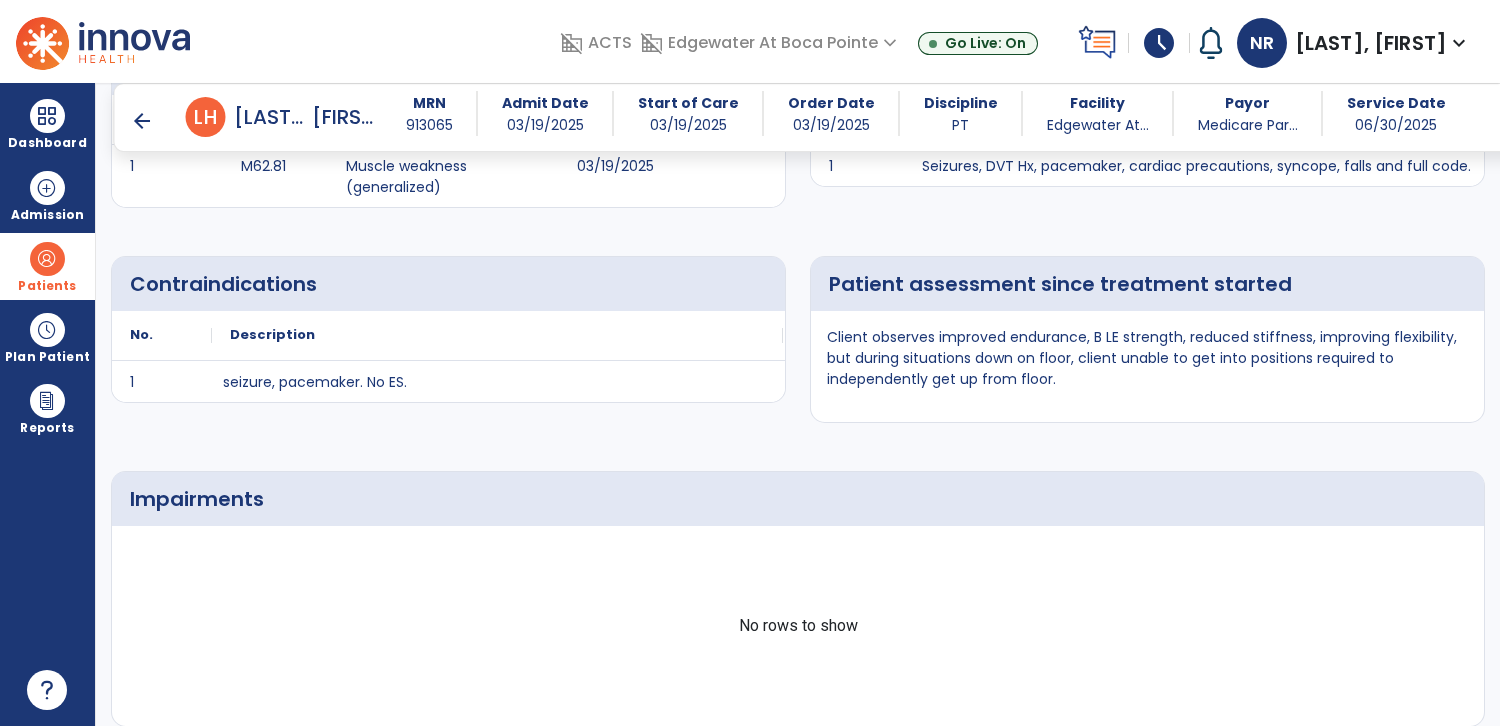 scroll, scrollTop: 414, scrollLeft: 0, axis: vertical 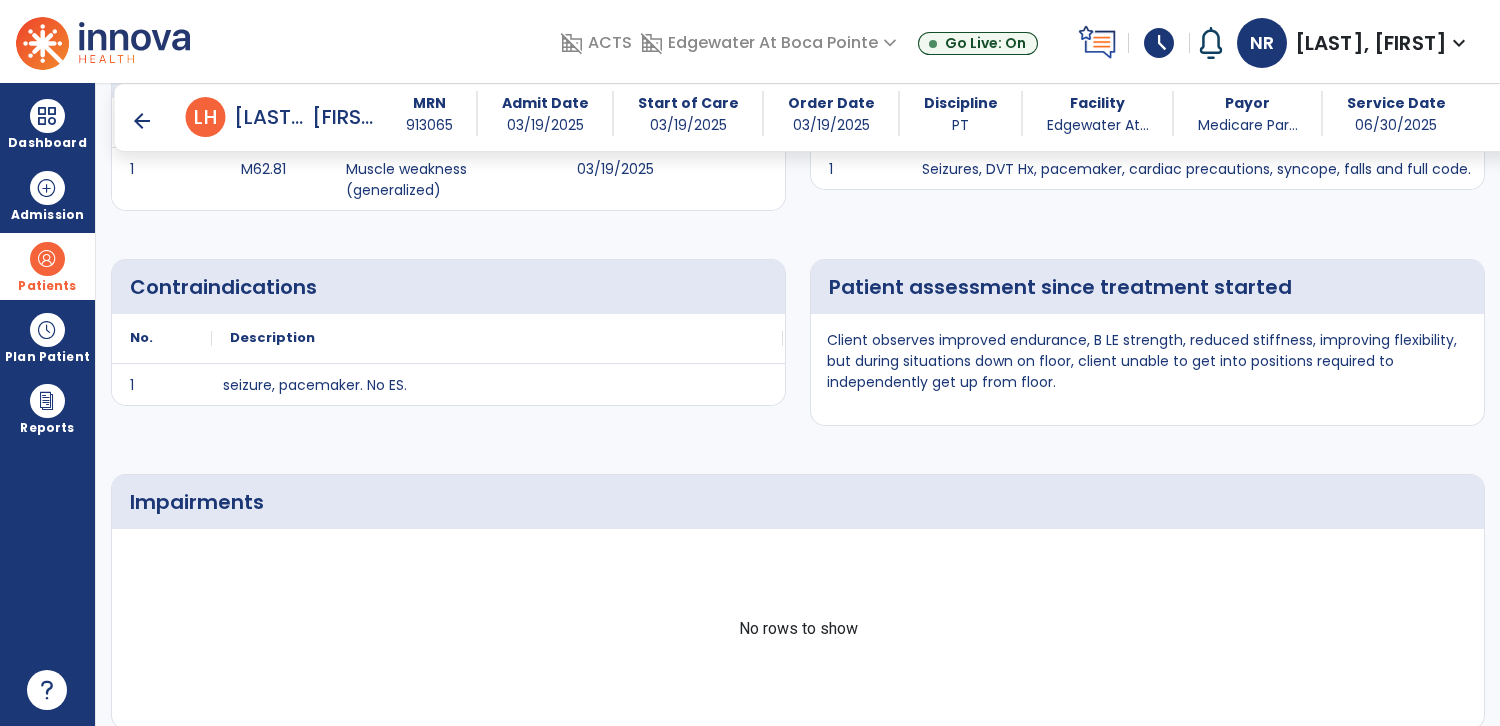 click on "No rows to show" 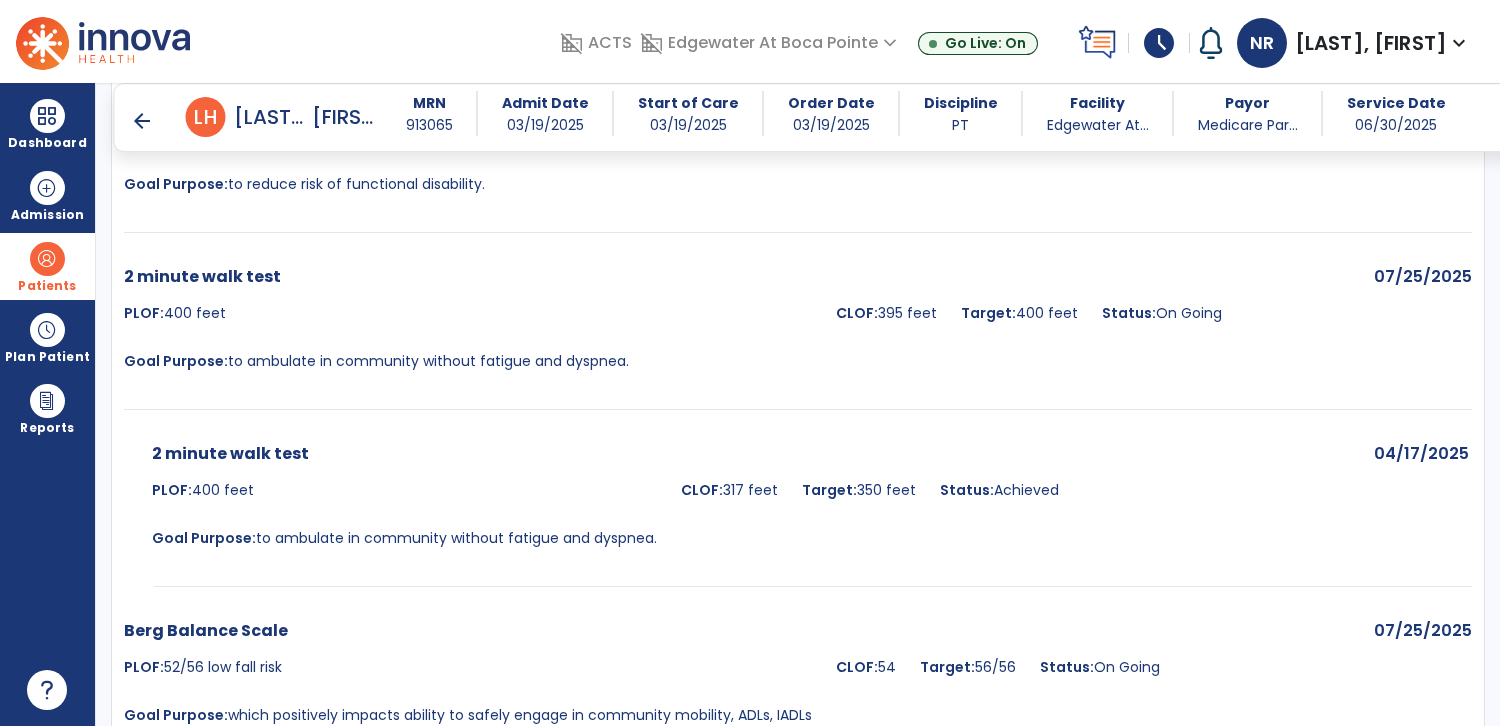 scroll, scrollTop: 3217, scrollLeft: 0, axis: vertical 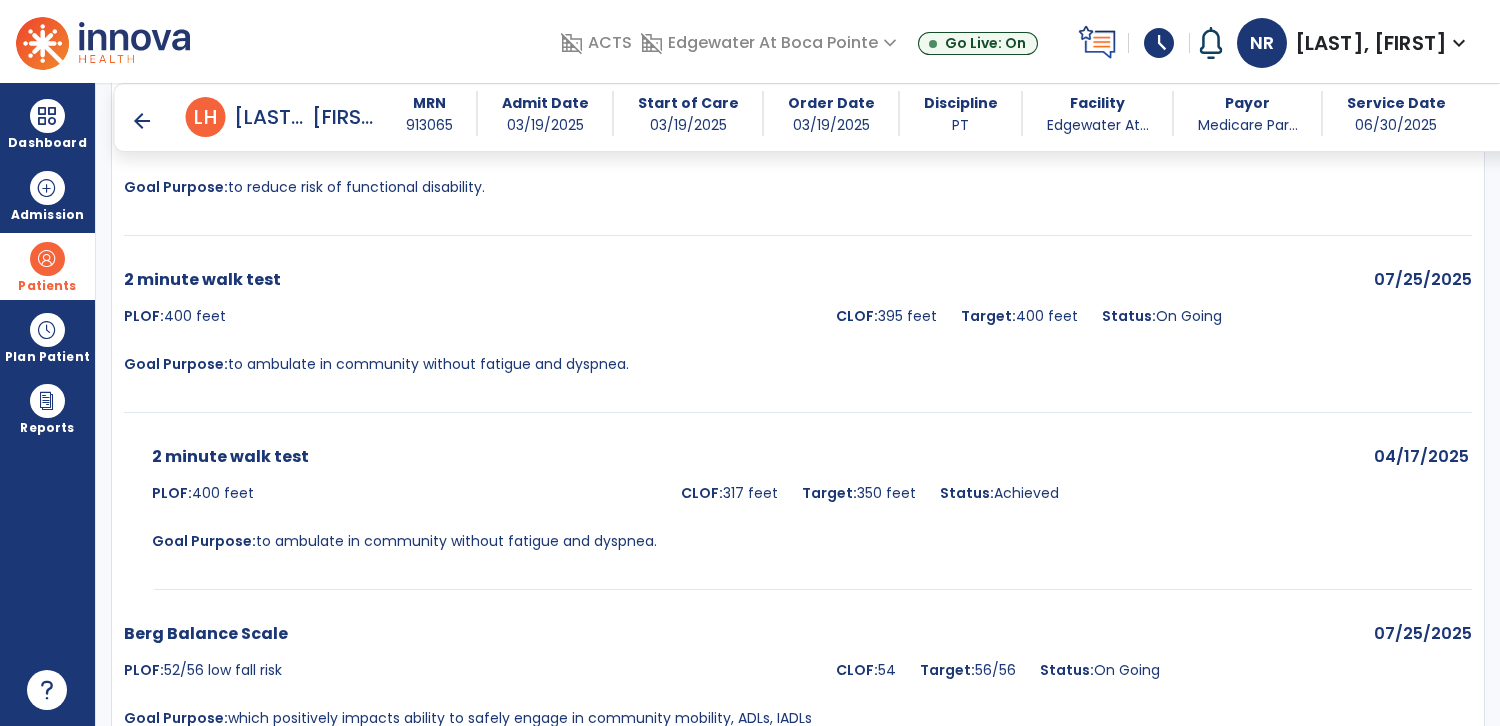 click on "Patients" at bounding box center [47, 286] 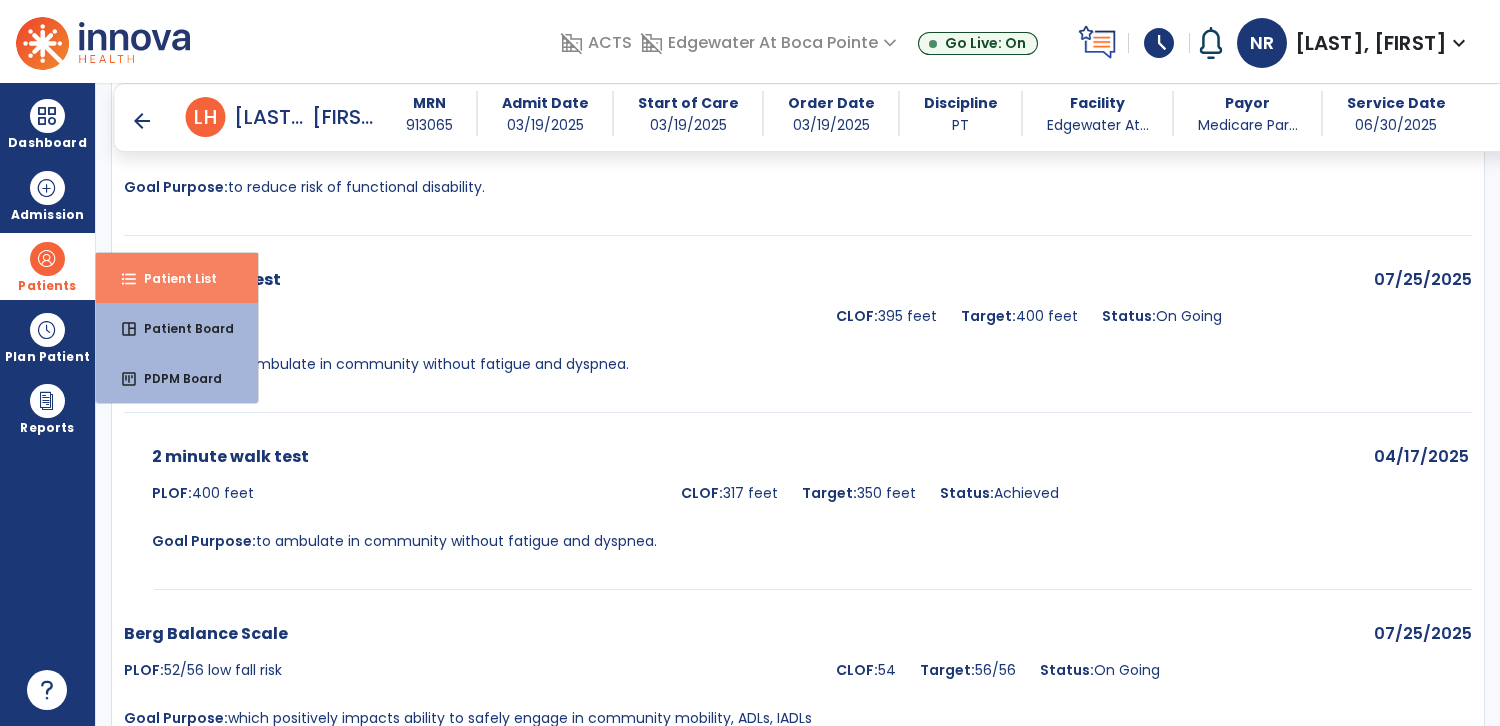 click on "Patient List" at bounding box center (172, 278) 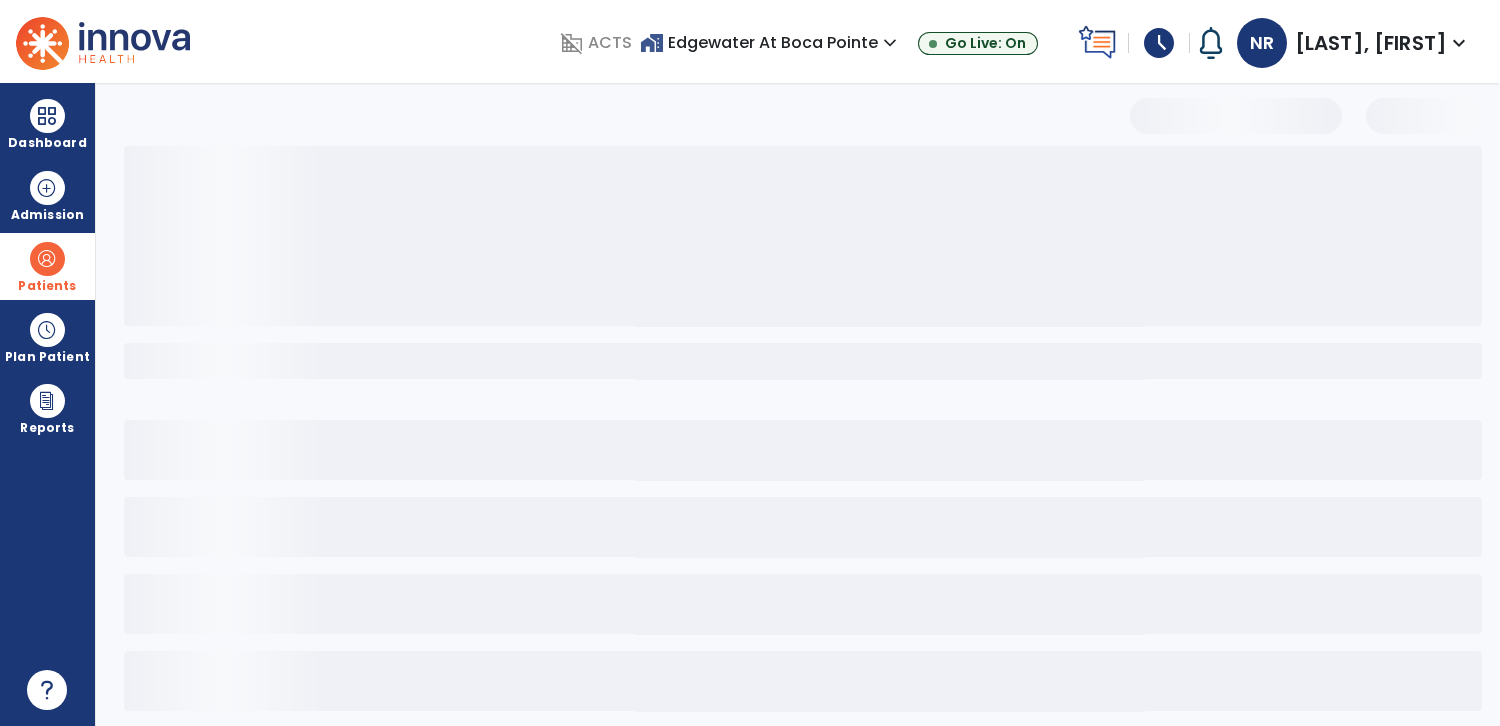 scroll, scrollTop: 15, scrollLeft: 0, axis: vertical 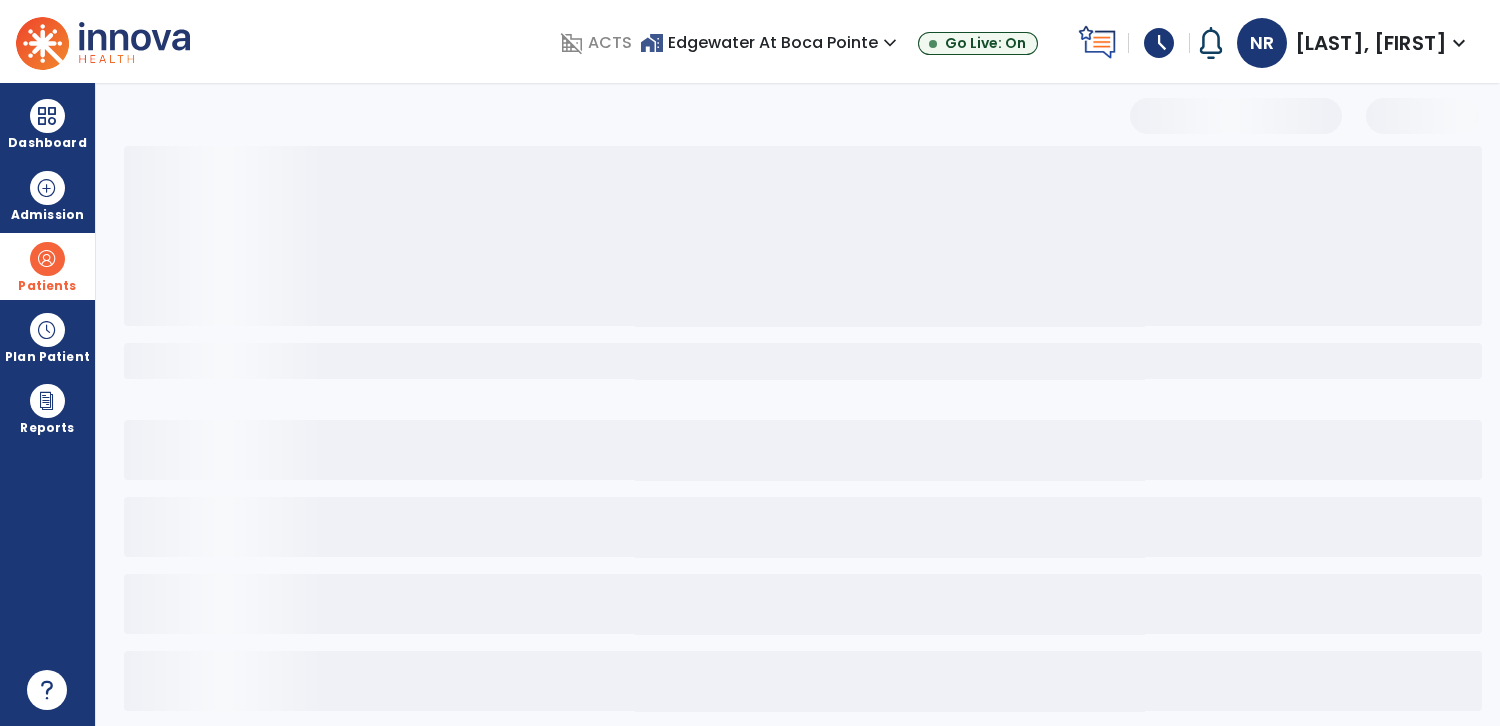 select on "***" 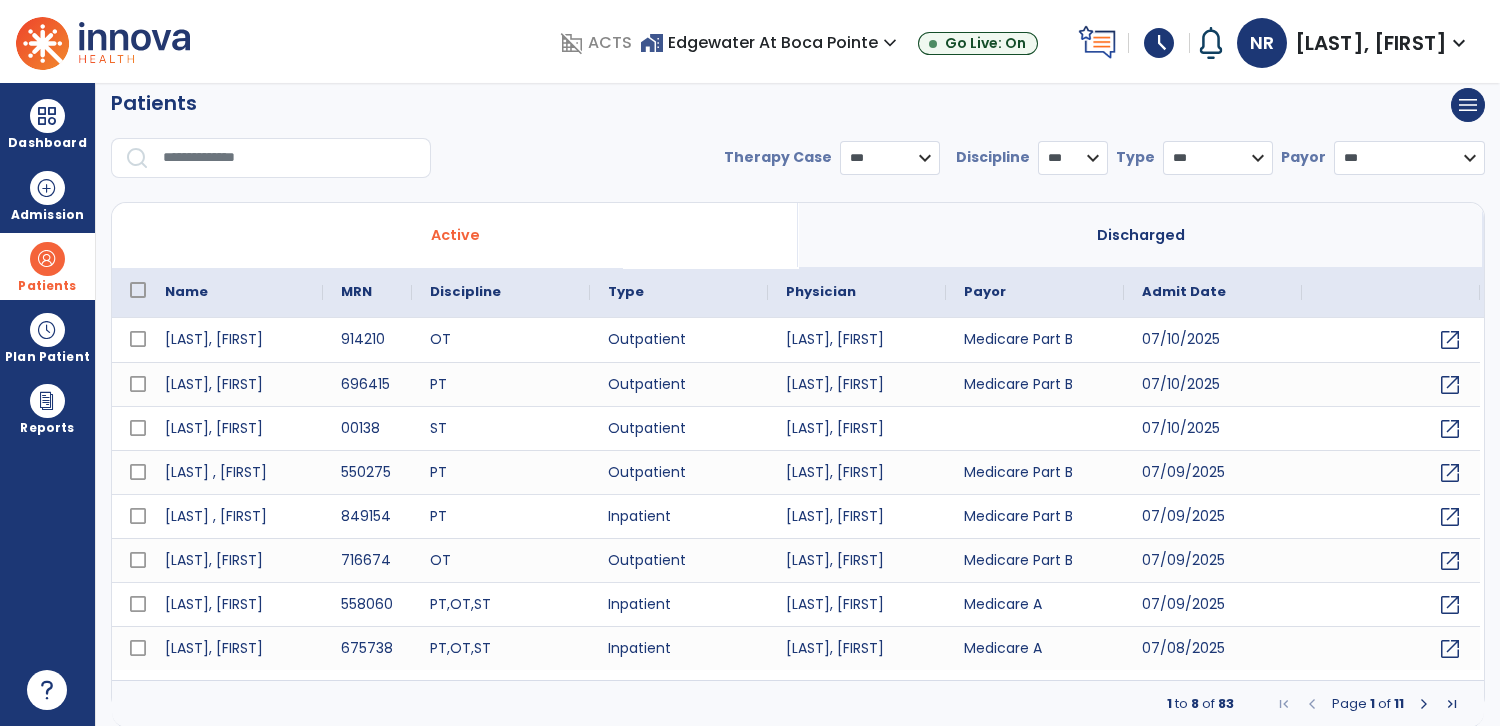 click at bounding box center [290, 158] 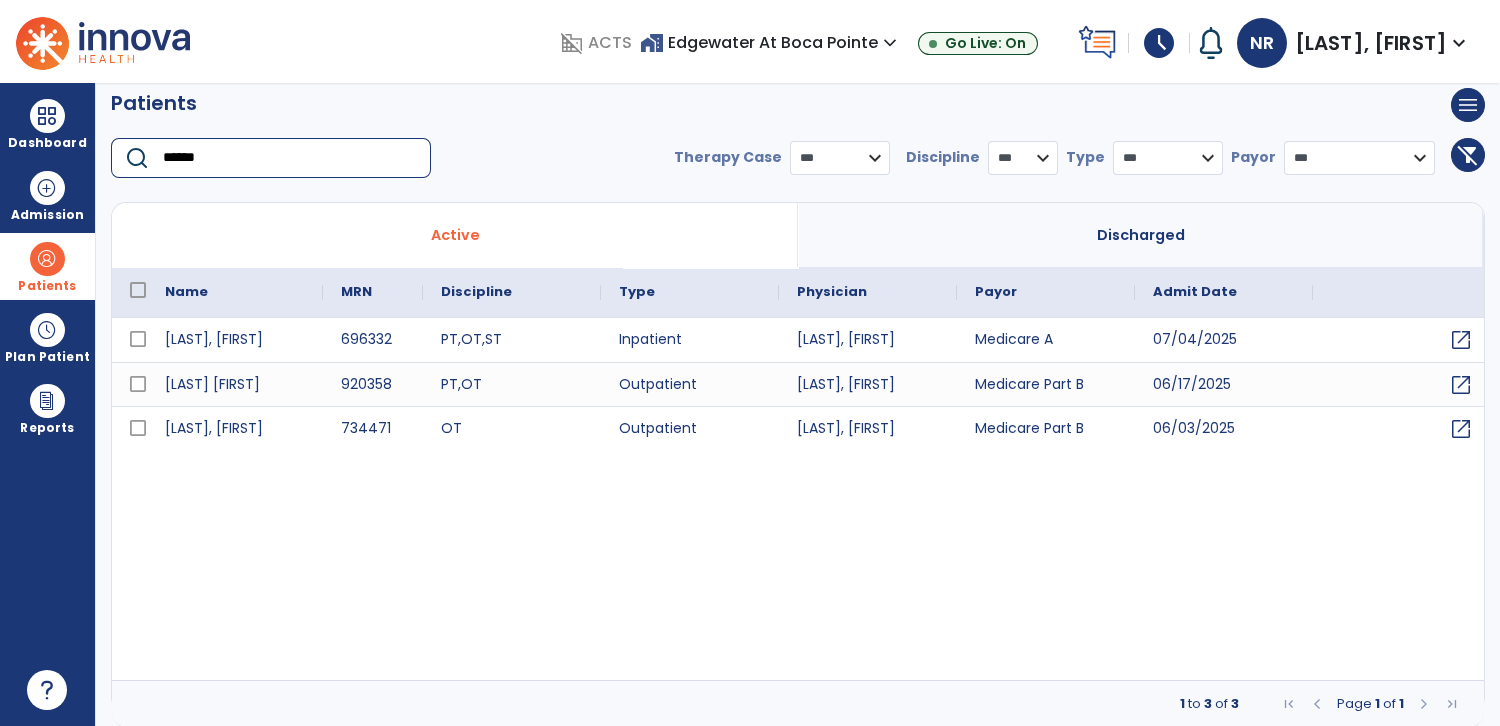 type on "******" 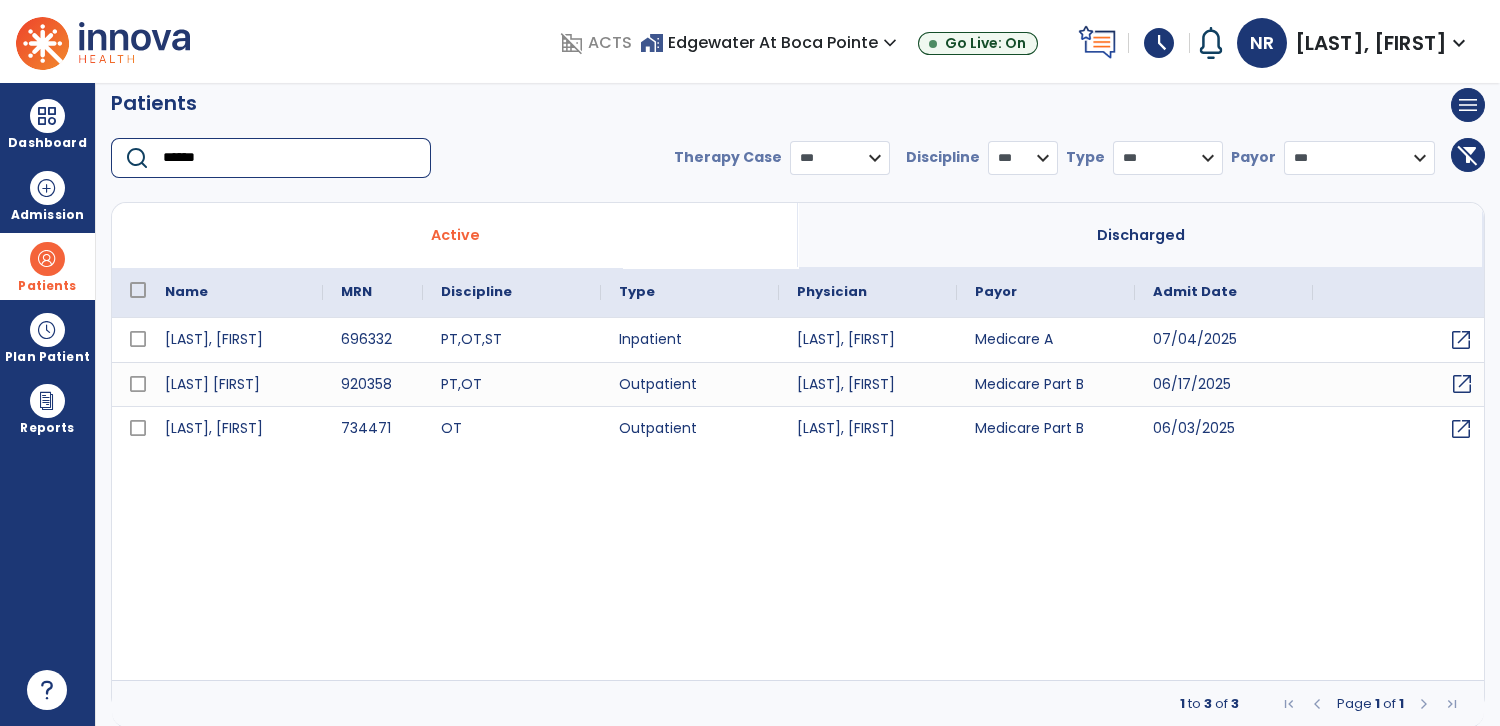 click on "open_in_new" at bounding box center (1462, 384) 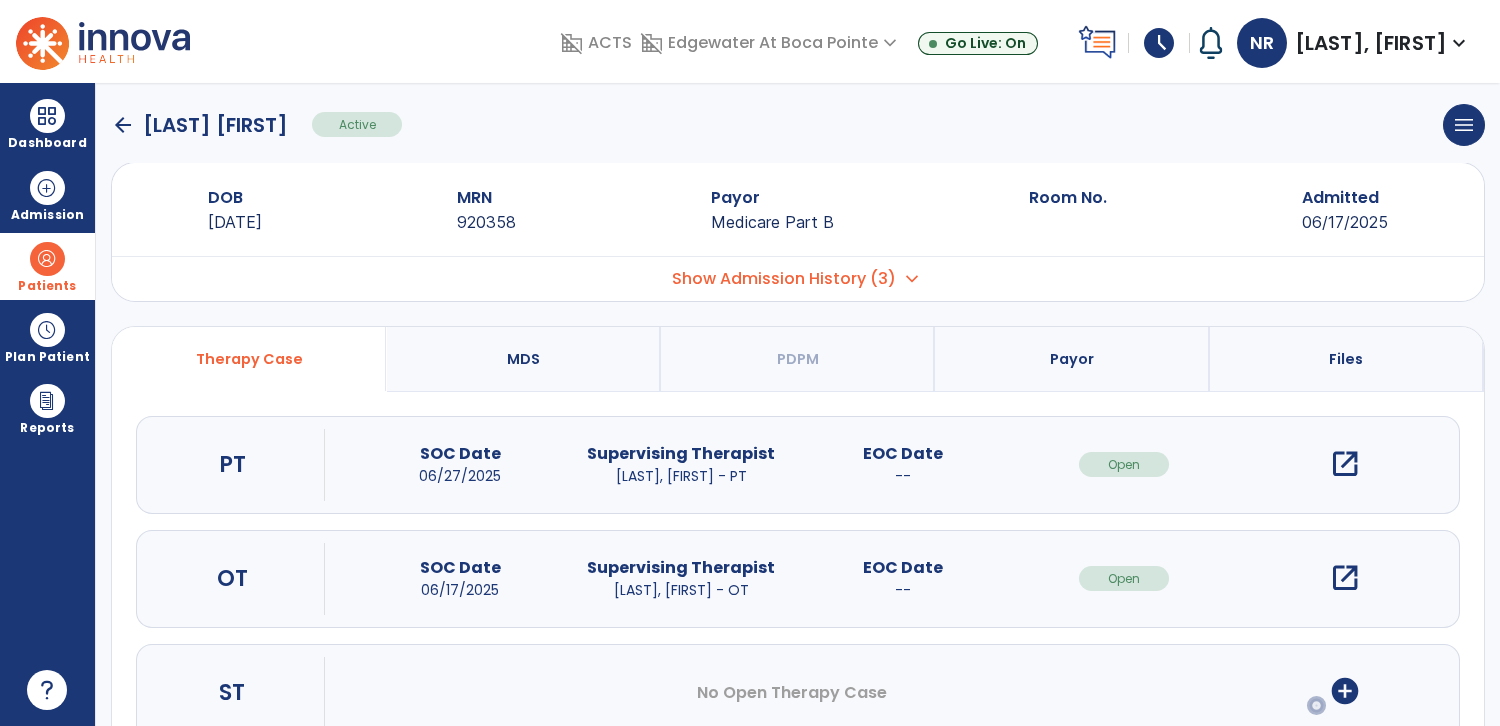 scroll, scrollTop: 0, scrollLeft: 0, axis: both 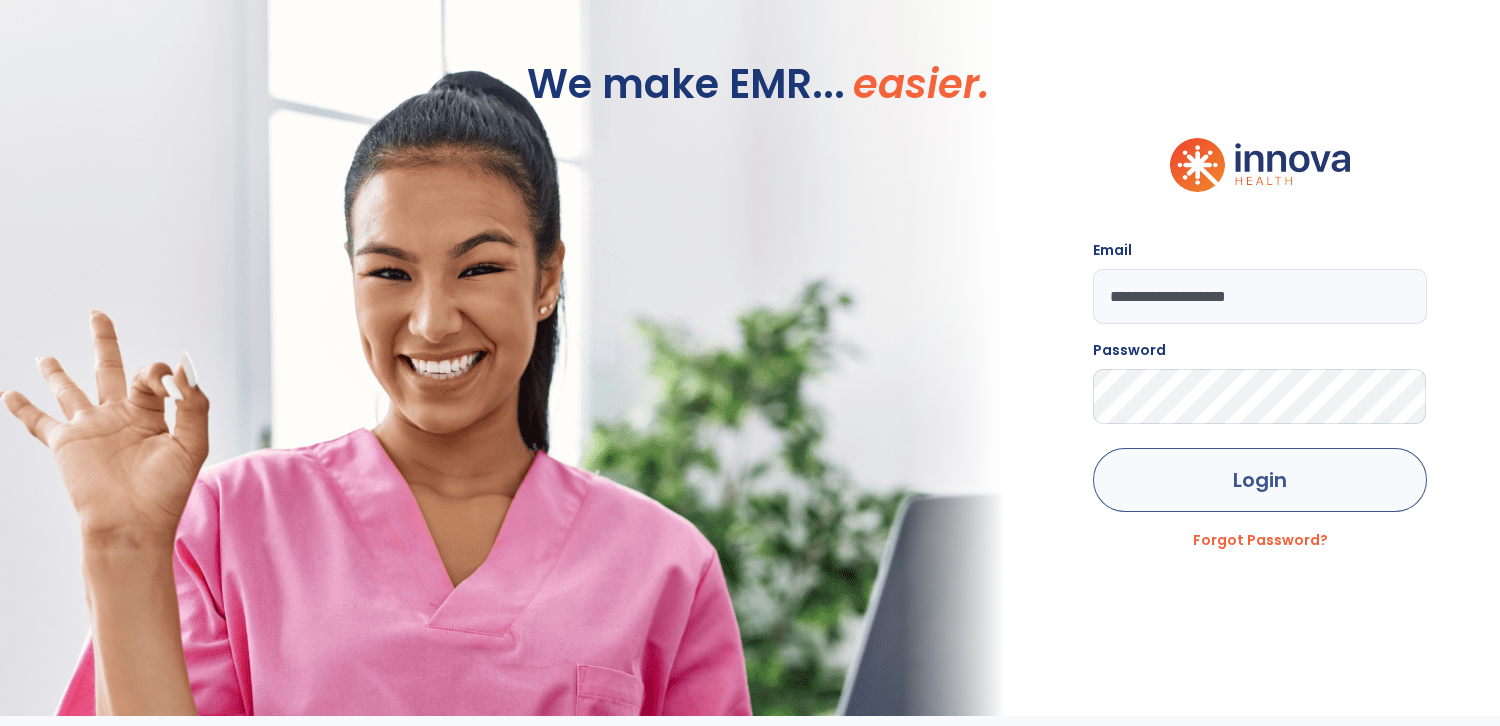 click on "Login" 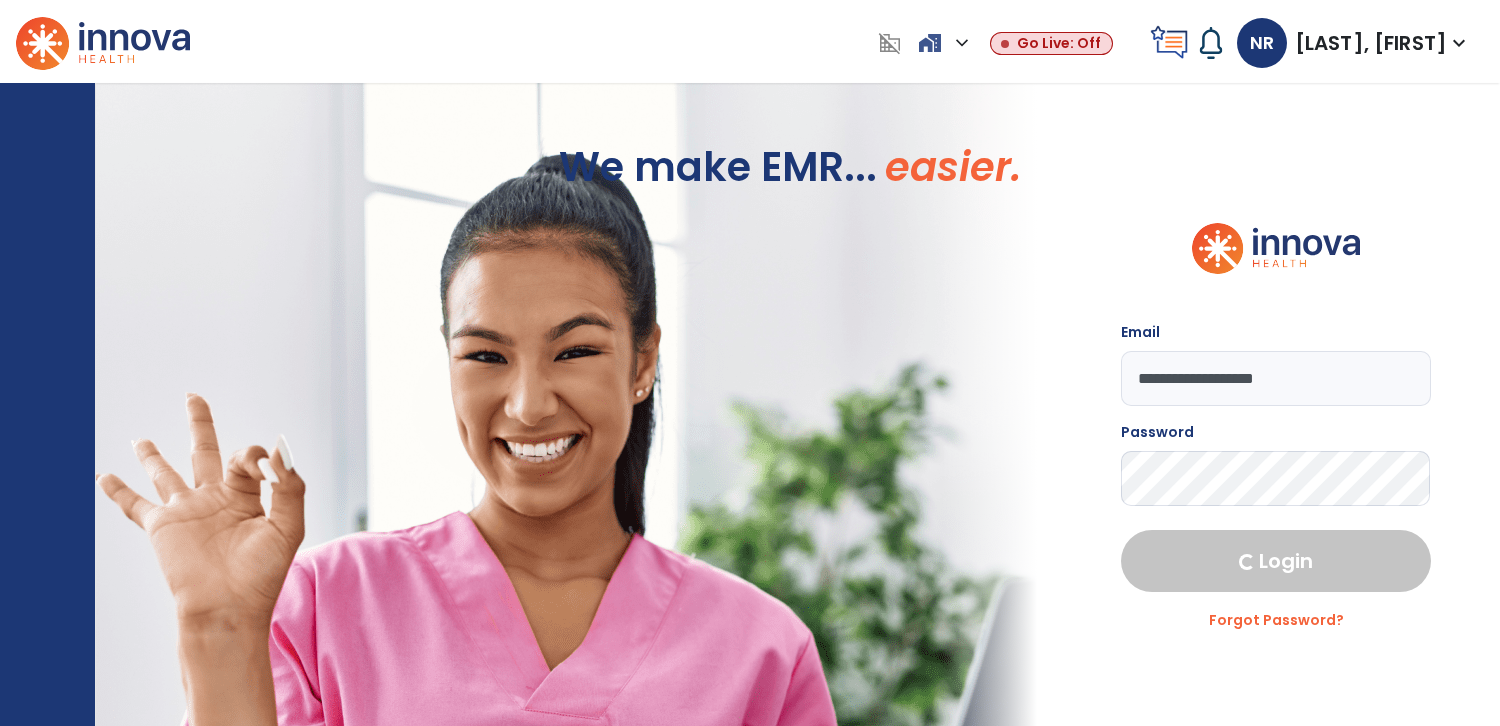 select on "****" 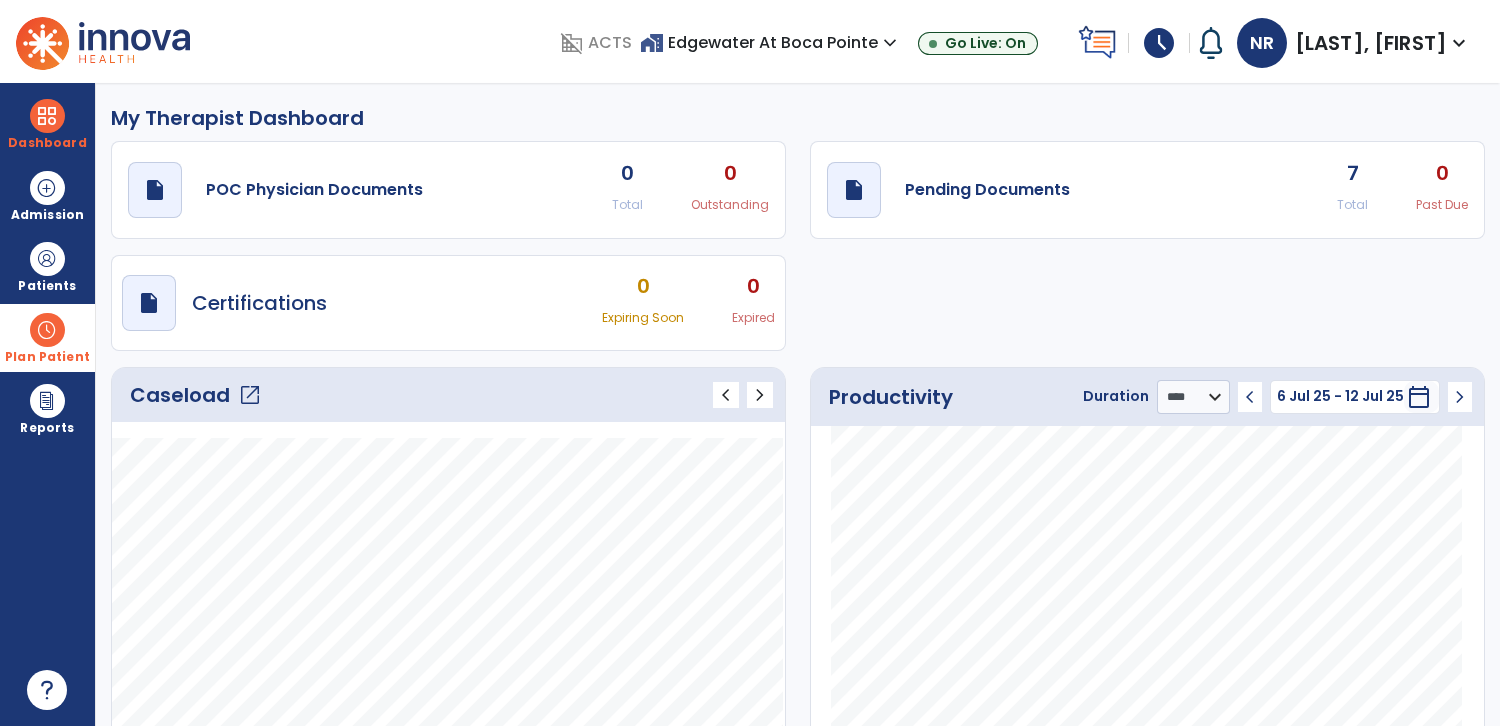 click on "Plan Patient" at bounding box center [47, 266] 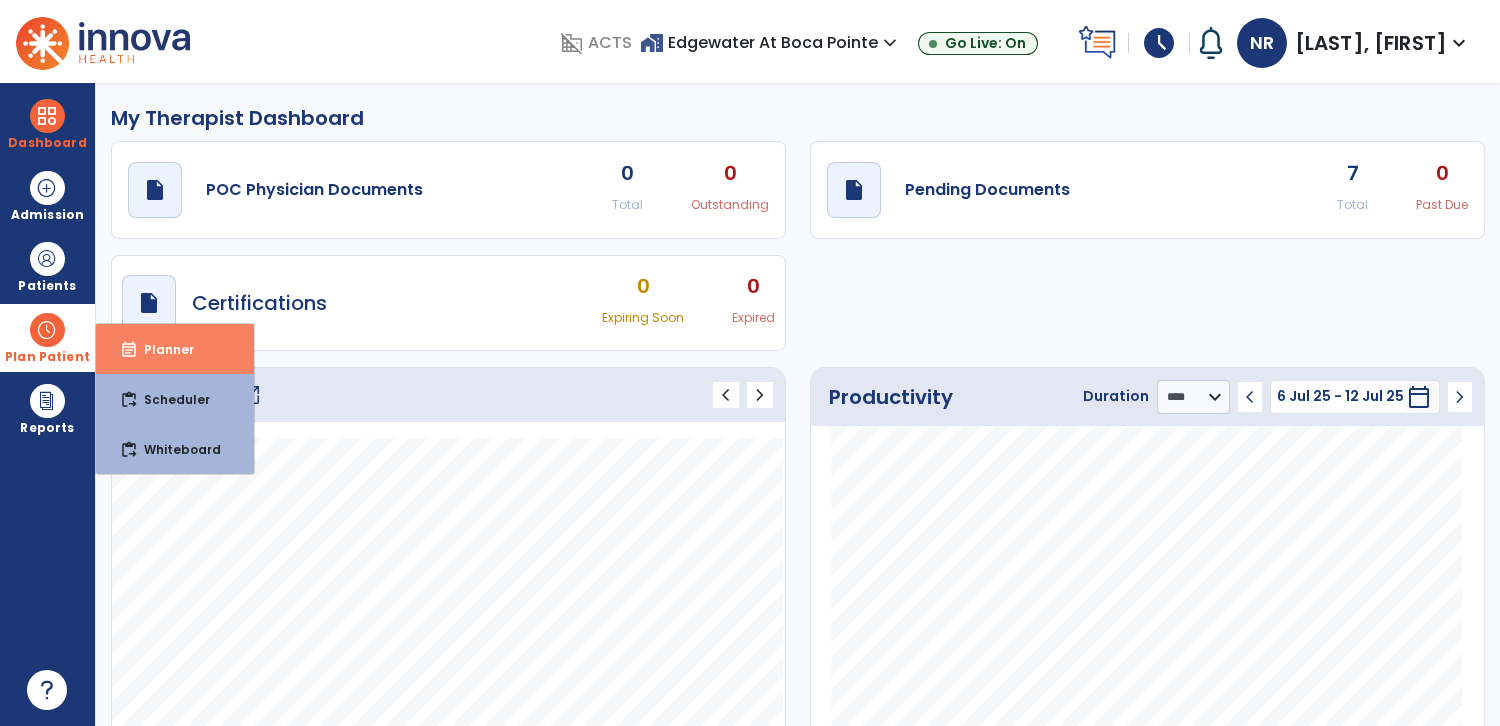 click on "Planner" at bounding box center [161, 349] 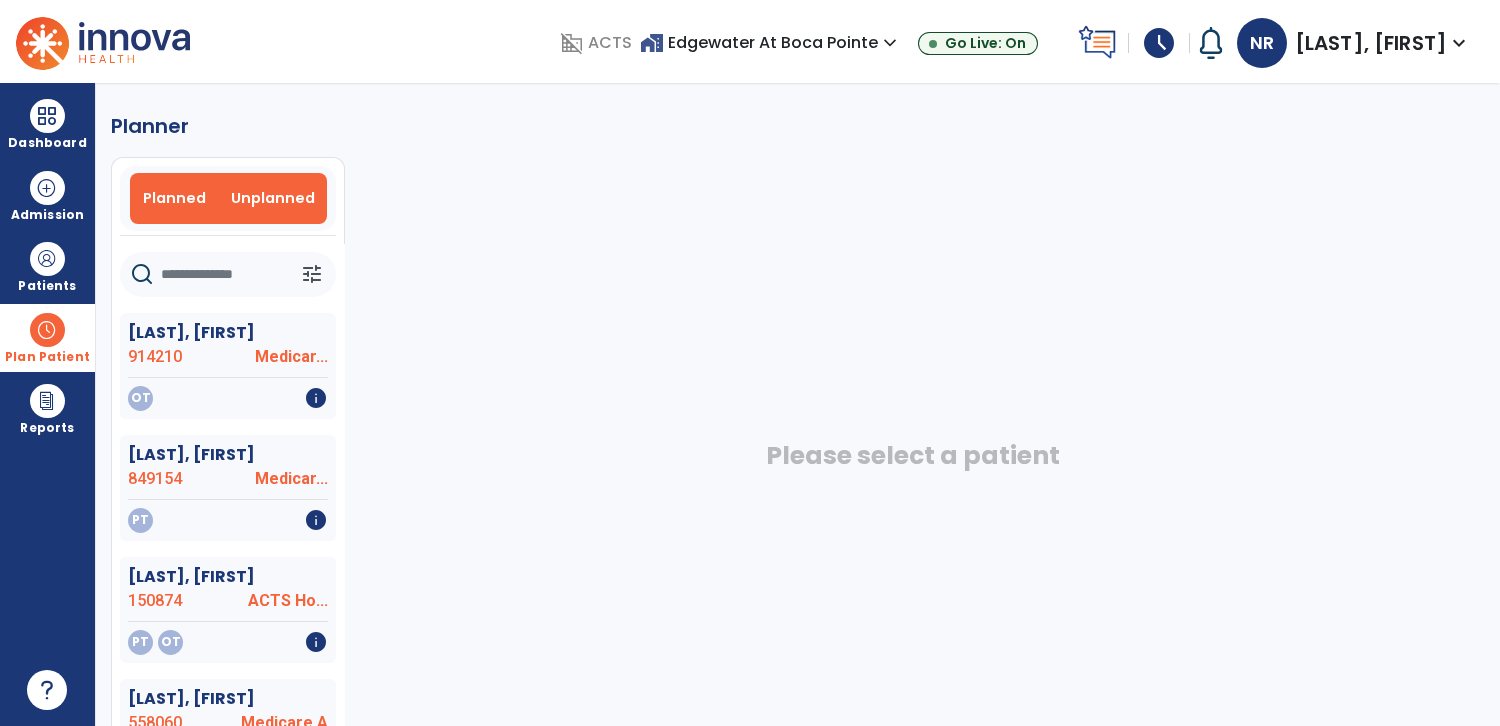 click on "Planned" at bounding box center [174, 198] 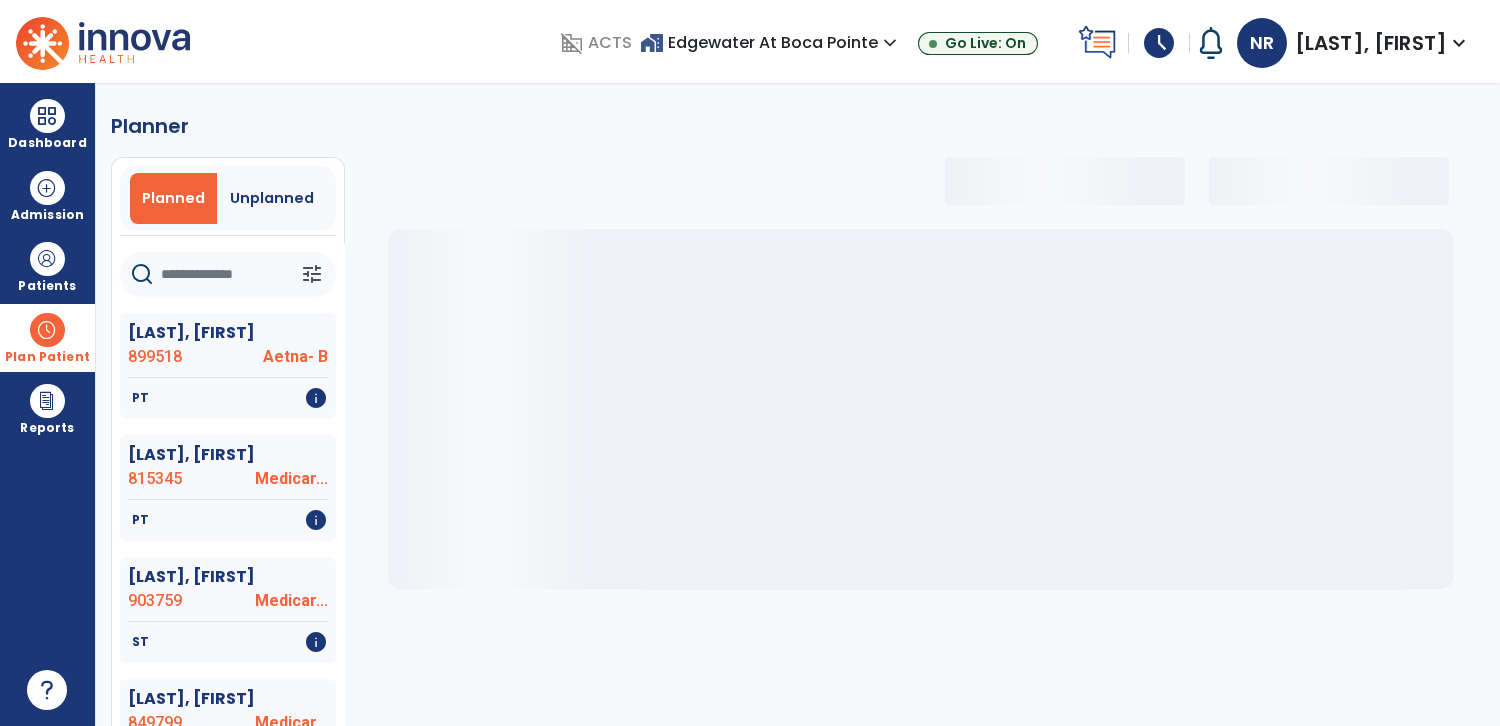 click 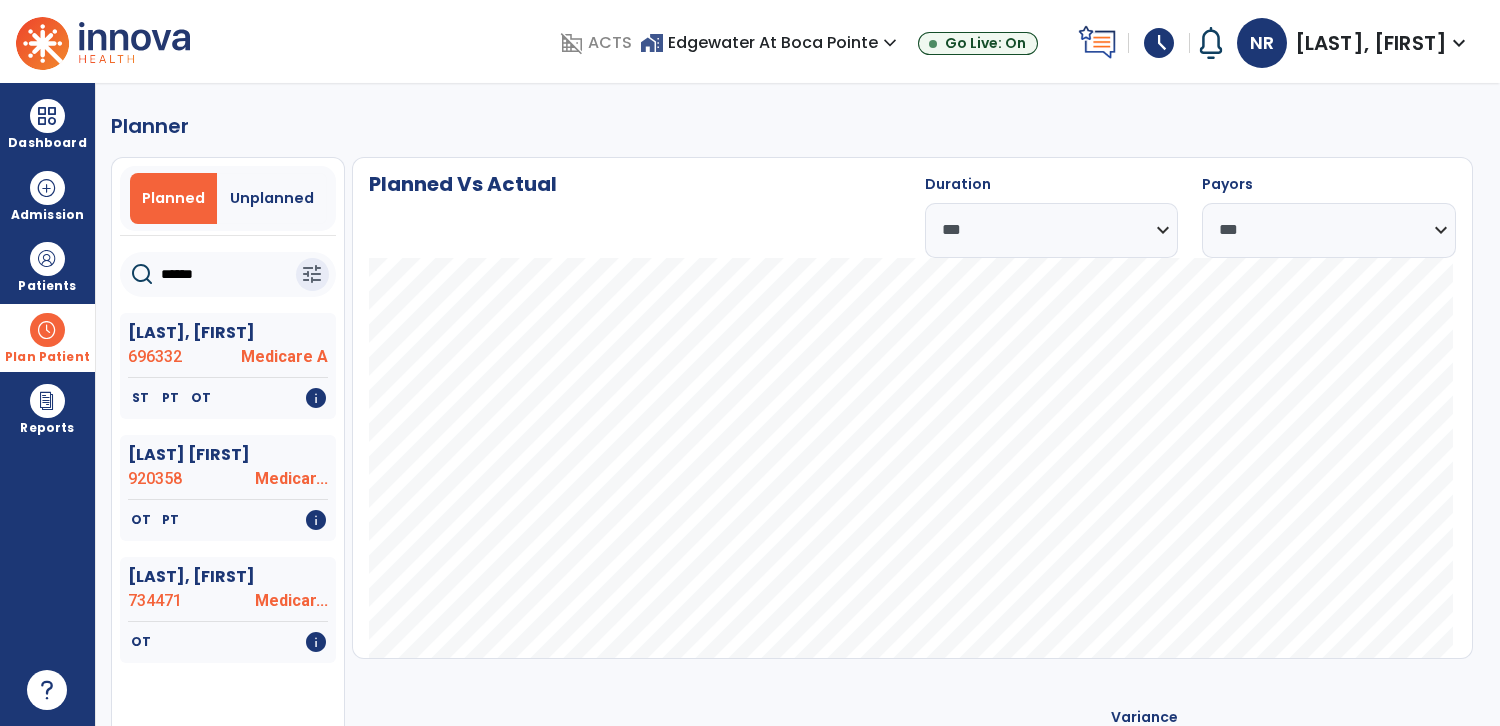 type on "******" 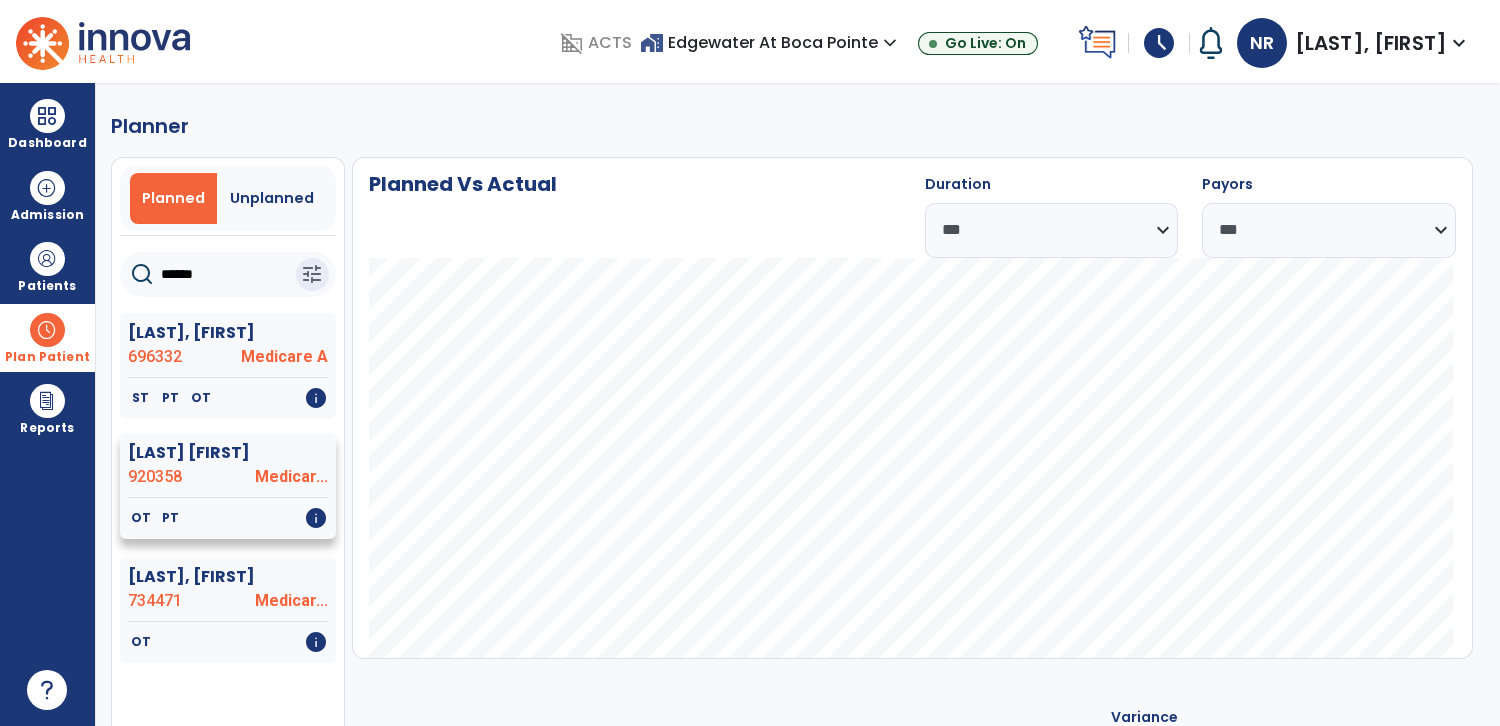 click on "info" 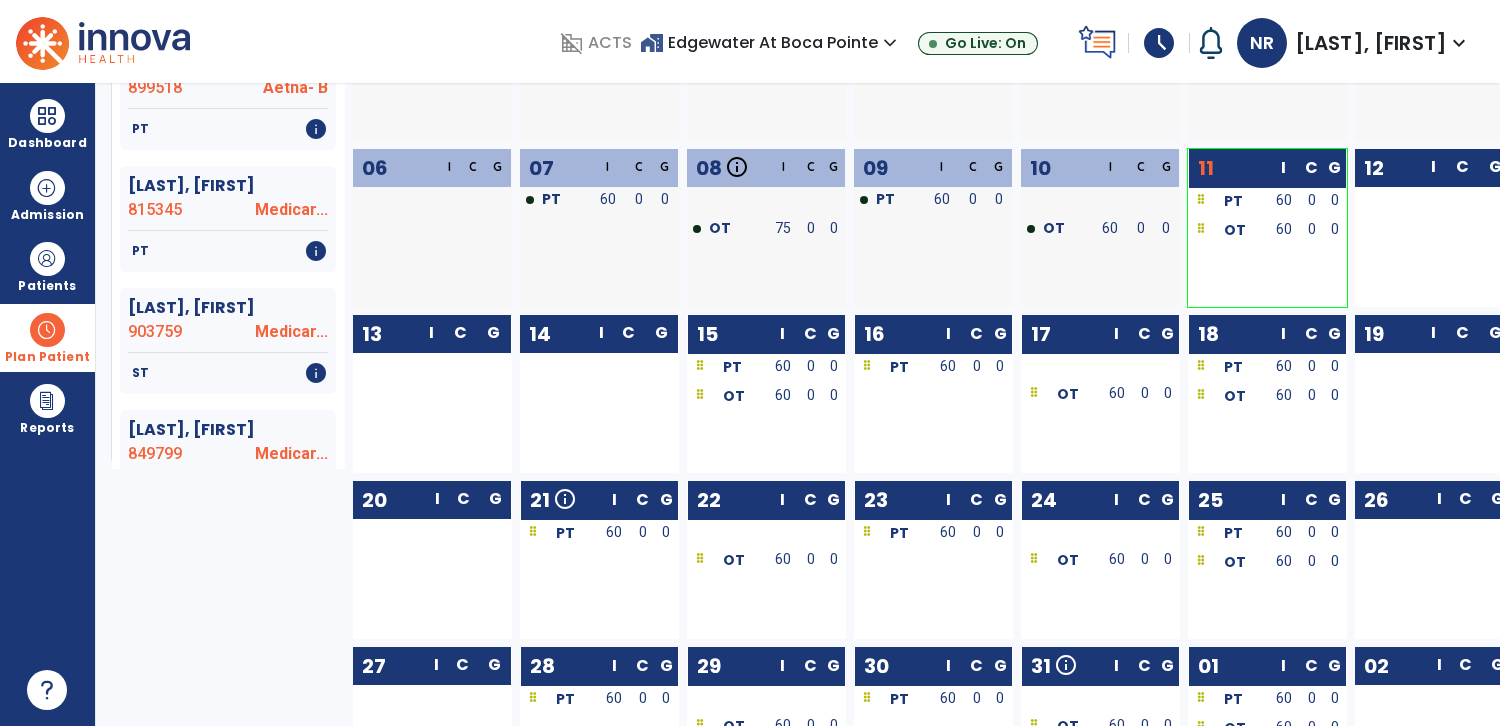 scroll, scrollTop: 268, scrollLeft: 0, axis: vertical 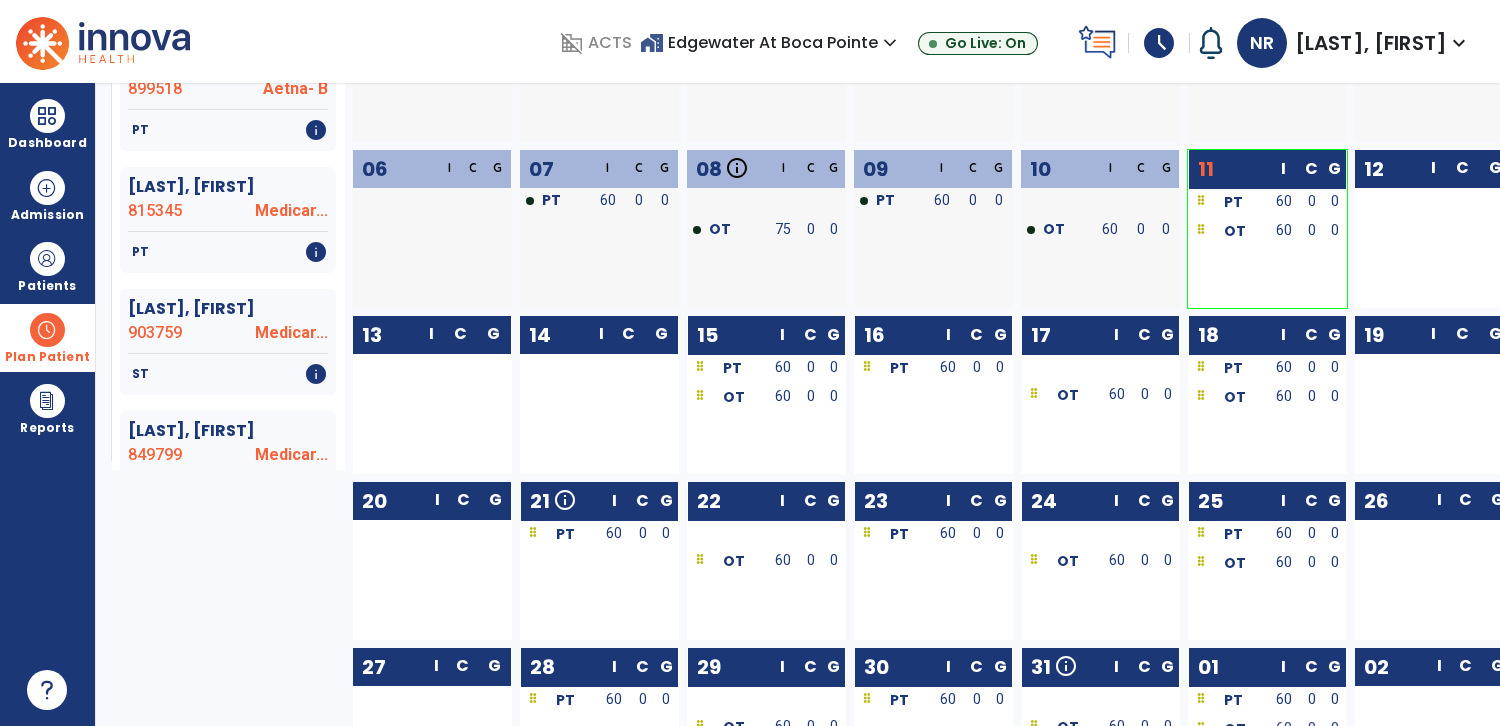 click at bounding box center (727, 426) 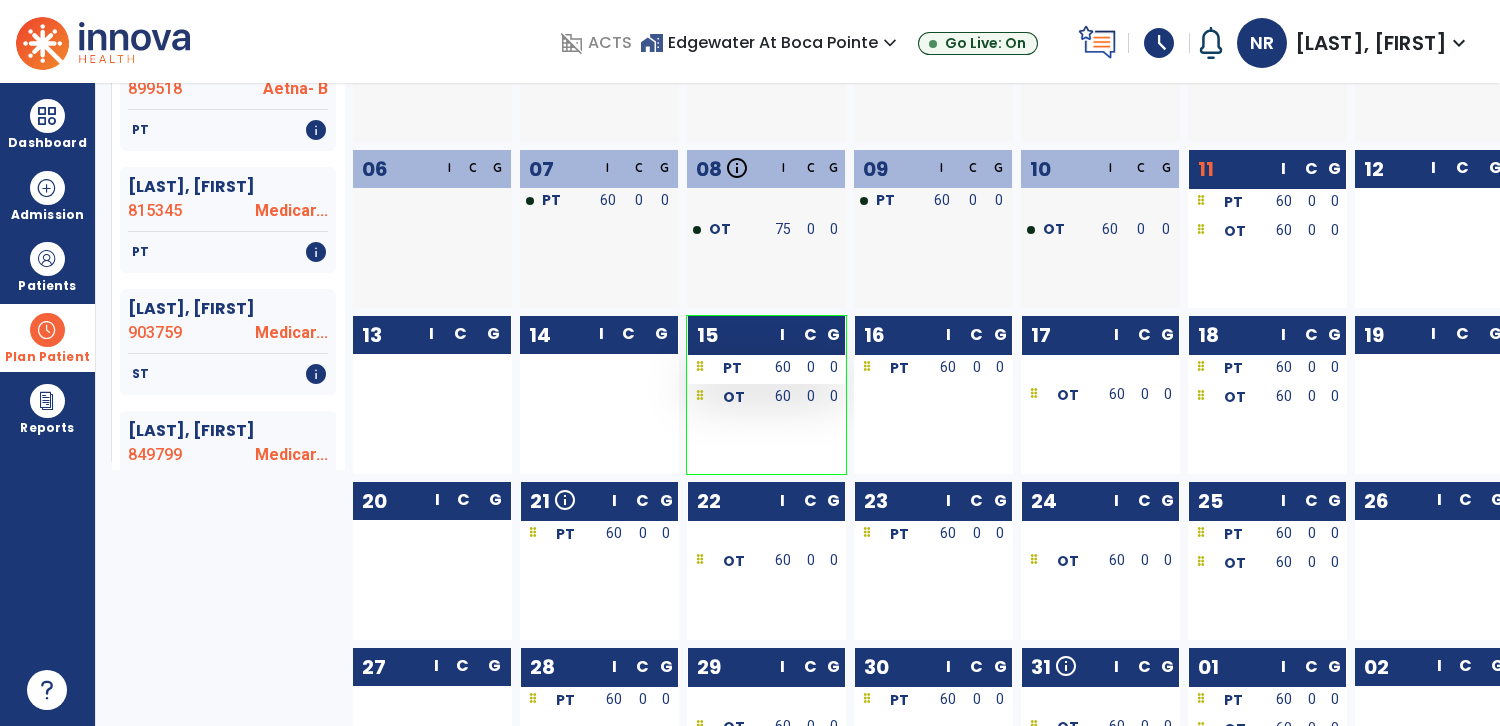 click on "60" at bounding box center (783, 367) 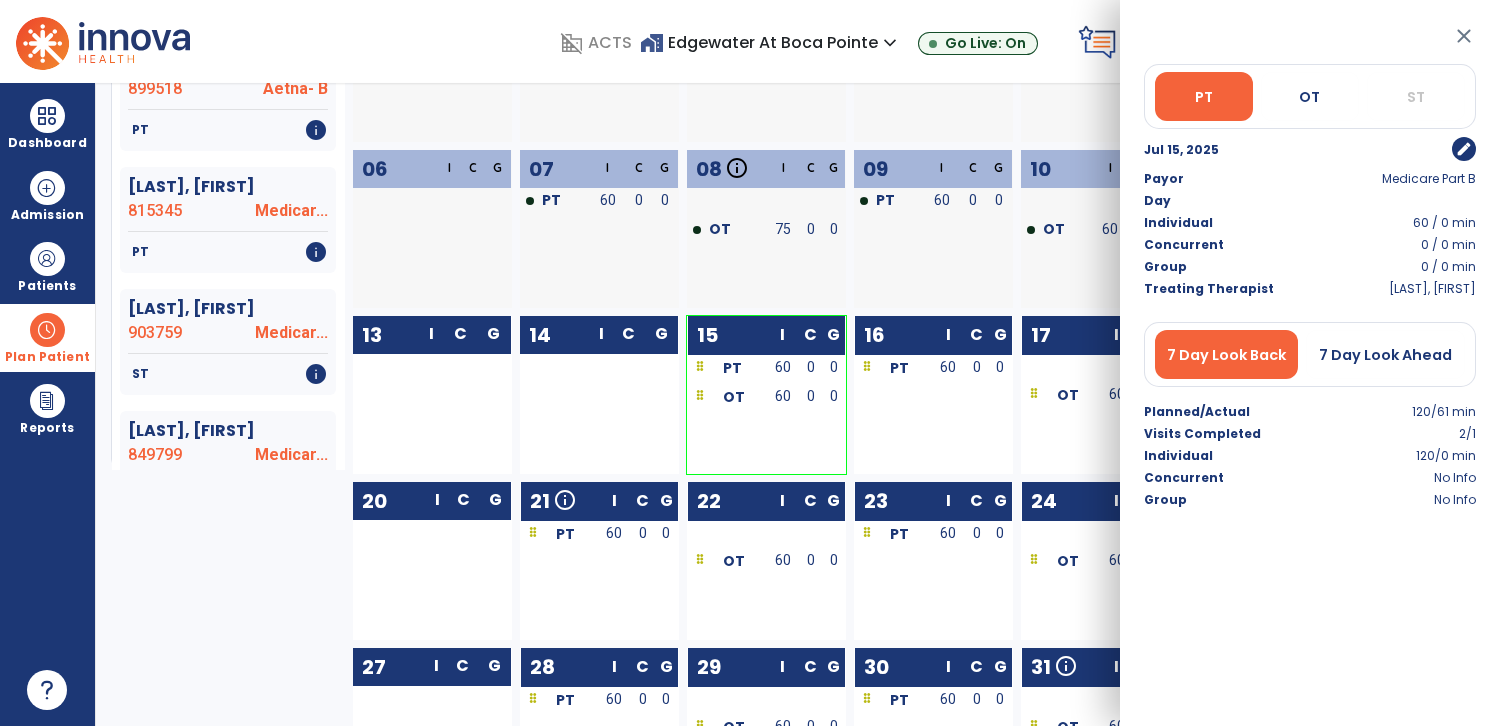 click on "close" at bounding box center [1464, 36] 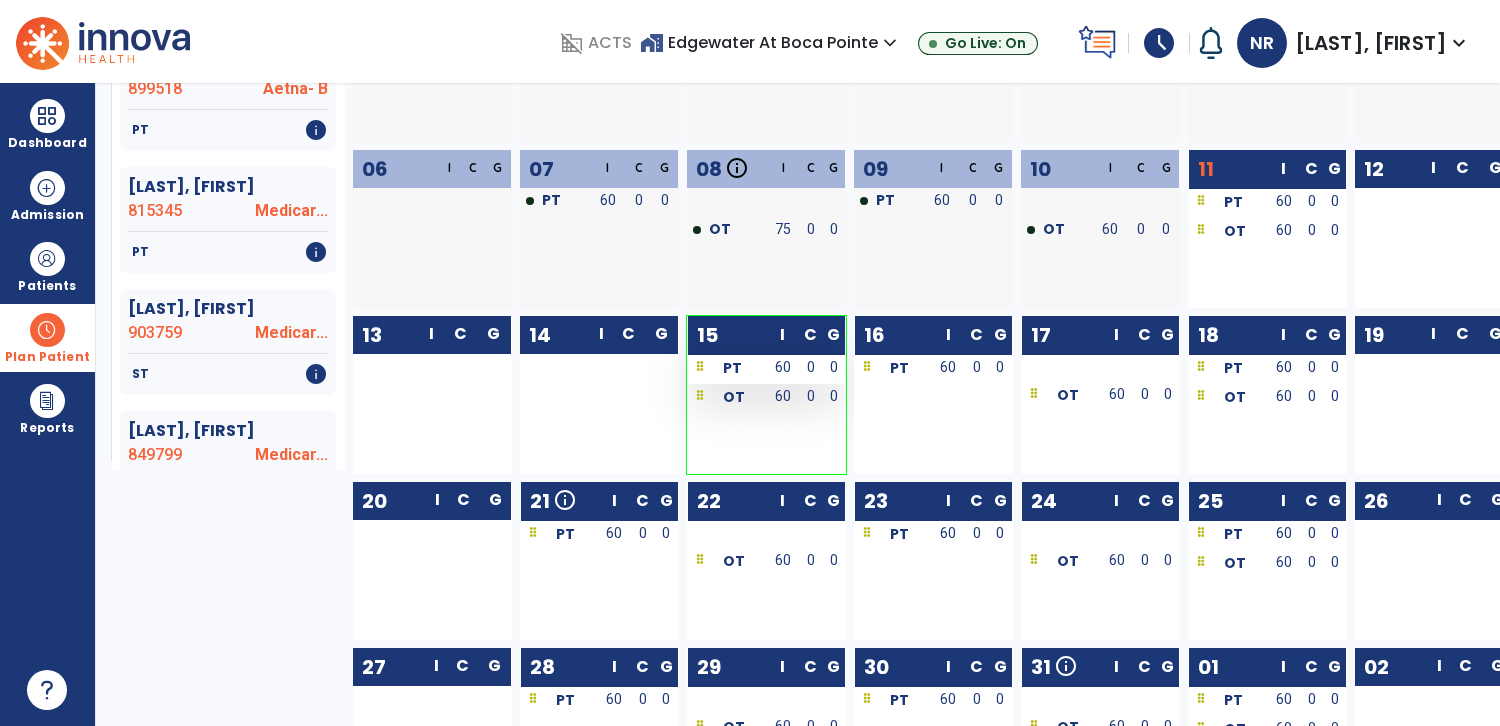 click on "60" at bounding box center (783, 367) 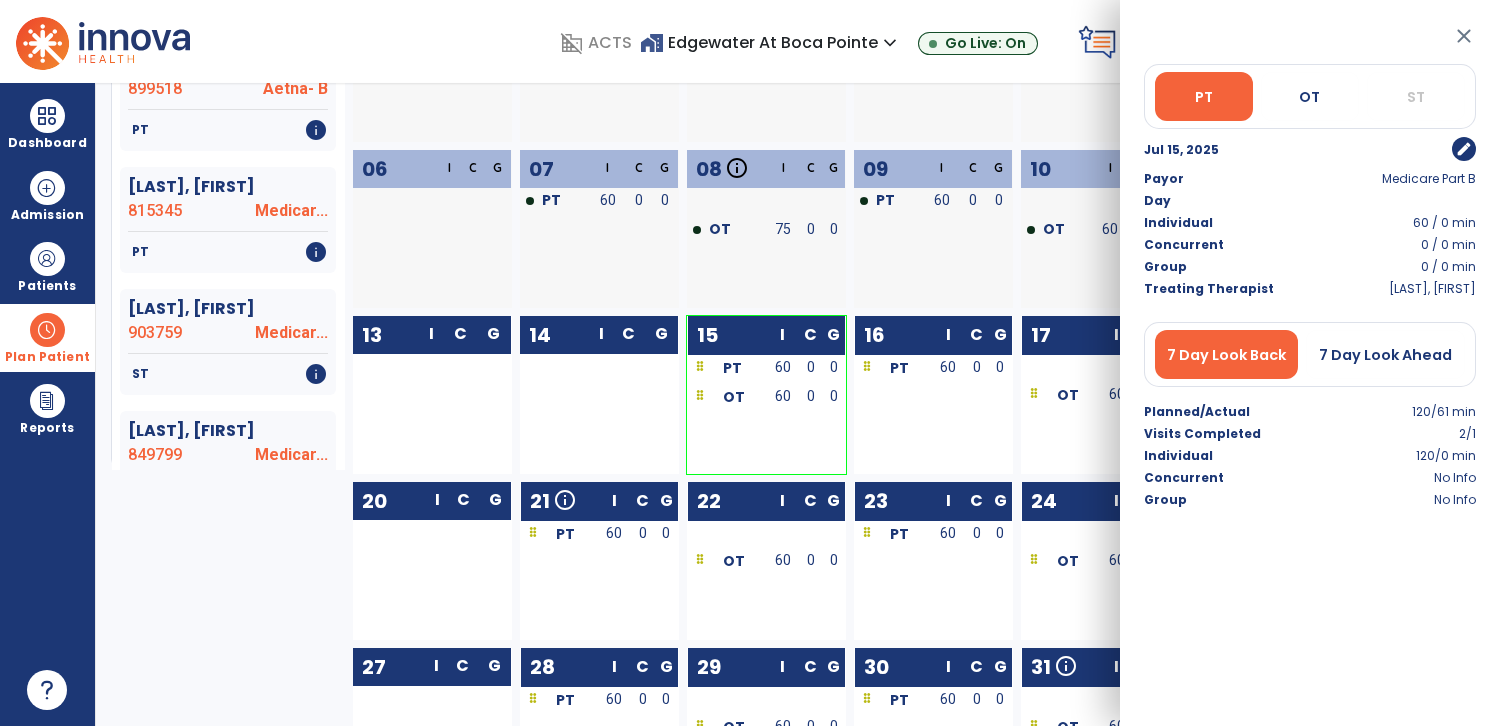 click on "close" at bounding box center [1464, 36] 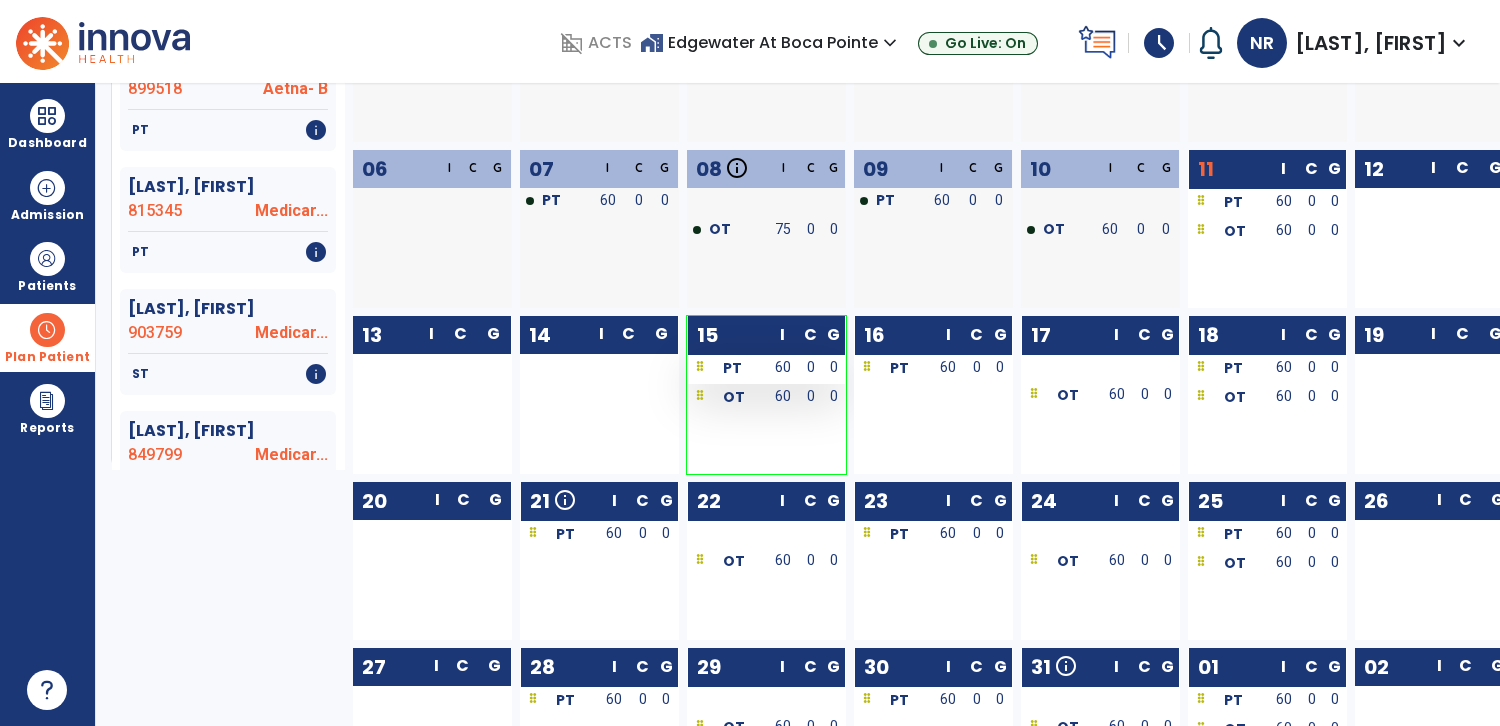 click on "60" at bounding box center (783, 367) 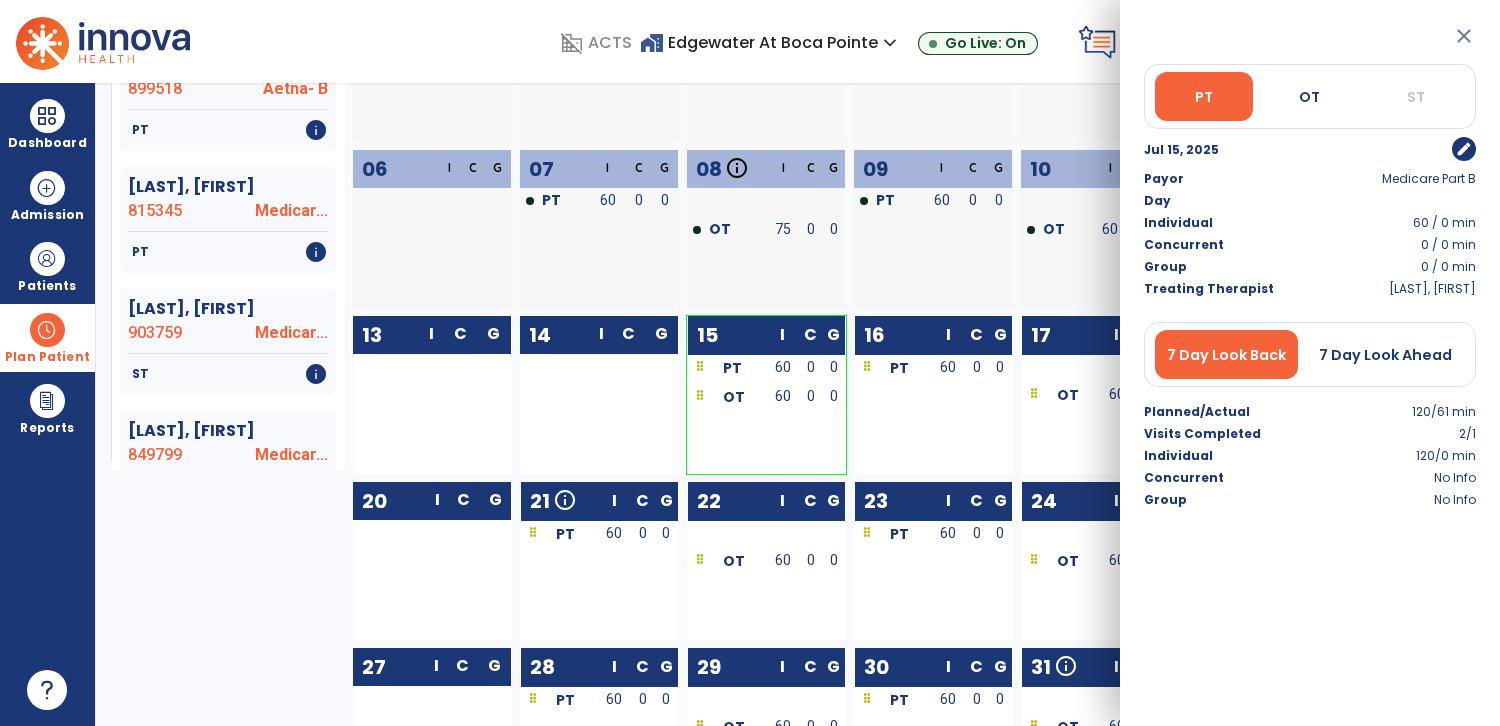 click on "close" at bounding box center (1464, 36) 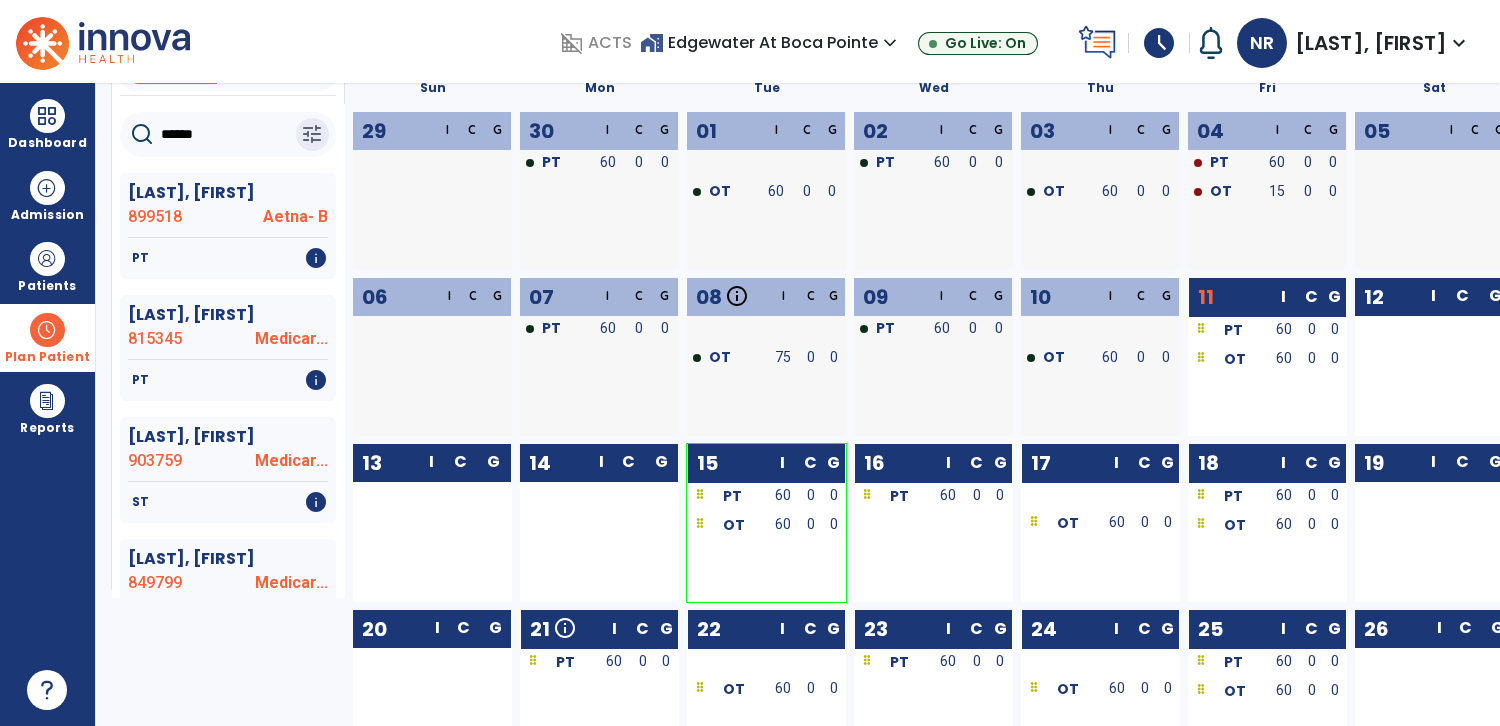 scroll, scrollTop: 138, scrollLeft: 0, axis: vertical 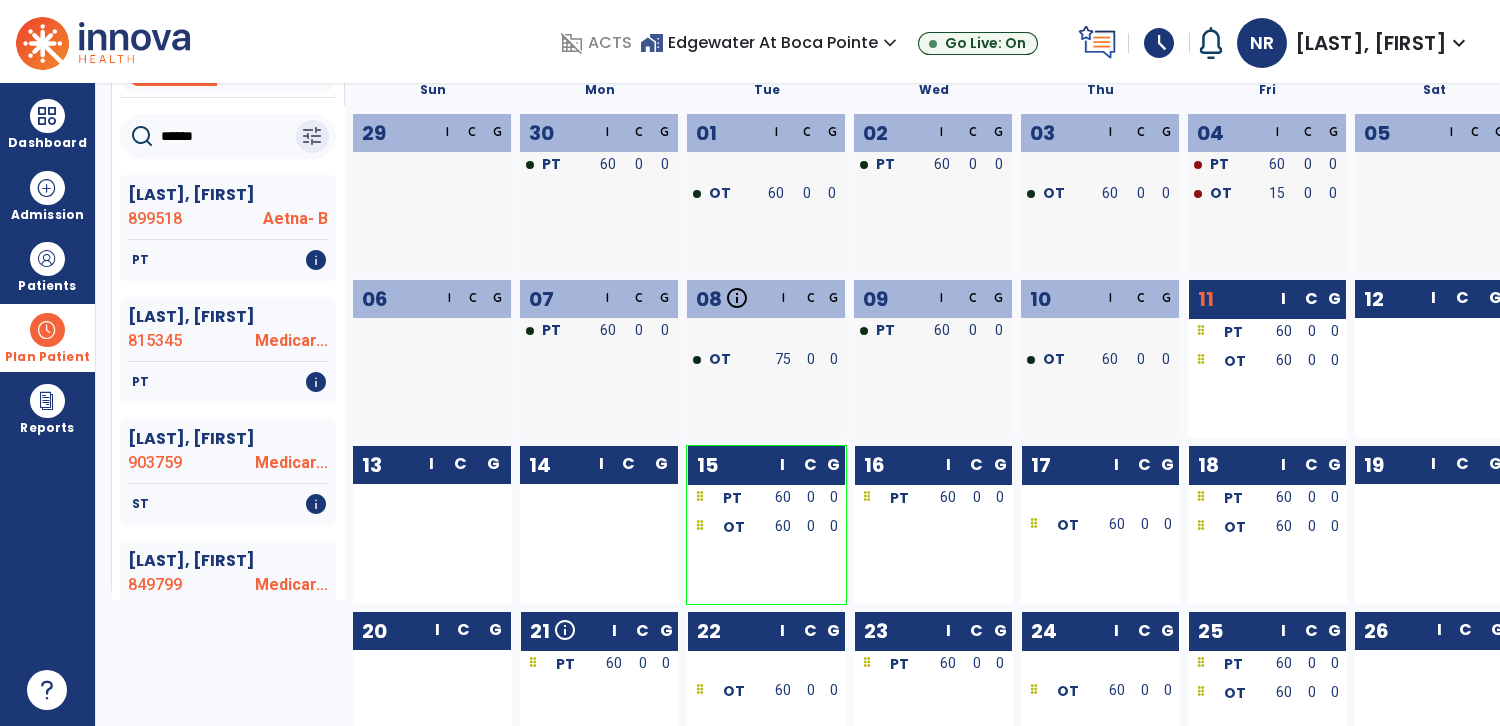 click at bounding box center (727, 556) 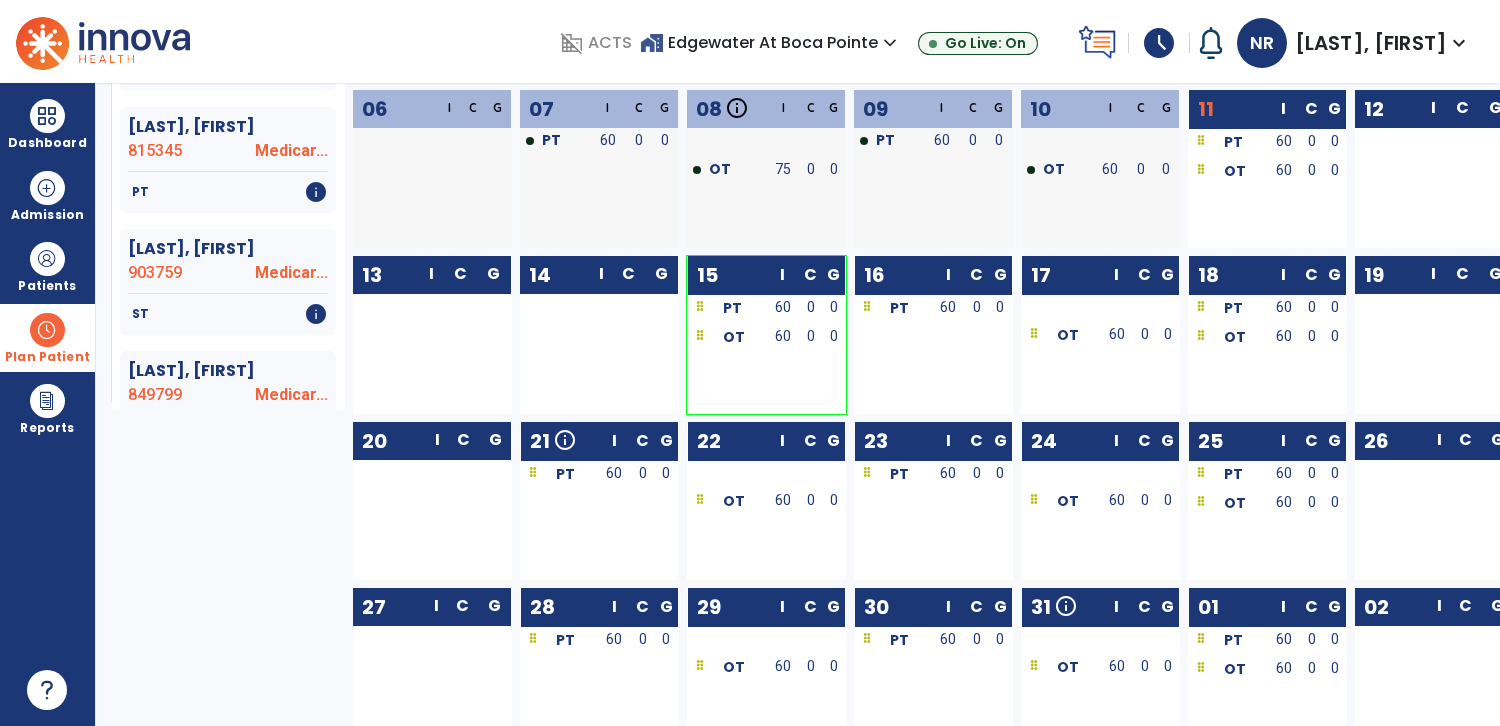 scroll, scrollTop: 347, scrollLeft: 0, axis: vertical 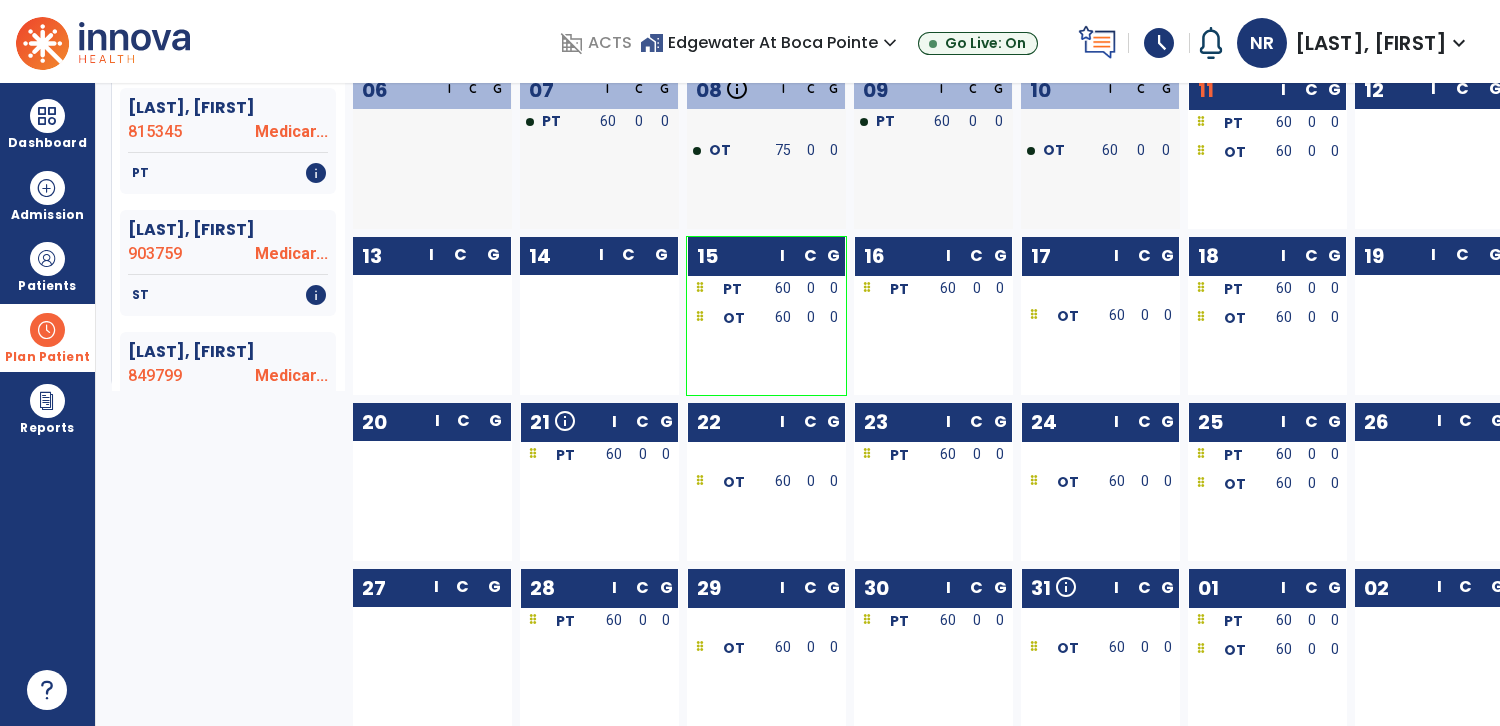 click at bounding box center (810, 511) 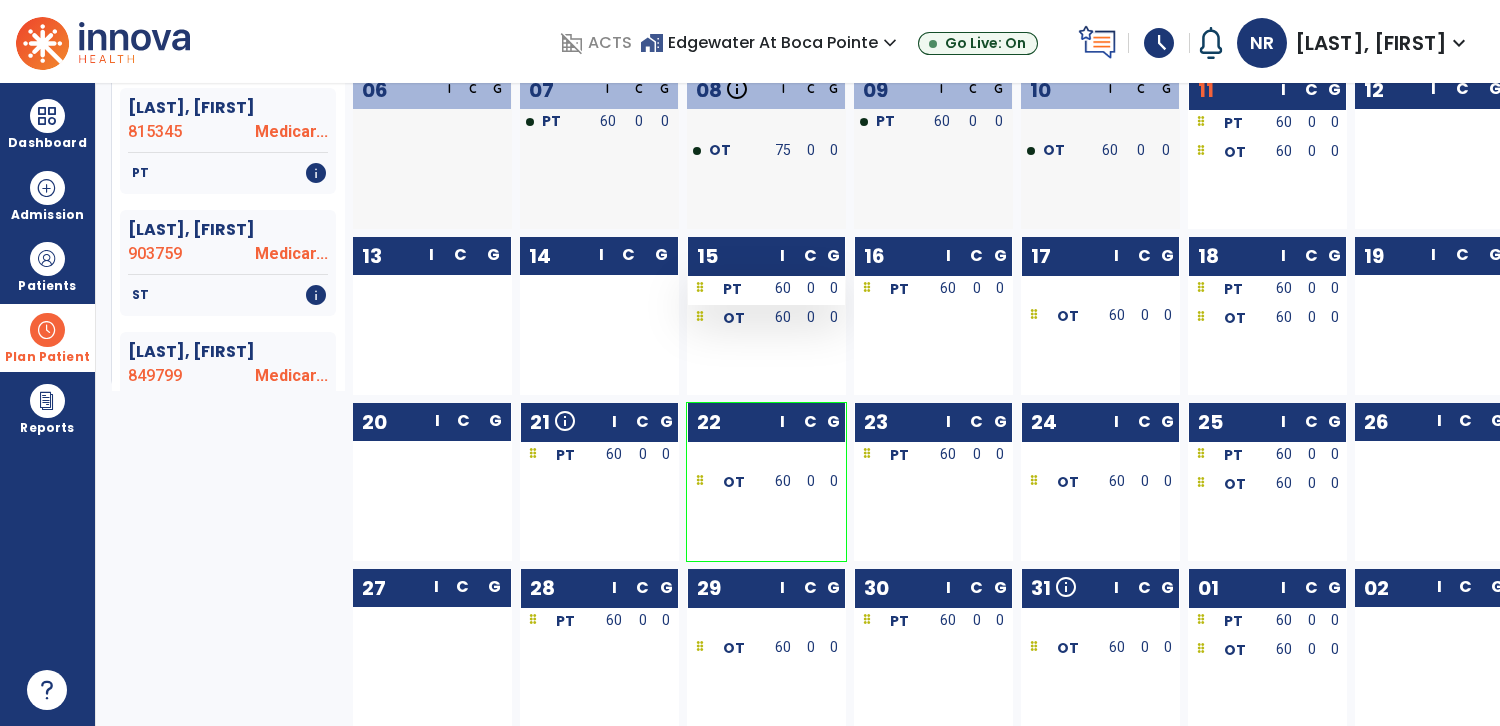 click on "60" at bounding box center (783, 288) 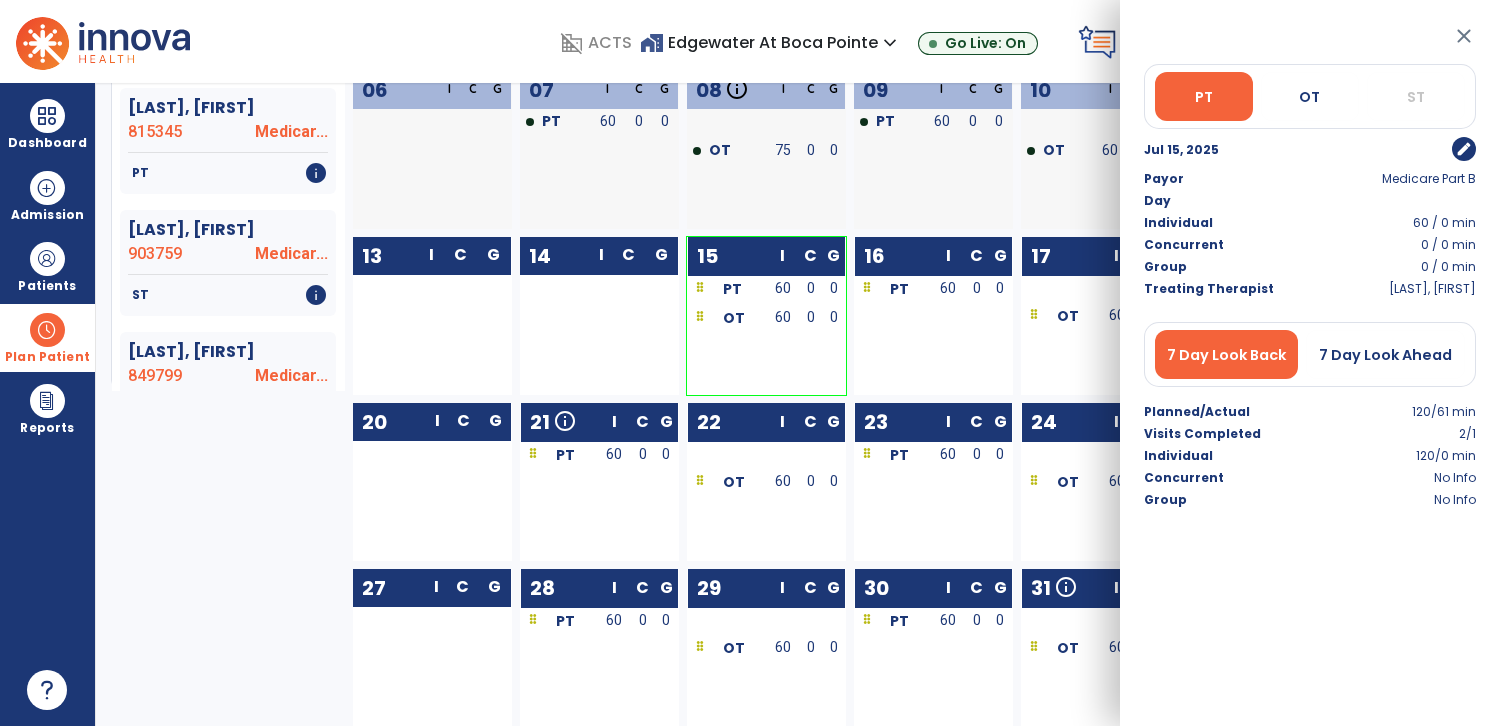 click on "close" at bounding box center (1464, 36) 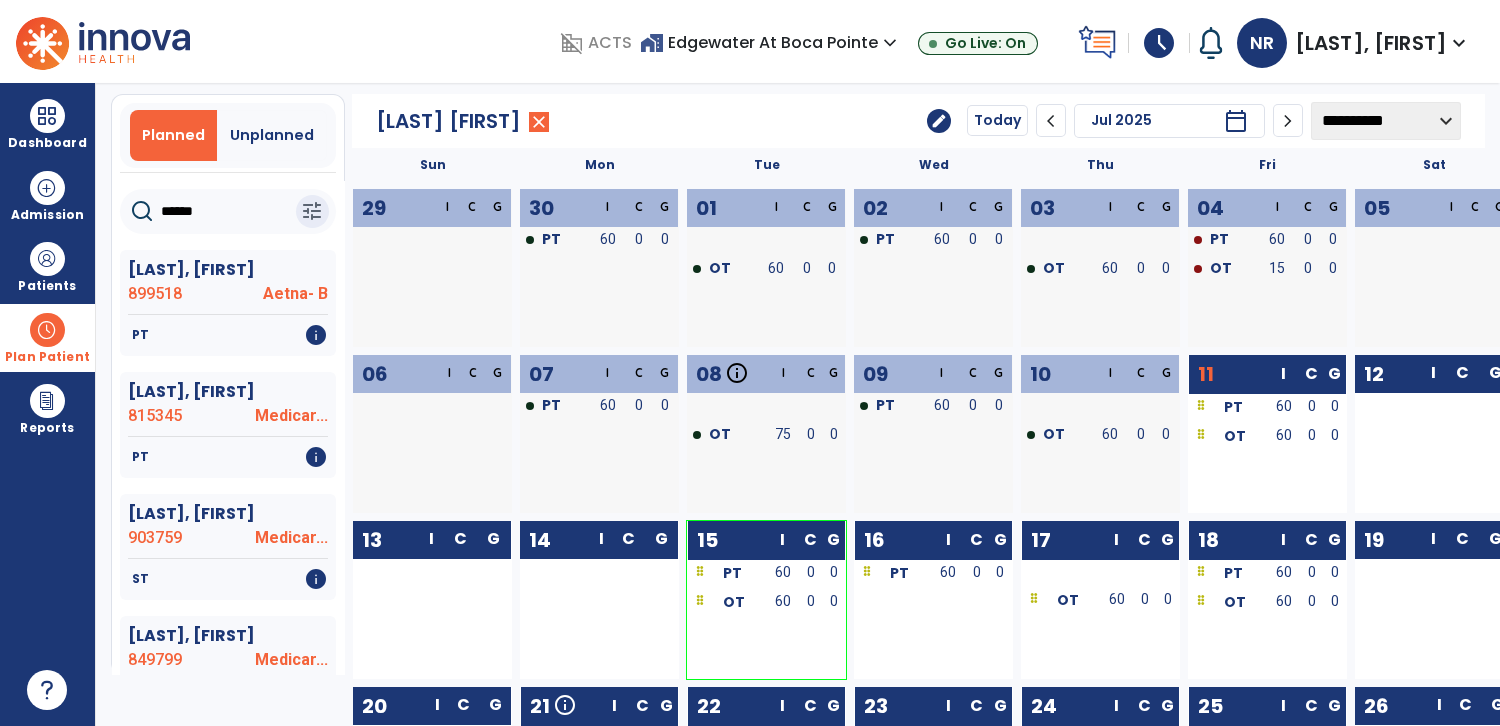 scroll, scrollTop: 0, scrollLeft: 0, axis: both 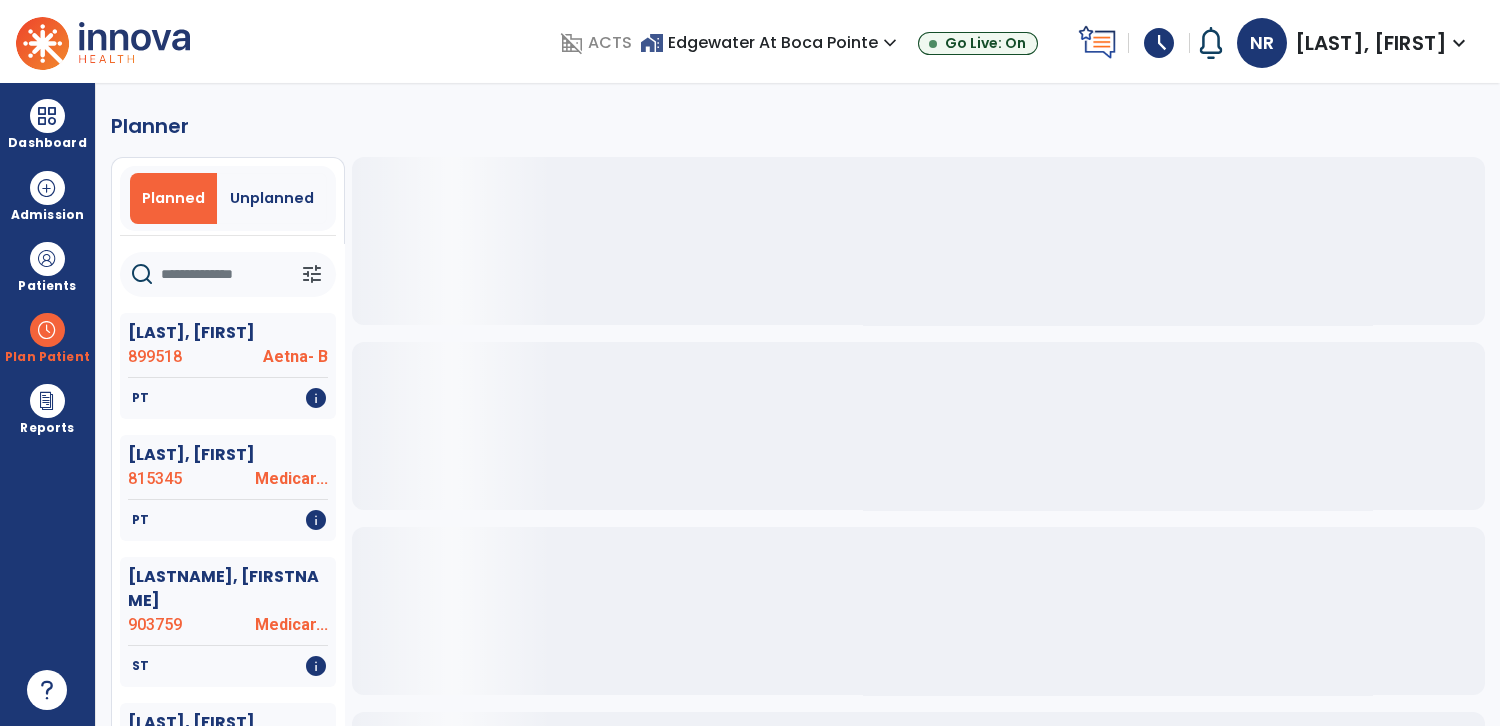 click 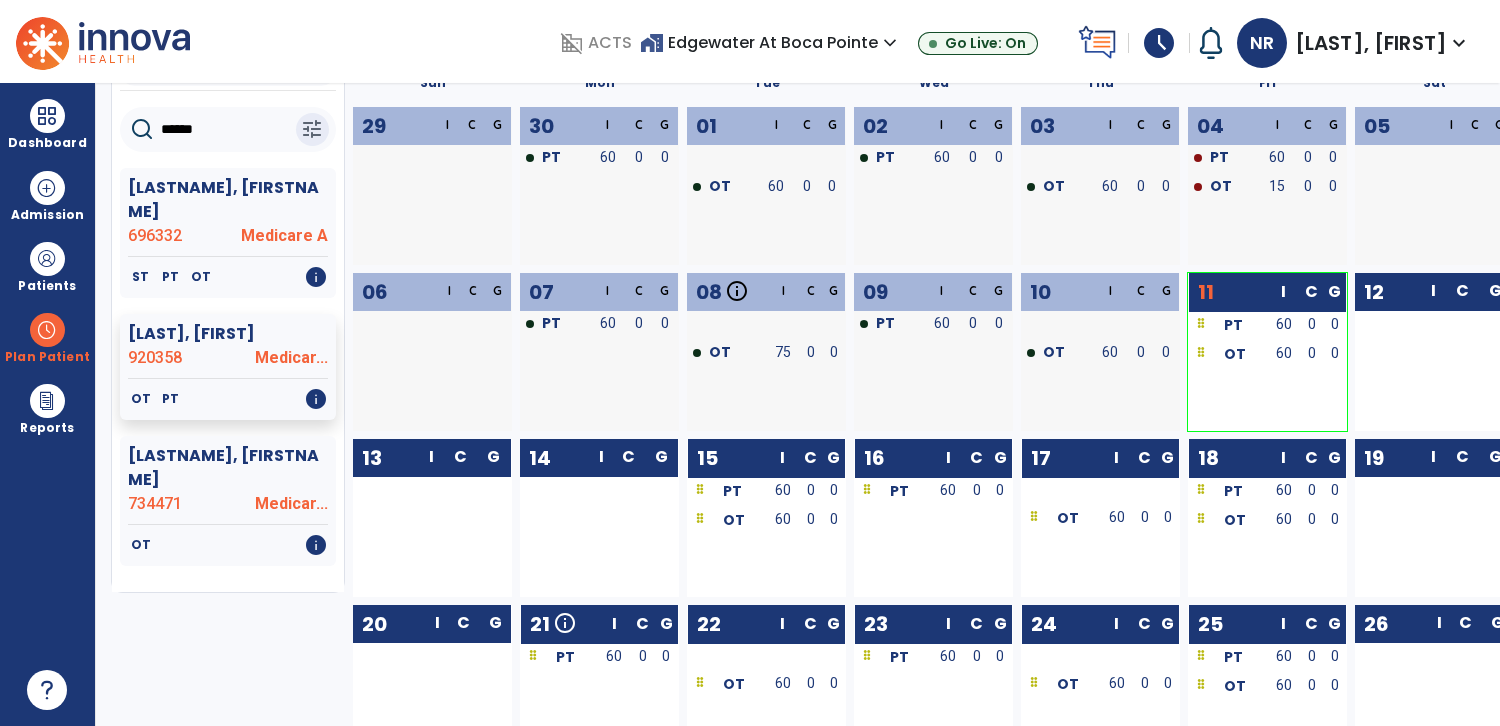 scroll, scrollTop: 141, scrollLeft: 0, axis: vertical 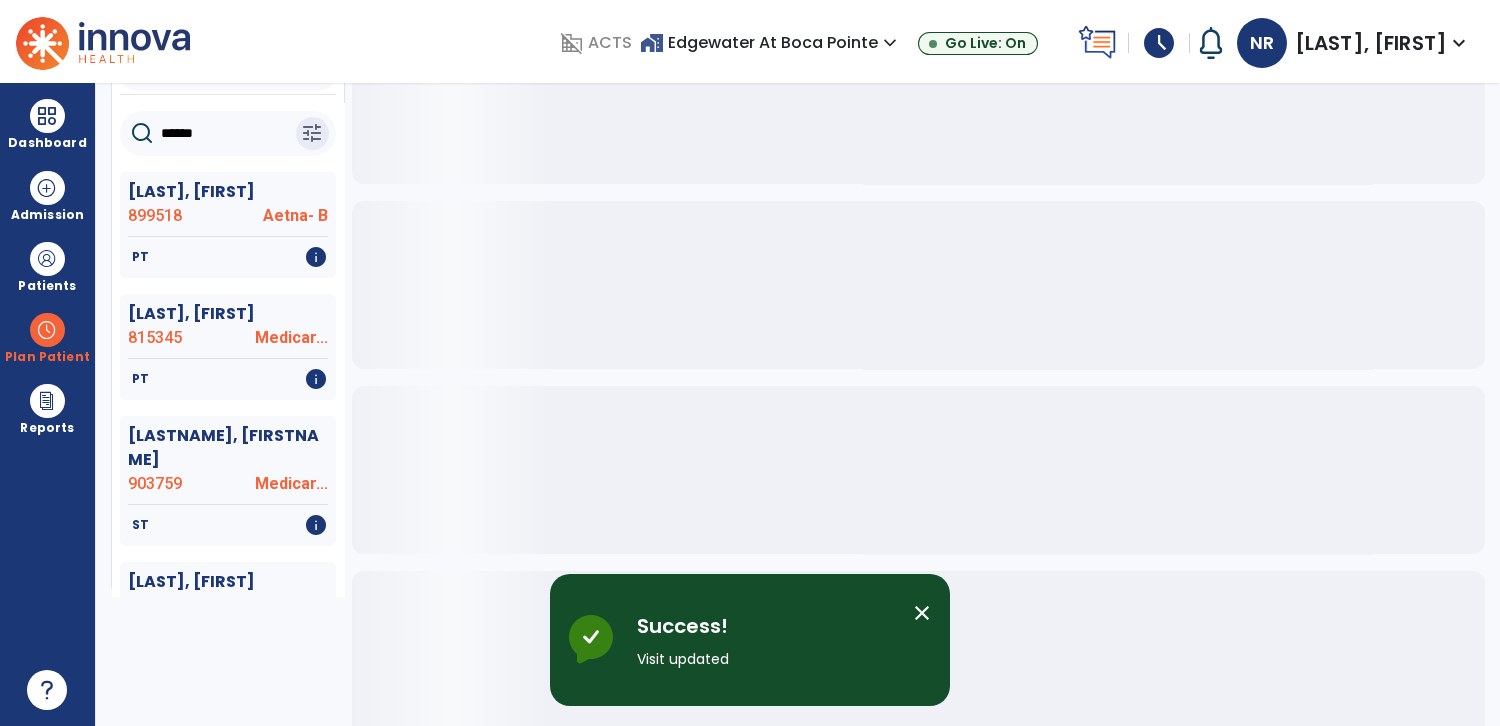 type on "******" 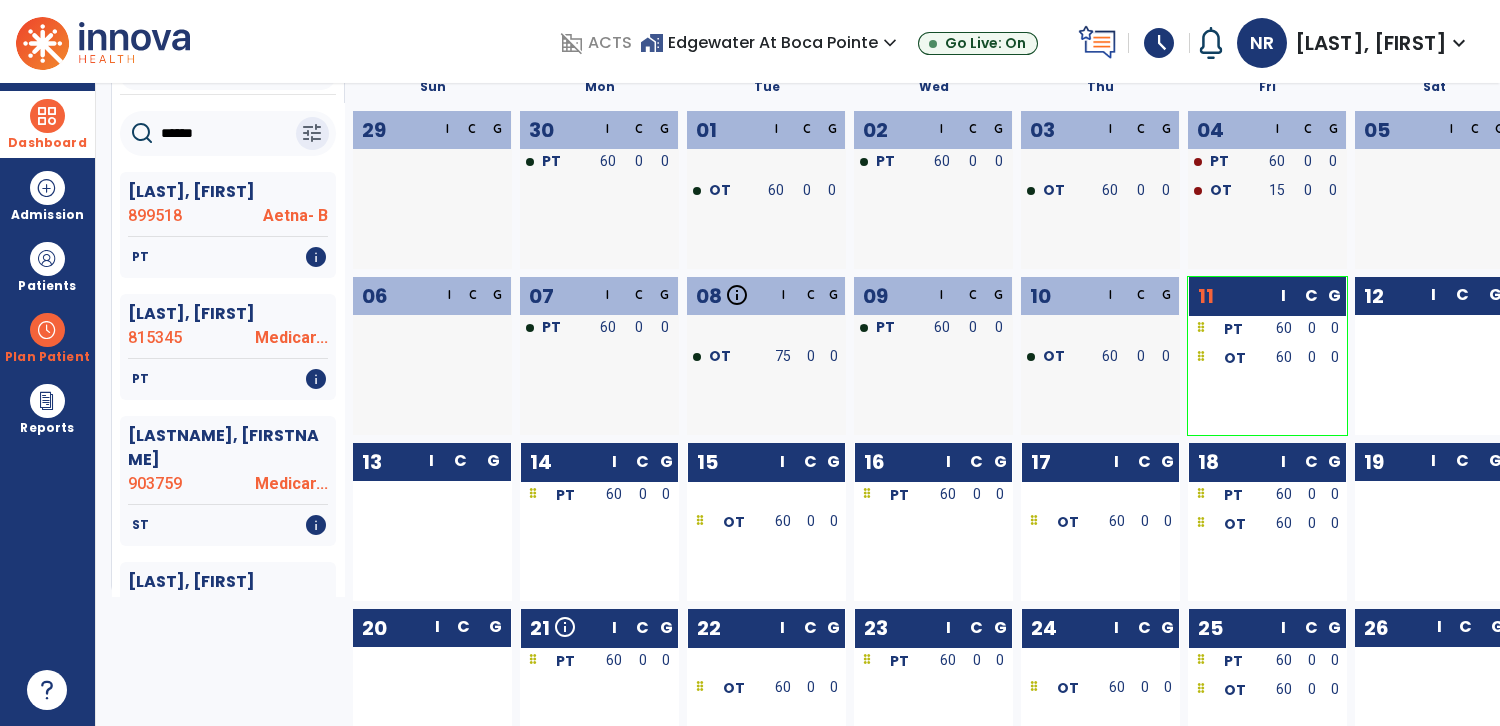 click at bounding box center (47, 116) 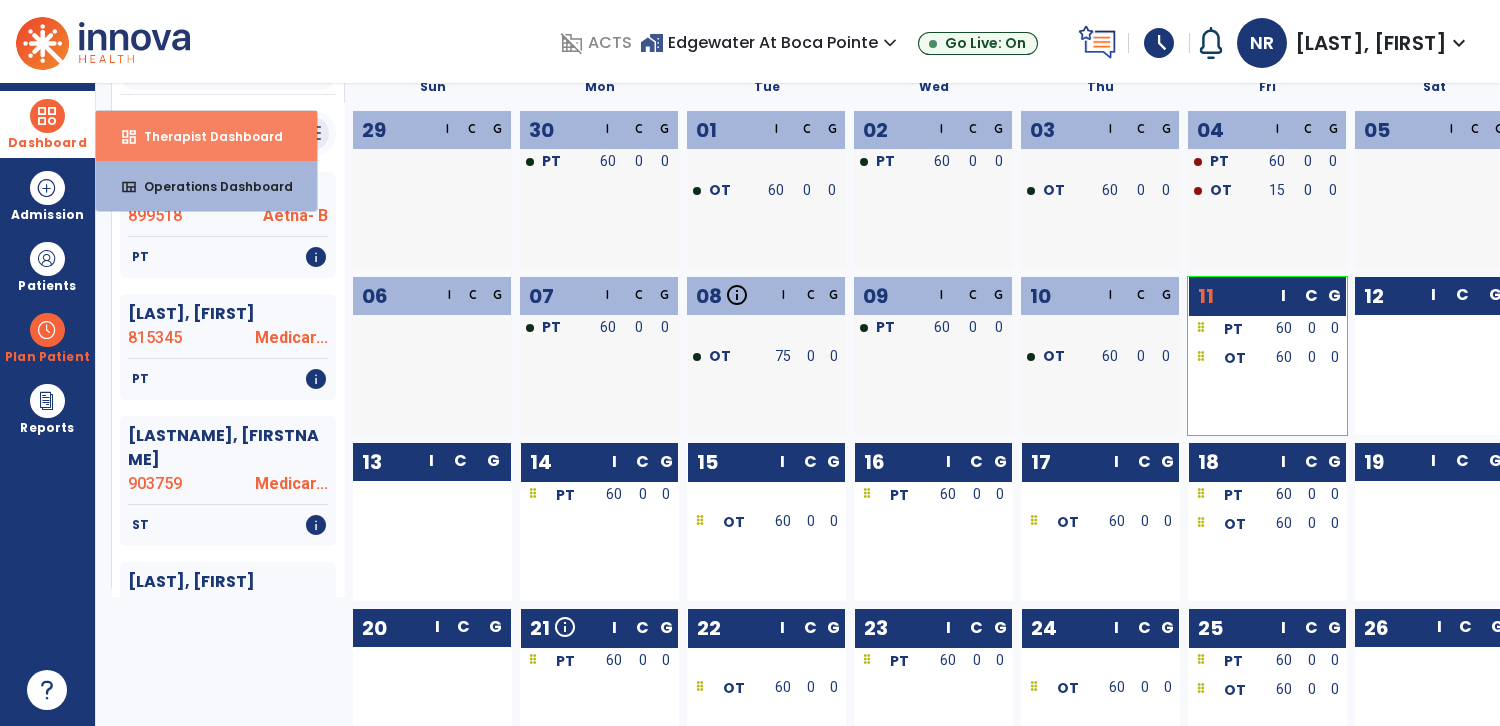 click on "Therapist Dashboard" at bounding box center [205, 136] 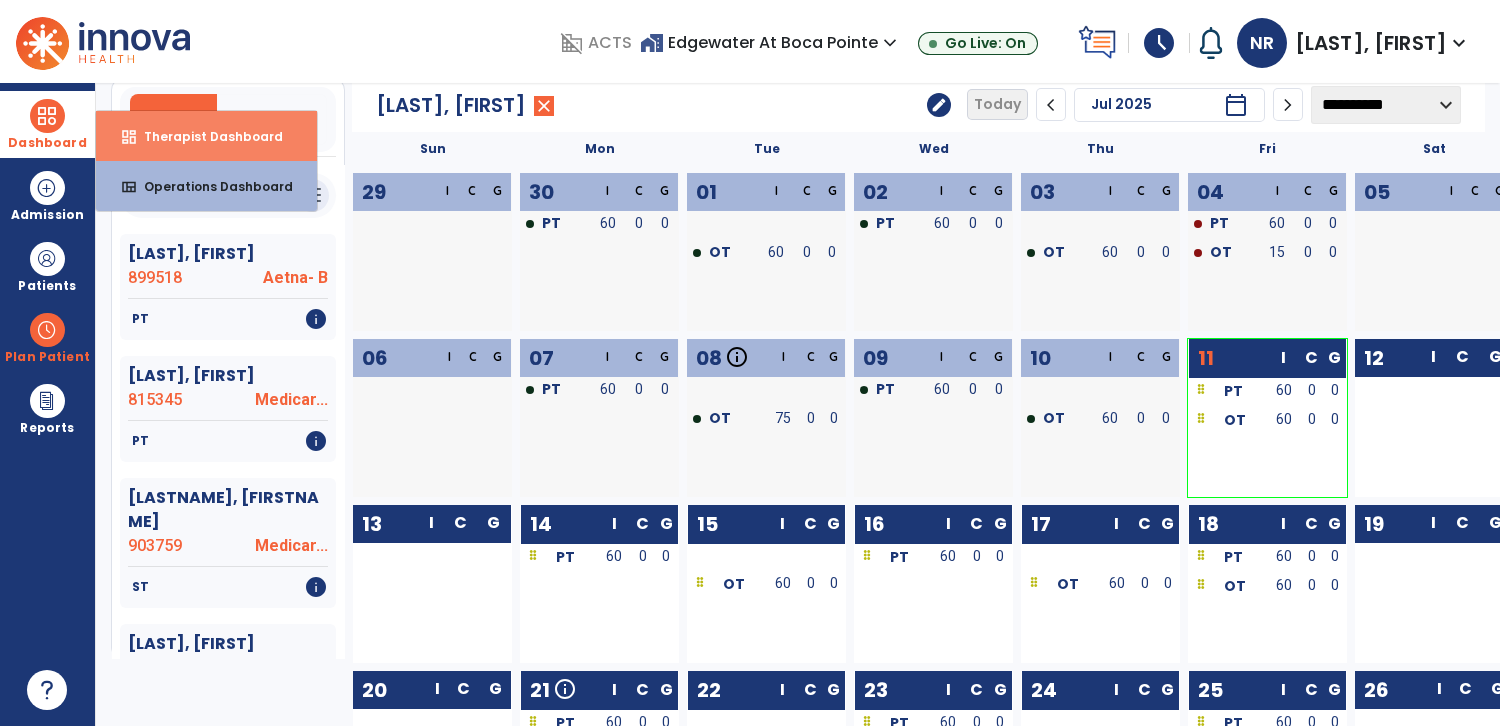 select on "****" 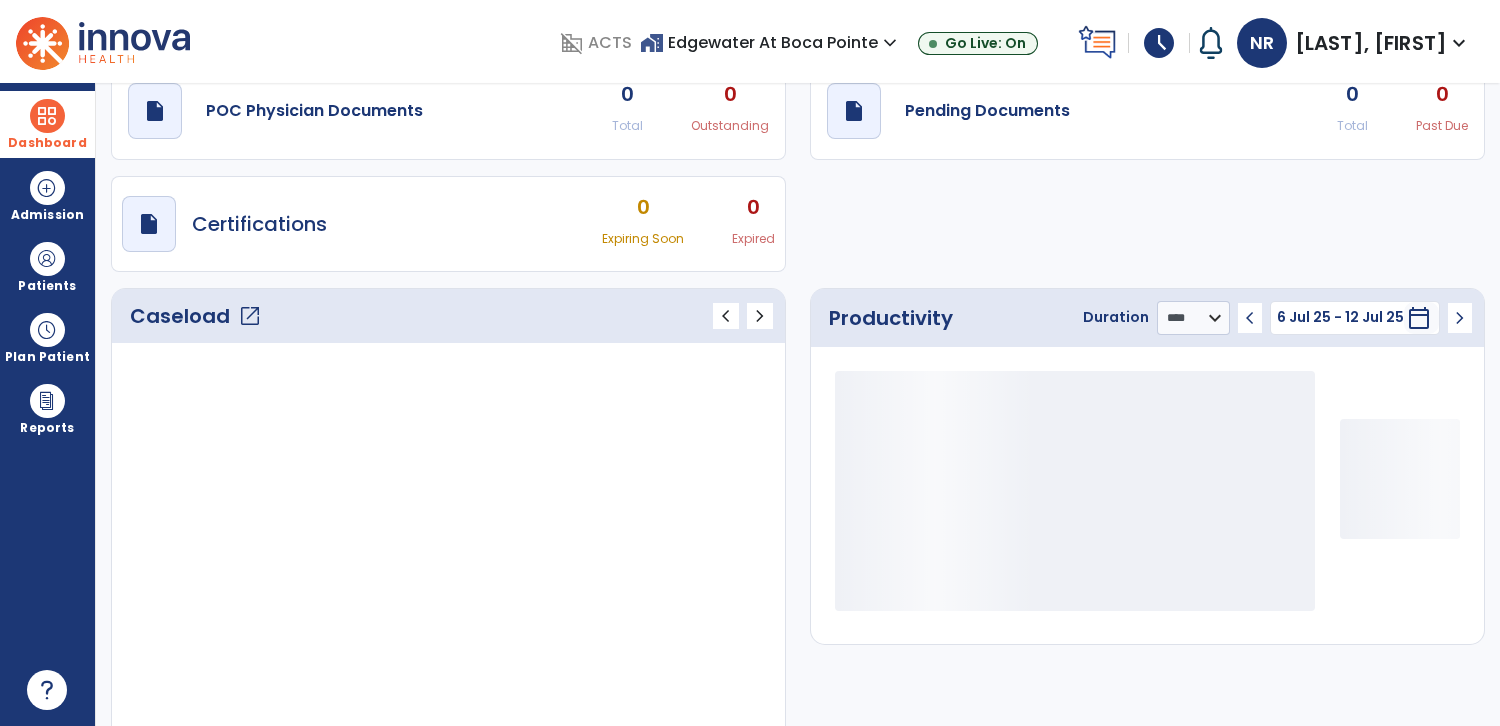 scroll, scrollTop: 79, scrollLeft: 0, axis: vertical 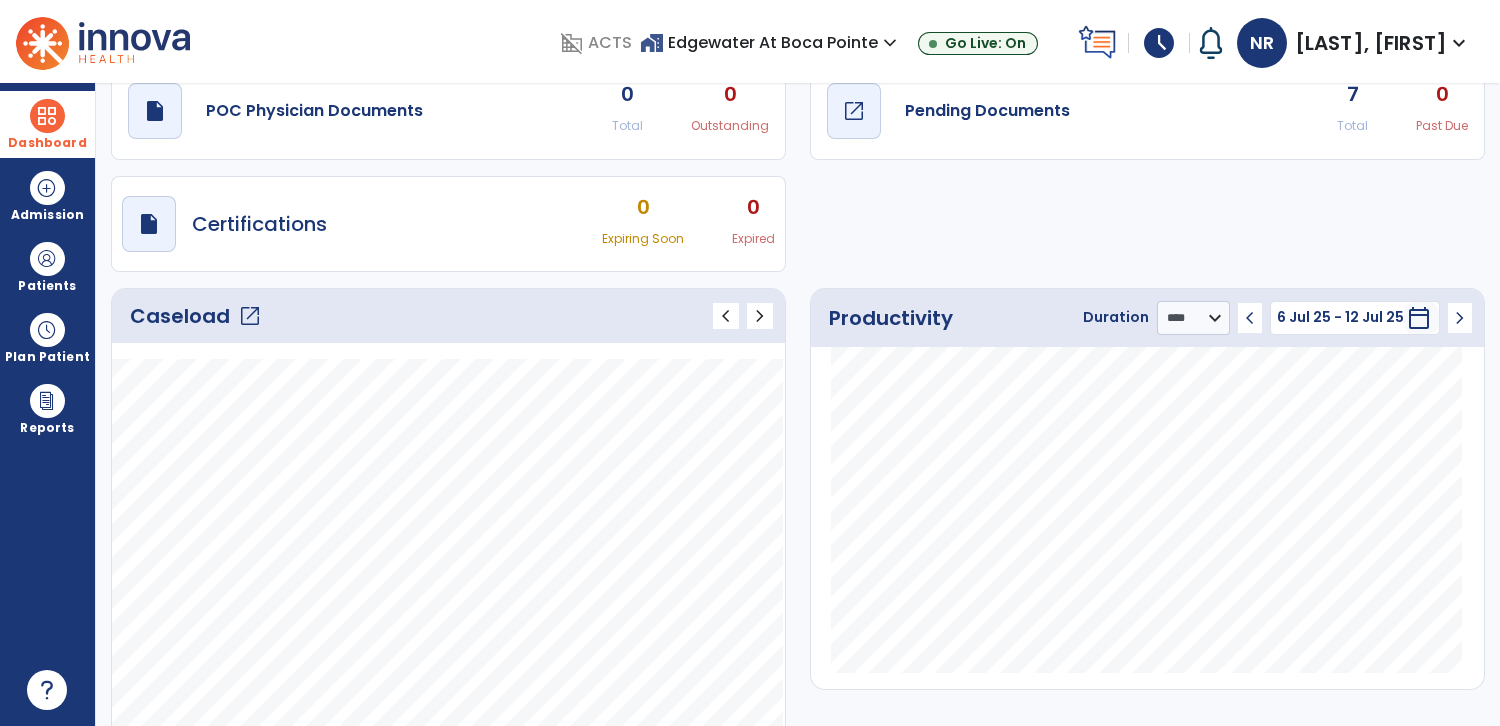 click on "draft   open_in_new  Pending Documents" 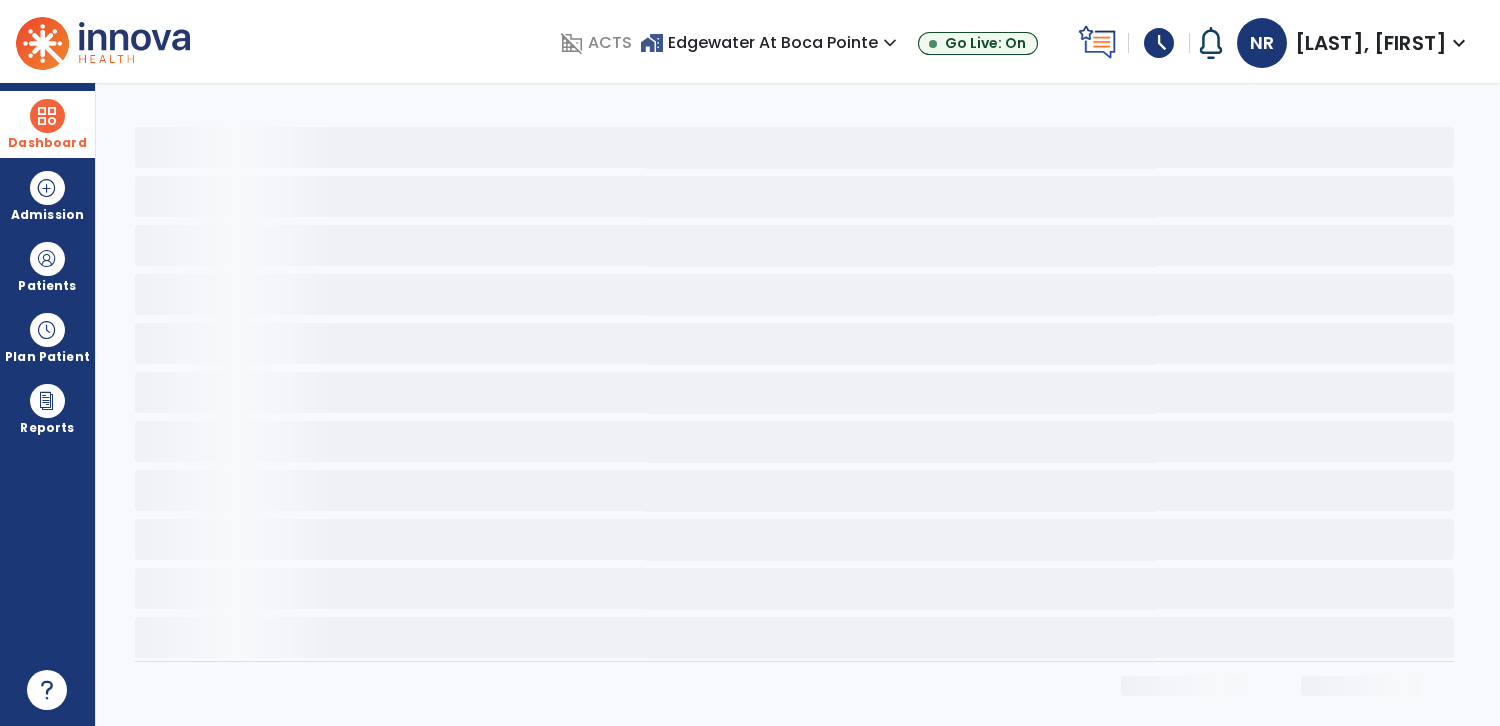 scroll, scrollTop: 0, scrollLeft: 0, axis: both 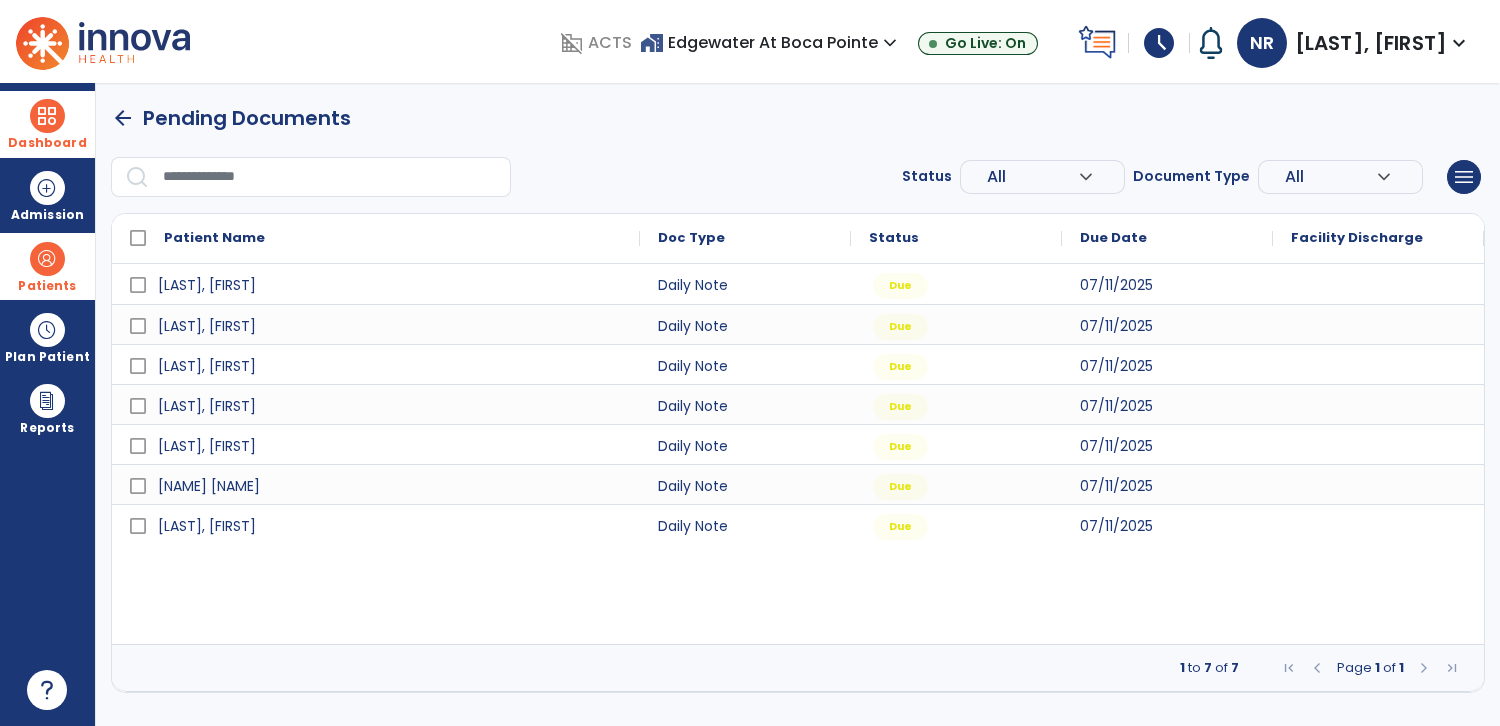 click at bounding box center (47, 259) 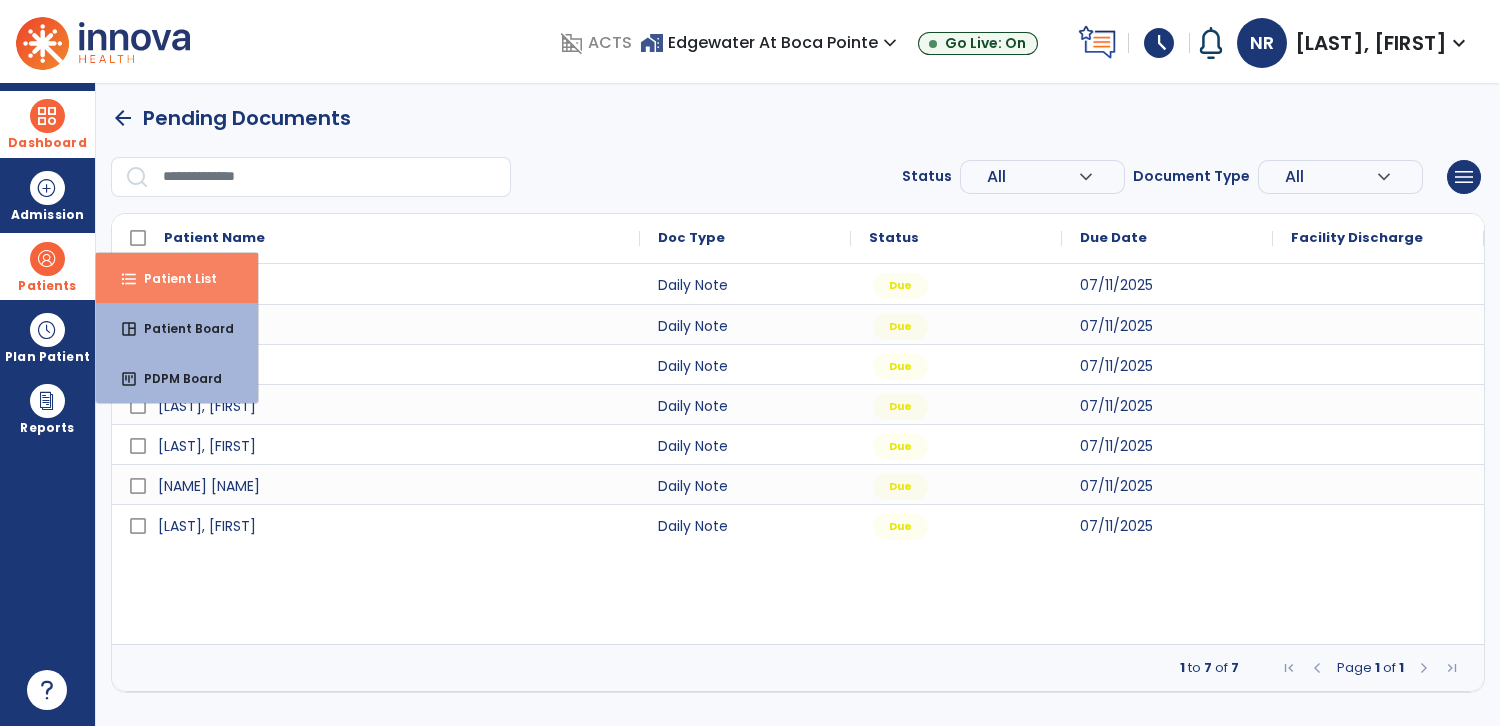 click on "Patient List" at bounding box center (172, 278) 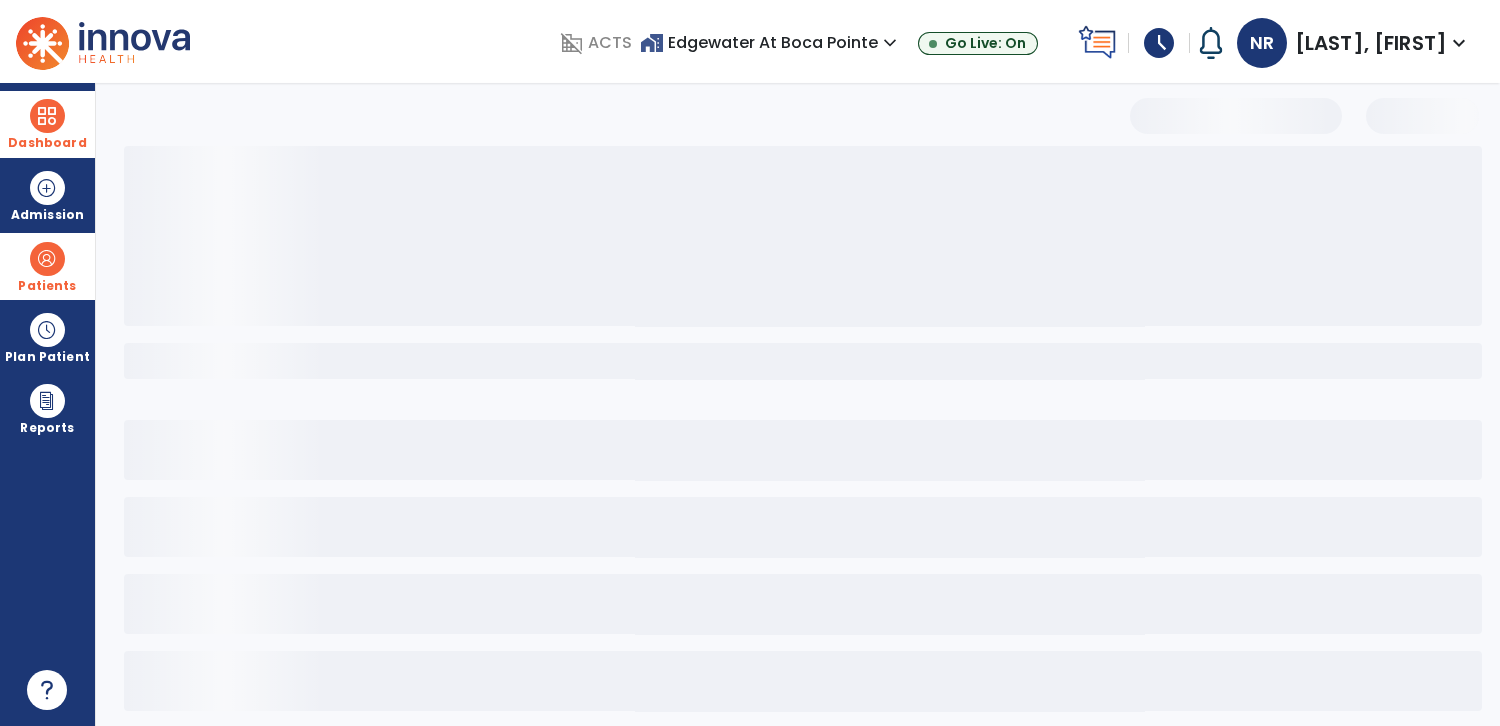 select on "***" 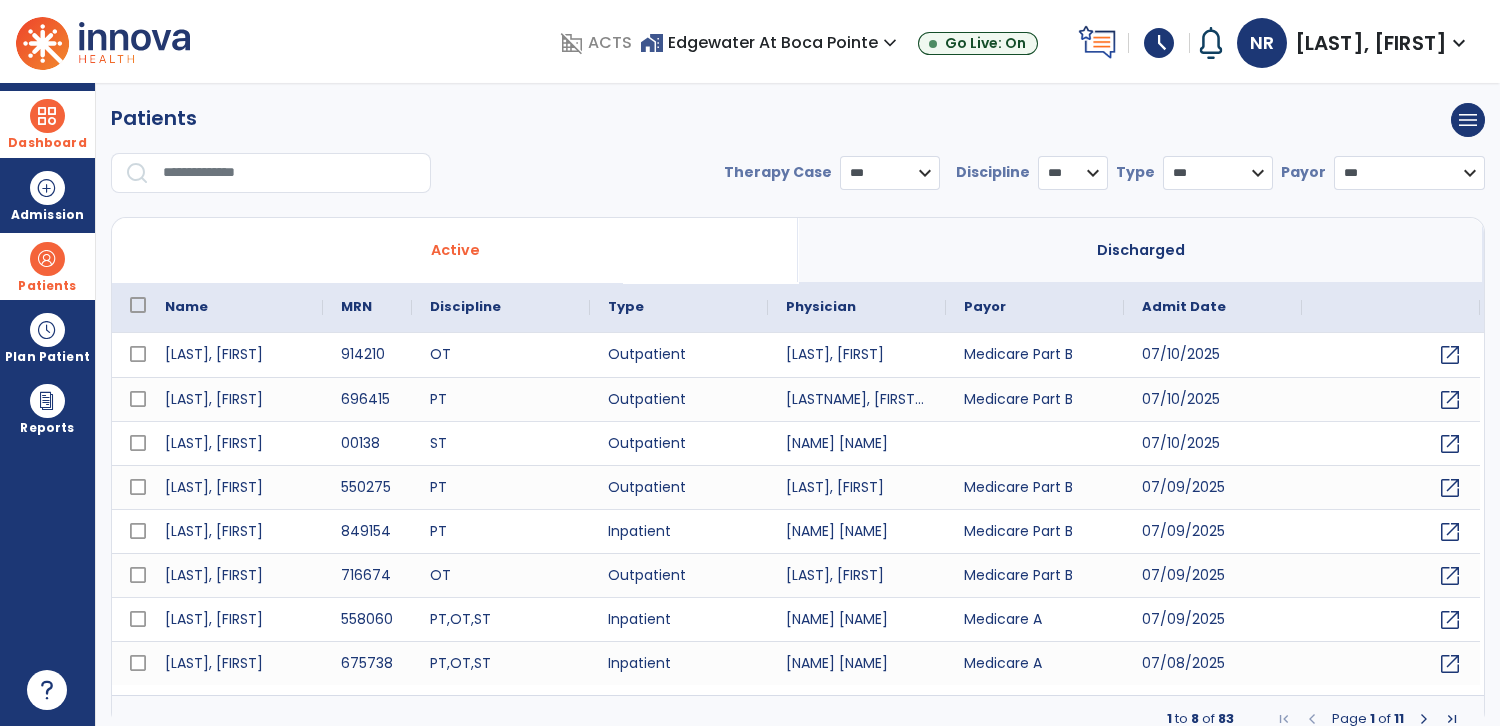 click at bounding box center [290, 173] 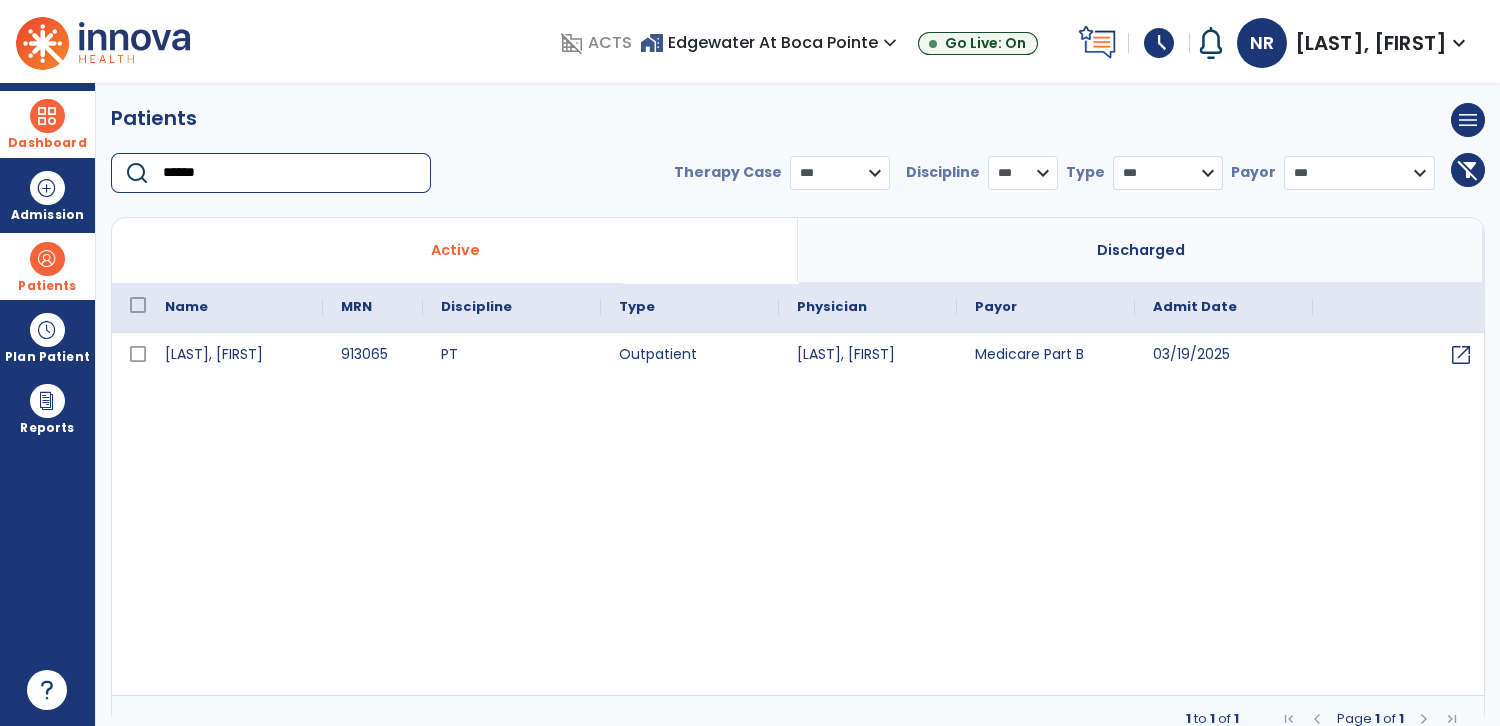 type on "******" 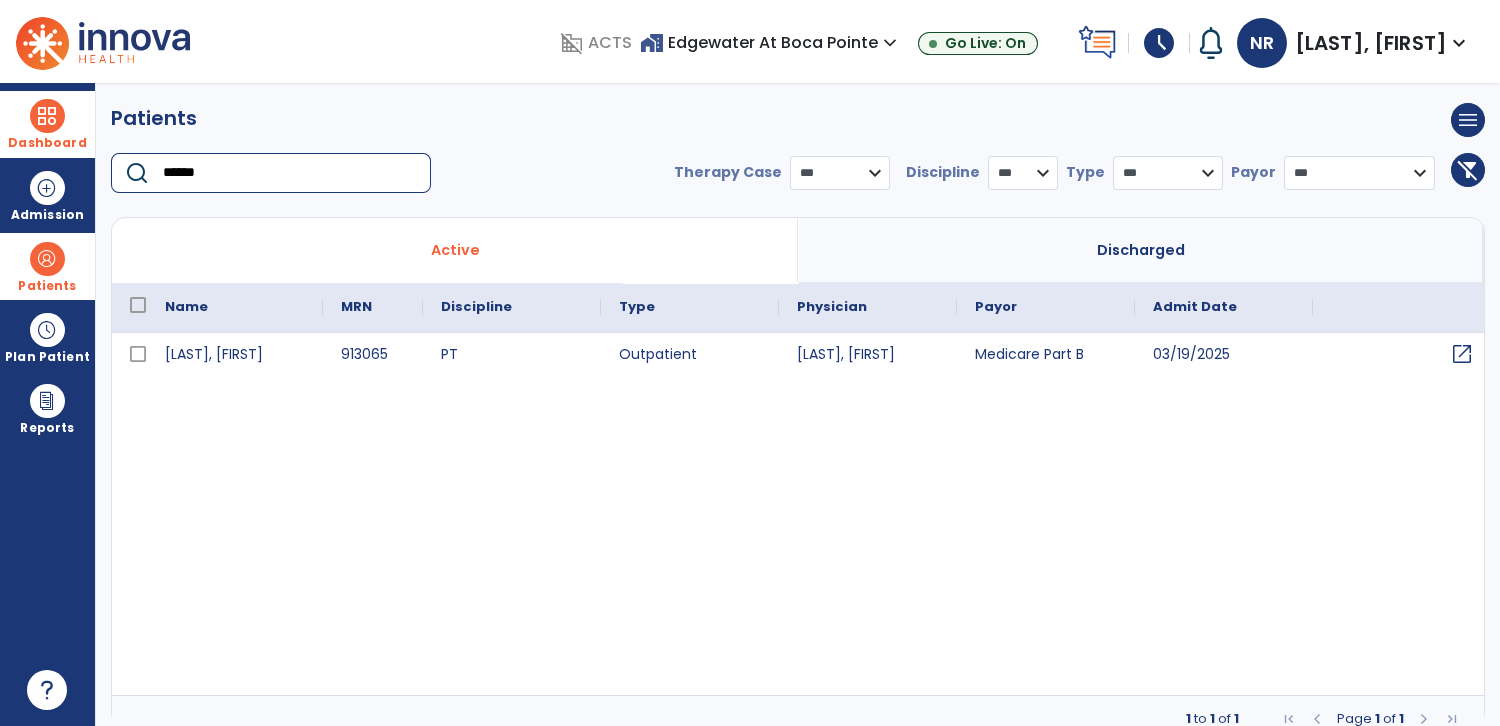 click on "open_in_new" at bounding box center [1462, 354] 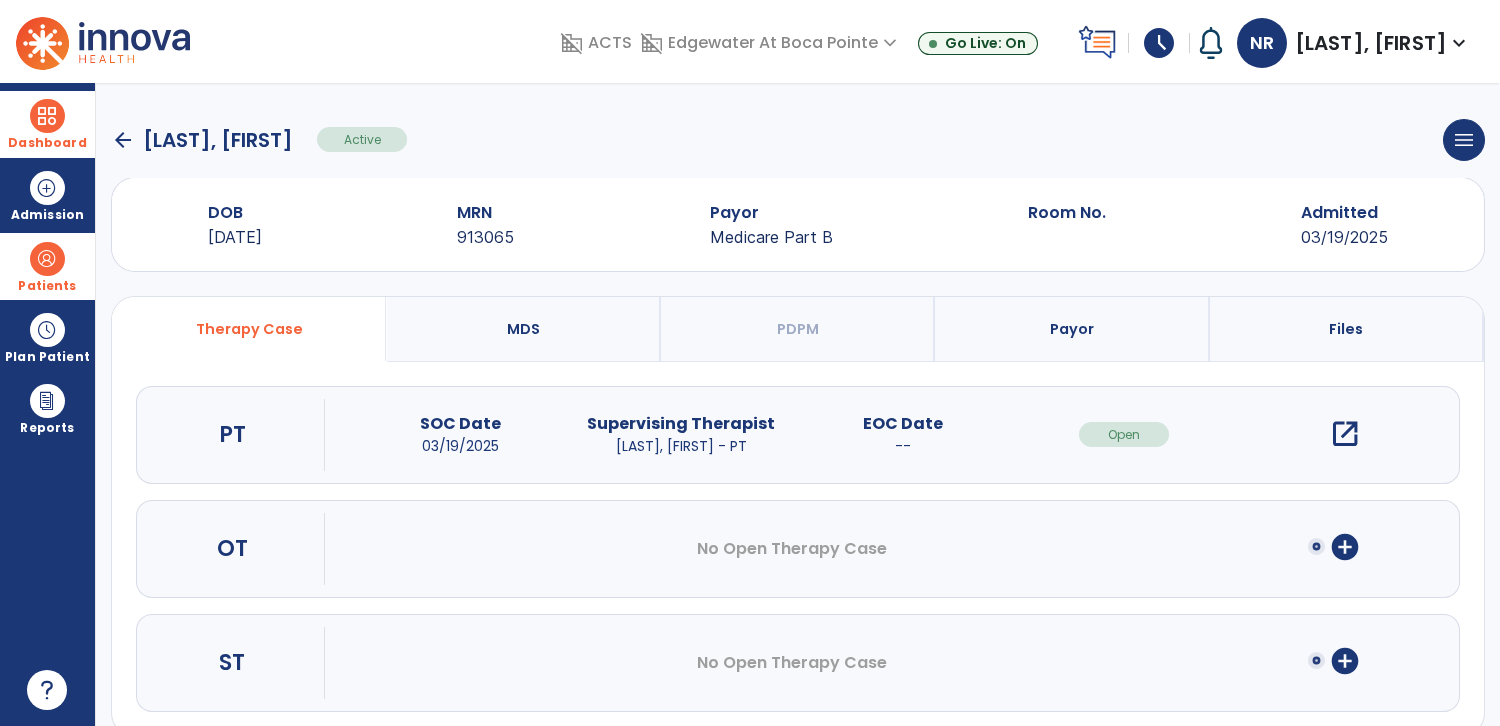 click at bounding box center (47, 116) 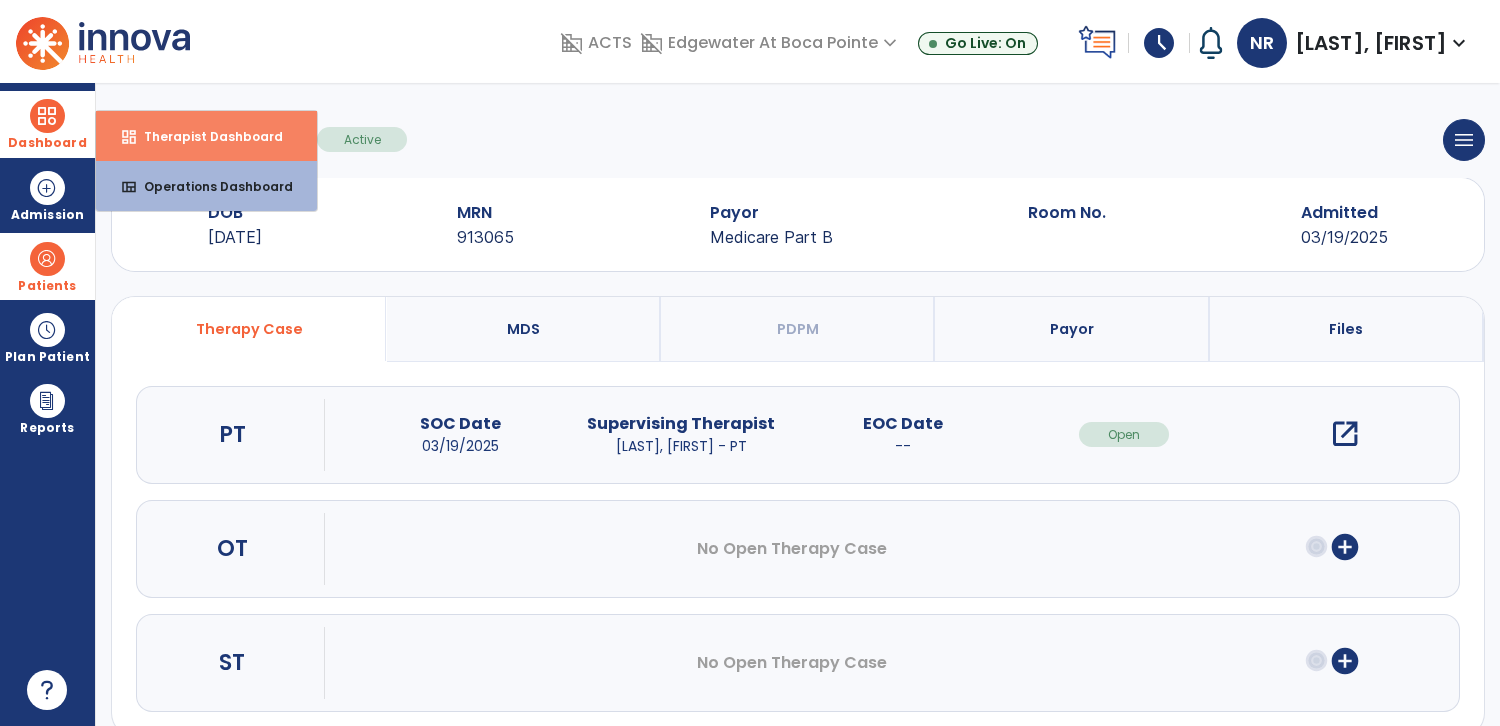 click on "Therapist Dashboard" at bounding box center (205, 136) 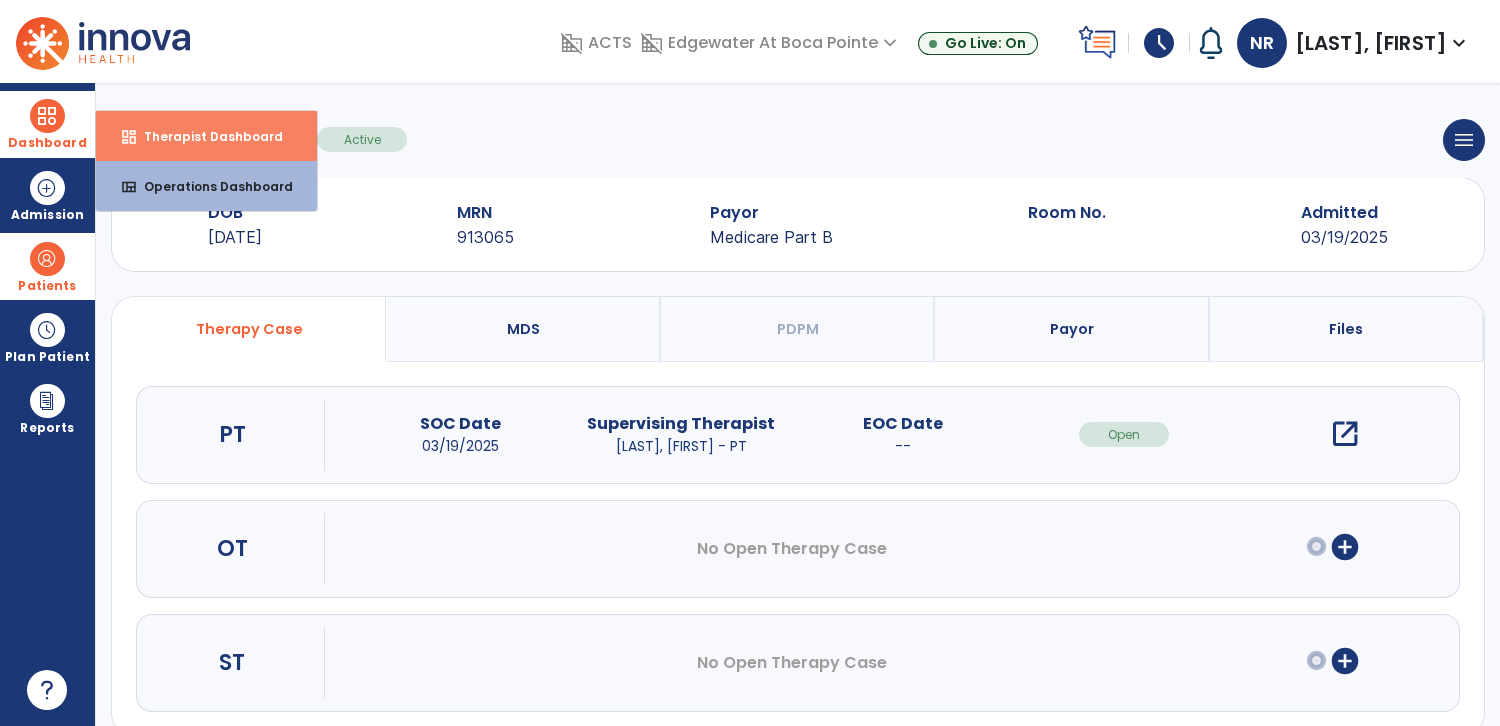 select on "****" 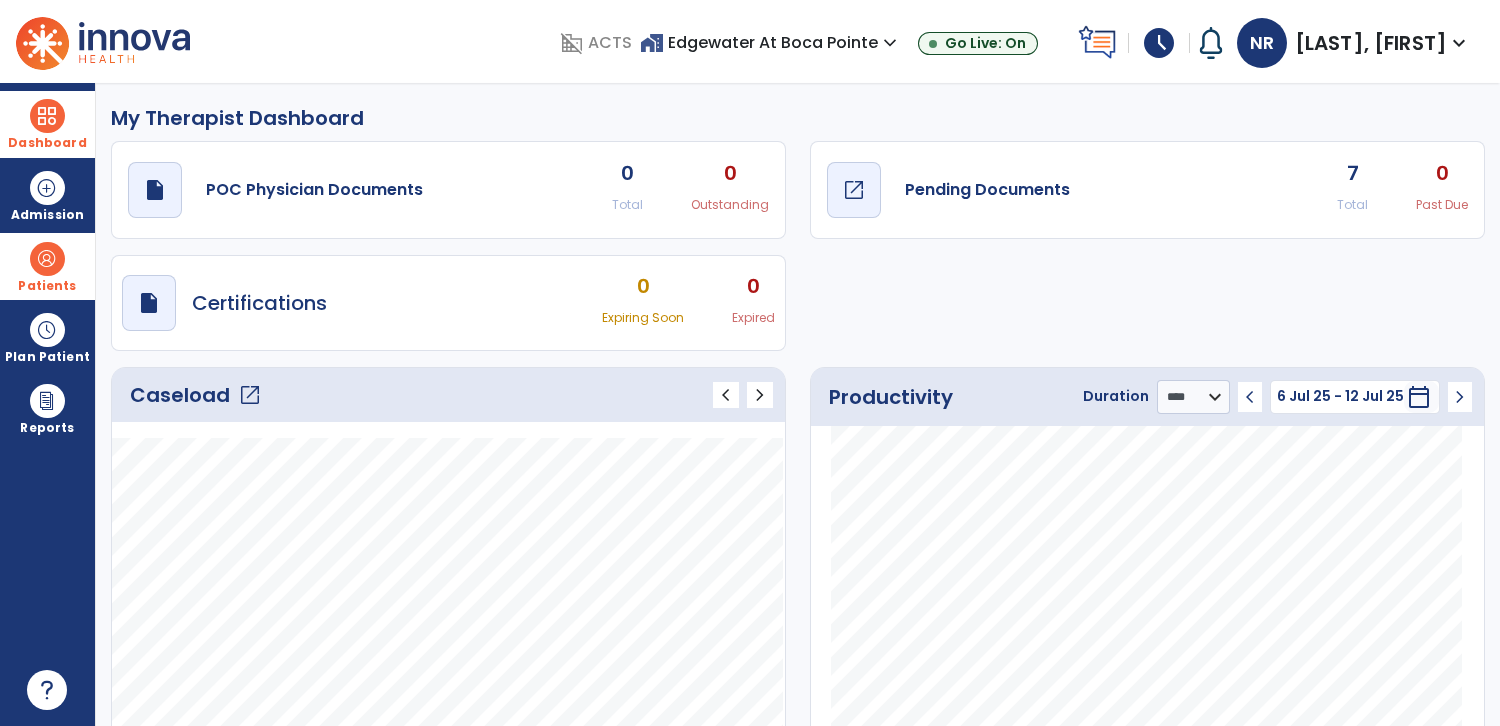 click on "Pending Documents" 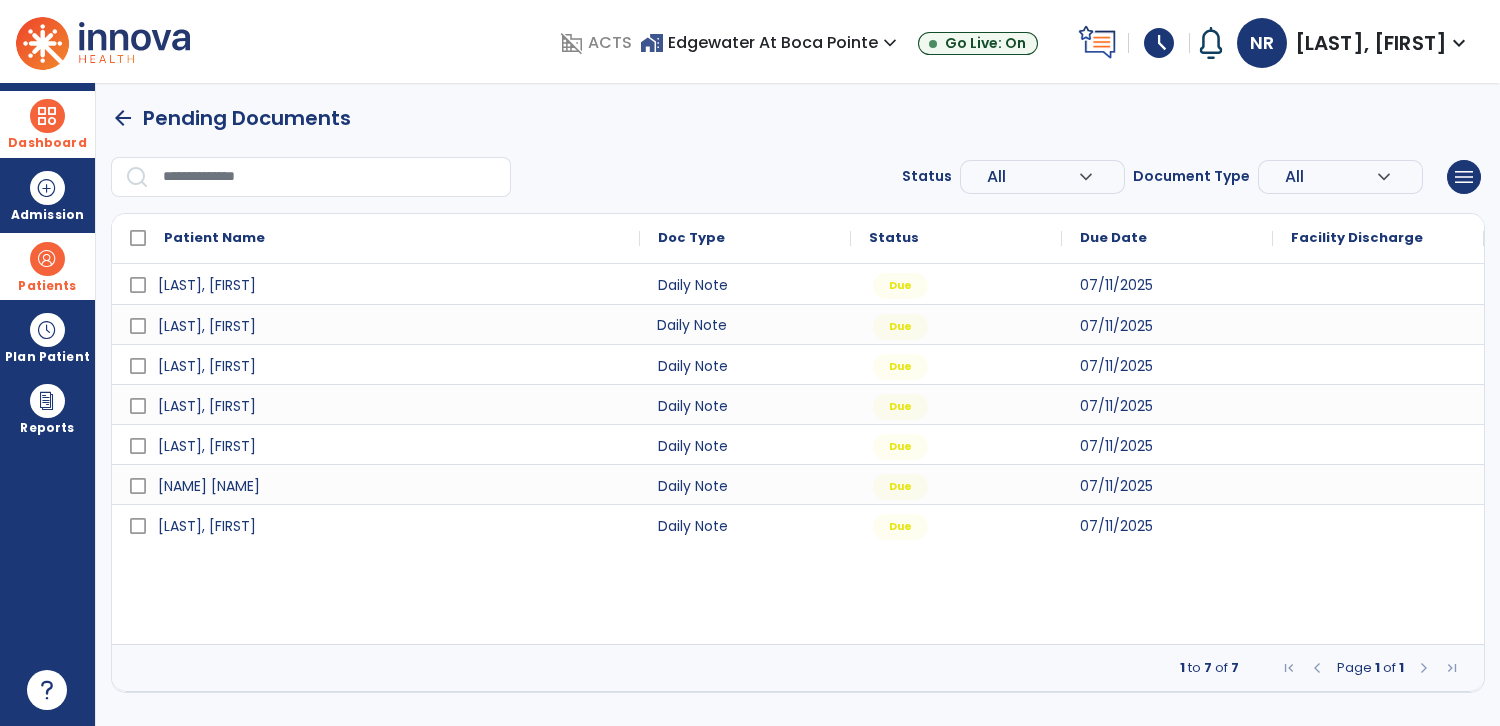 click on "Daily Note" at bounding box center [745, 324] 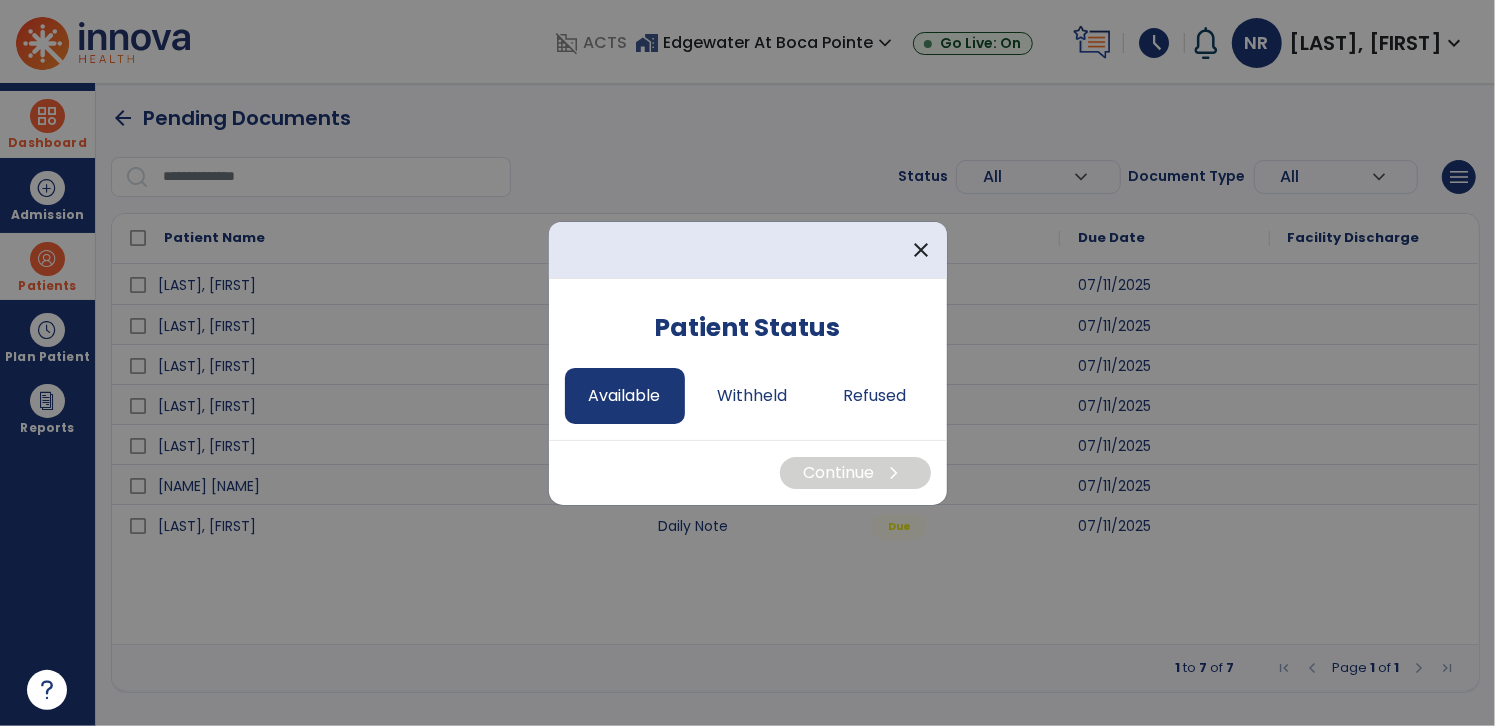 click on "Available" at bounding box center (625, 396) 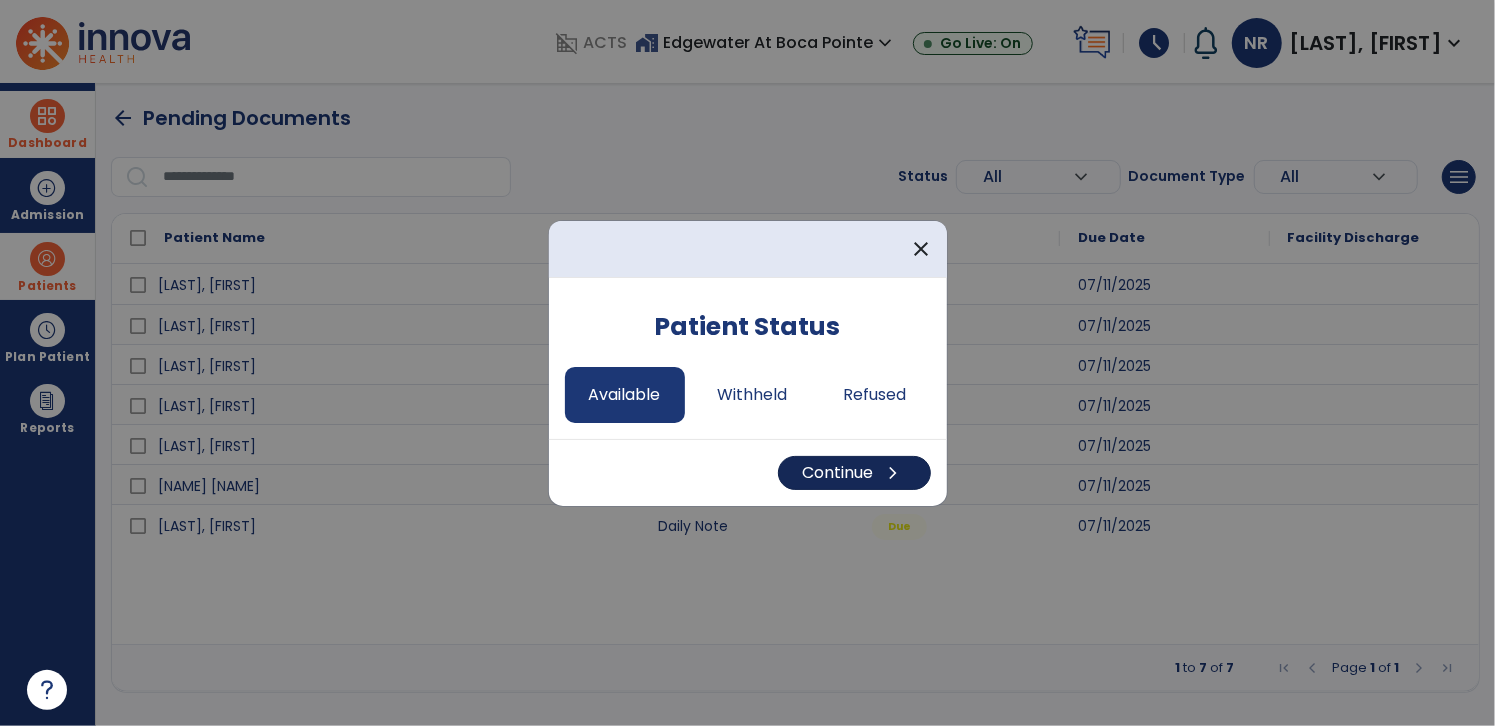 click on "Continue   chevron_right" at bounding box center [854, 473] 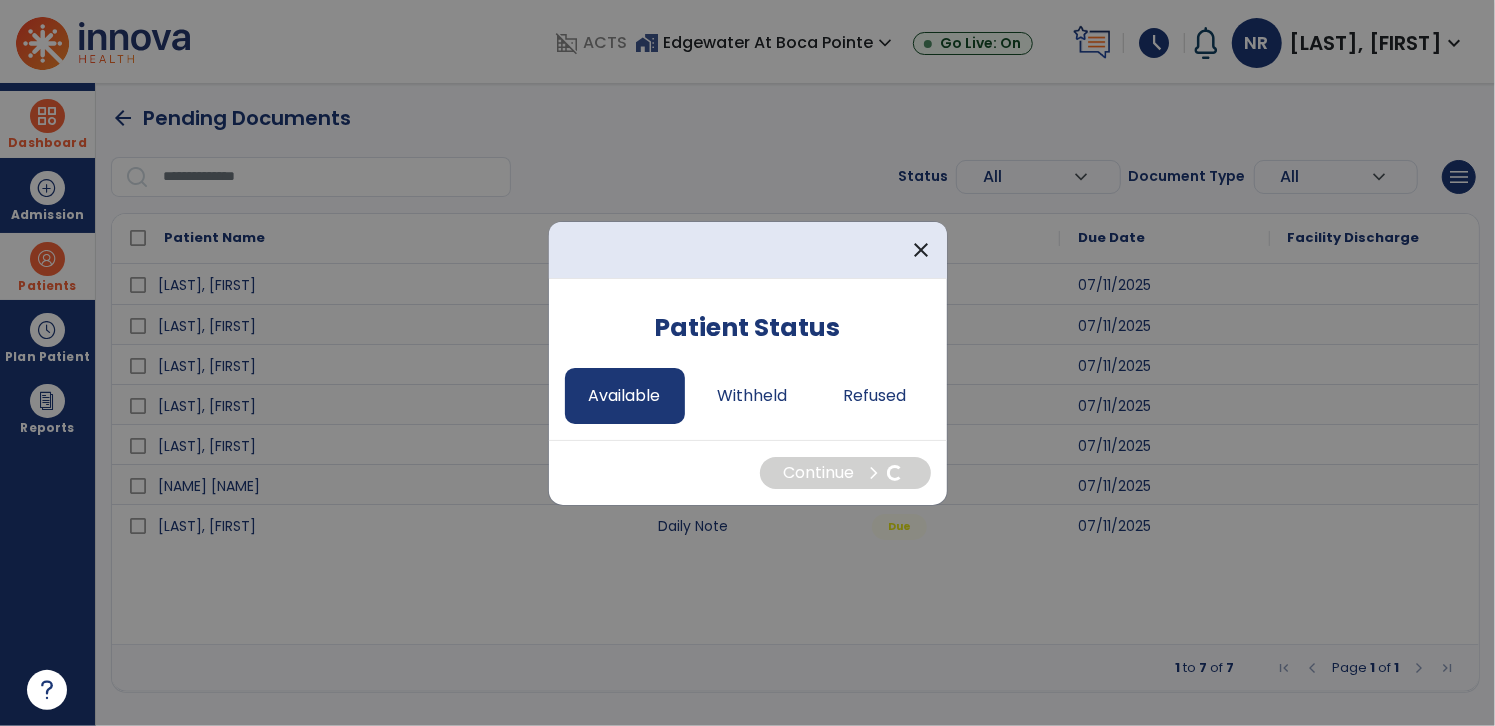 select on "*" 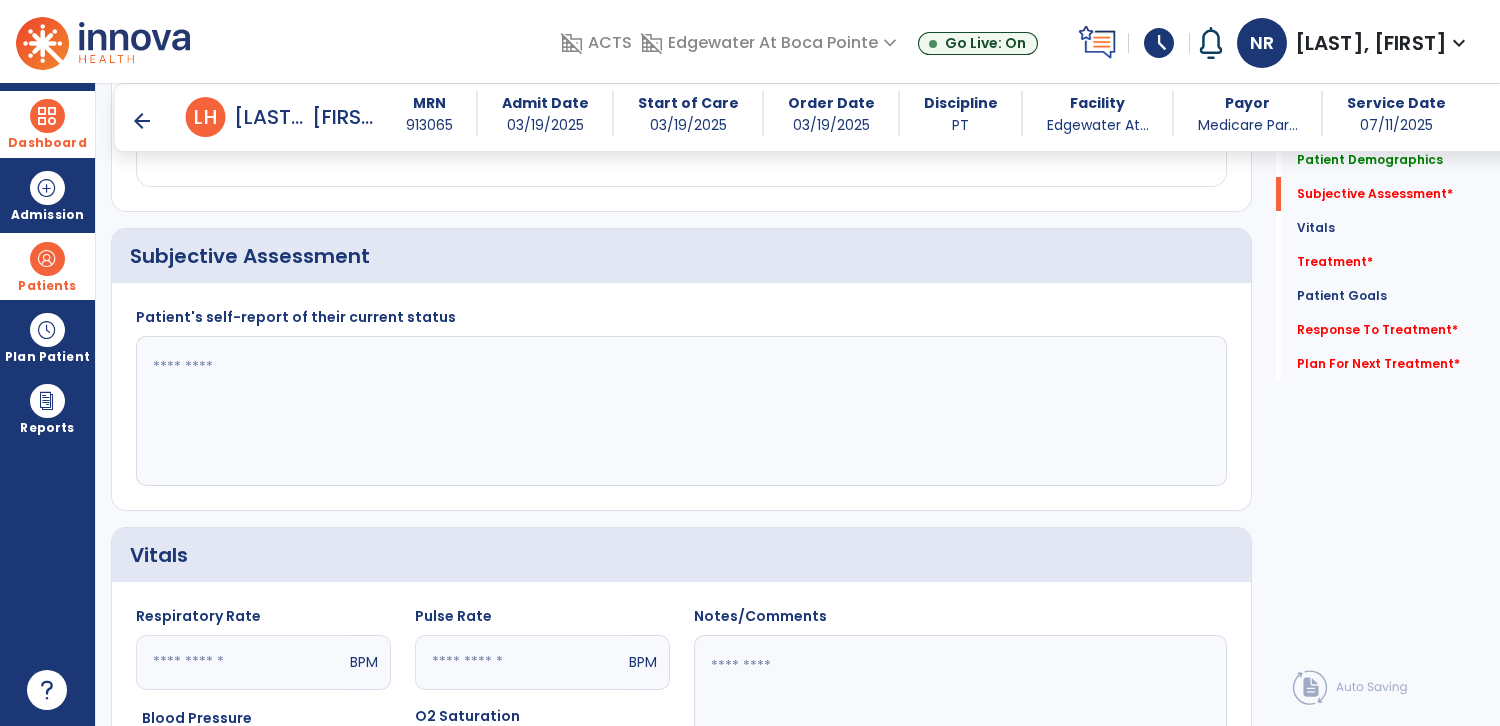 scroll, scrollTop: 411, scrollLeft: 0, axis: vertical 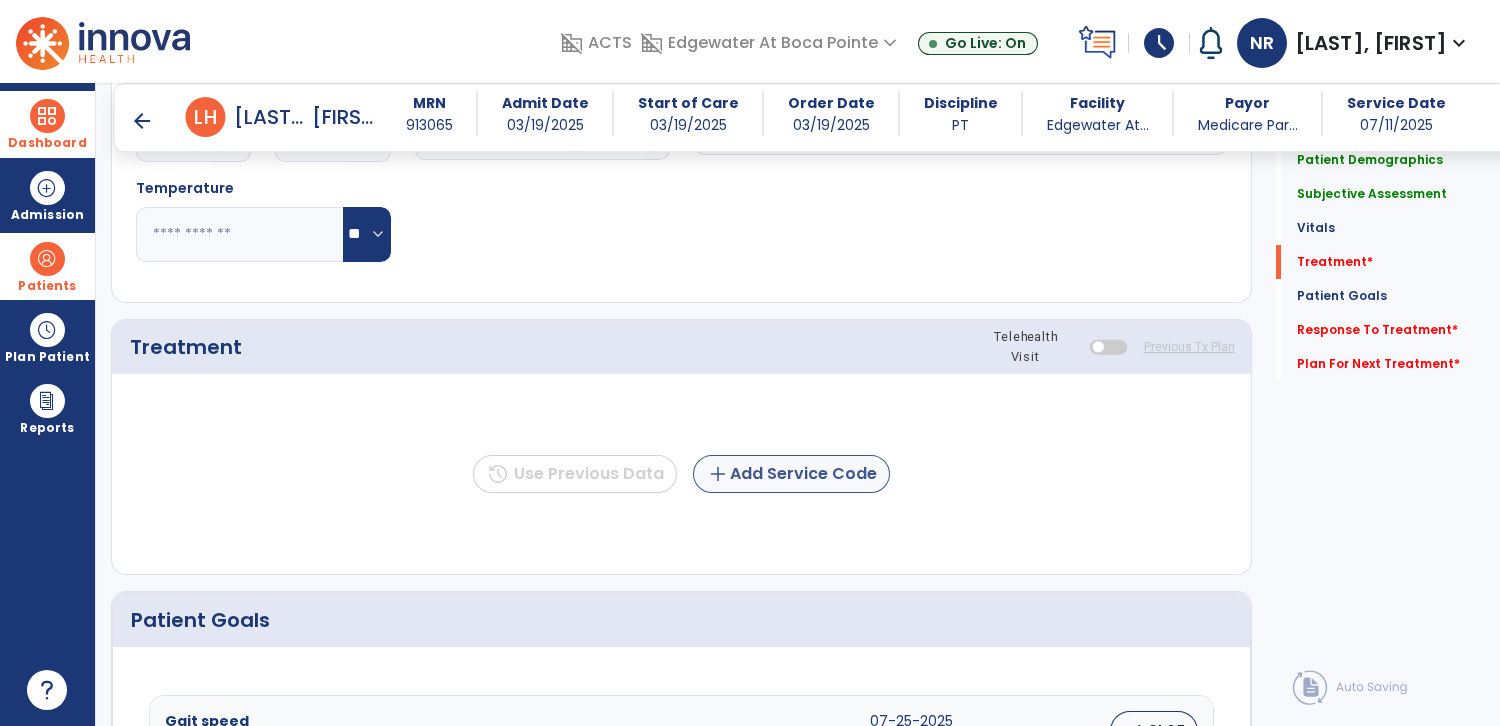 type on "**********" 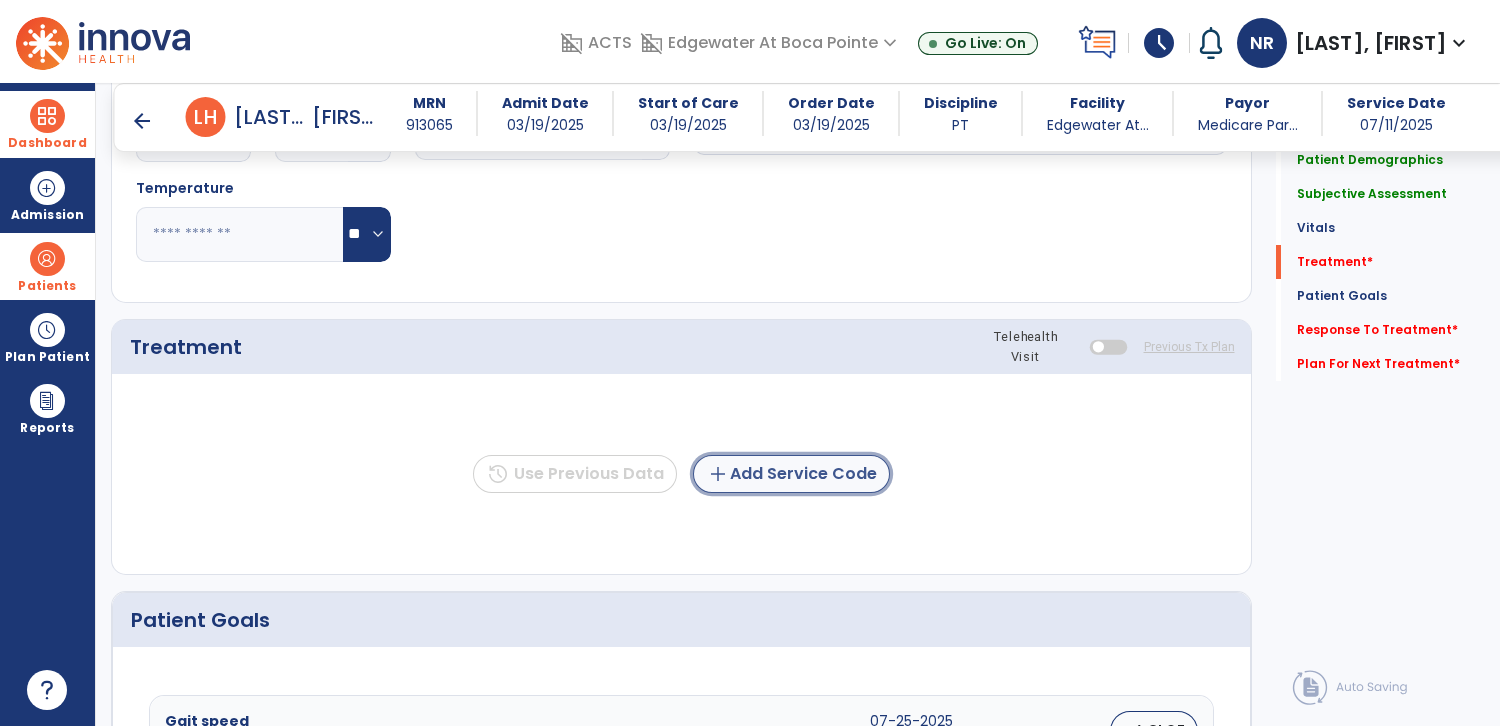 click on "add  Add Service Code" 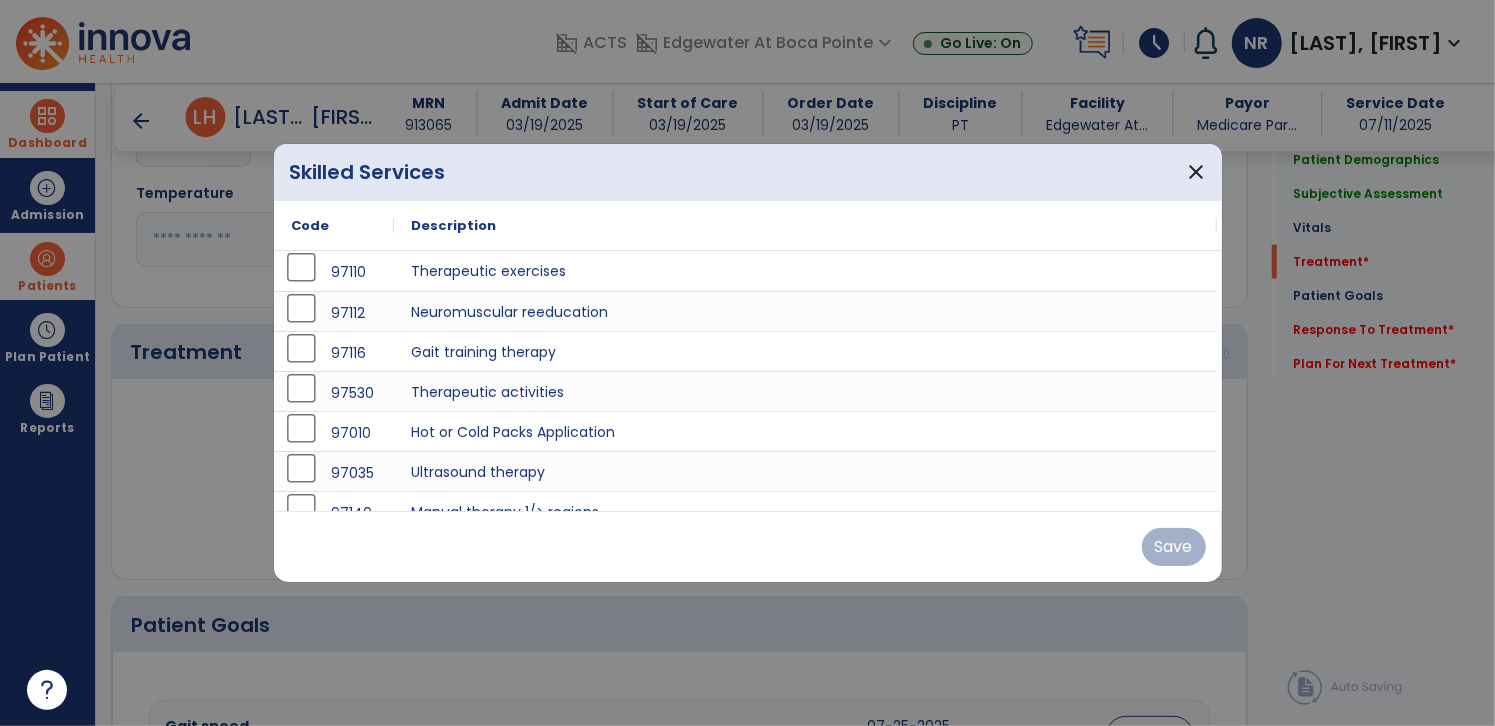 scroll, scrollTop: 1040, scrollLeft: 0, axis: vertical 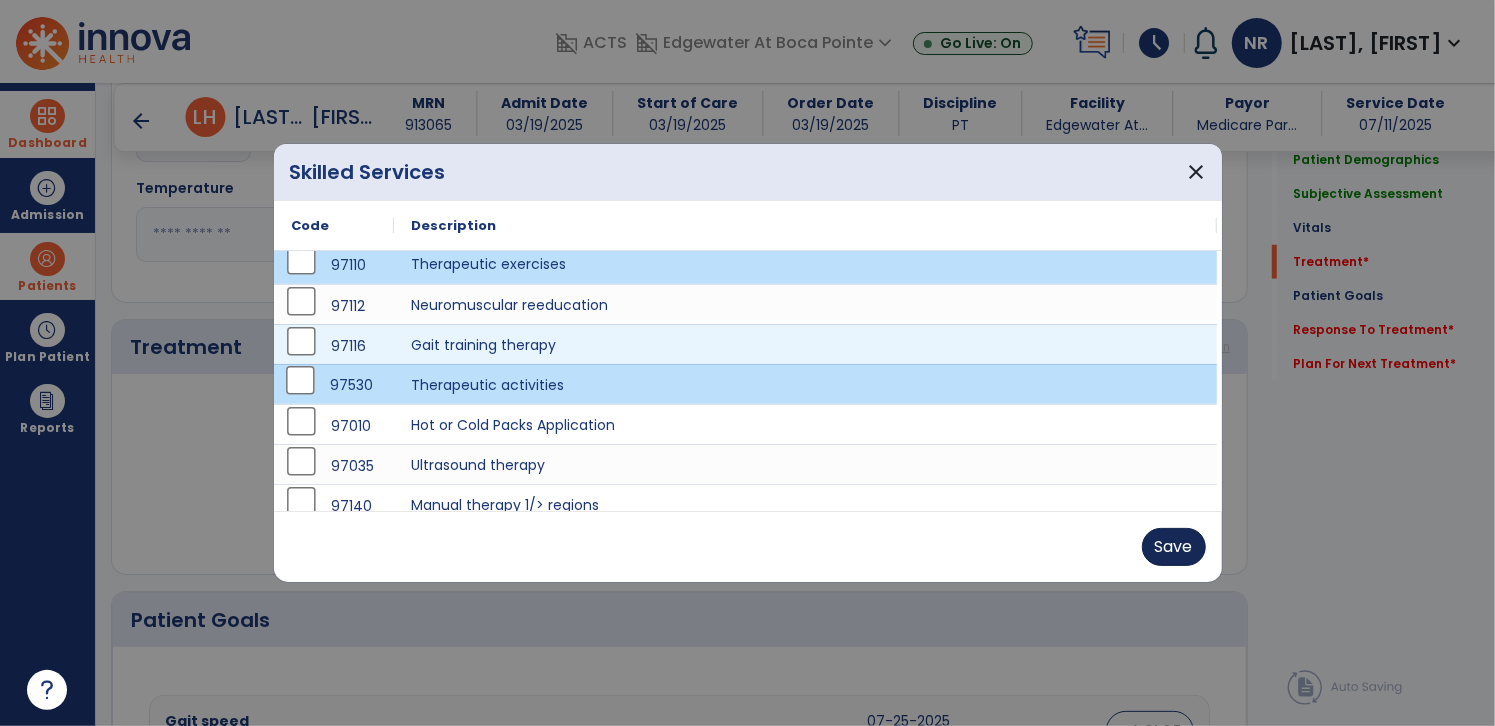 click on "Save" at bounding box center (1174, 547) 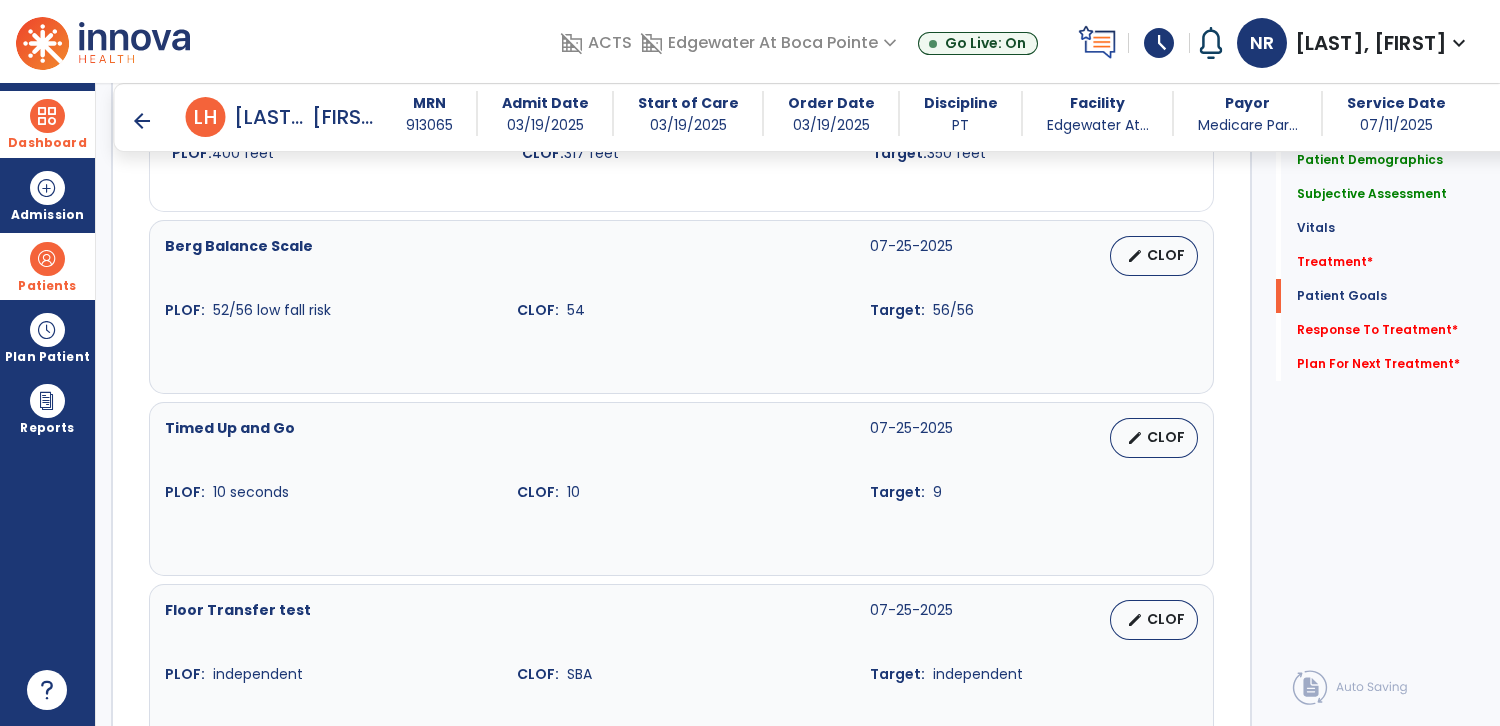 scroll, scrollTop: 2426, scrollLeft: 0, axis: vertical 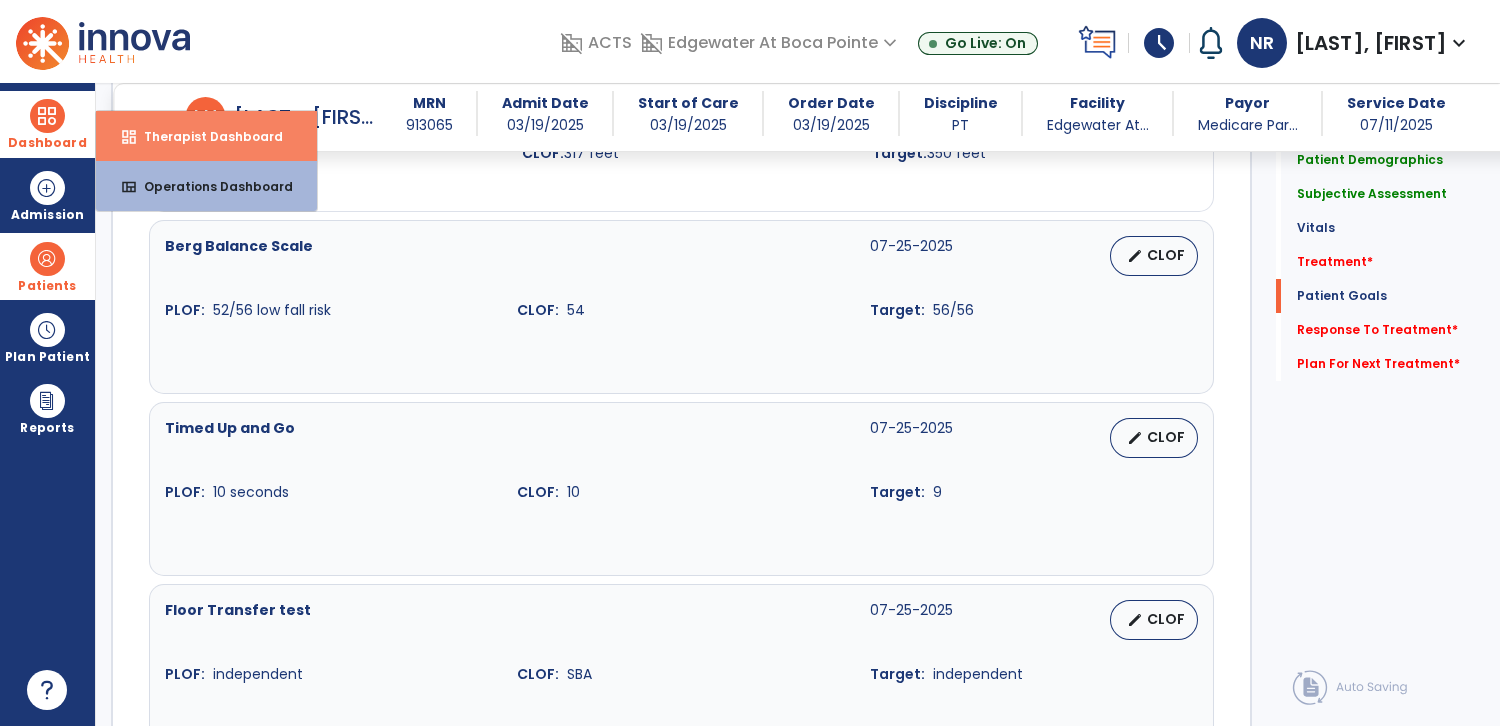 click on "Therapist Dashboard" at bounding box center [205, 136] 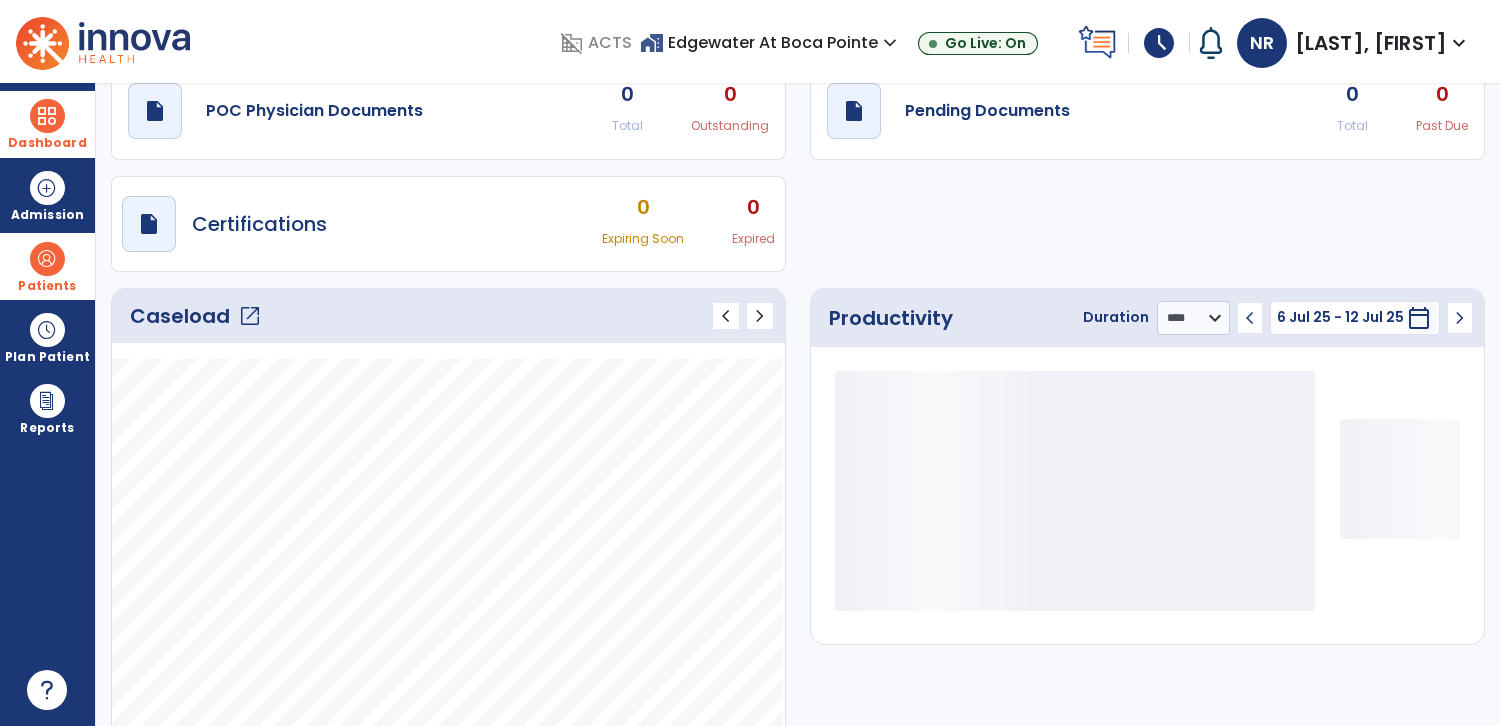 scroll, scrollTop: 79, scrollLeft: 0, axis: vertical 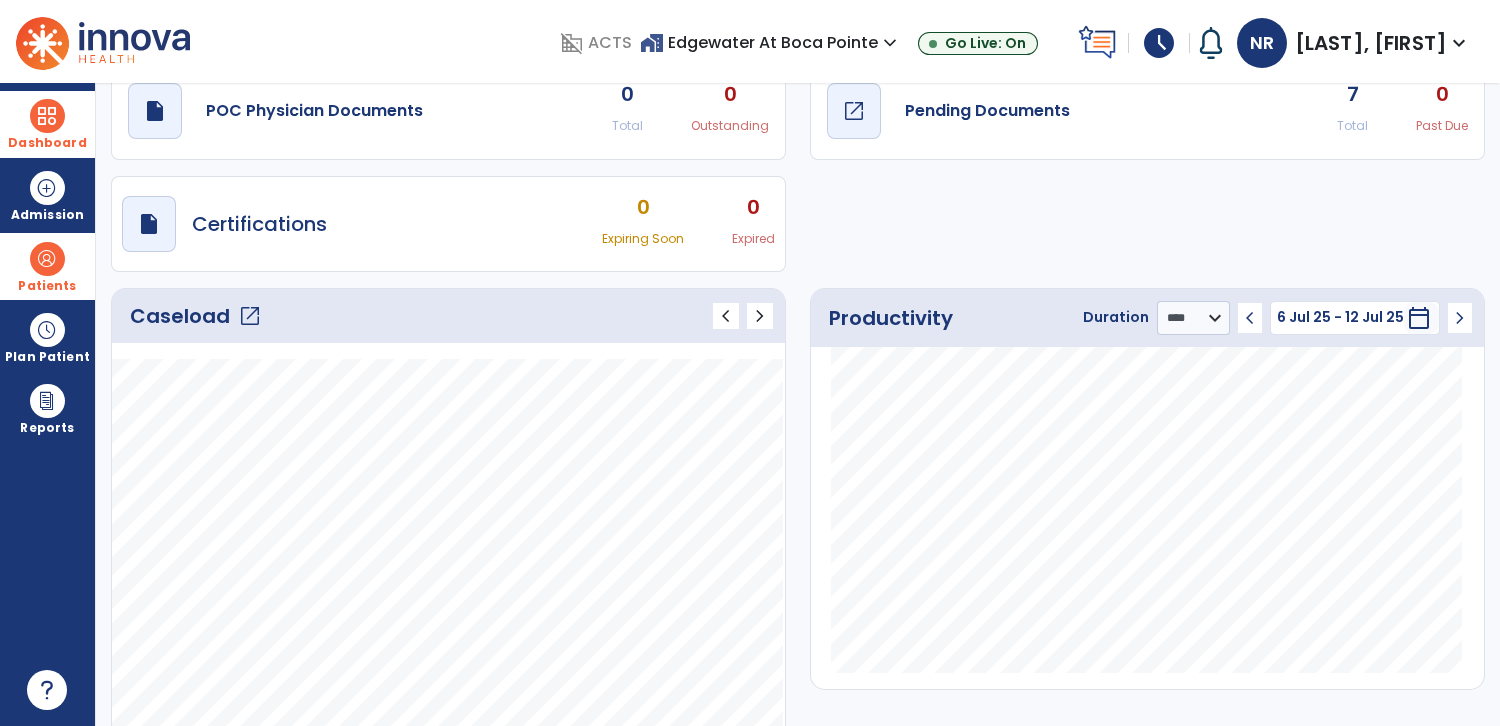 click on "draft   open_in_new  Pending Documents" 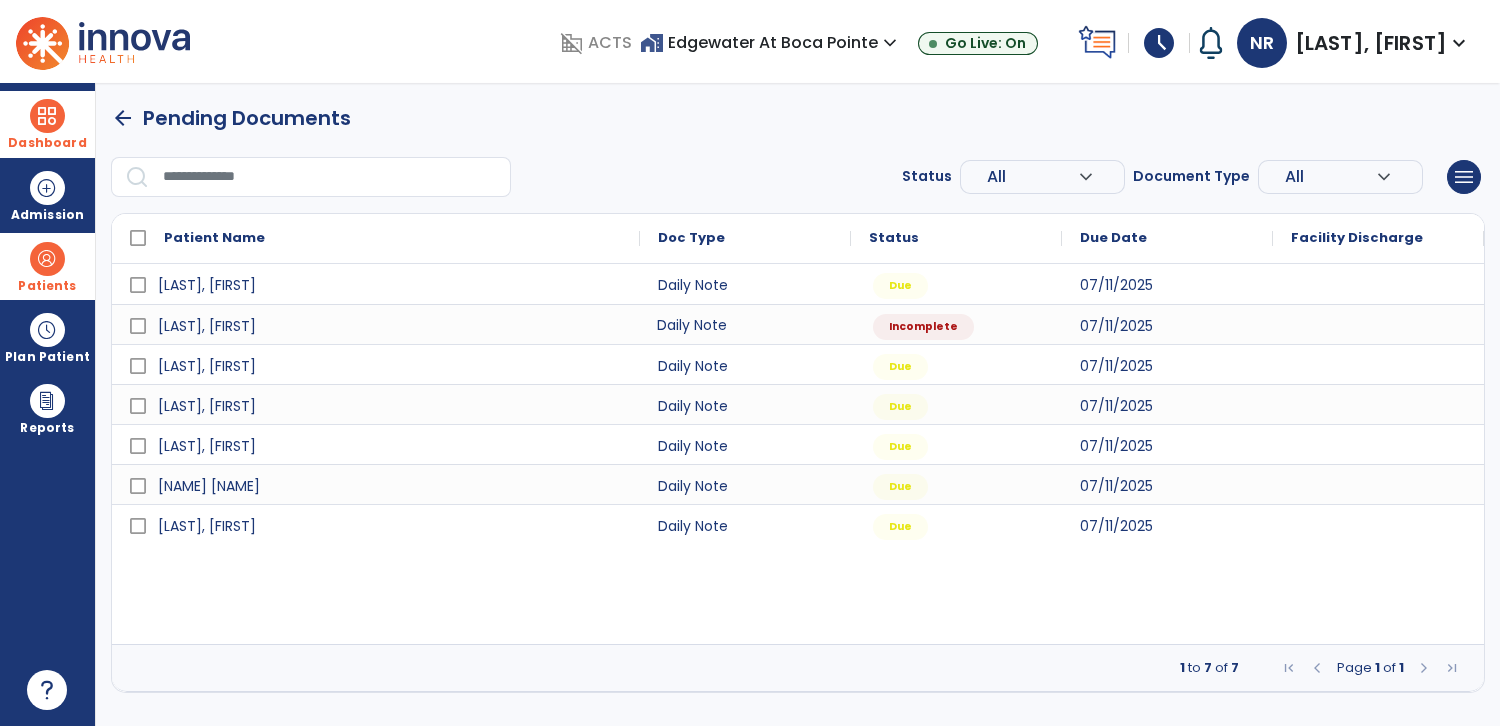 click on "Daily Note" at bounding box center (745, 324) 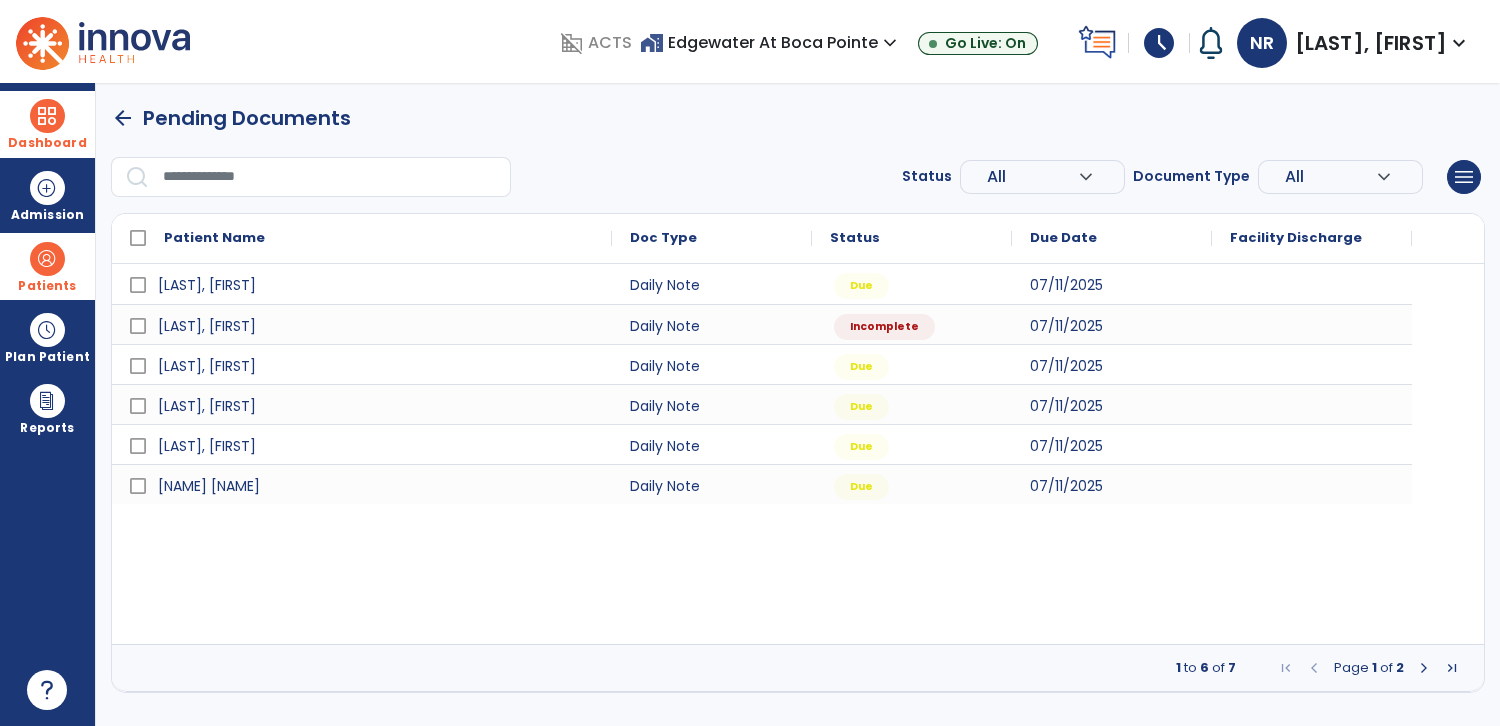 select on "*" 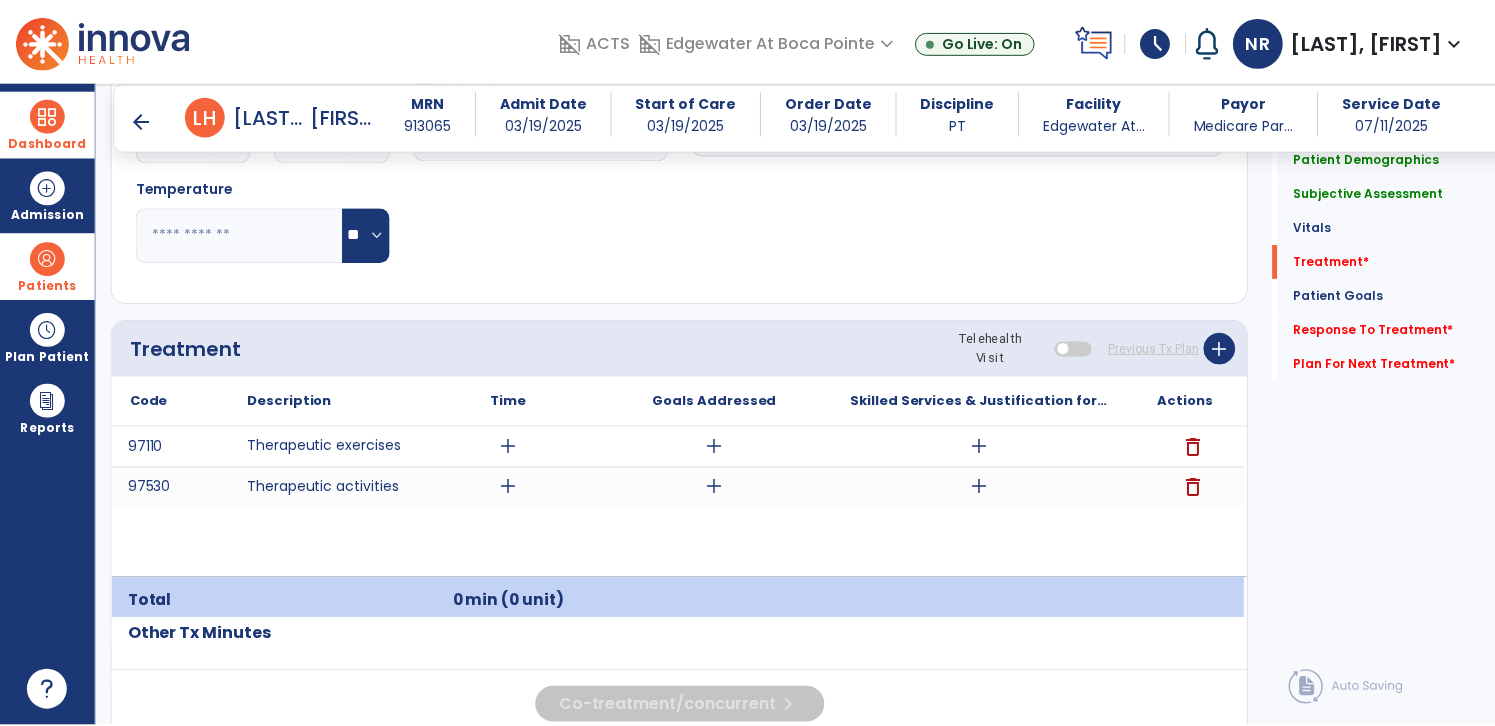scroll, scrollTop: 1036, scrollLeft: 0, axis: vertical 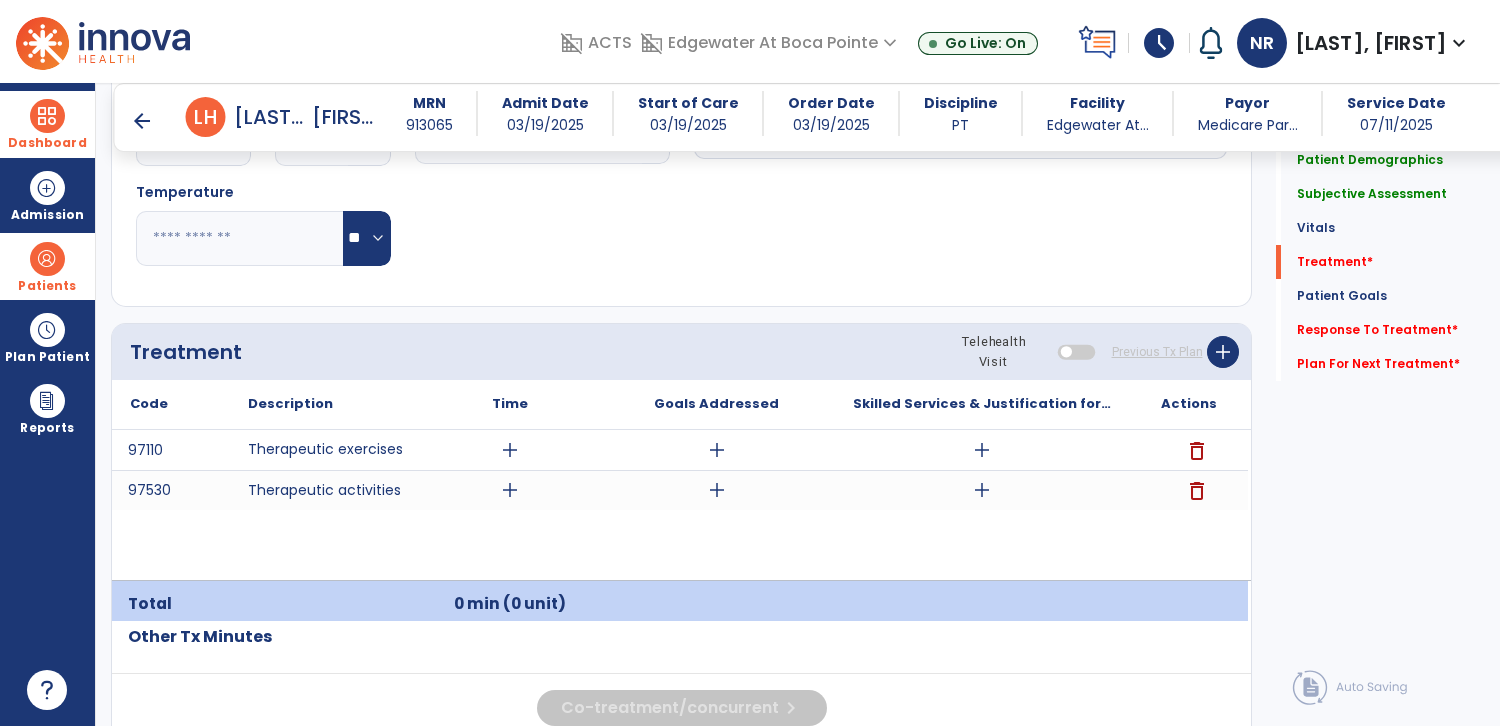 click on "add" at bounding box center [717, 450] 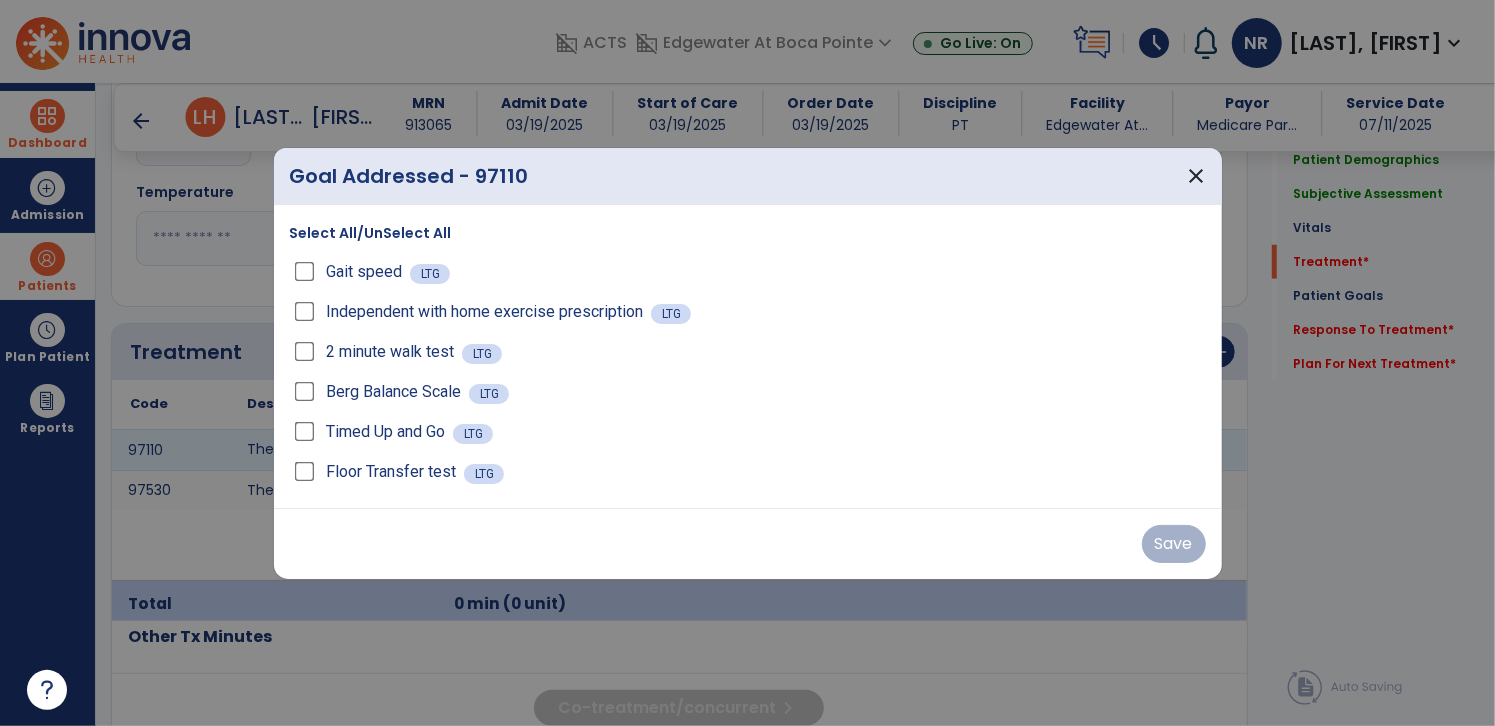 scroll, scrollTop: 1036, scrollLeft: 0, axis: vertical 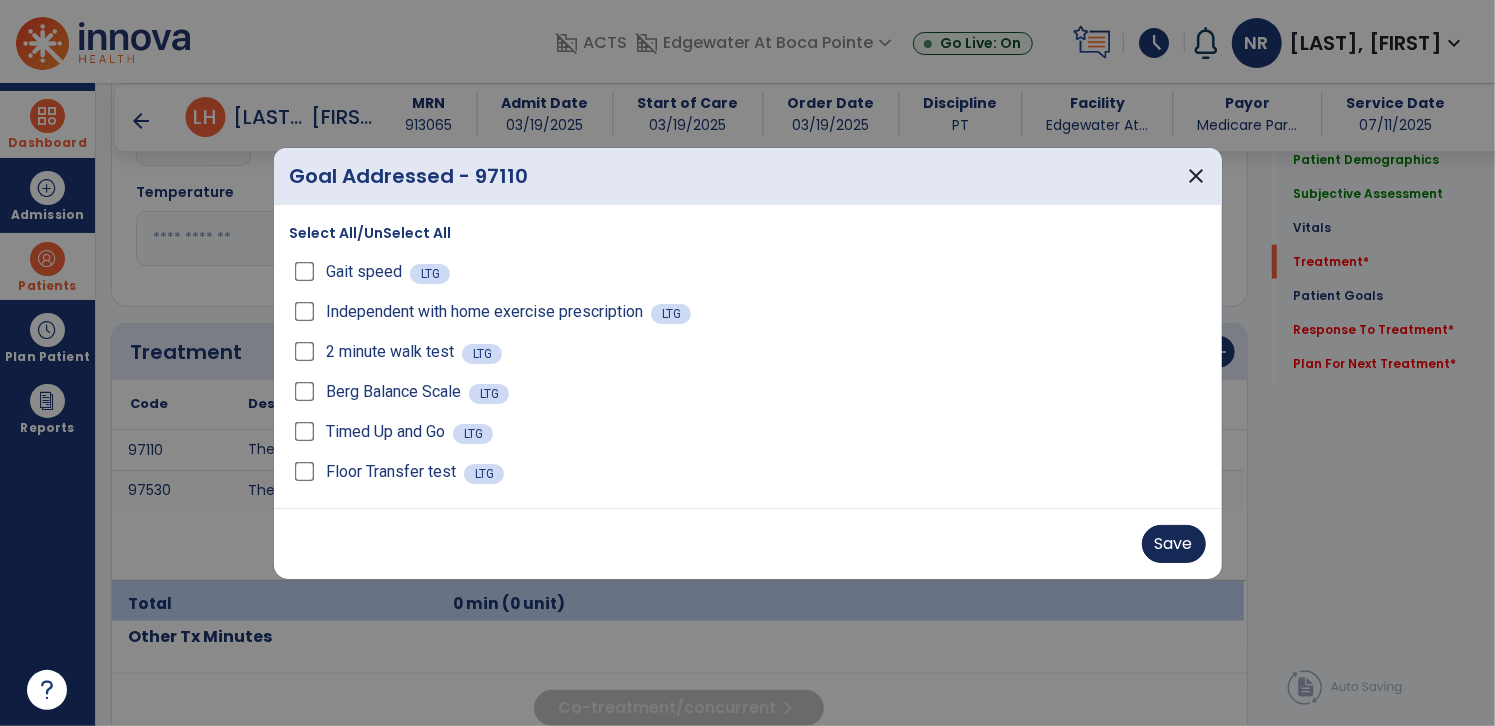 click on "Save" at bounding box center (1174, 544) 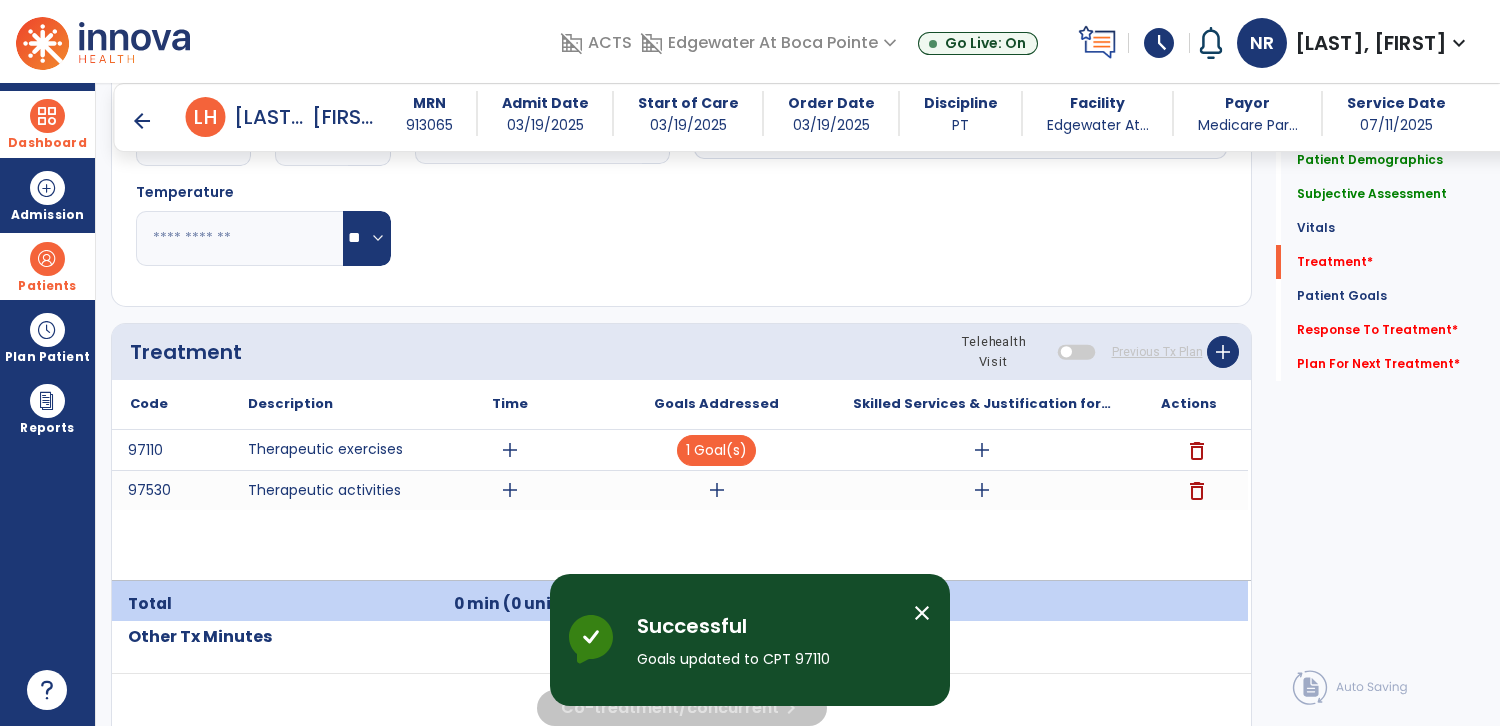 click on "add" at bounding box center (510, 450) 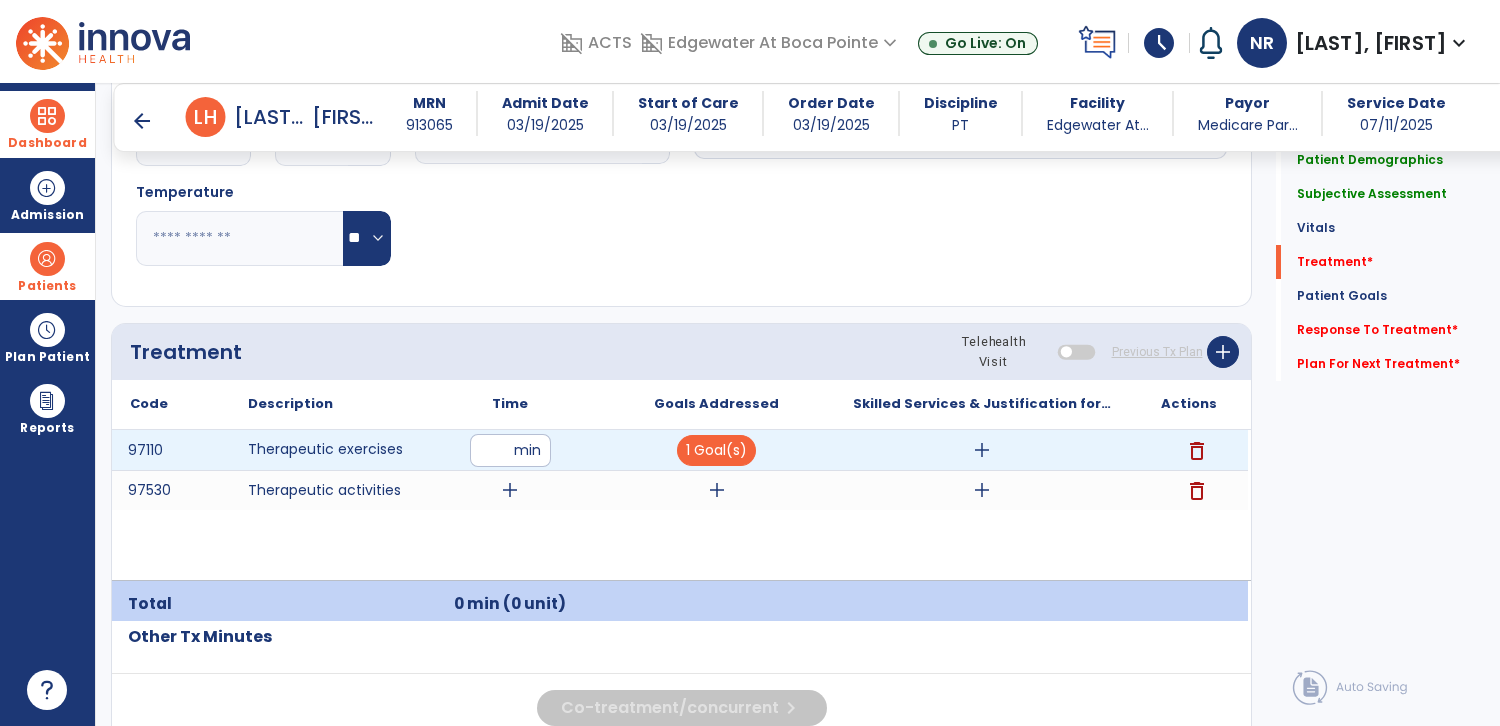 type on "**" 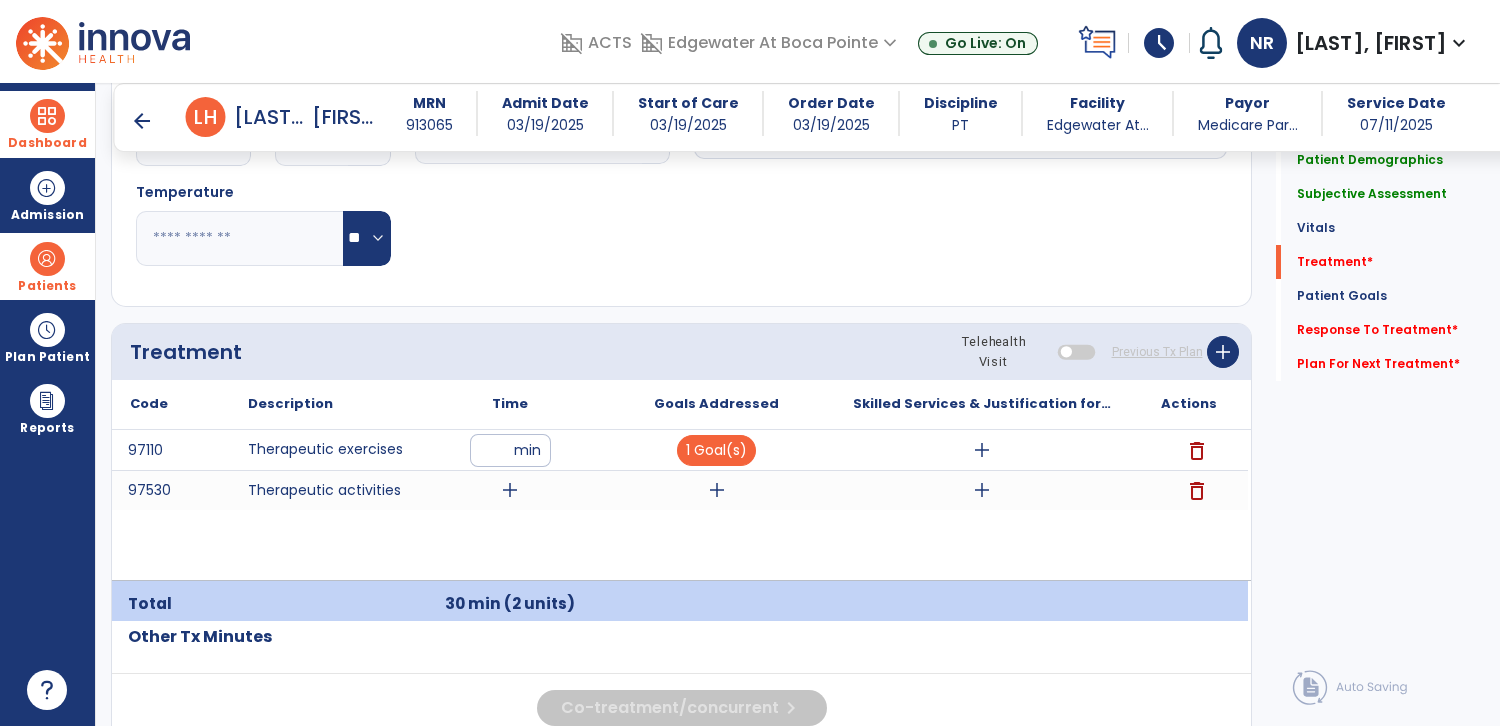 click on "add" at bounding box center [982, 450] 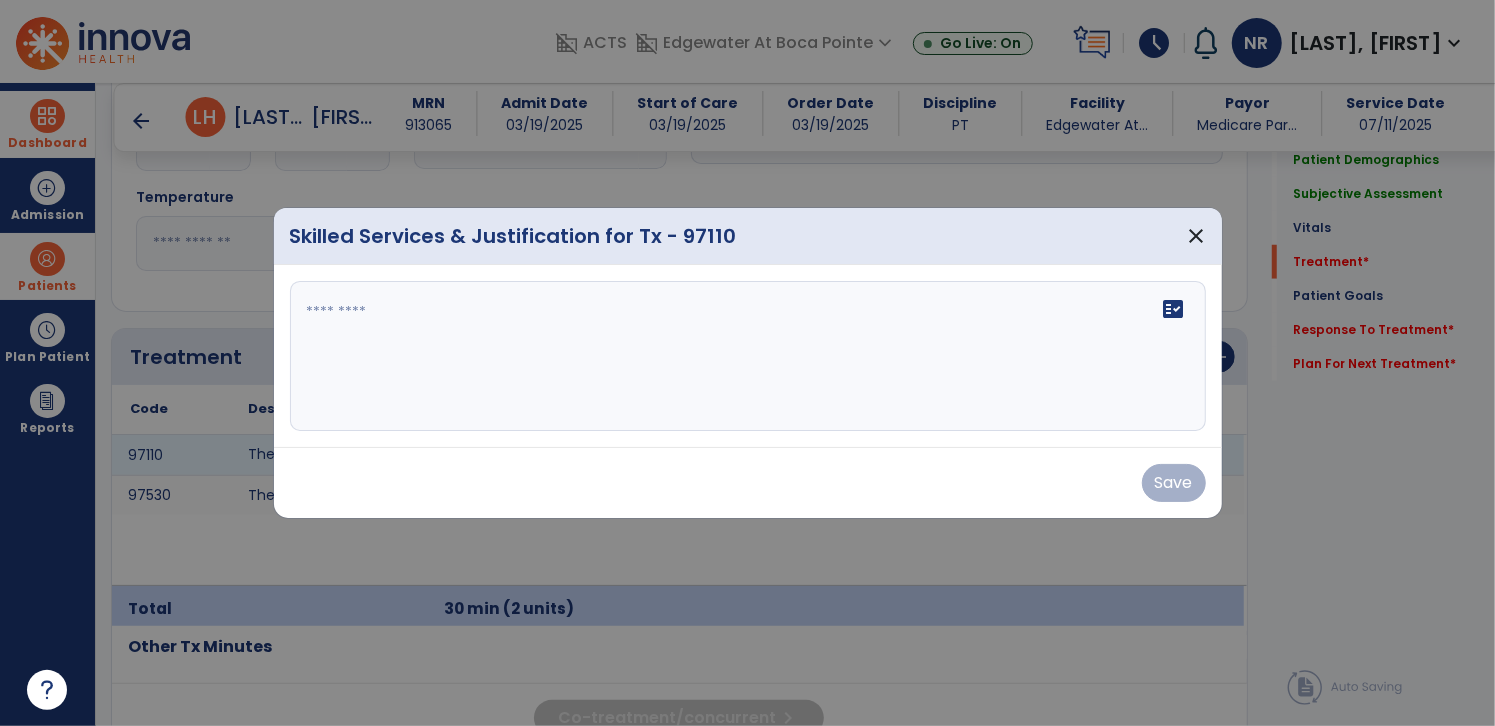 scroll, scrollTop: 1036, scrollLeft: 0, axis: vertical 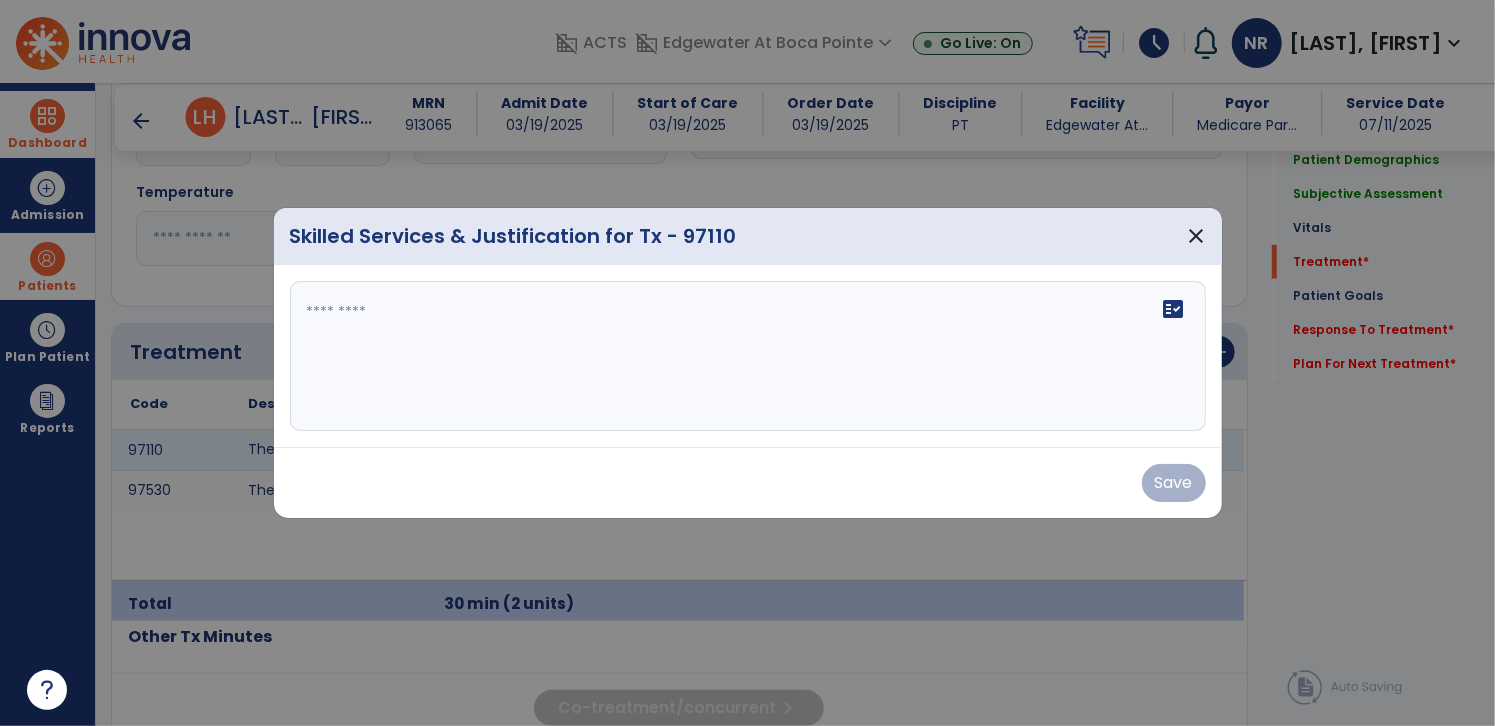 click on "fact_check" at bounding box center (748, 356) 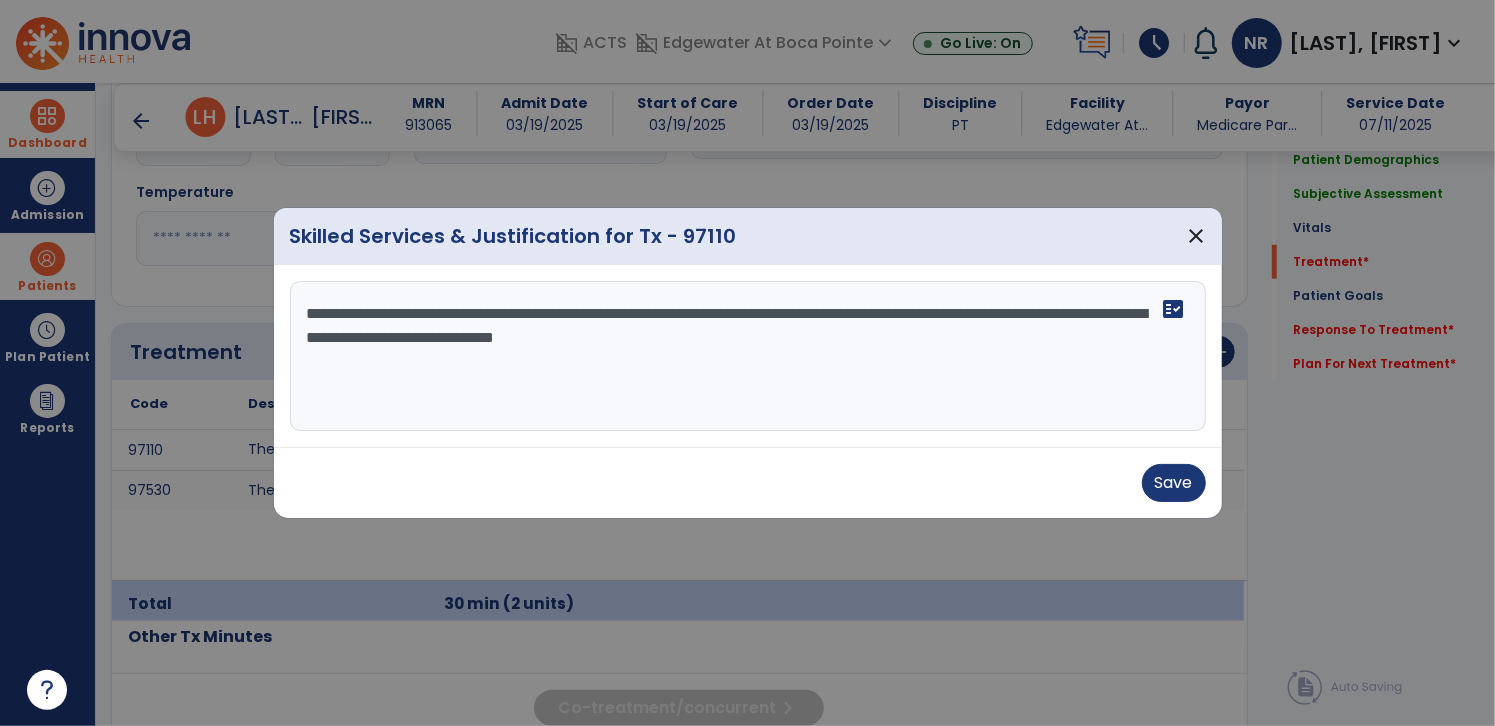 click on "**********" at bounding box center [748, 356] 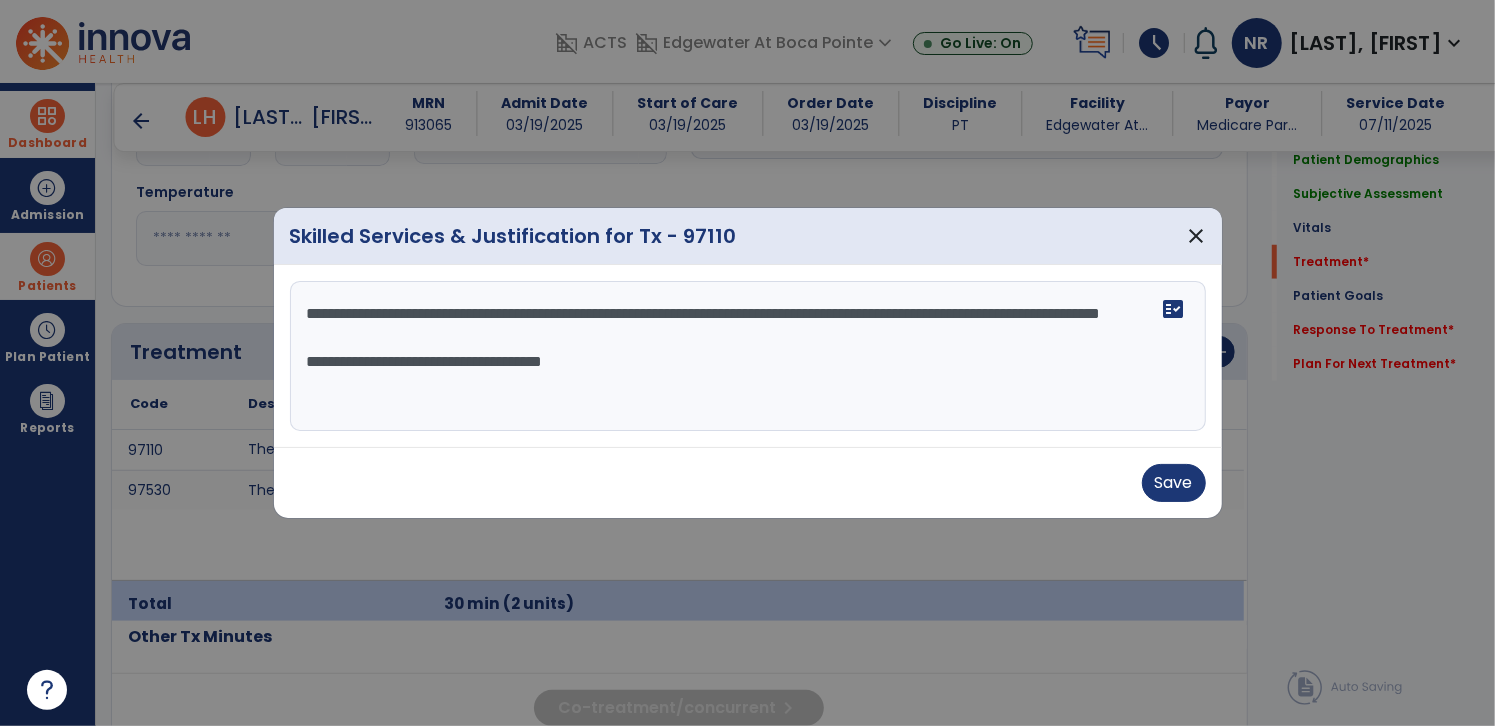 click on "**********" at bounding box center (748, 356) 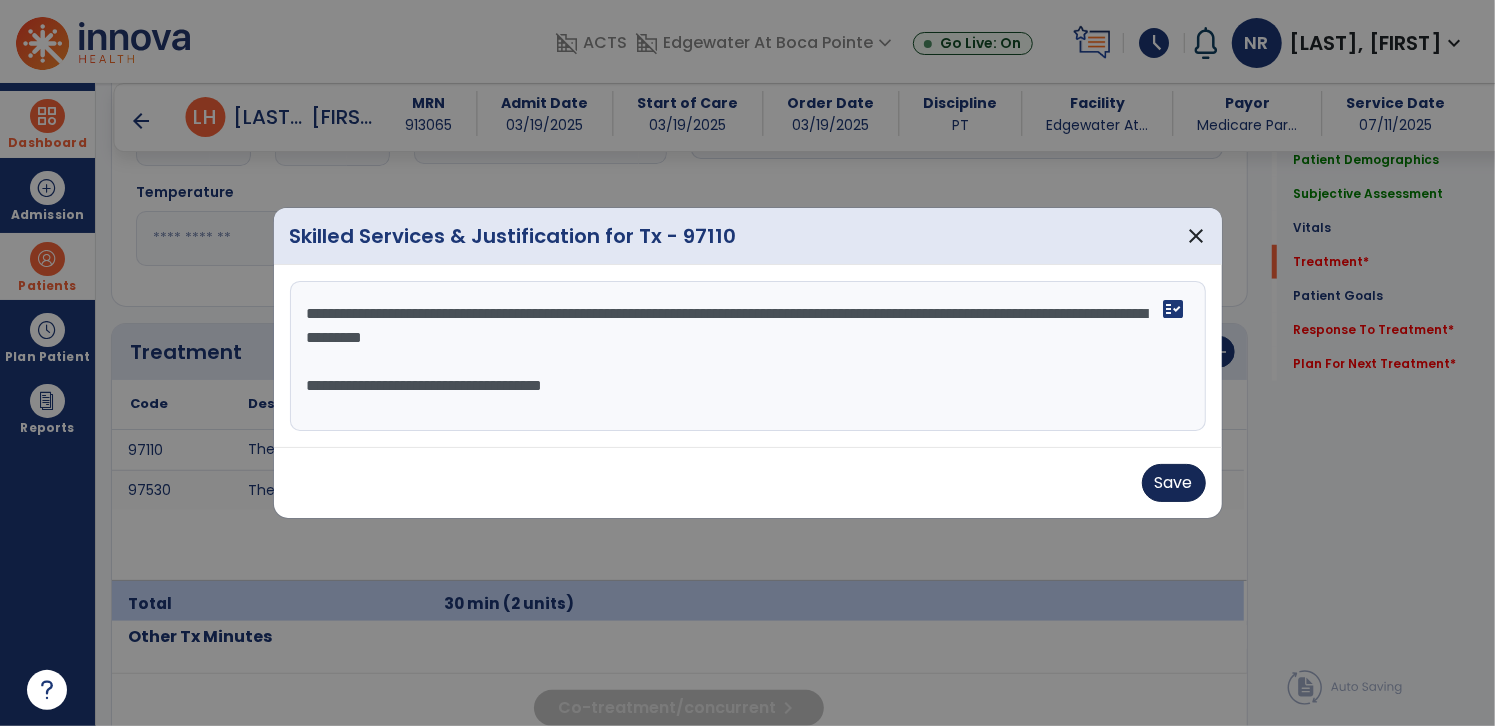 type on "**********" 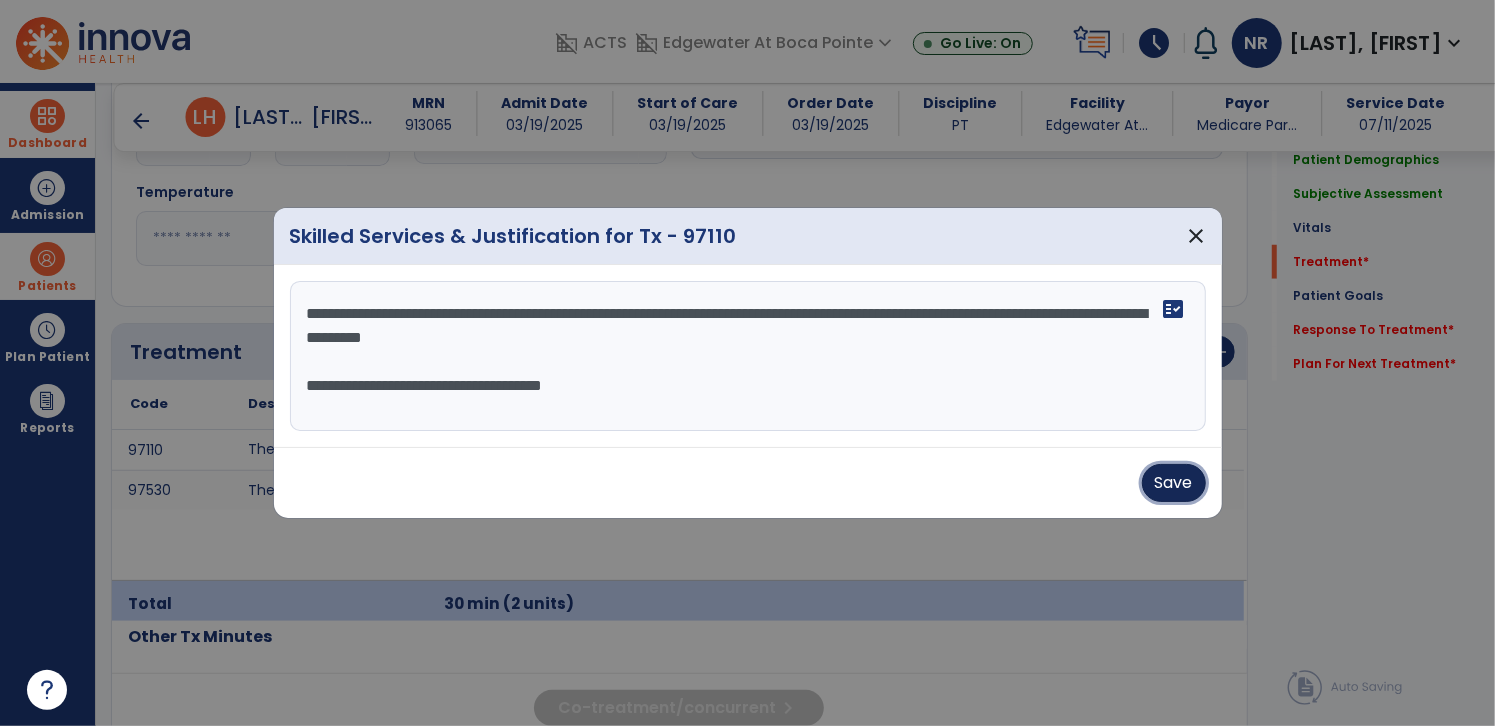click on "Save" at bounding box center (1174, 483) 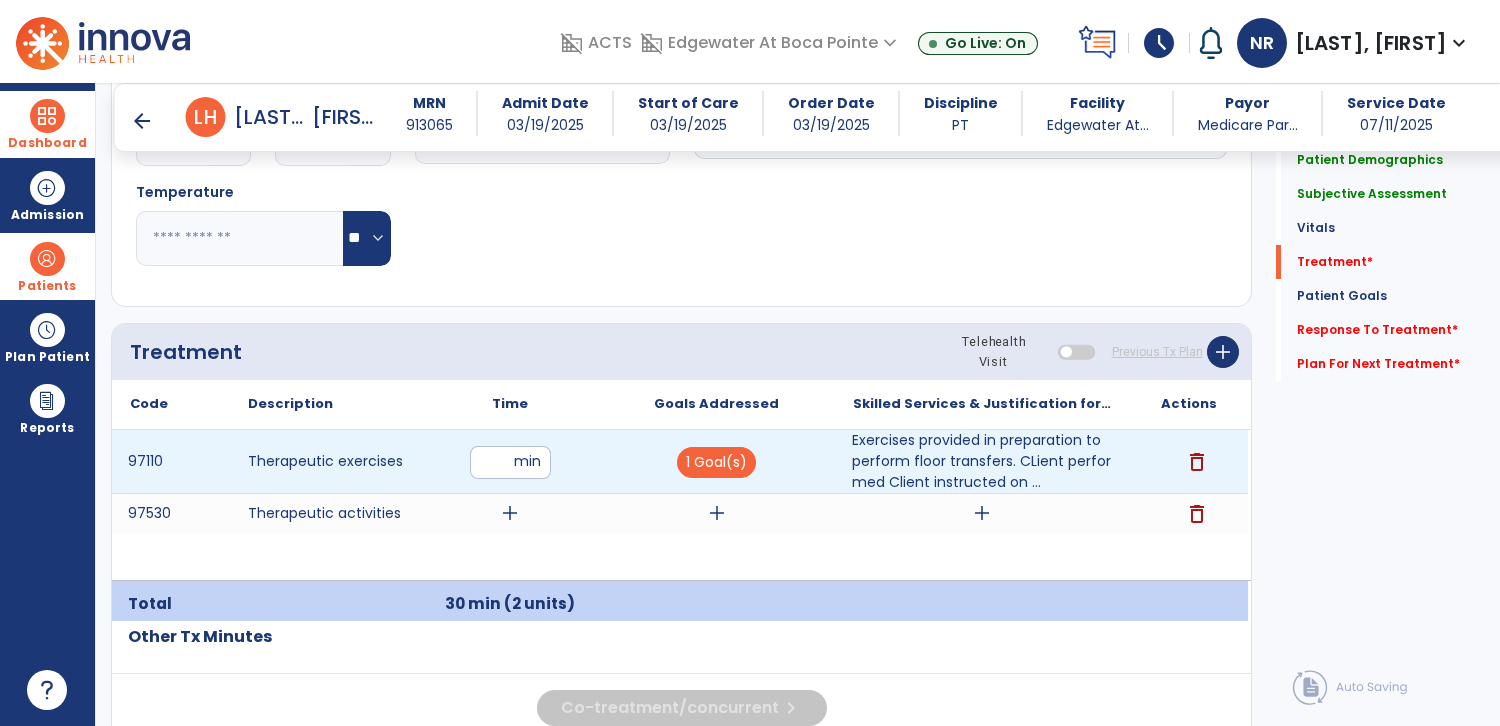 click on "Exercises provided in preparation to perform floor transfers. CLient performed Client instructed on ..." at bounding box center (982, 461) 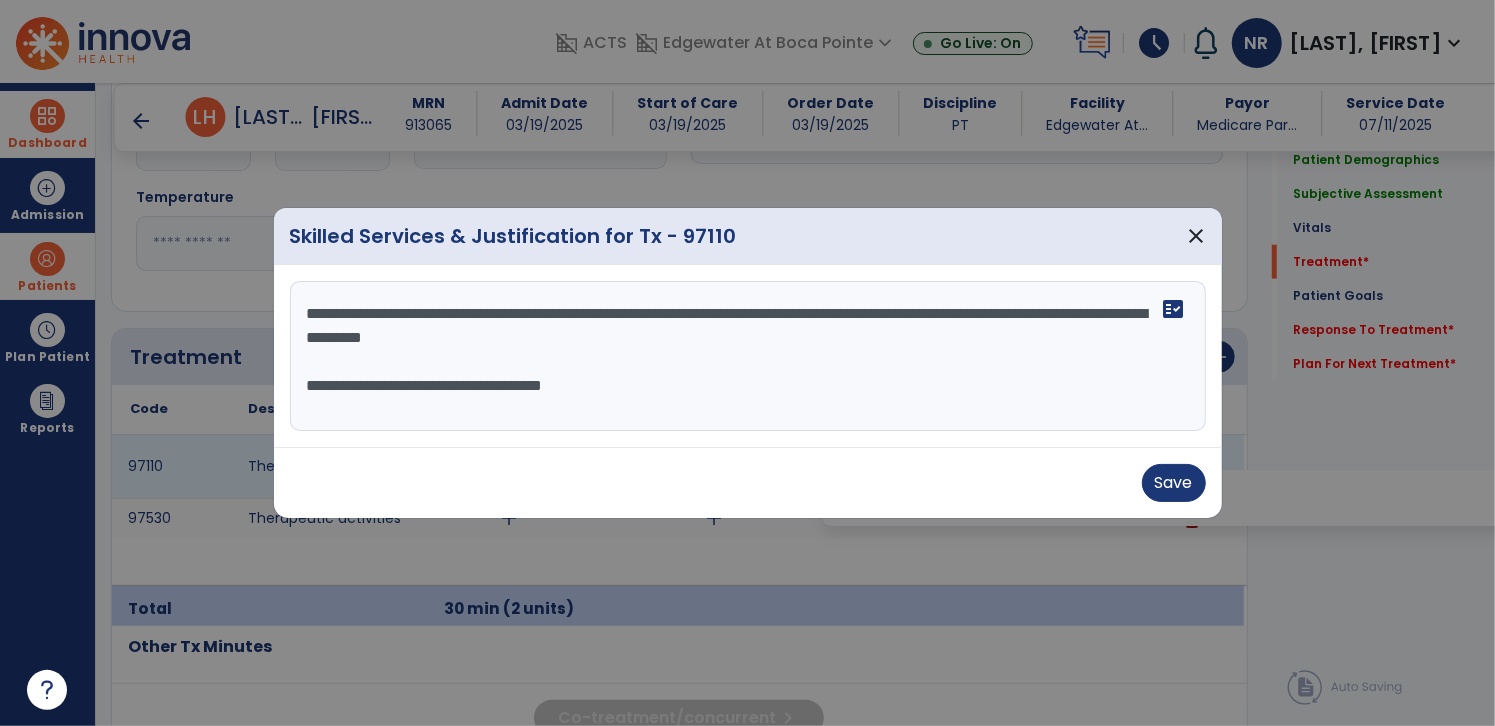 scroll, scrollTop: 1036, scrollLeft: 0, axis: vertical 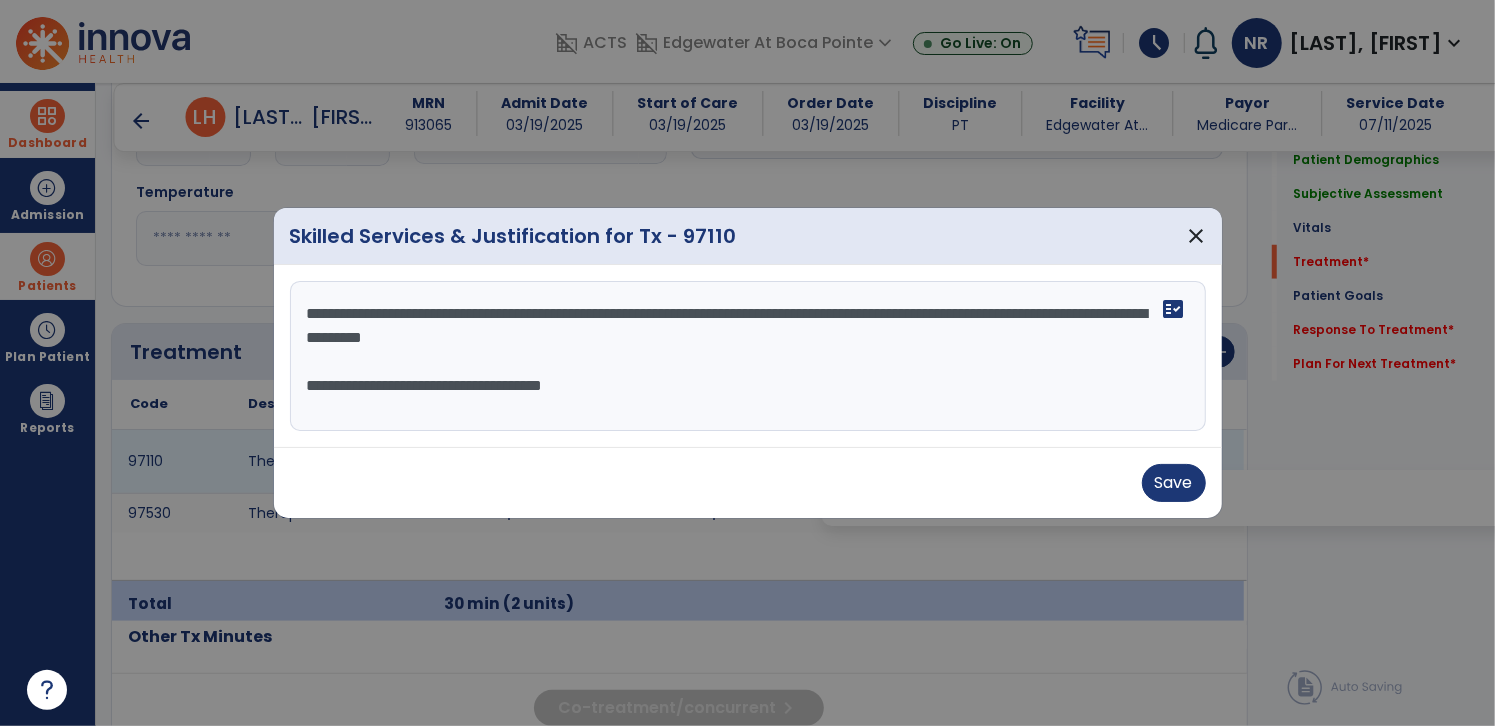 click on "**********" at bounding box center (748, 356) 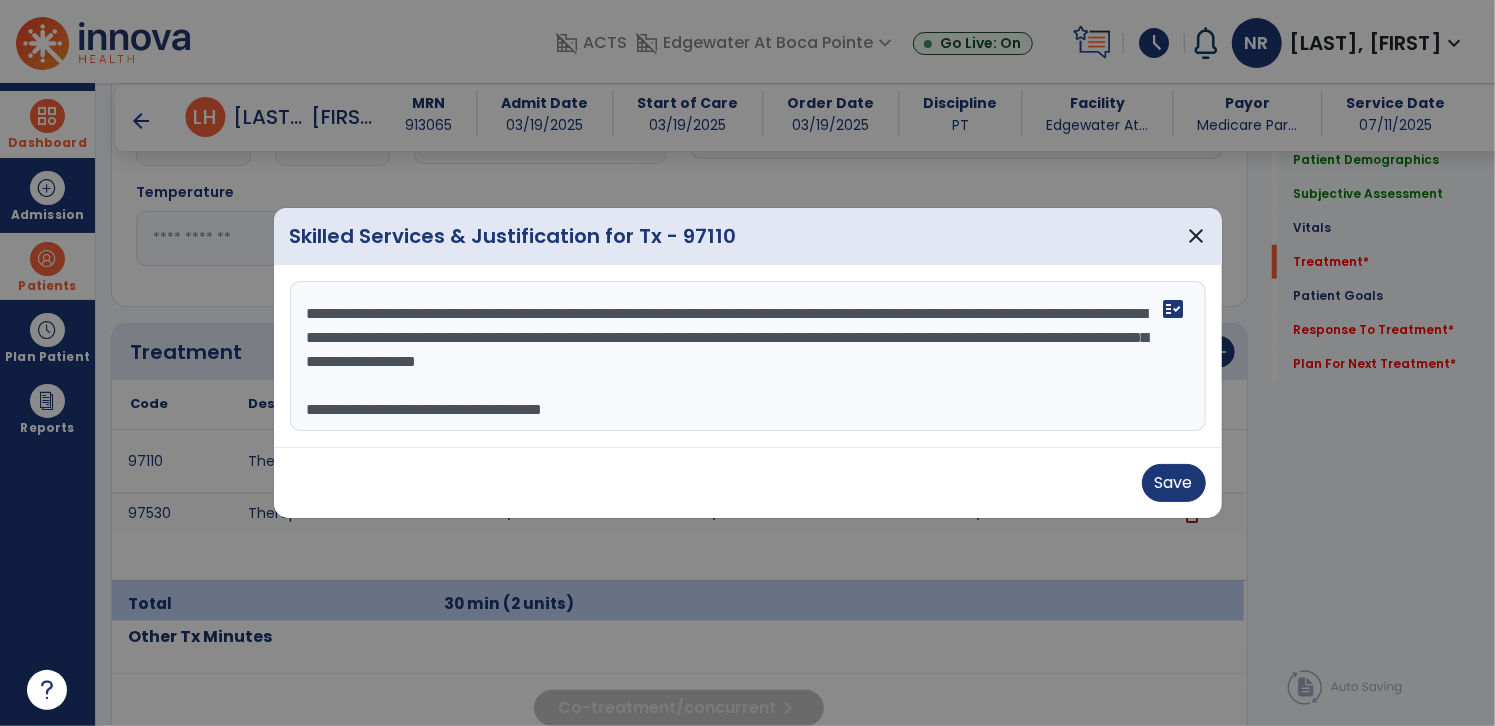 click on "**********" at bounding box center [748, 356] 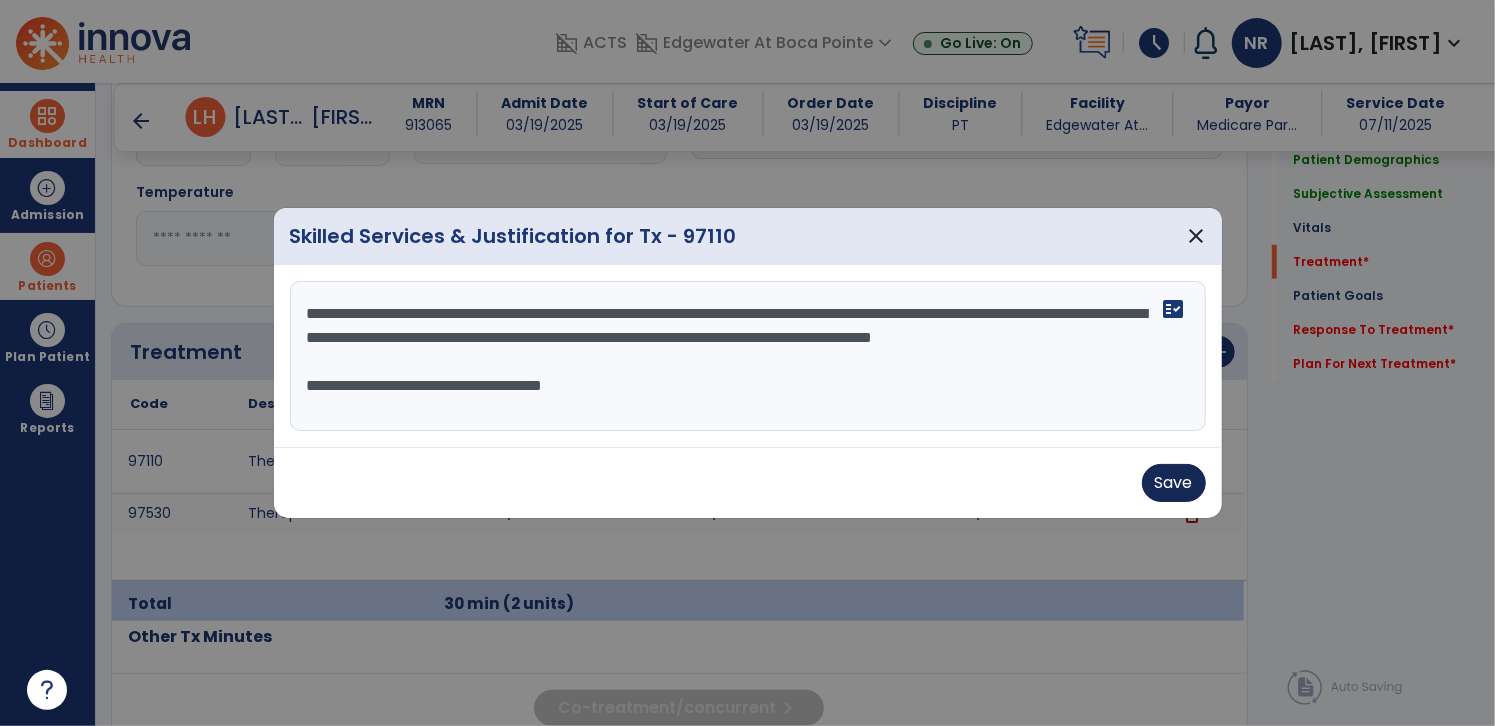 type on "**********" 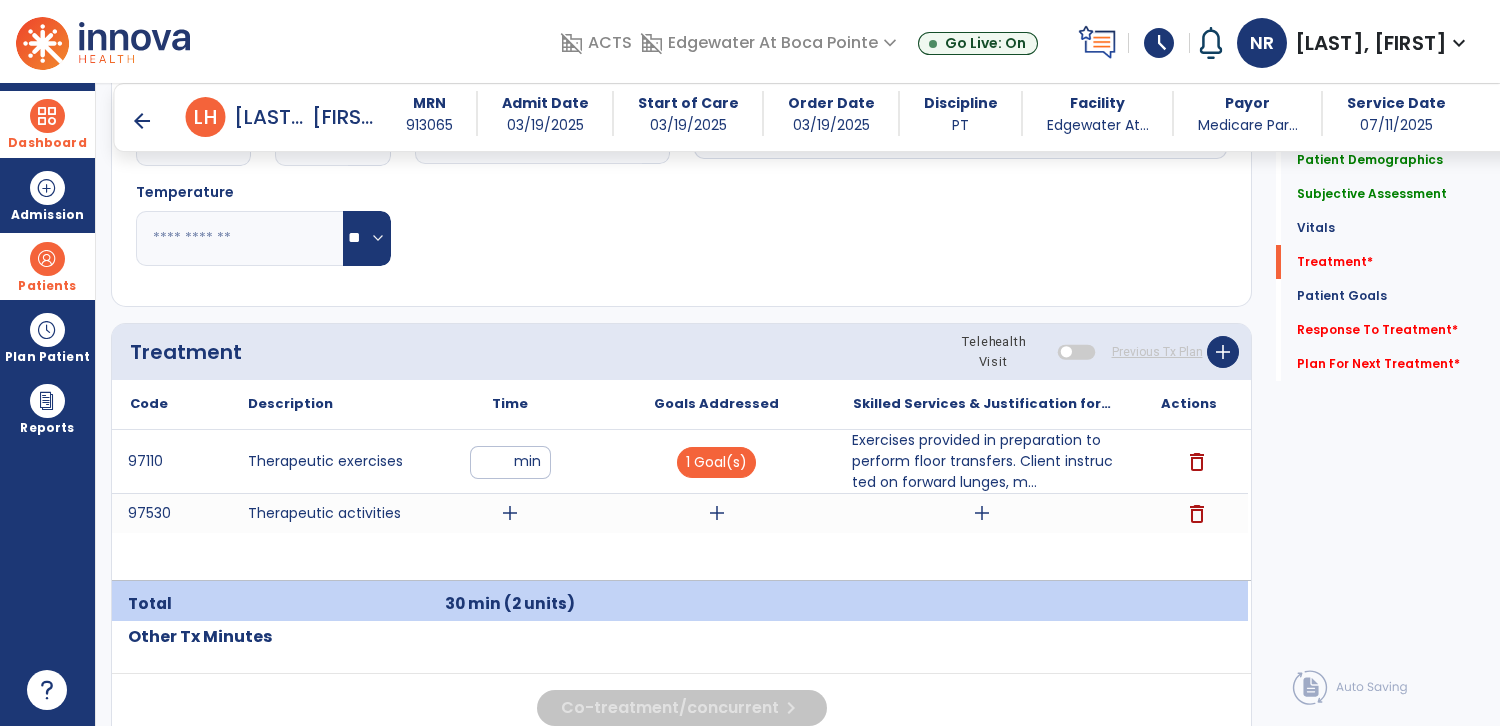 click on "delete" at bounding box center [1189, 461] 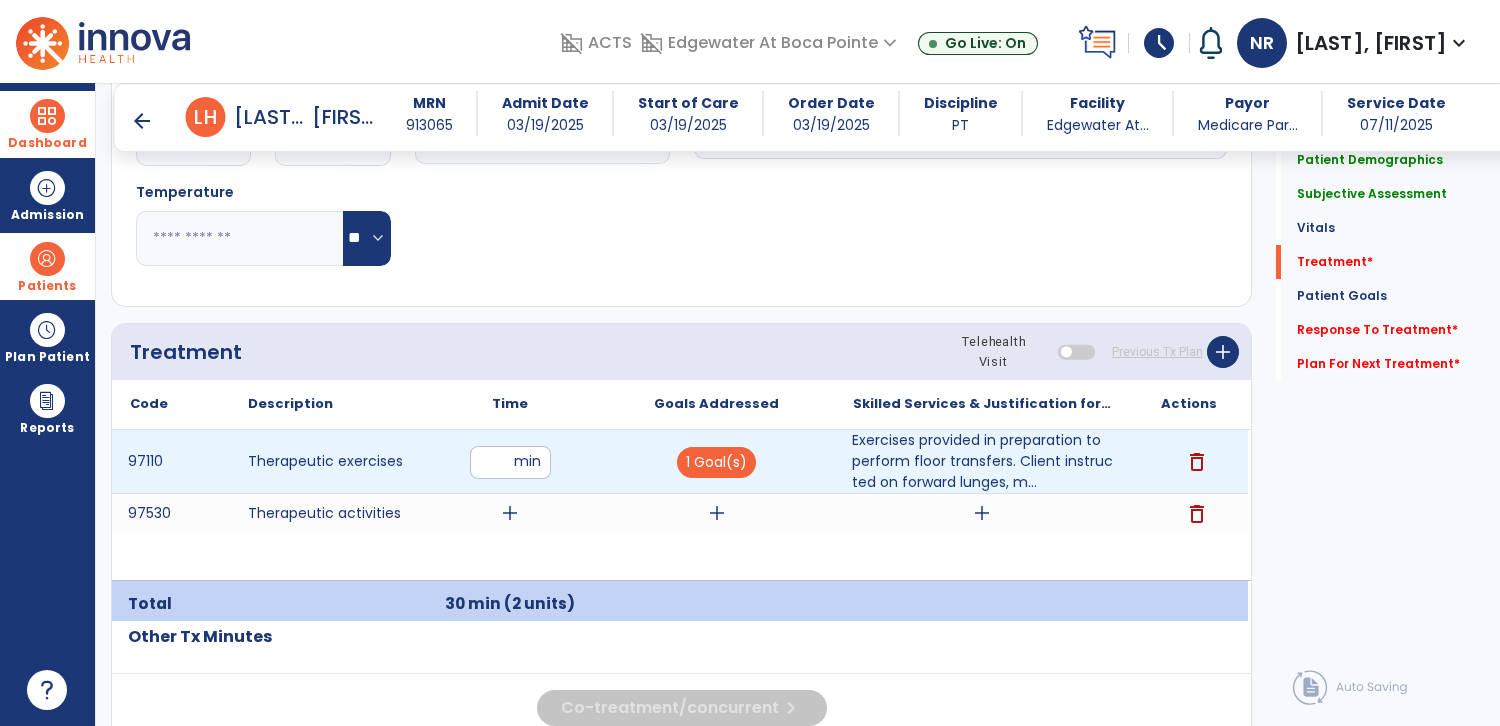 click on "Exercises provided in preparation to perform floor transfers. Client instructed on forward lunges, m..." at bounding box center (982, 461) 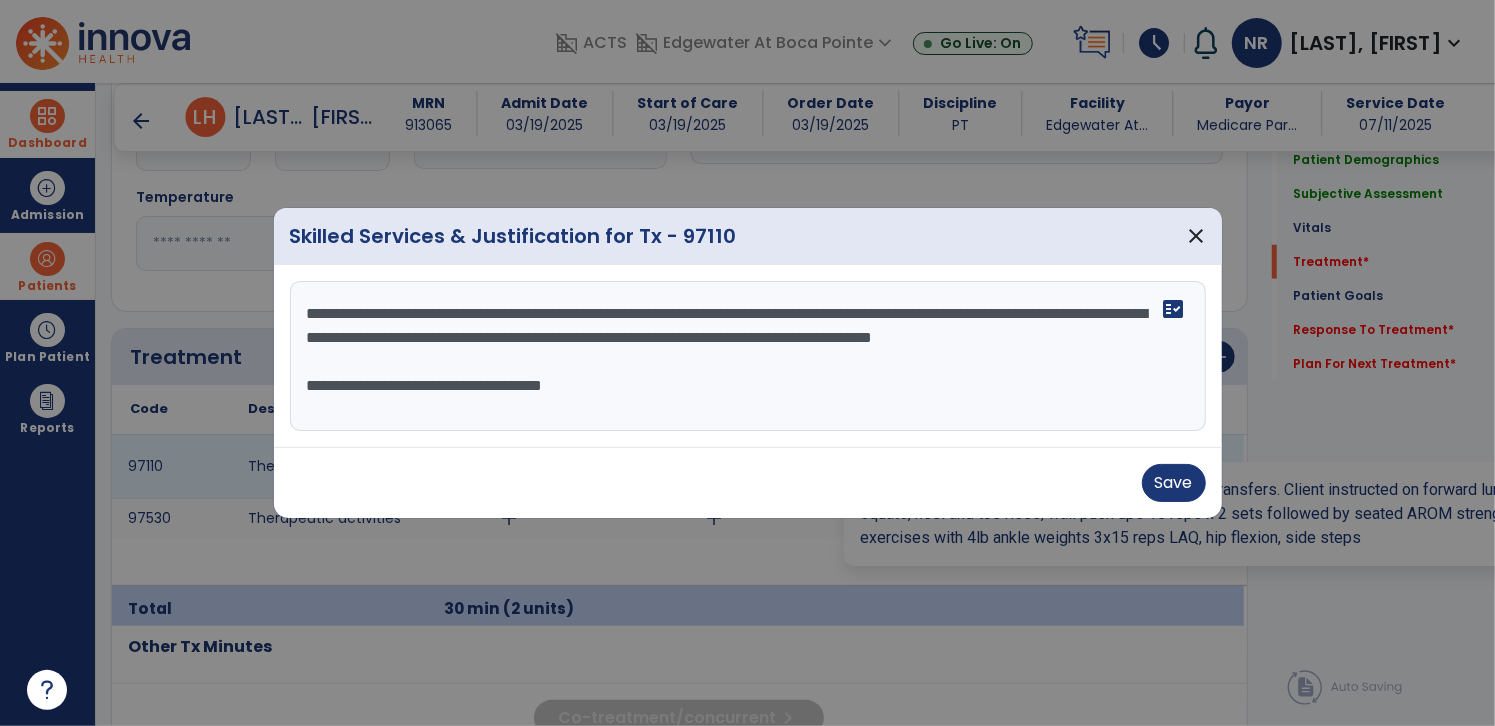 scroll, scrollTop: 1036, scrollLeft: 0, axis: vertical 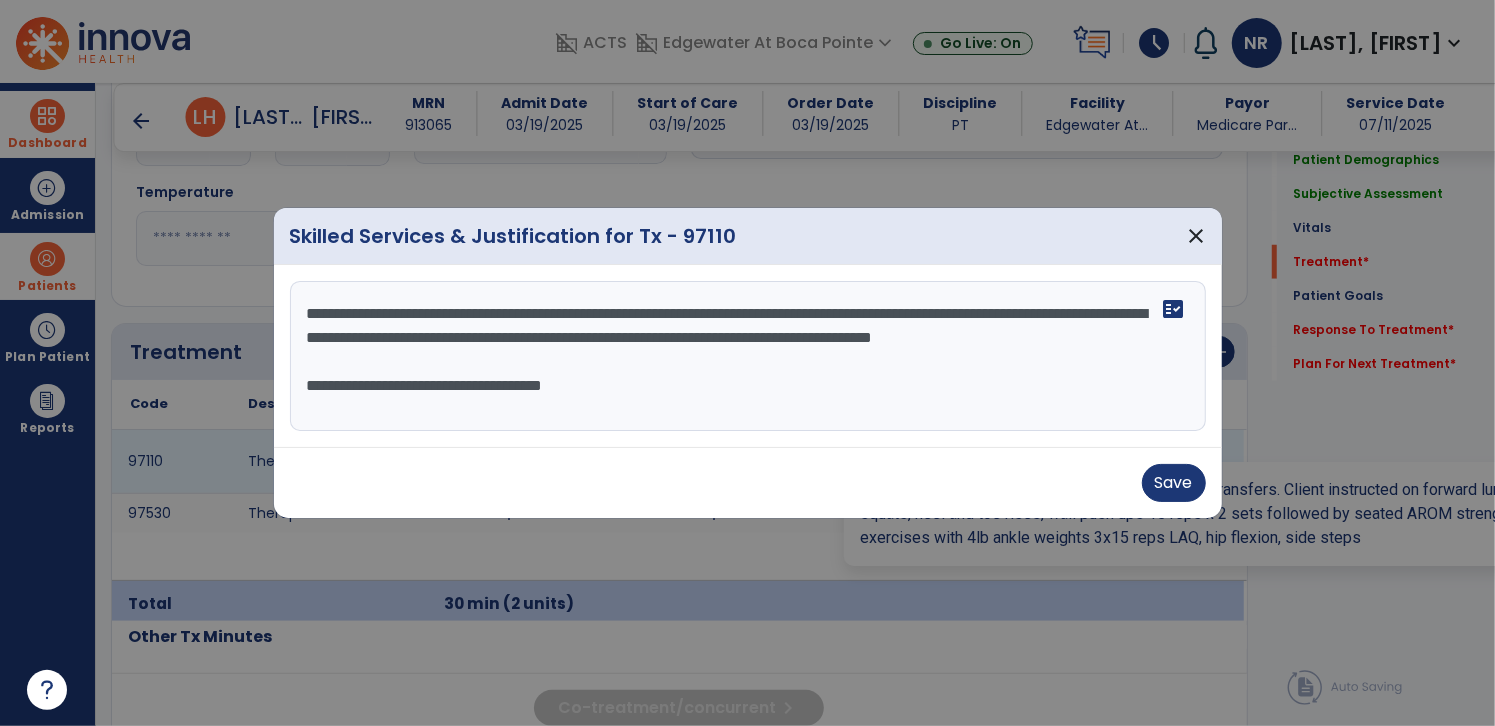 click on "**********" at bounding box center [748, 356] 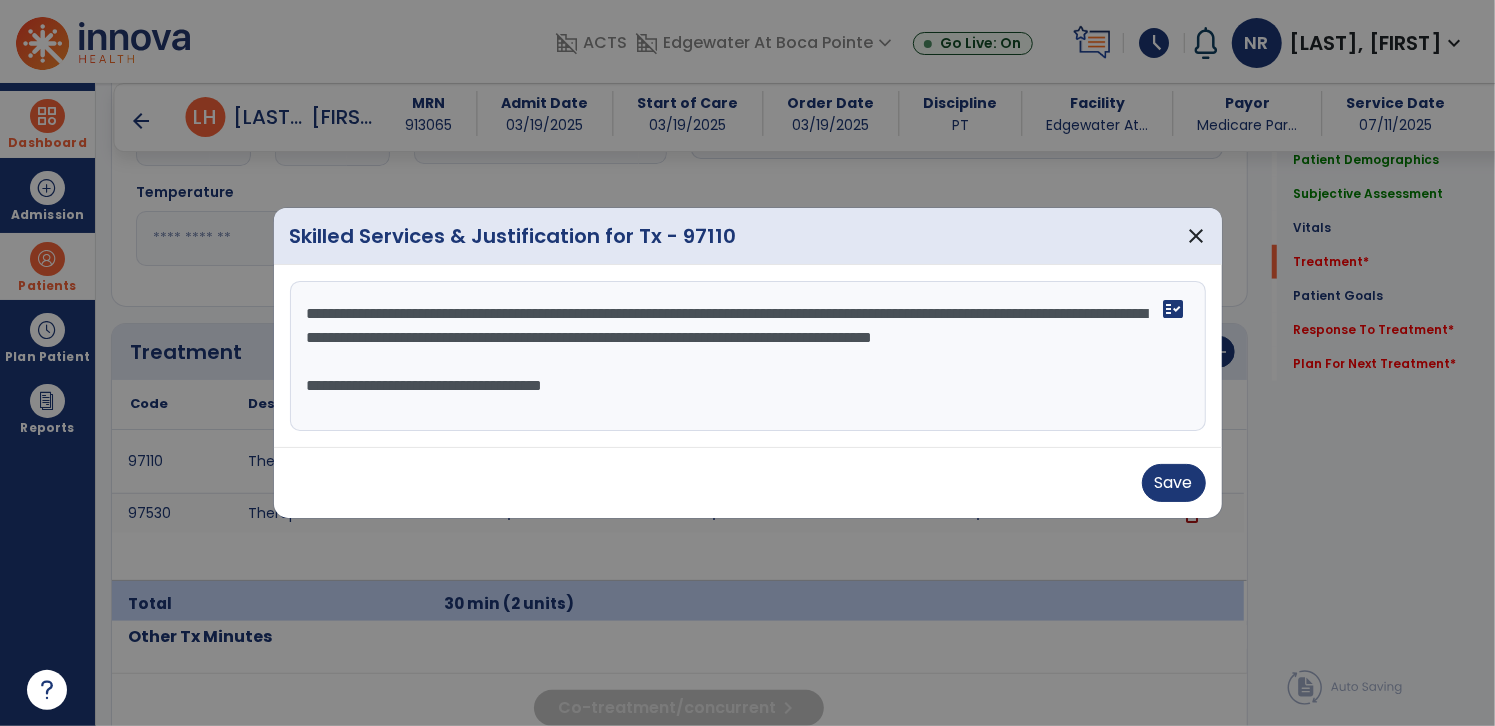 click on "**********" at bounding box center (748, 356) 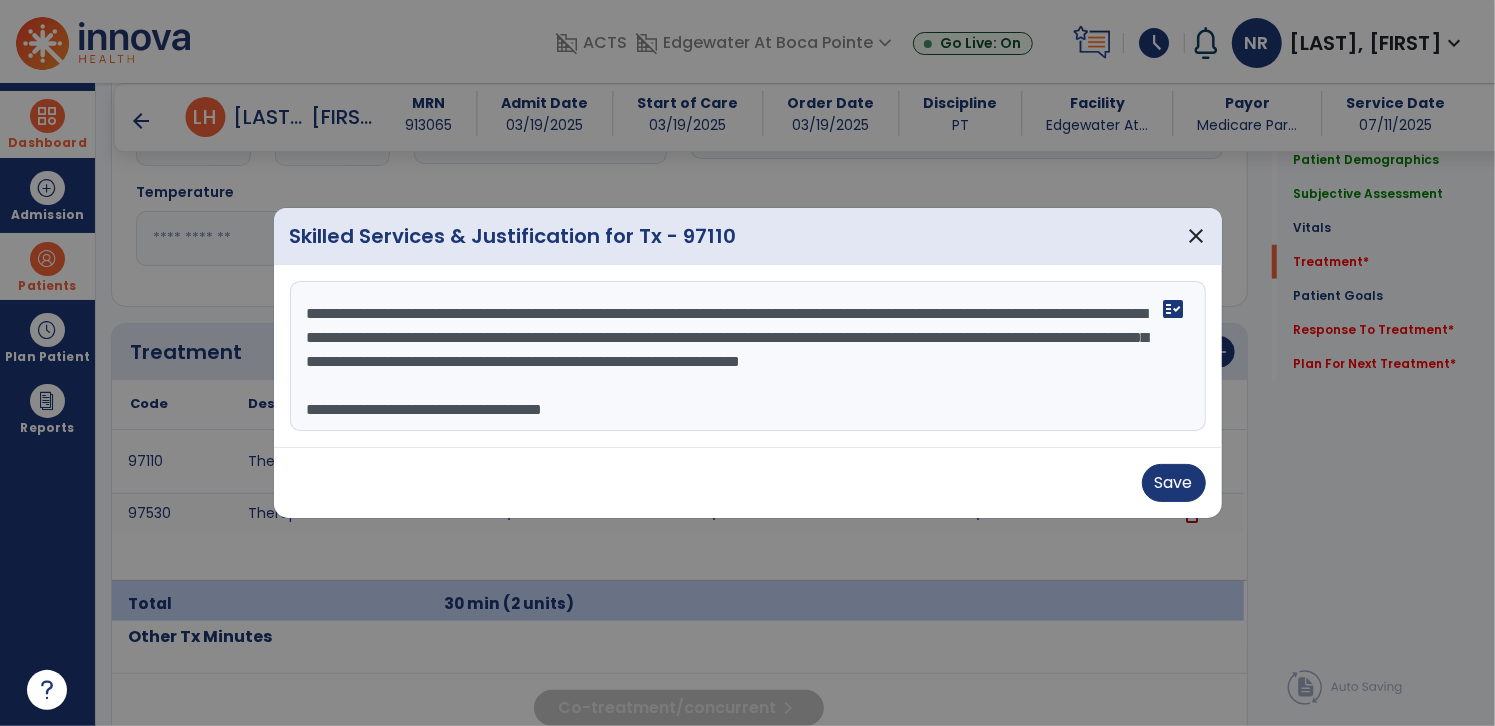 scroll, scrollTop: 24, scrollLeft: 0, axis: vertical 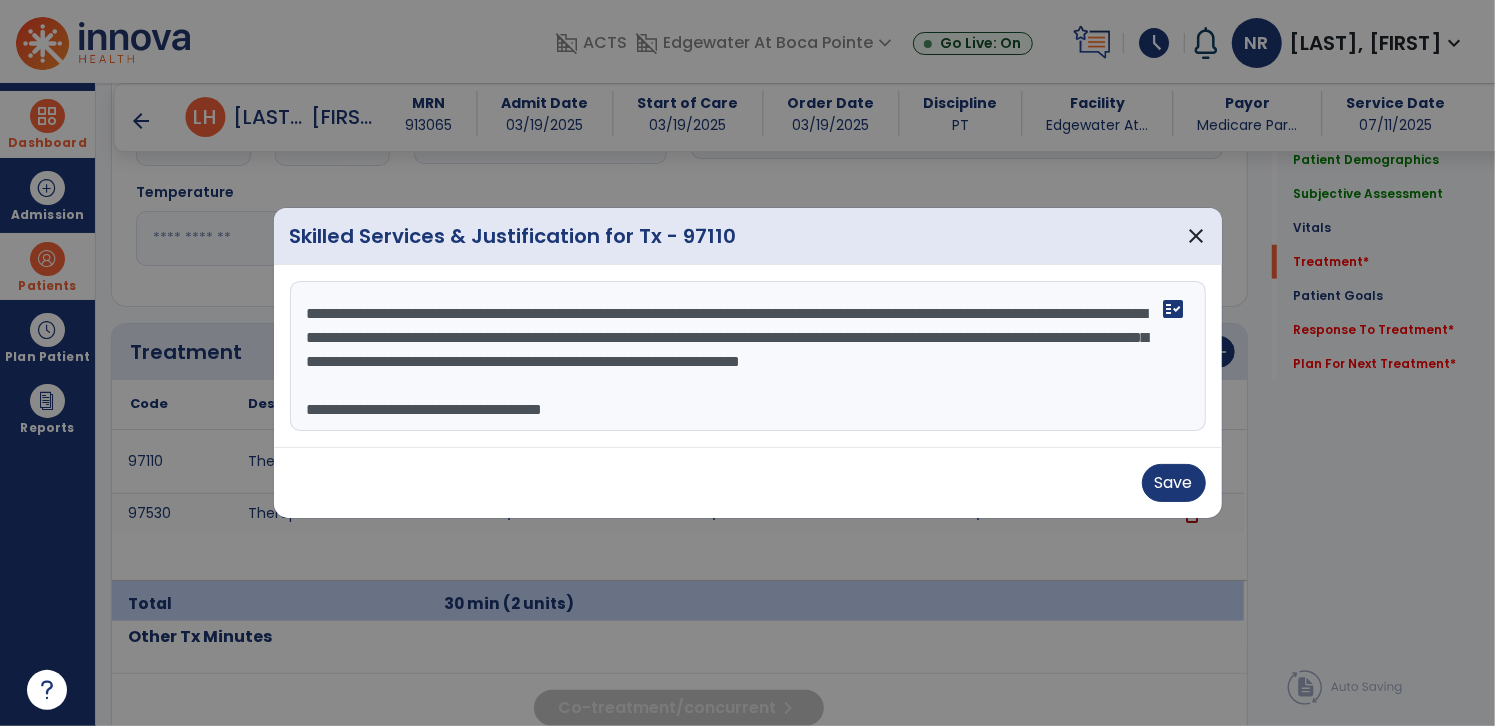 click on "**********" at bounding box center [748, 356] 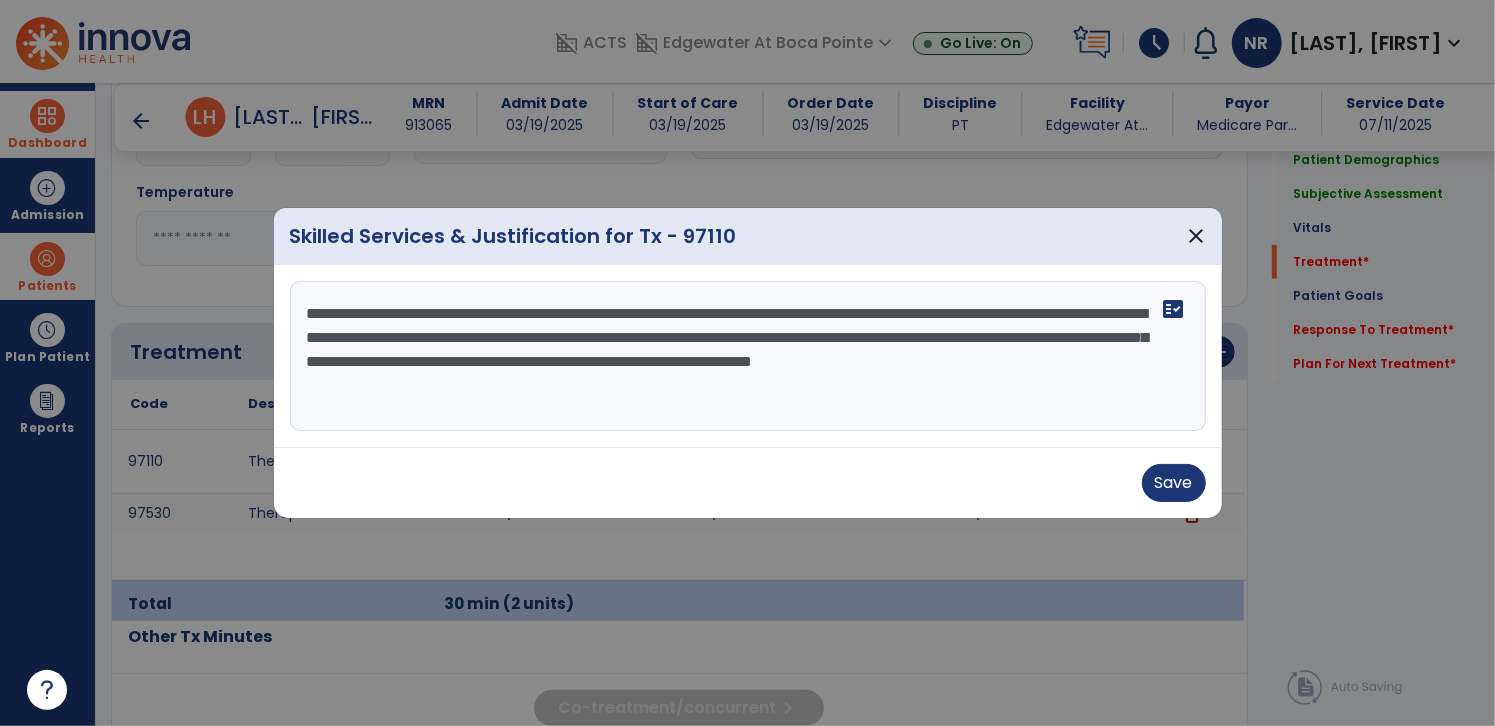 scroll, scrollTop: 14, scrollLeft: 0, axis: vertical 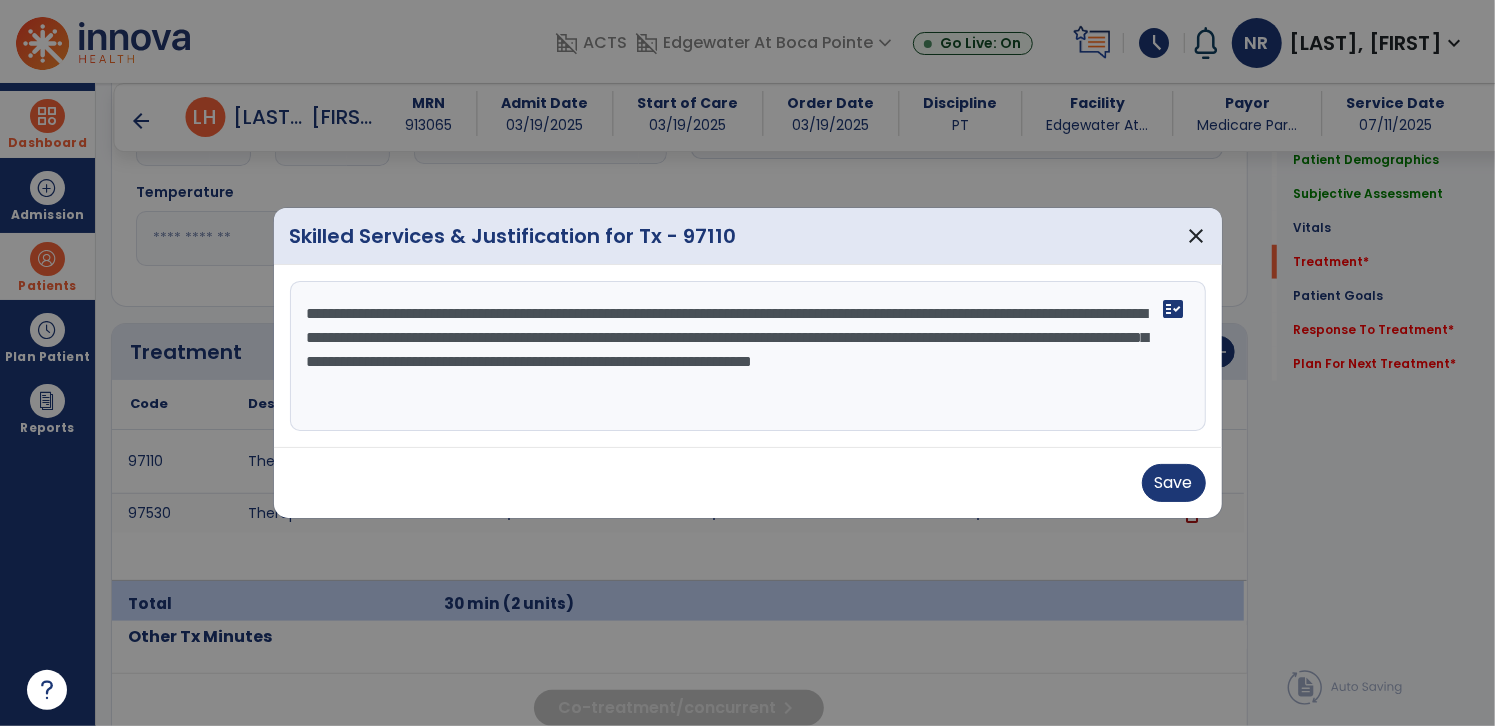 click on "**********" at bounding box center [748, 356] 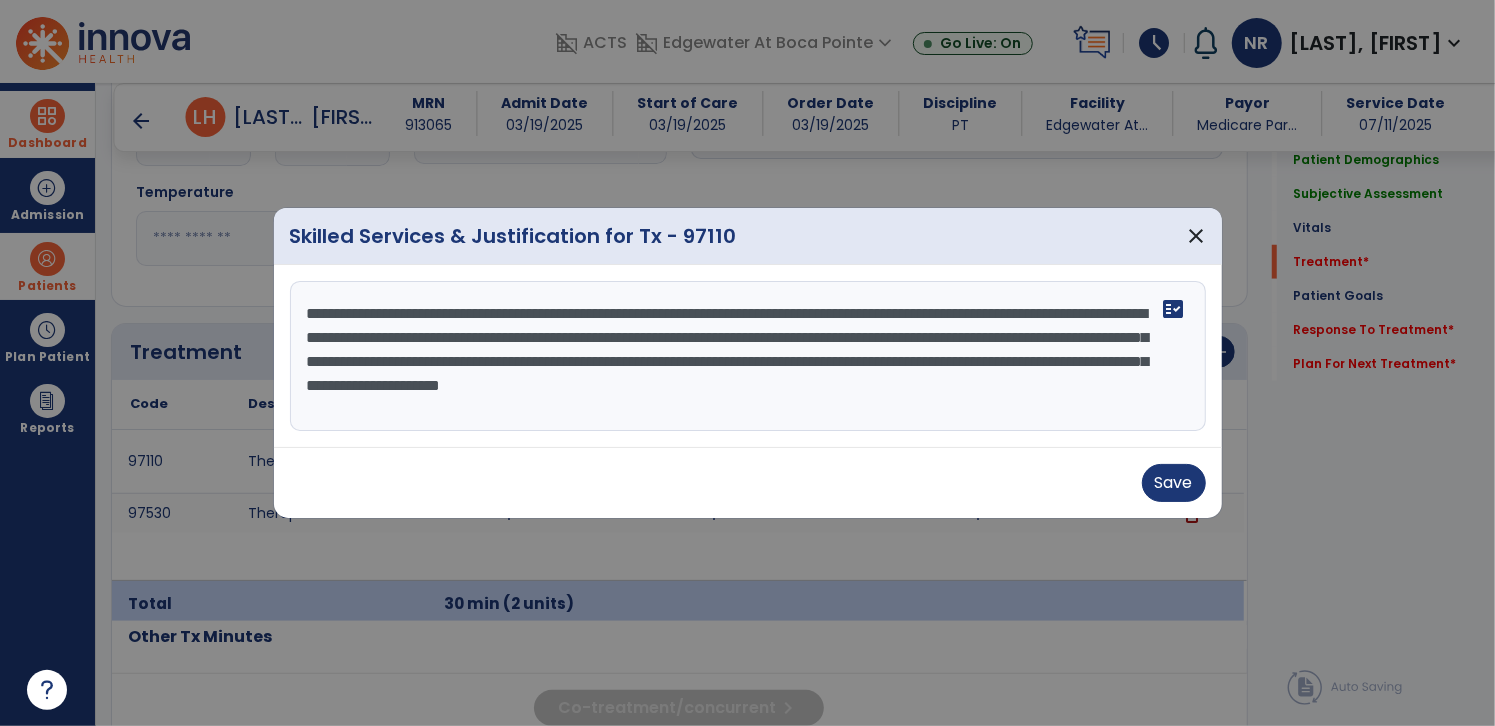 click on "**********" at bounding box center [748, 356] 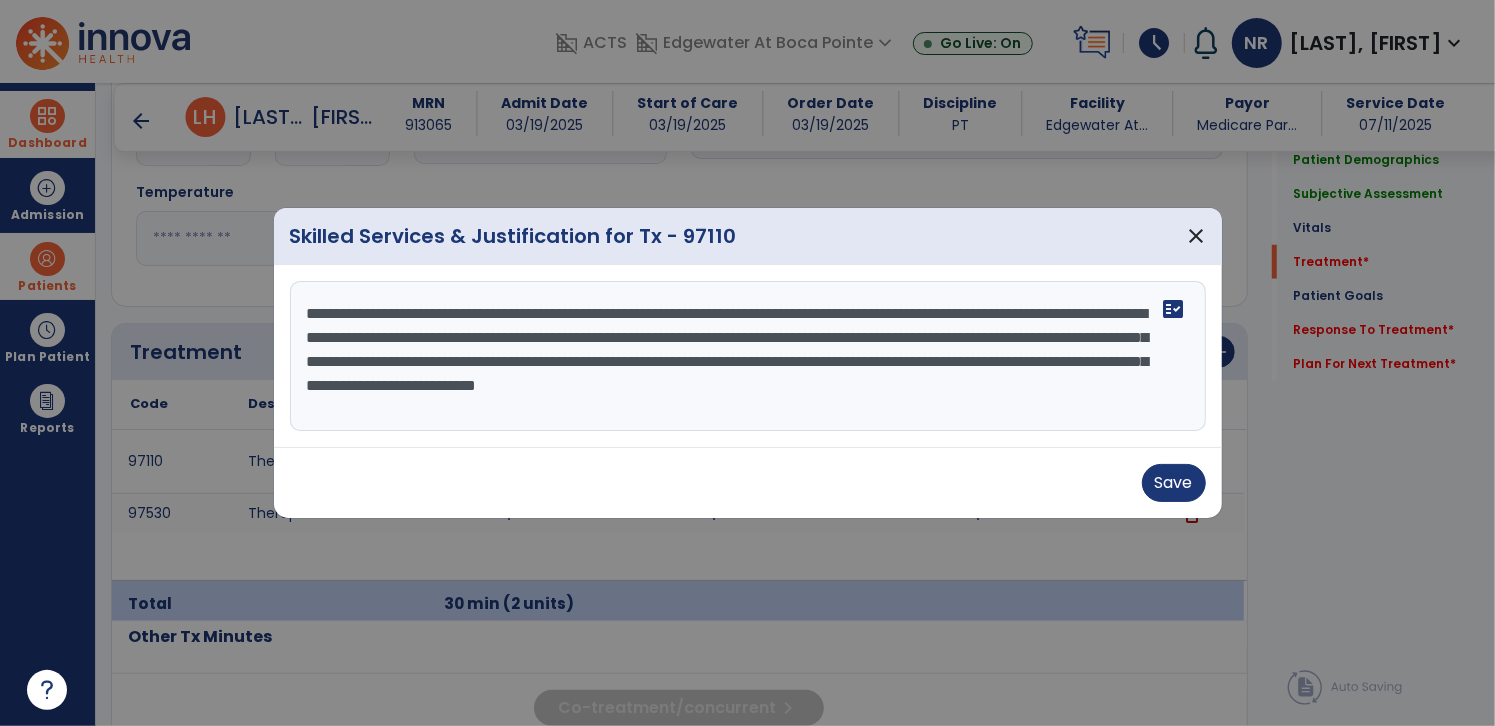 click on "**********" at bounding box center [748, 356] 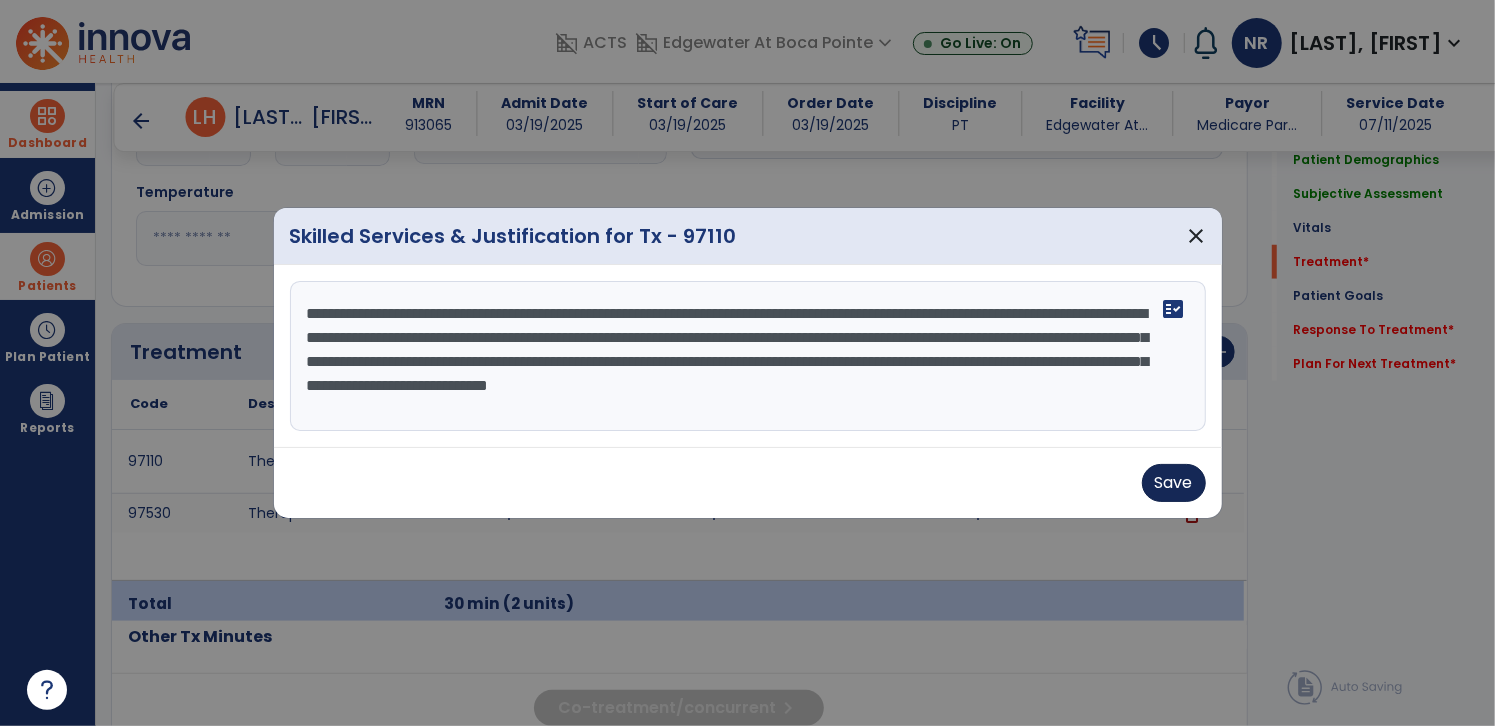 type on "**********" 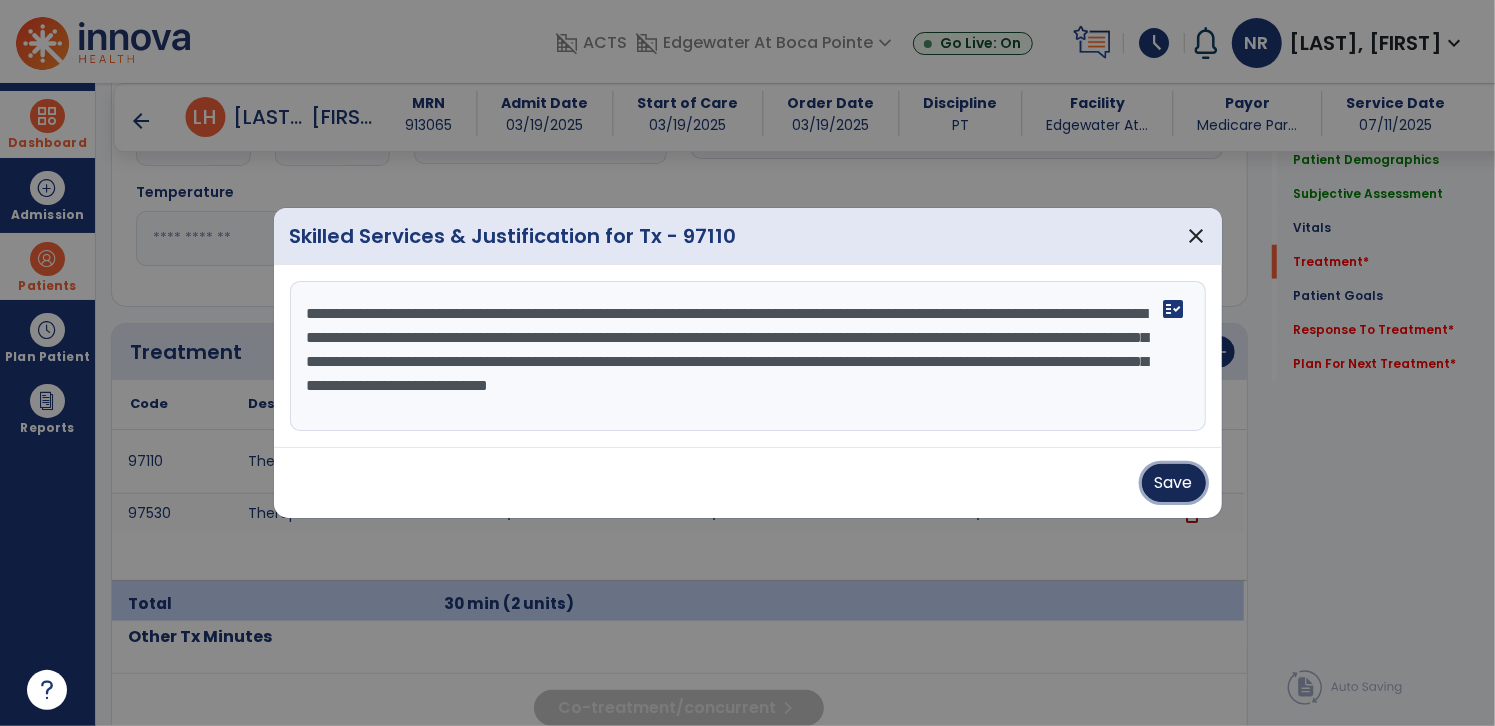 click on "Save" at bounding box center [1174, 483] 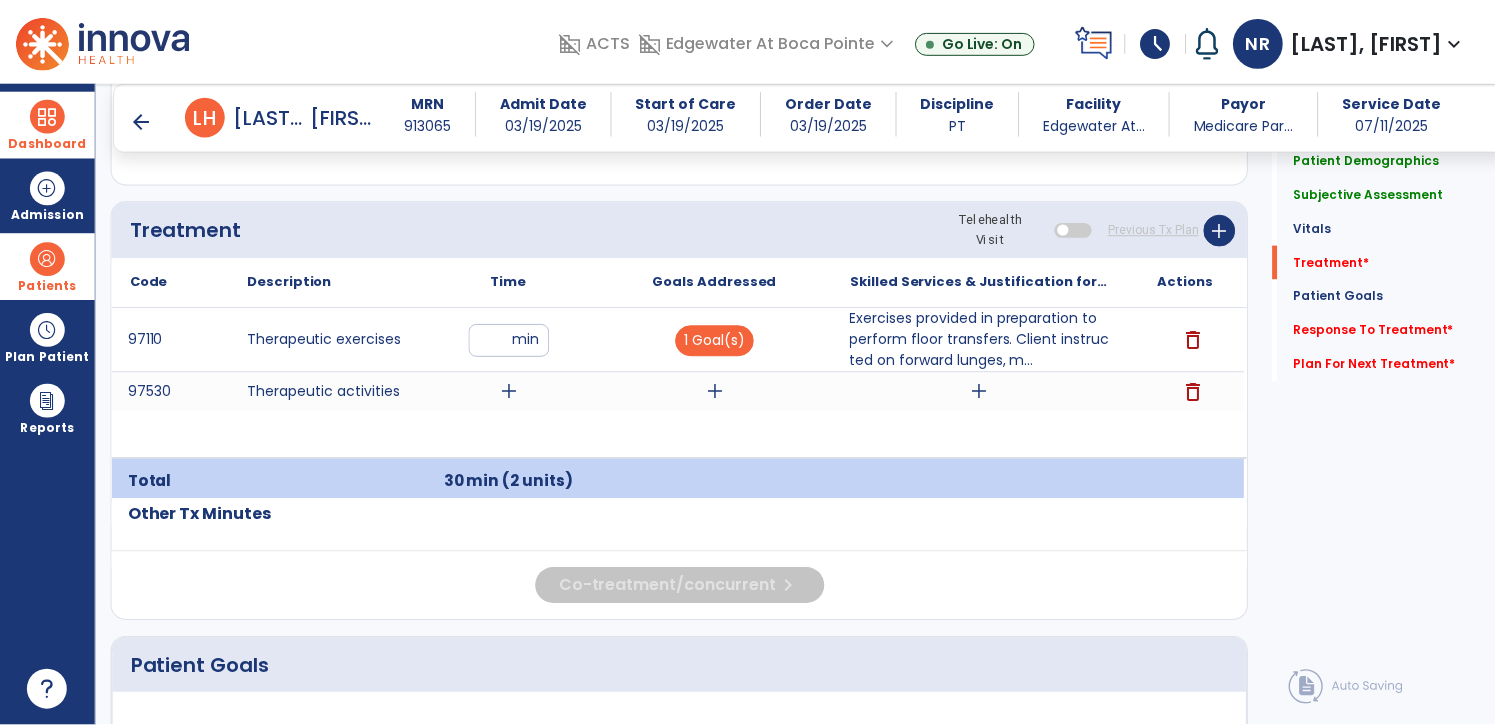 scroll, scrollTop: 1161, scrollLeft: 0, axis: vertical 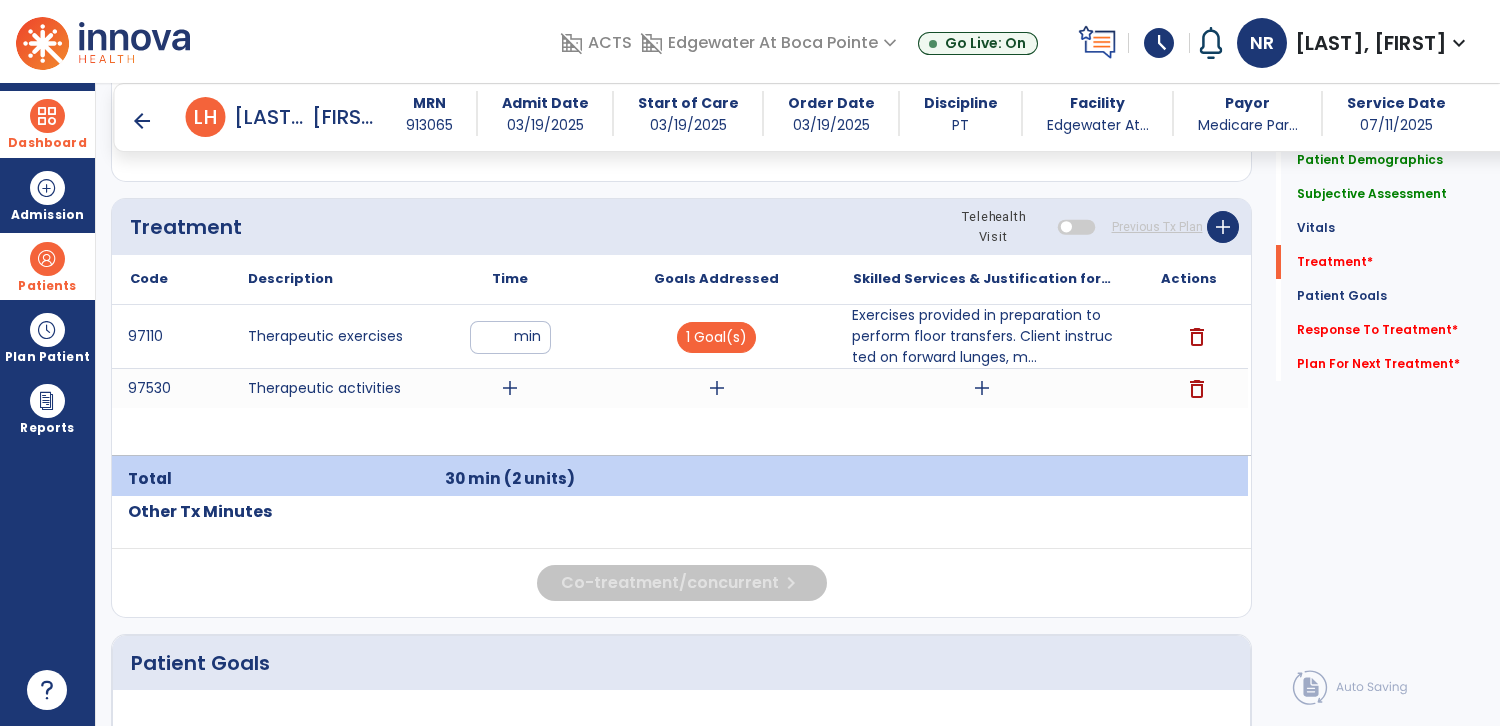 click on "add" at bounding box center [510, 388] 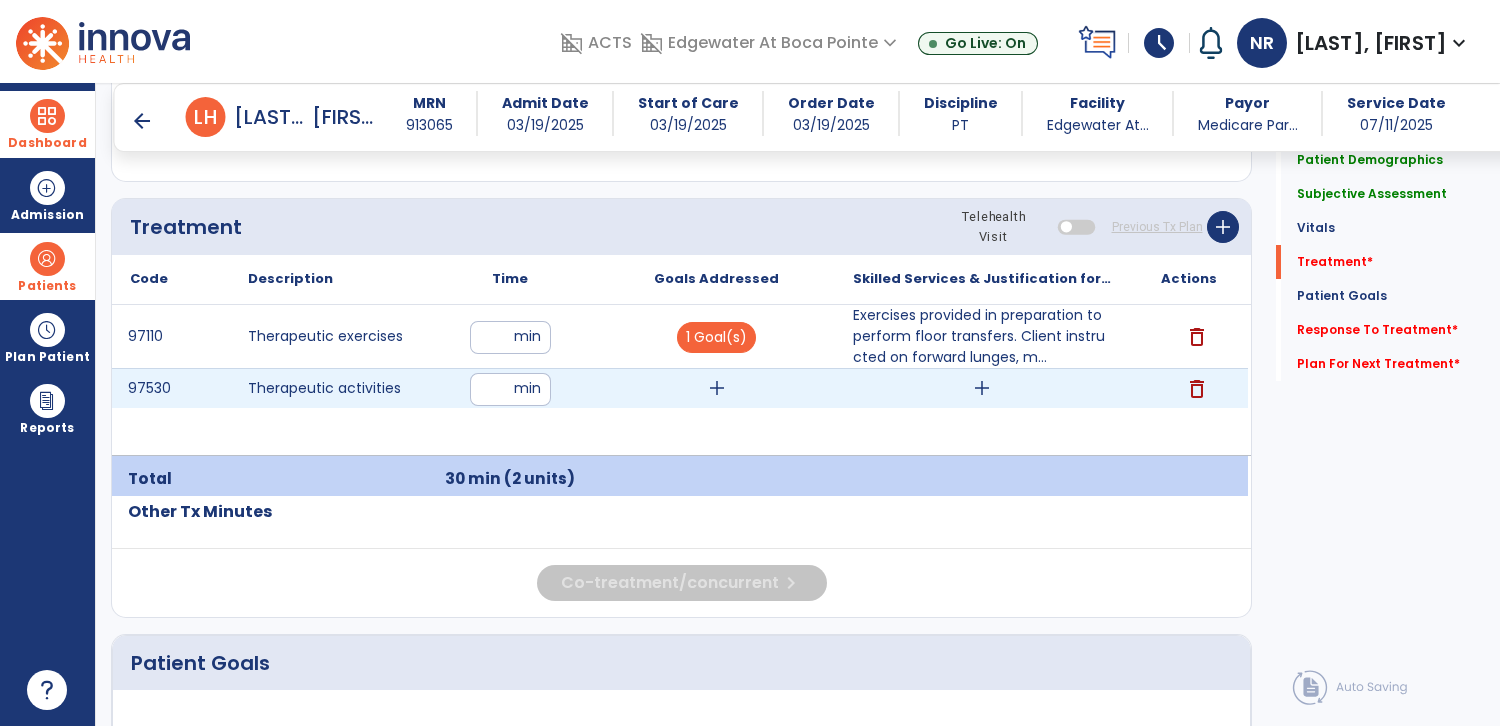 type on "**" 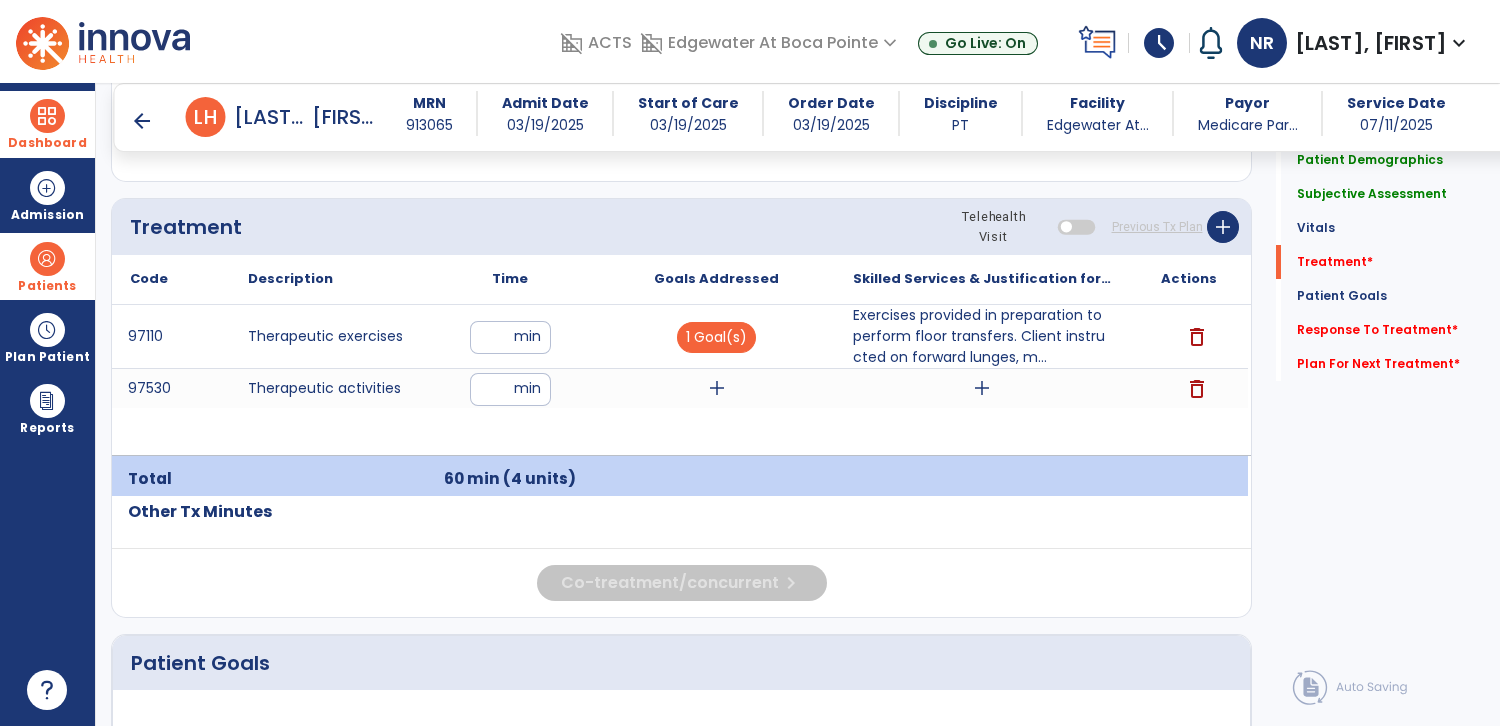 click on "add" at bounding box center [982, 388] 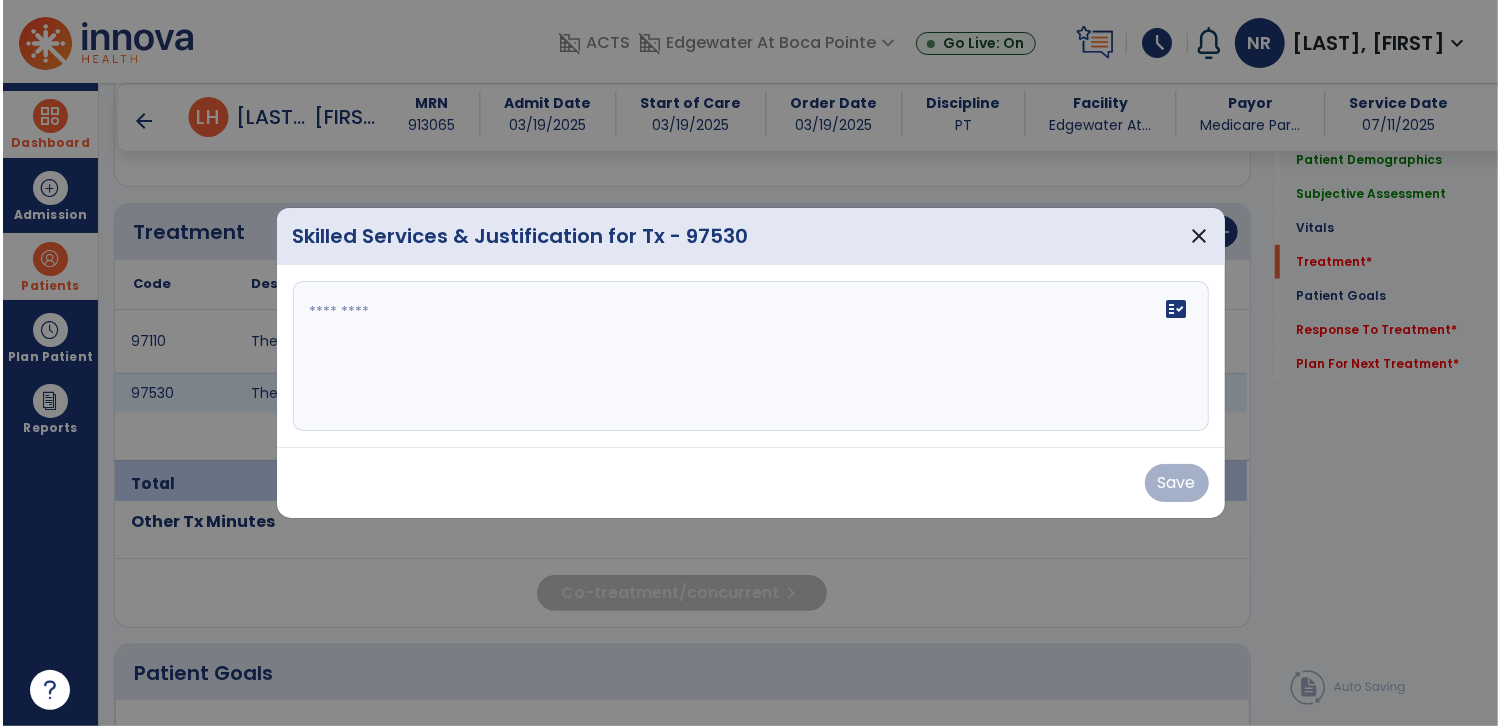 scroll, scrollTop: 1161, scrollLeft: 0, axis: vertical 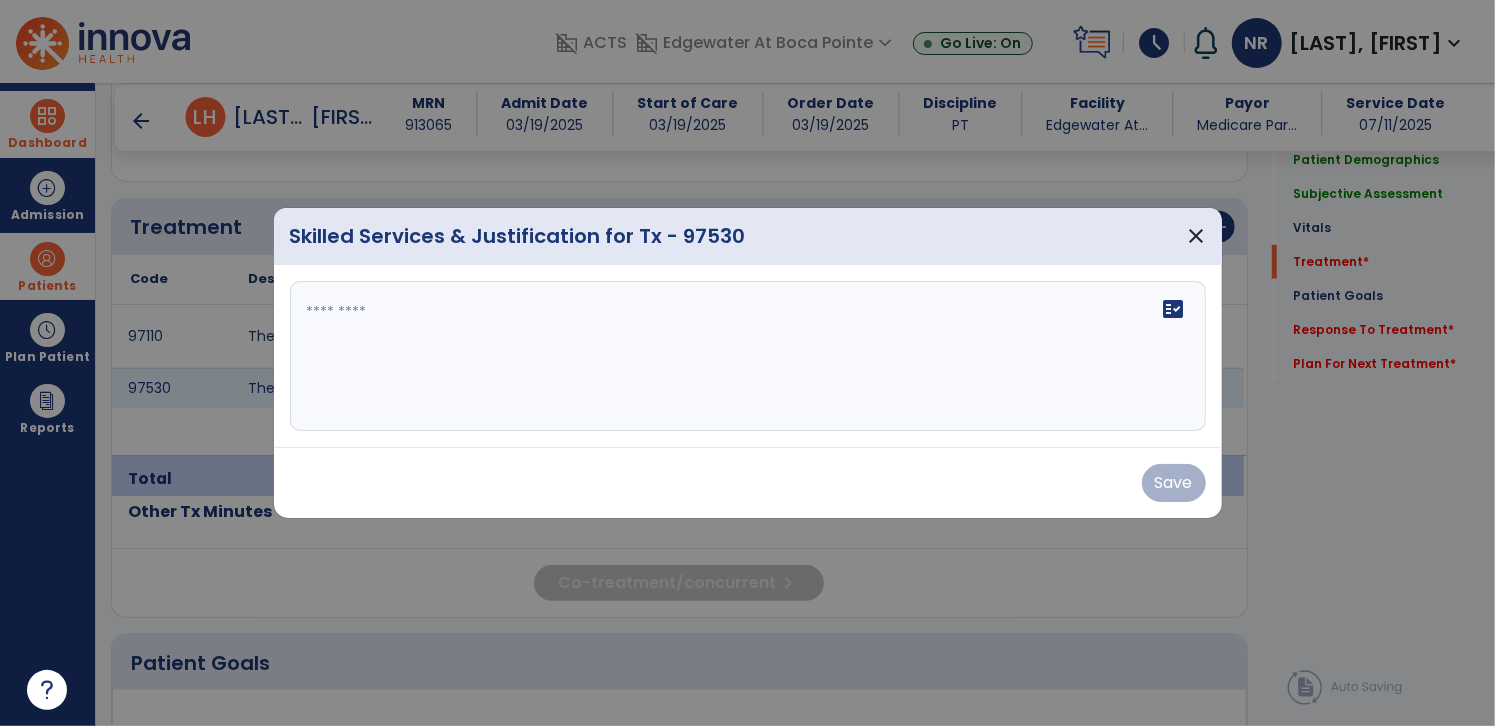 click on "fact_check" at bounding box center (748, 356) 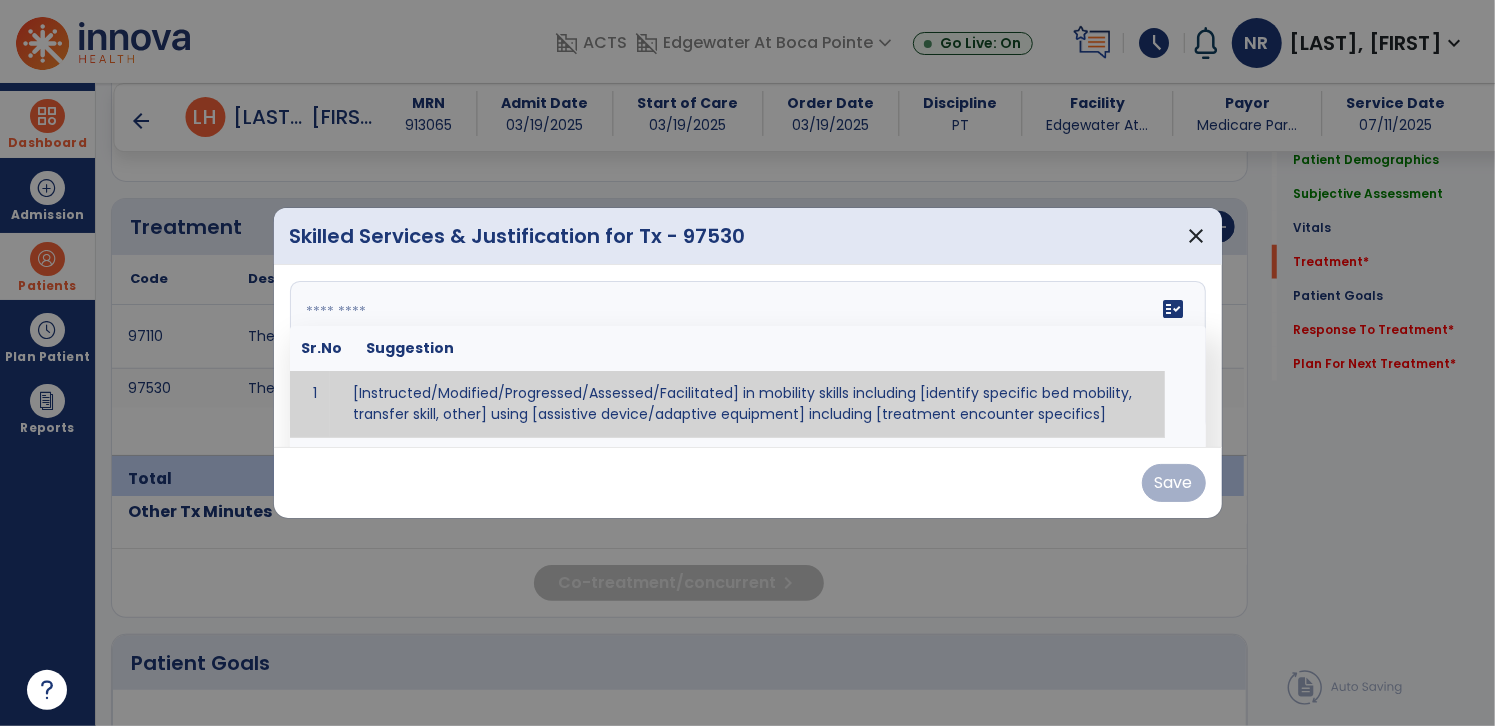 click 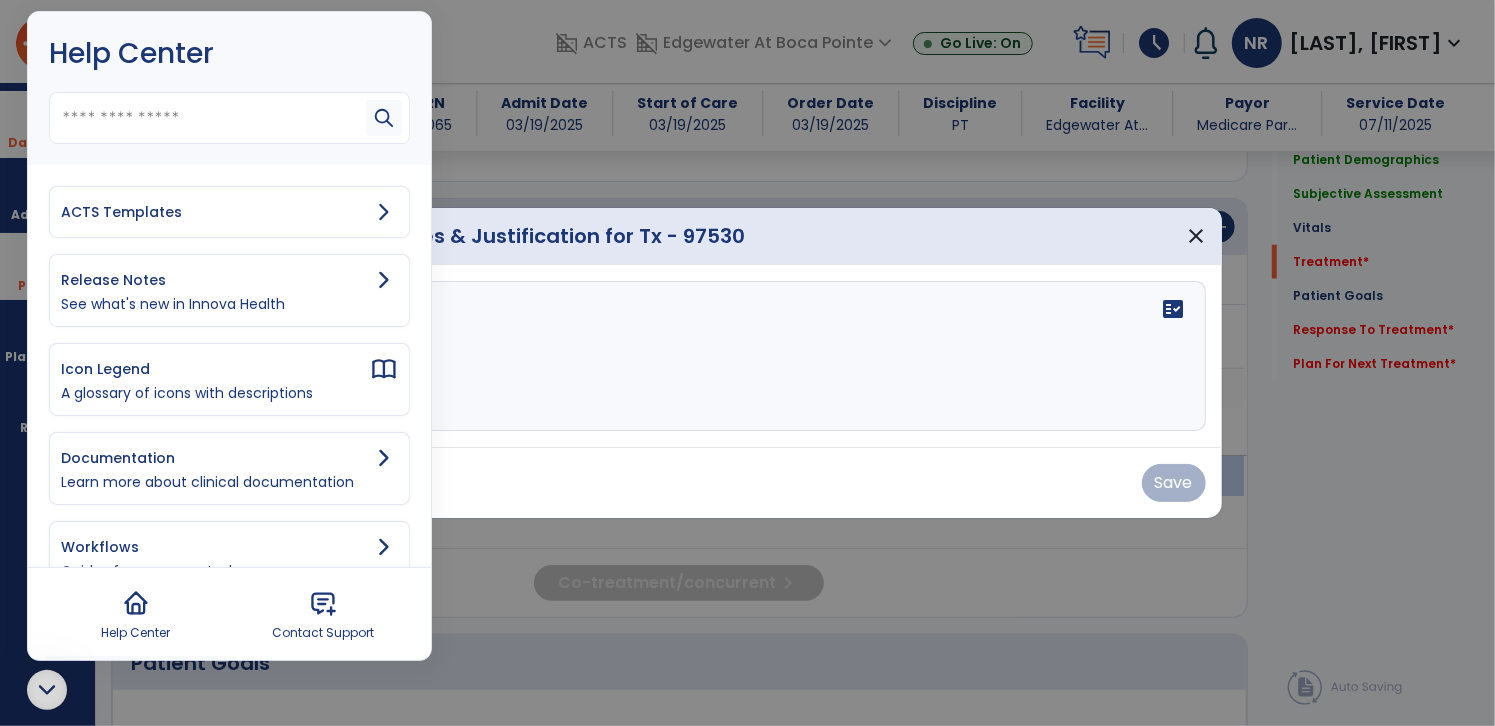 click on "ACTS Templates" at bounding box center [215, 212] 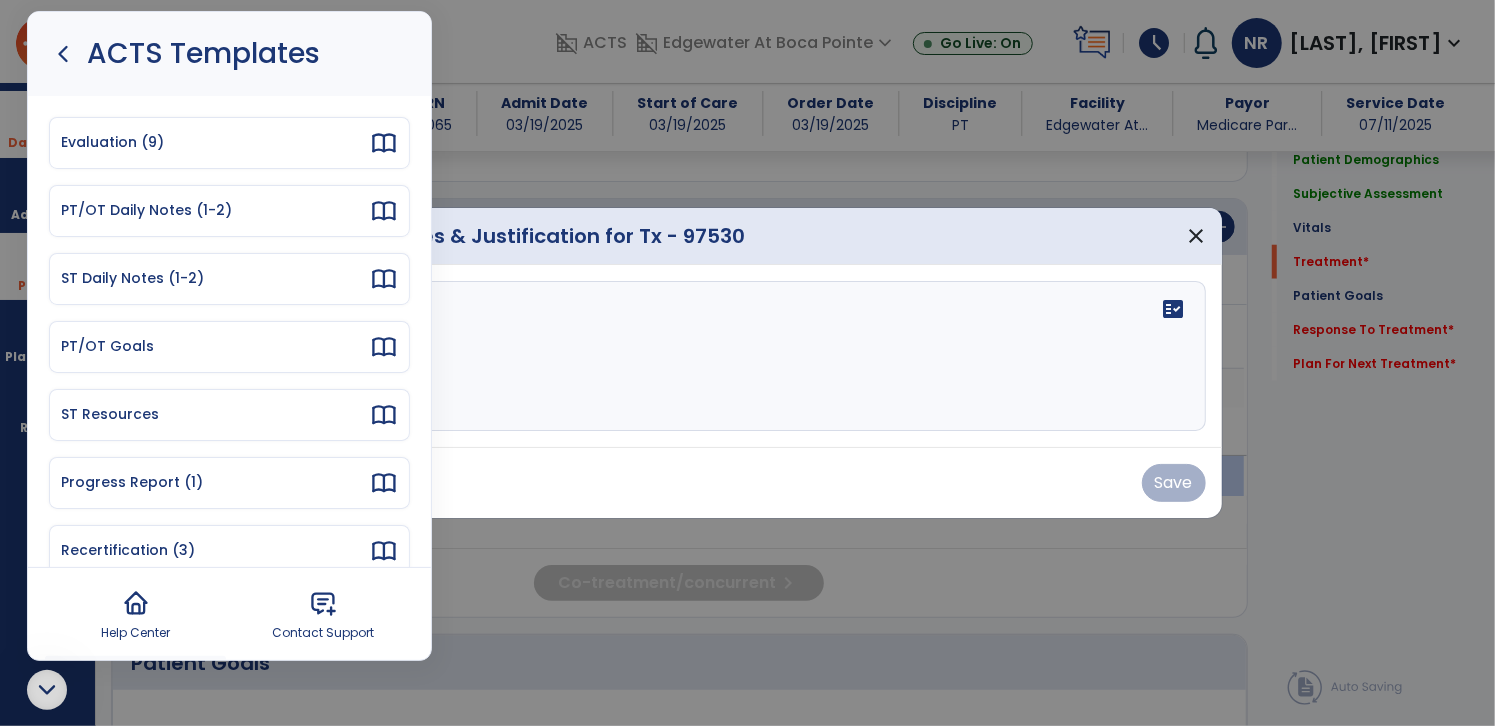 click on "PT/OT Daily Notes (1-2)" at bounding box center [229, 211] 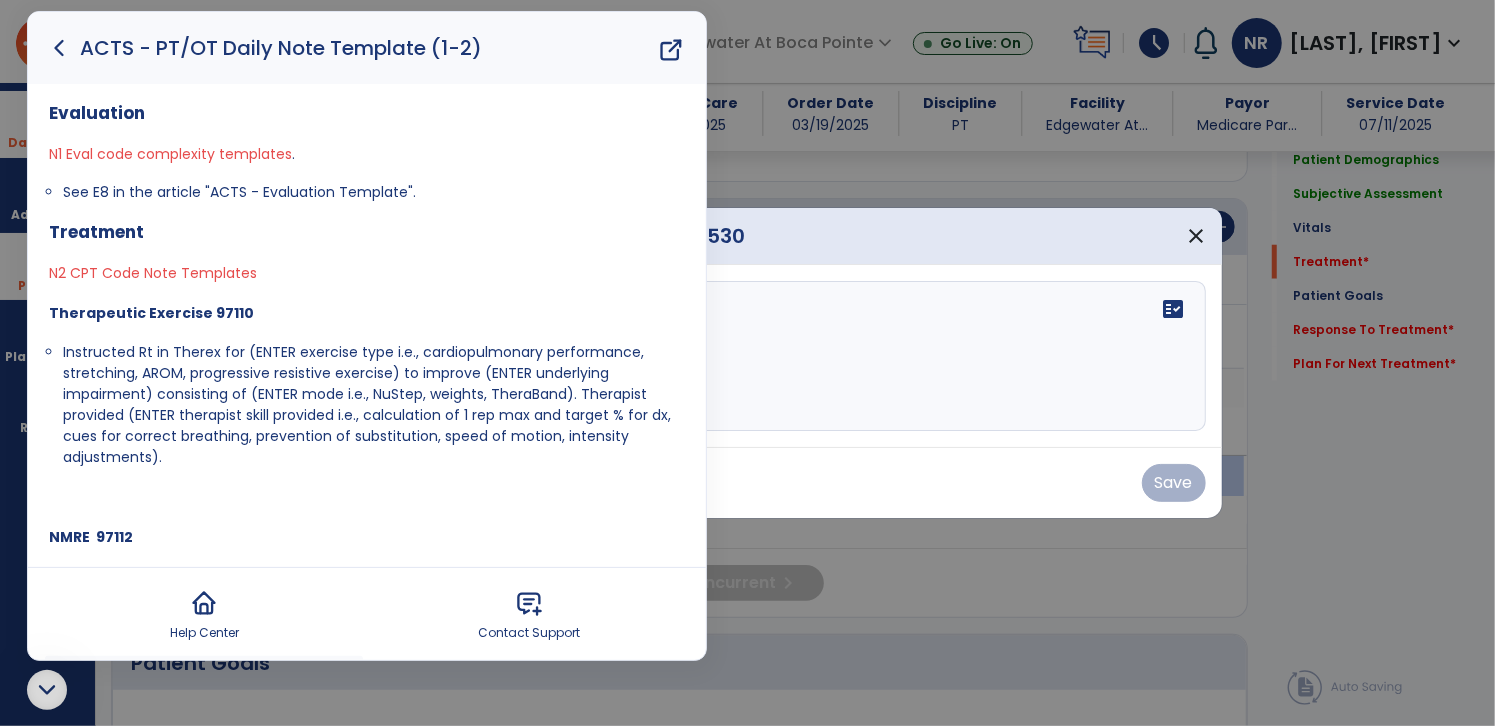 click 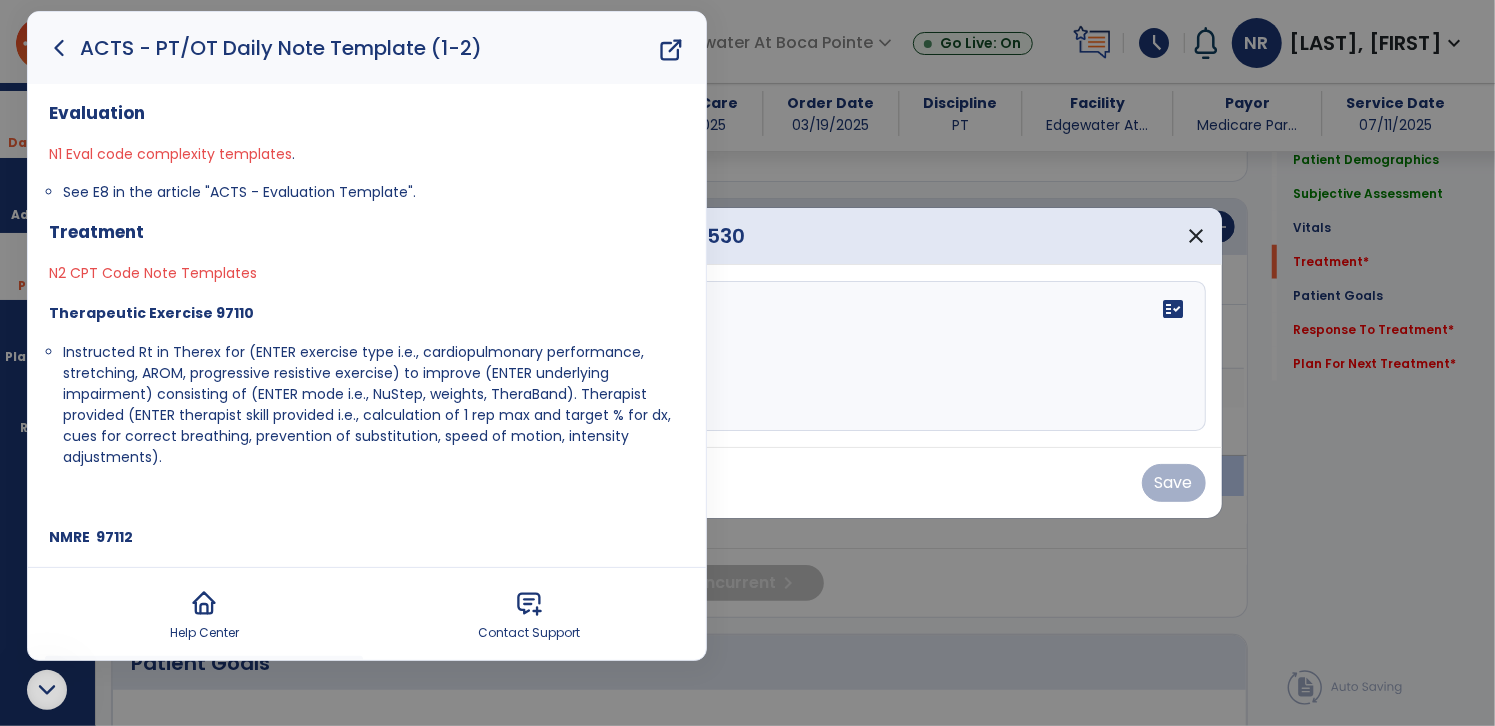 click 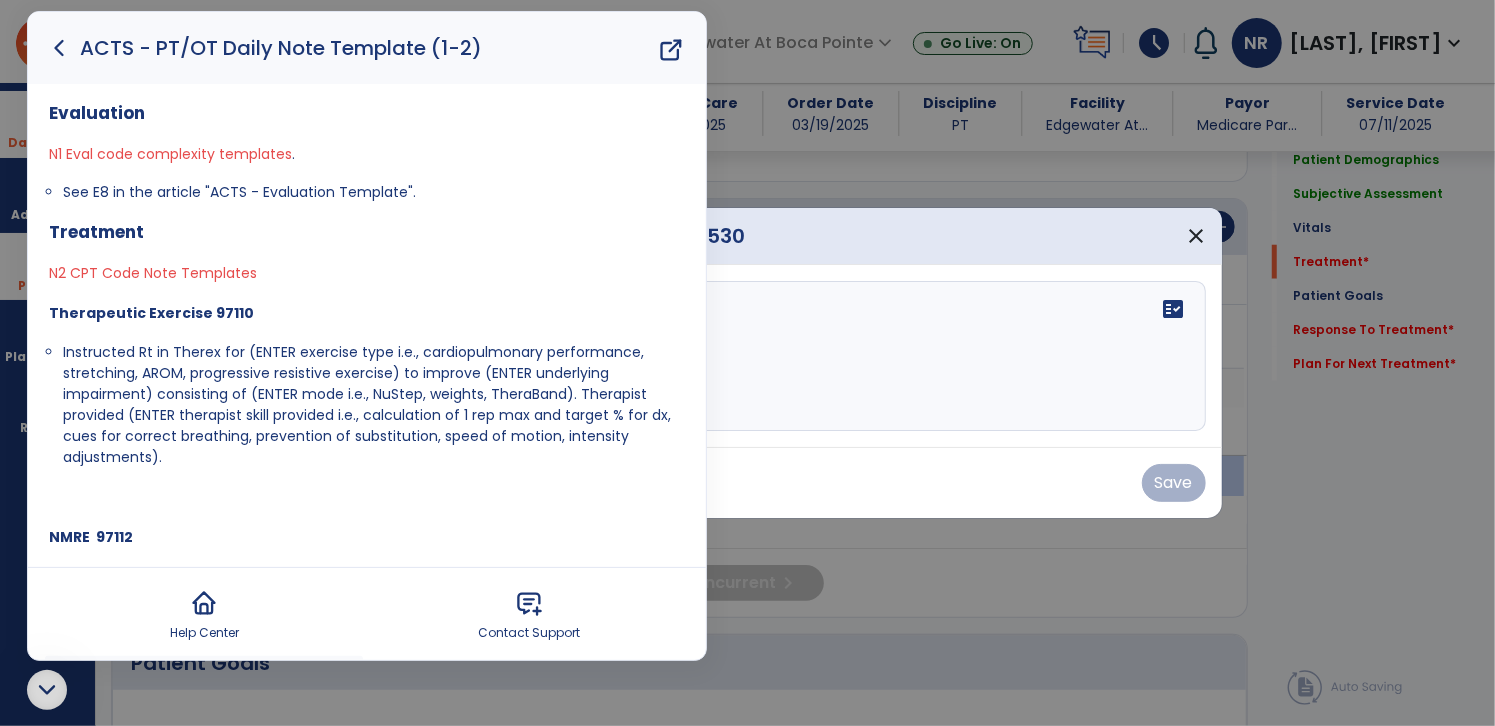 click 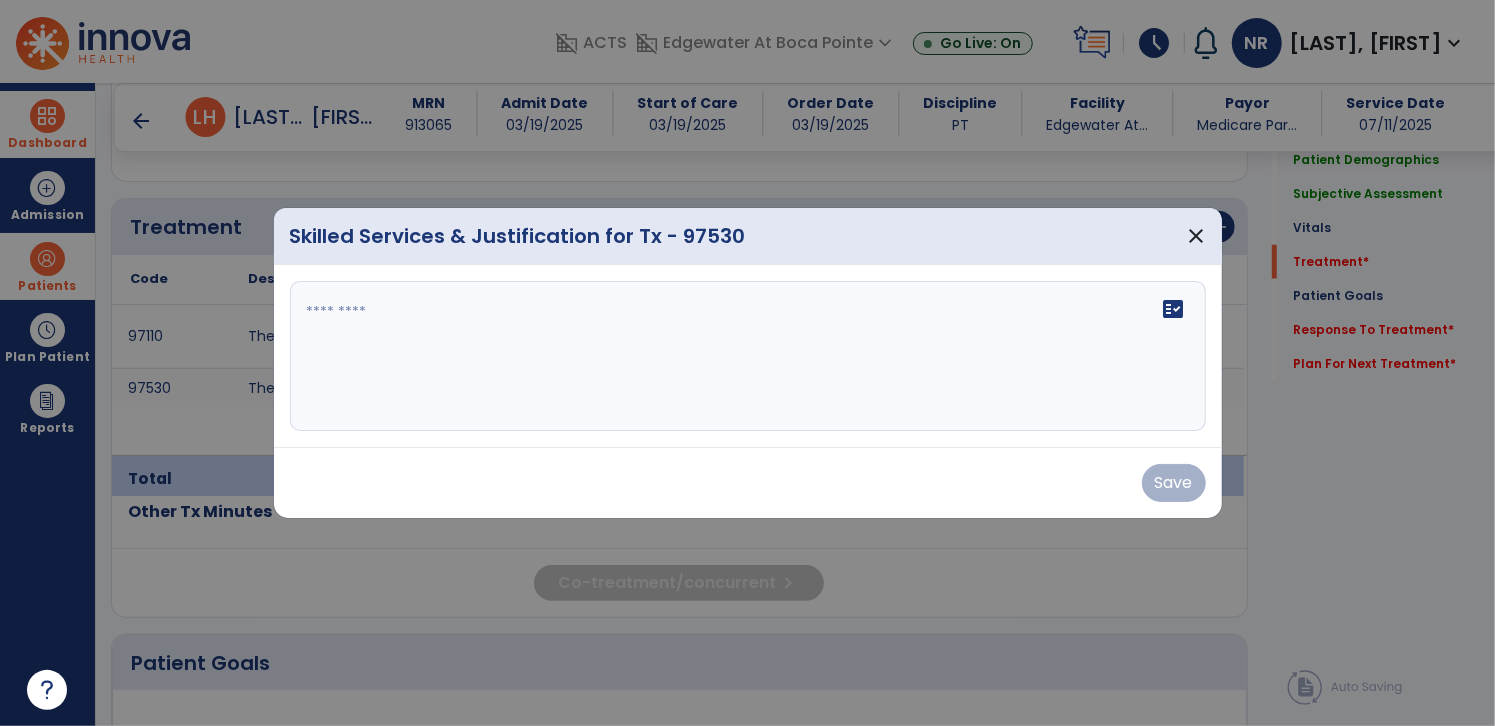 click at bounding box center (748, 356) 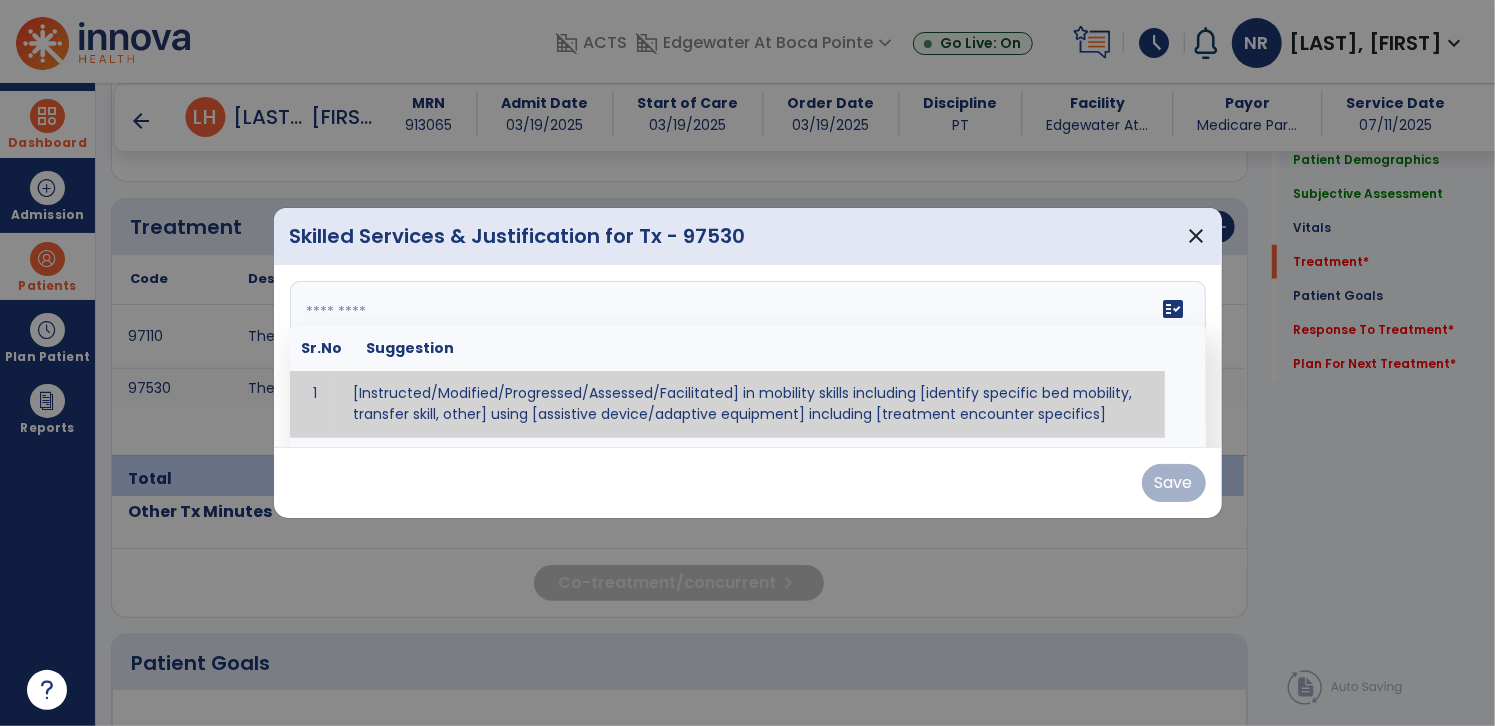 click at bounding box center (746, 356) 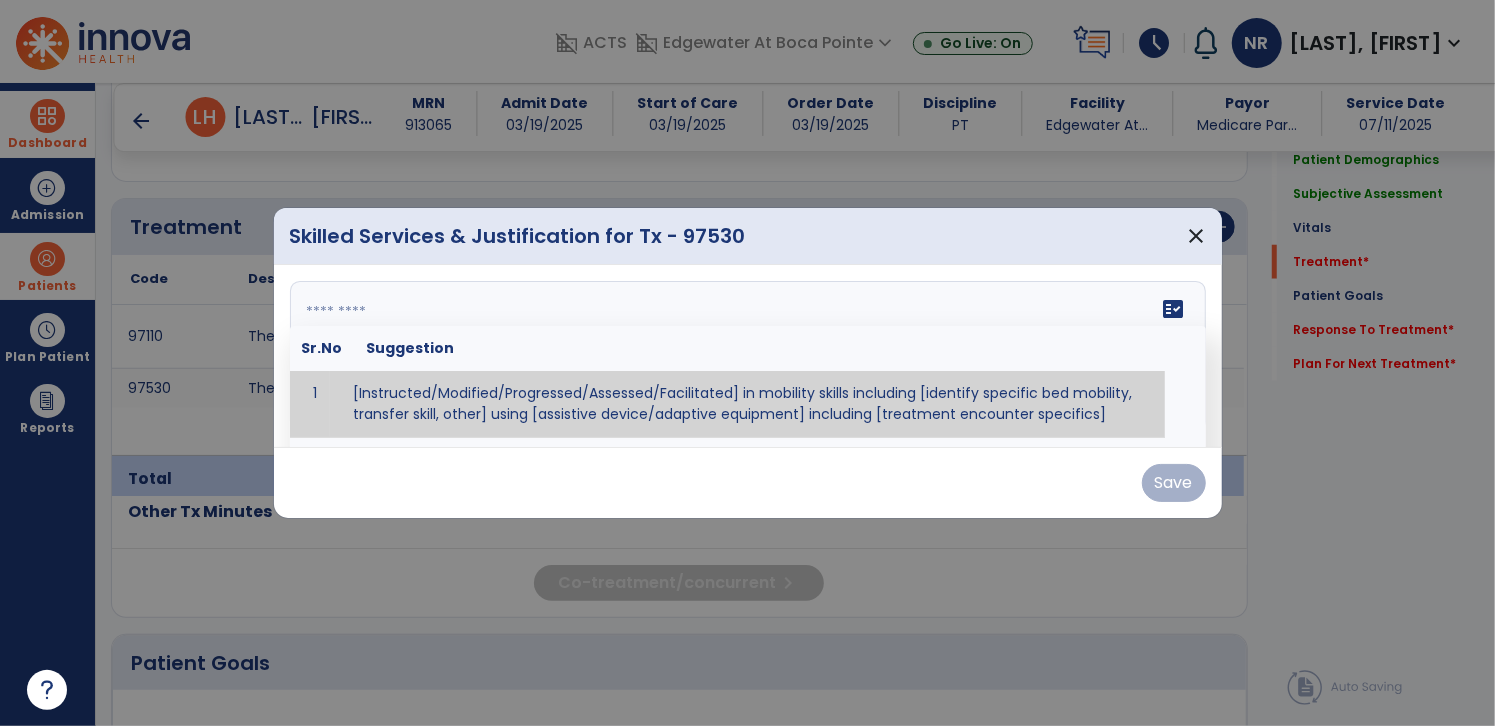 paste on "**********" 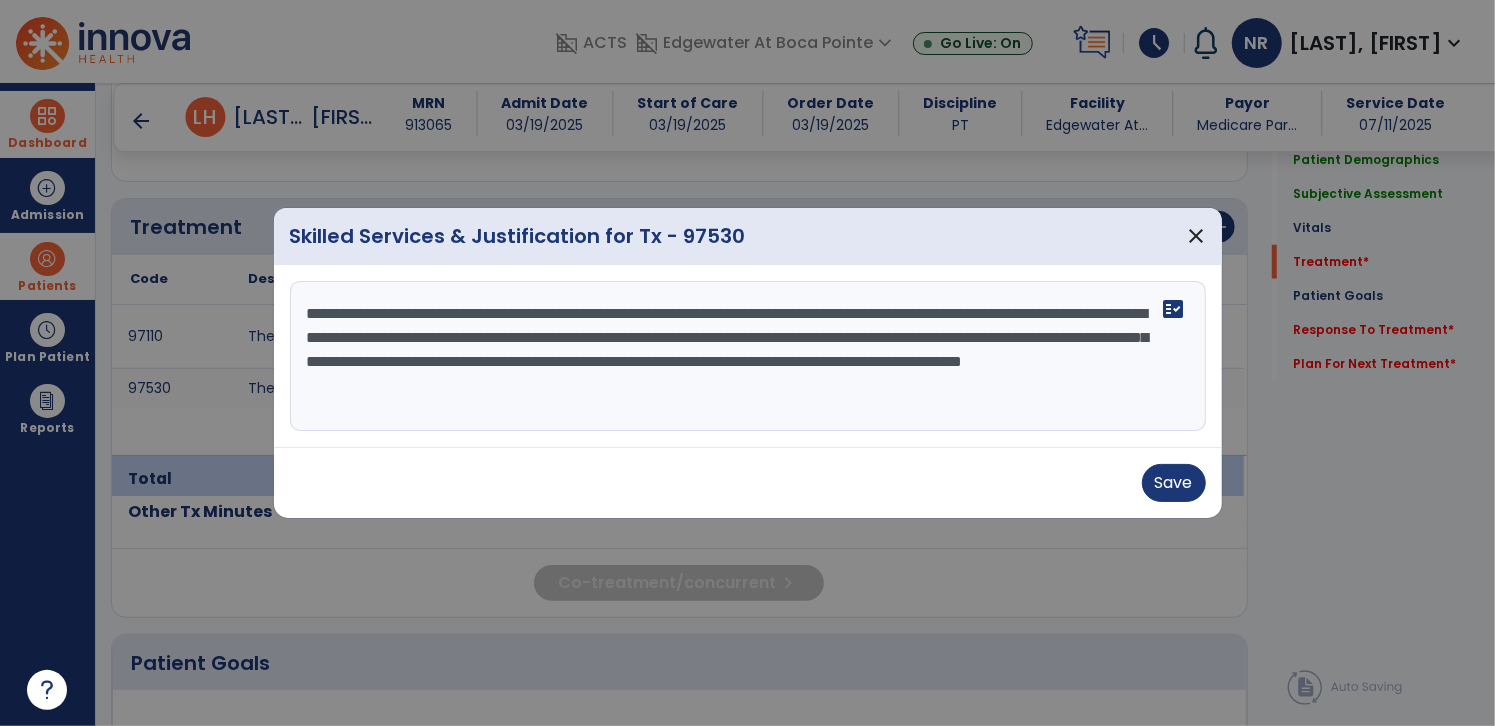 click on "**********" at bounding box center (748, 356) 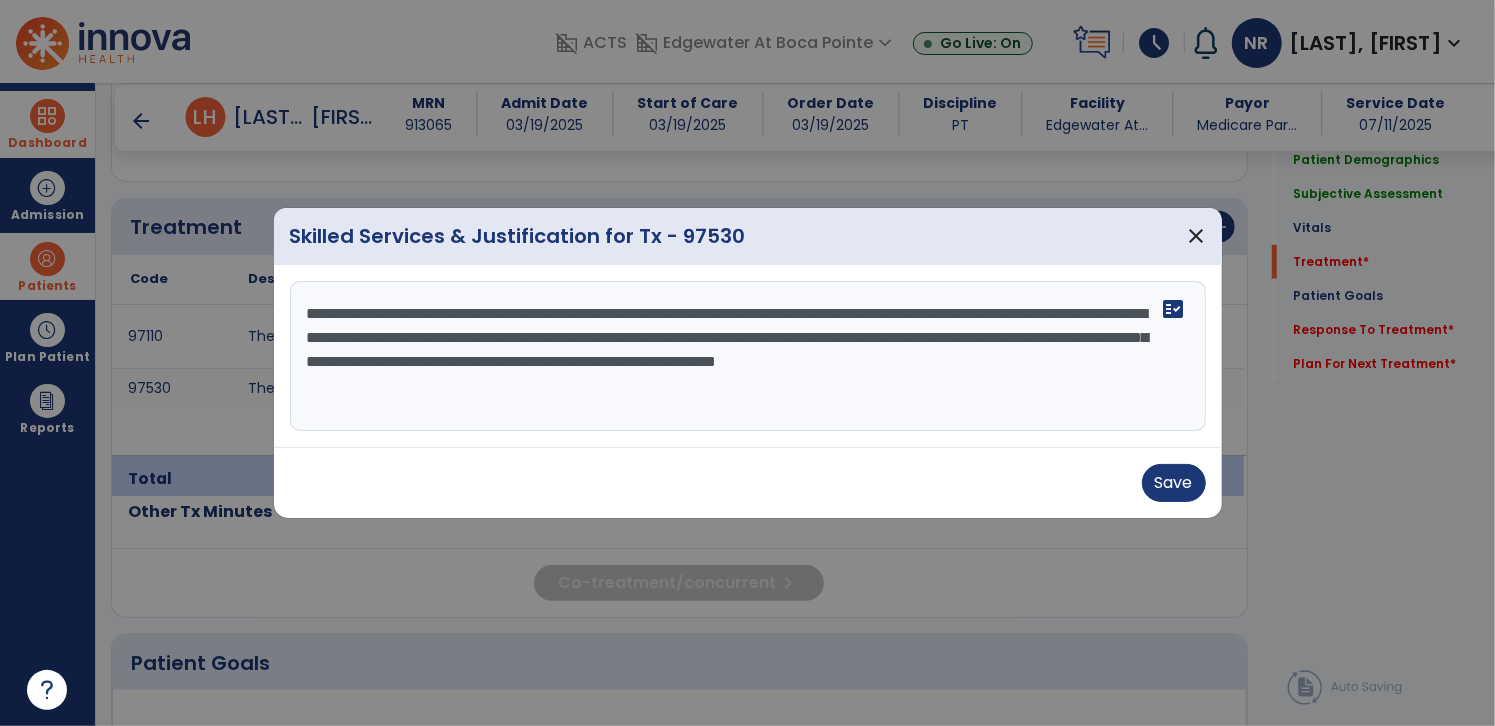 click on "**********" at bounding box center [748, 356] 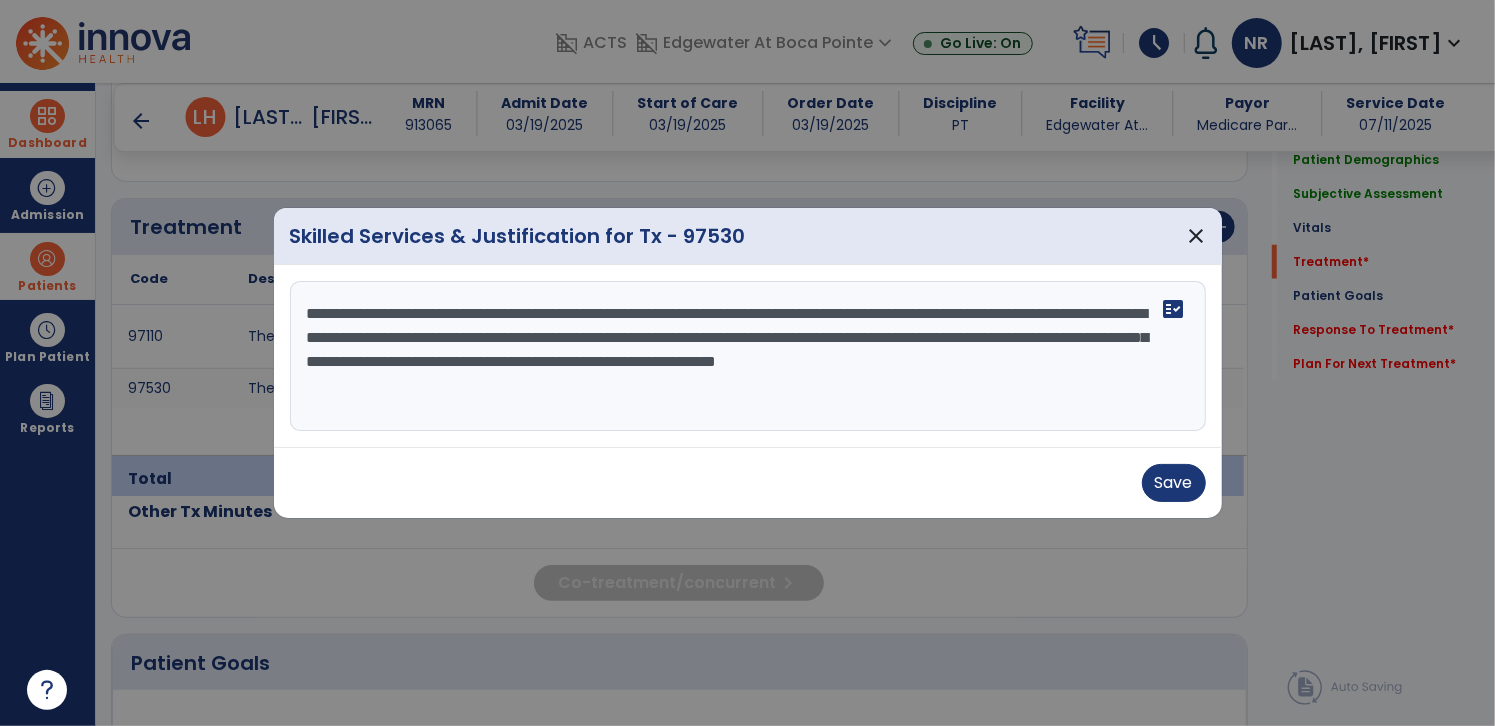 click on "**********" at bounding box center [748, 356] 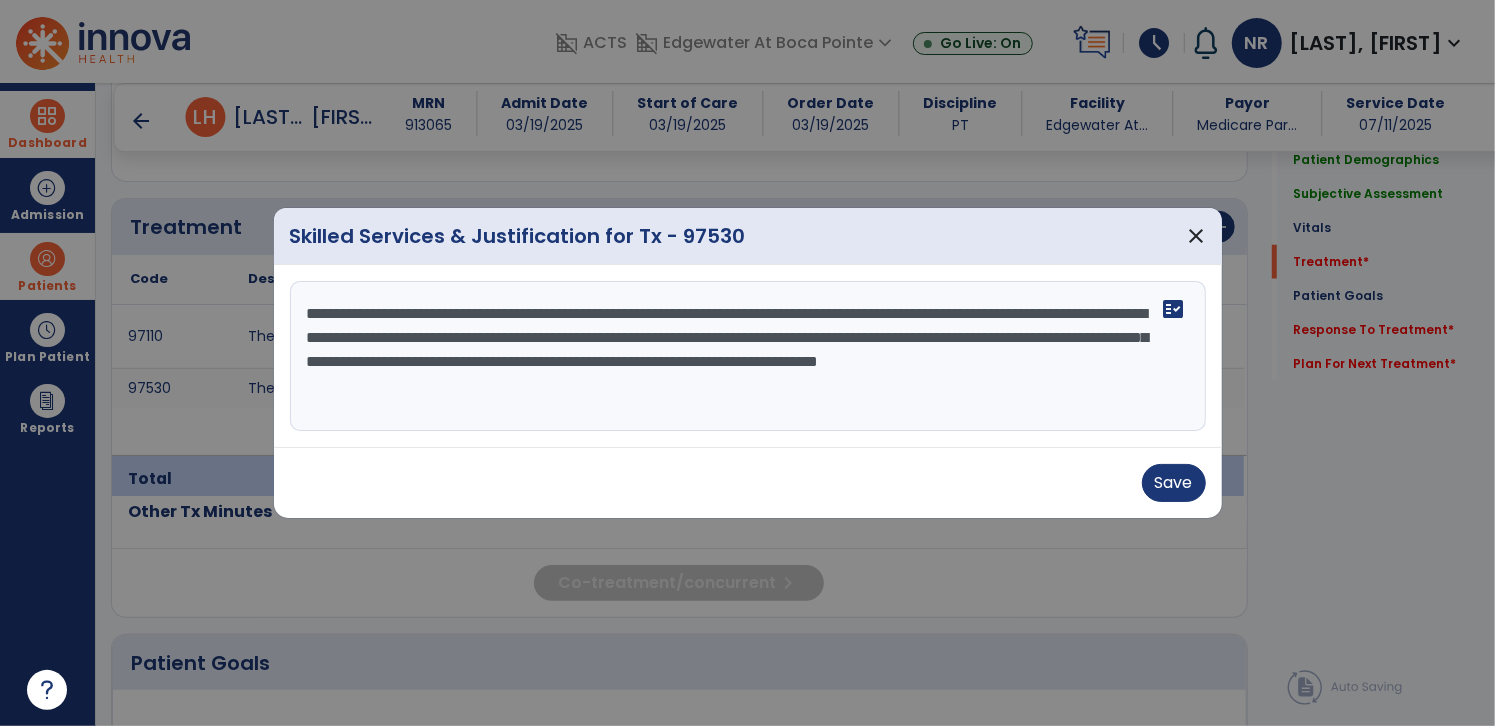 click on "**********" at bounding box center (748, 356) 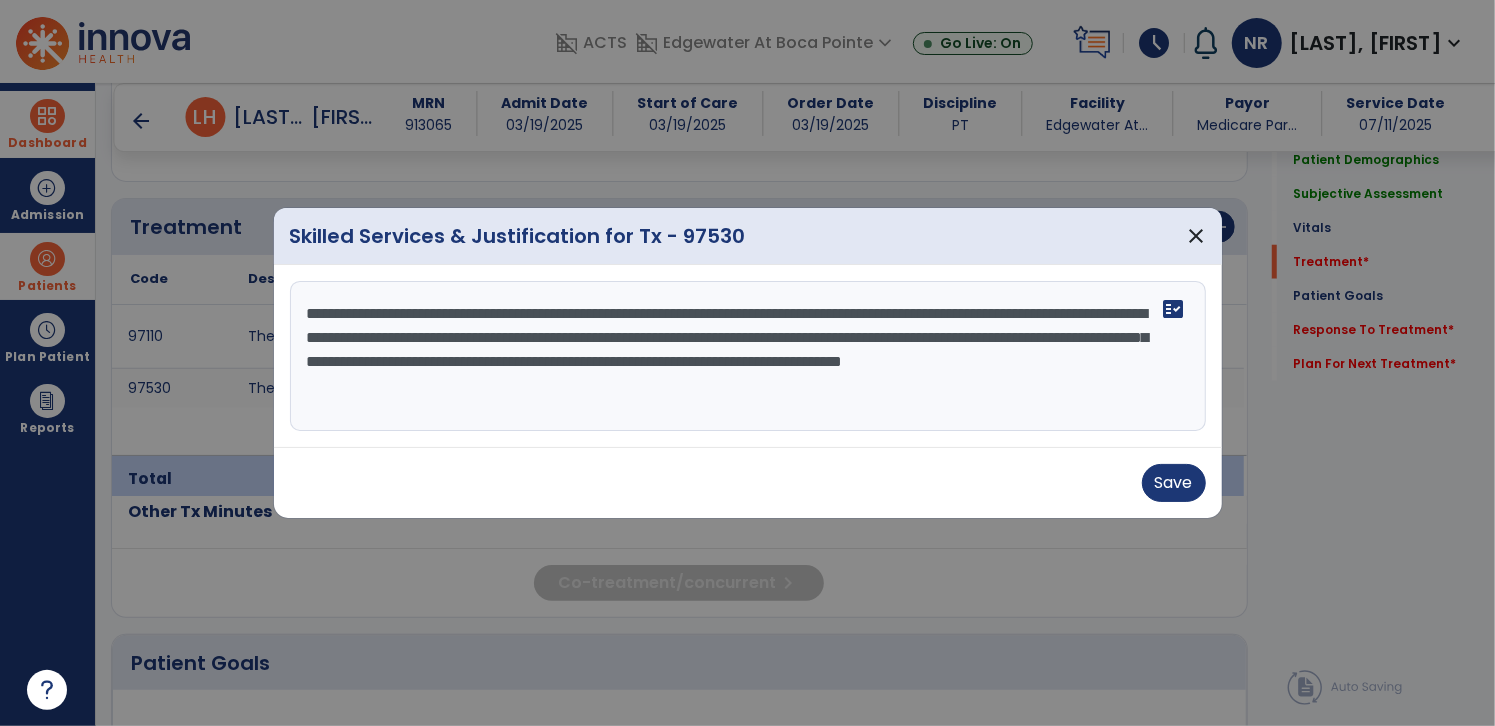 click on "**********" at bounding box center [748, 356] 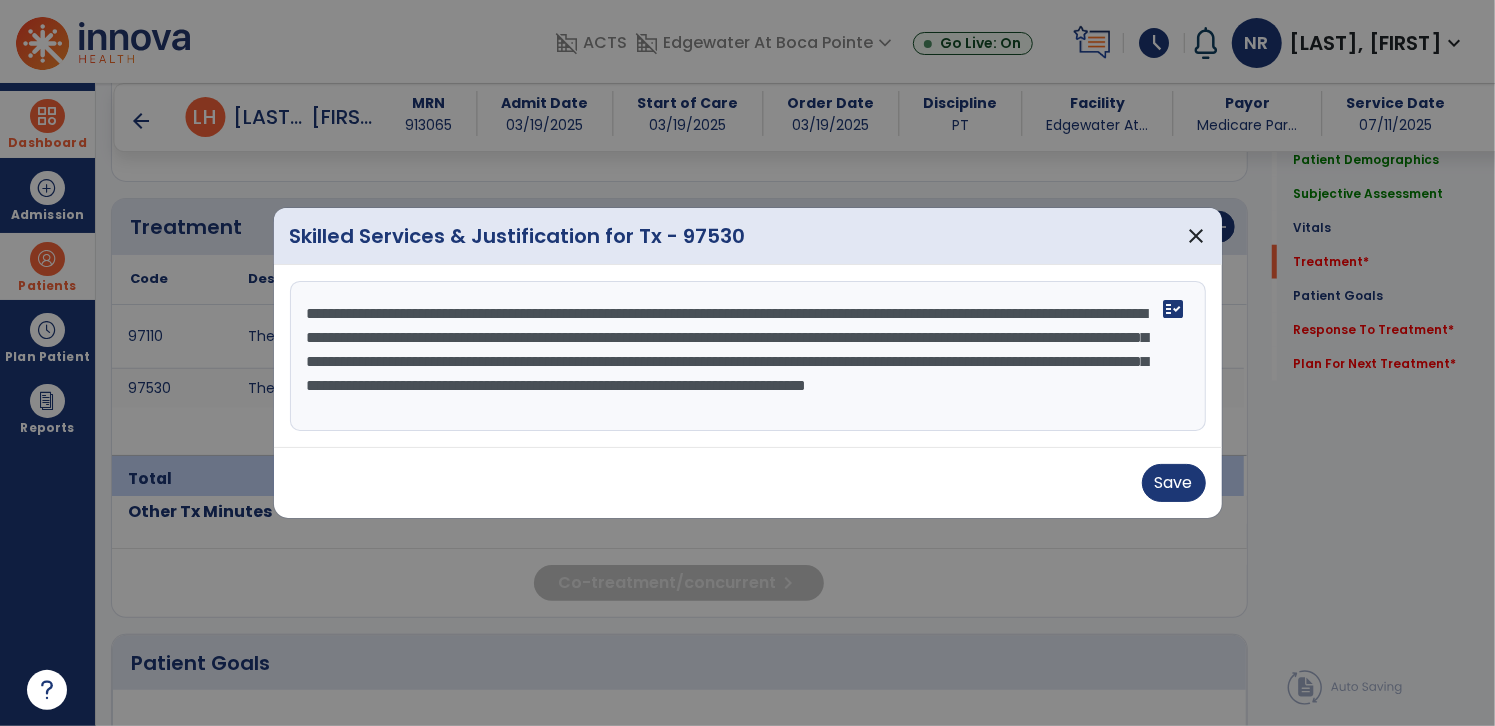click on "**********" at bounding box center [748, 356] 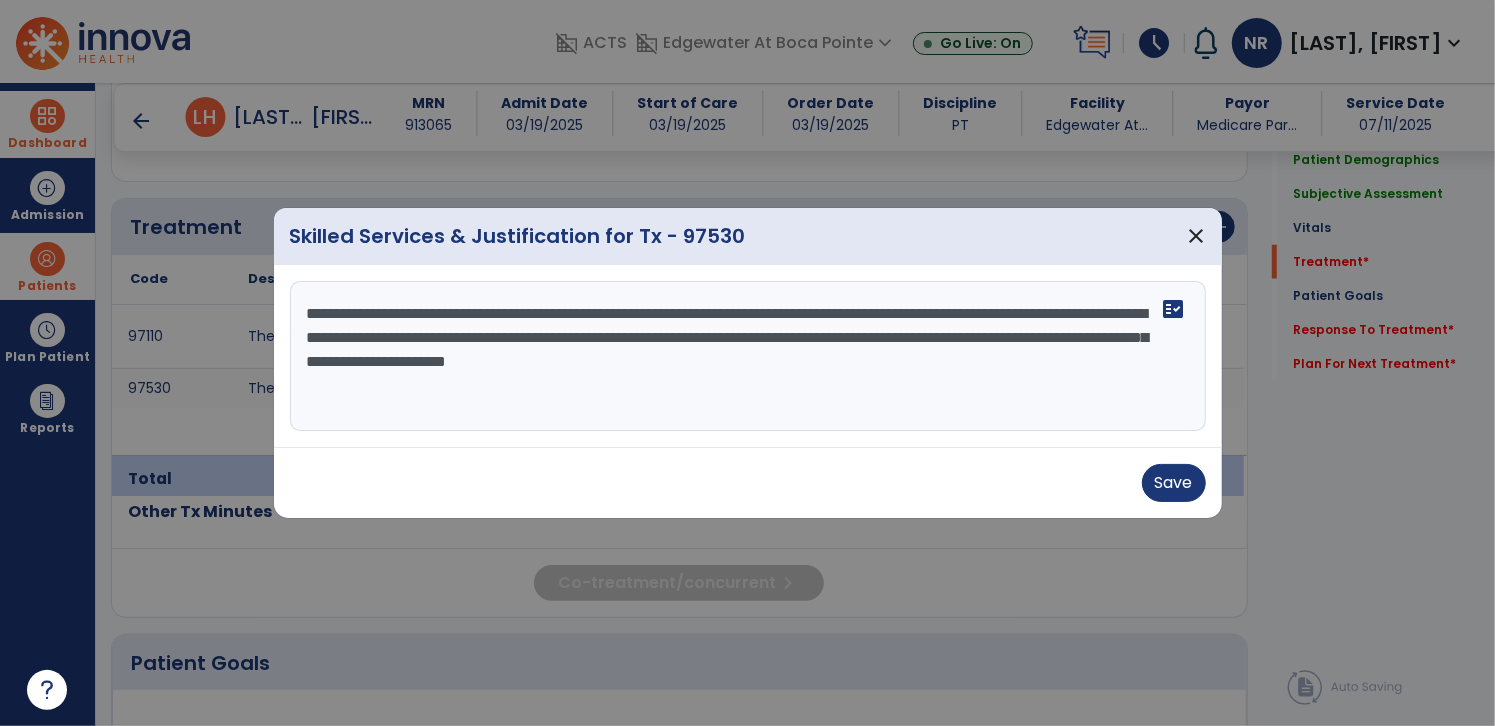 click on "**********" at bounding box center (748, 356) 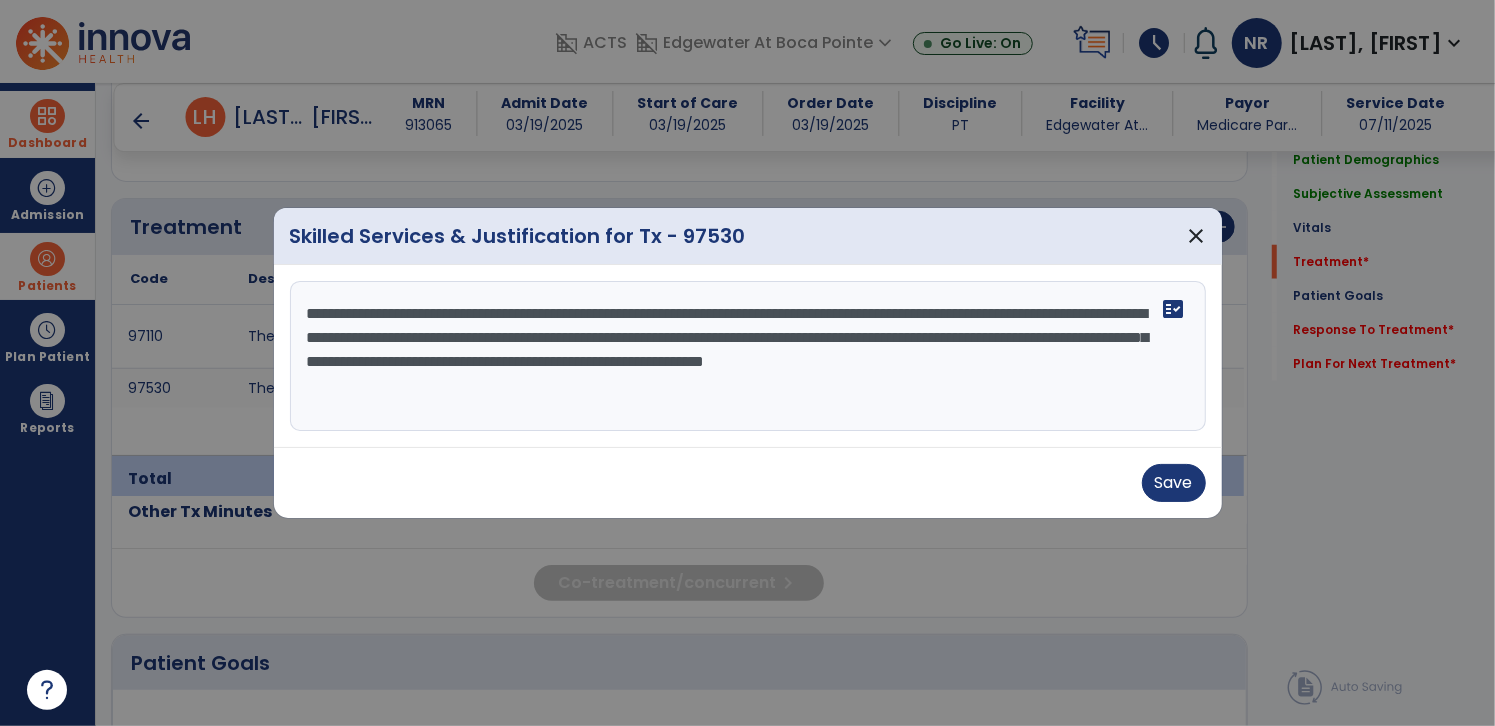 click on "**********" at bounding box center [748, 356] 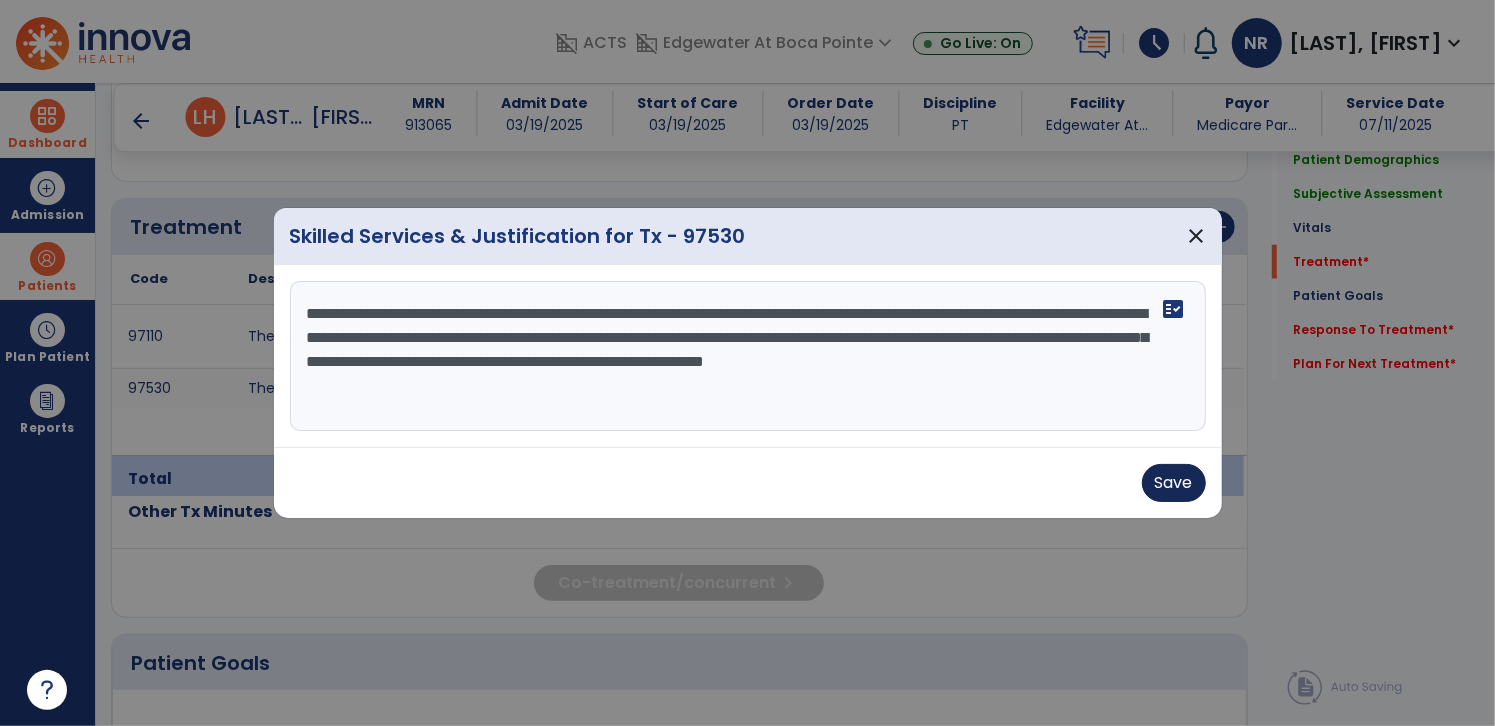 type on "**********" 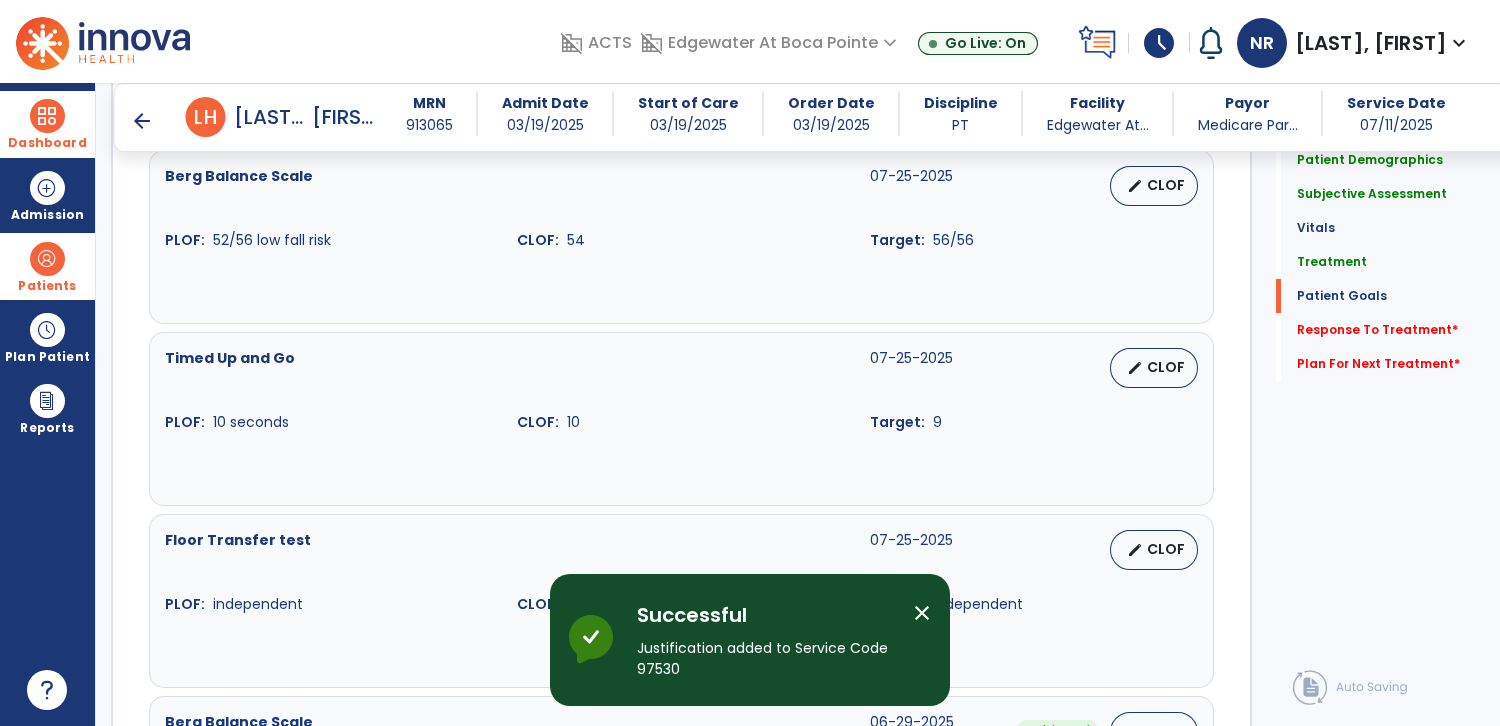 scroll, scrollTop: 2495, scrollLeft: 0, axis: vertical 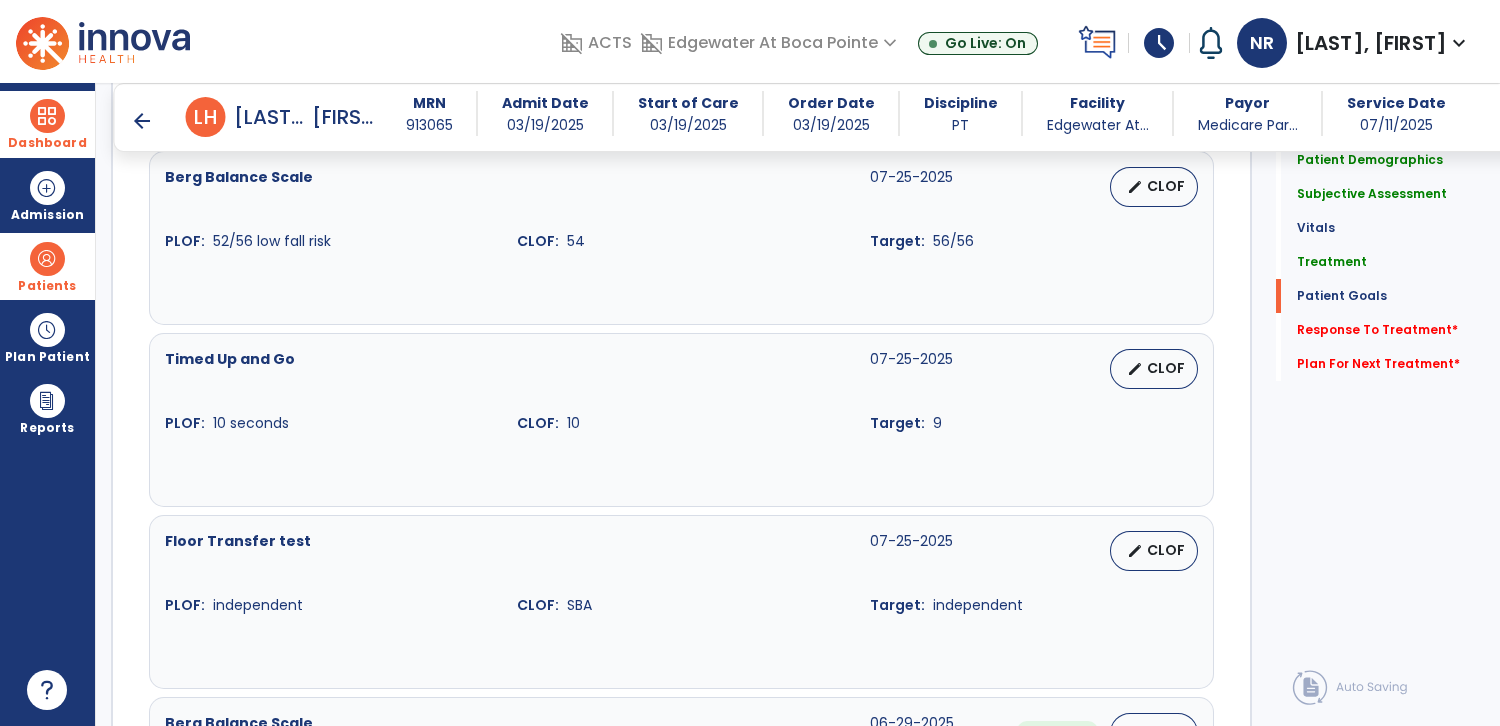 click on "Dashboard" at bounding box center [47, 124] 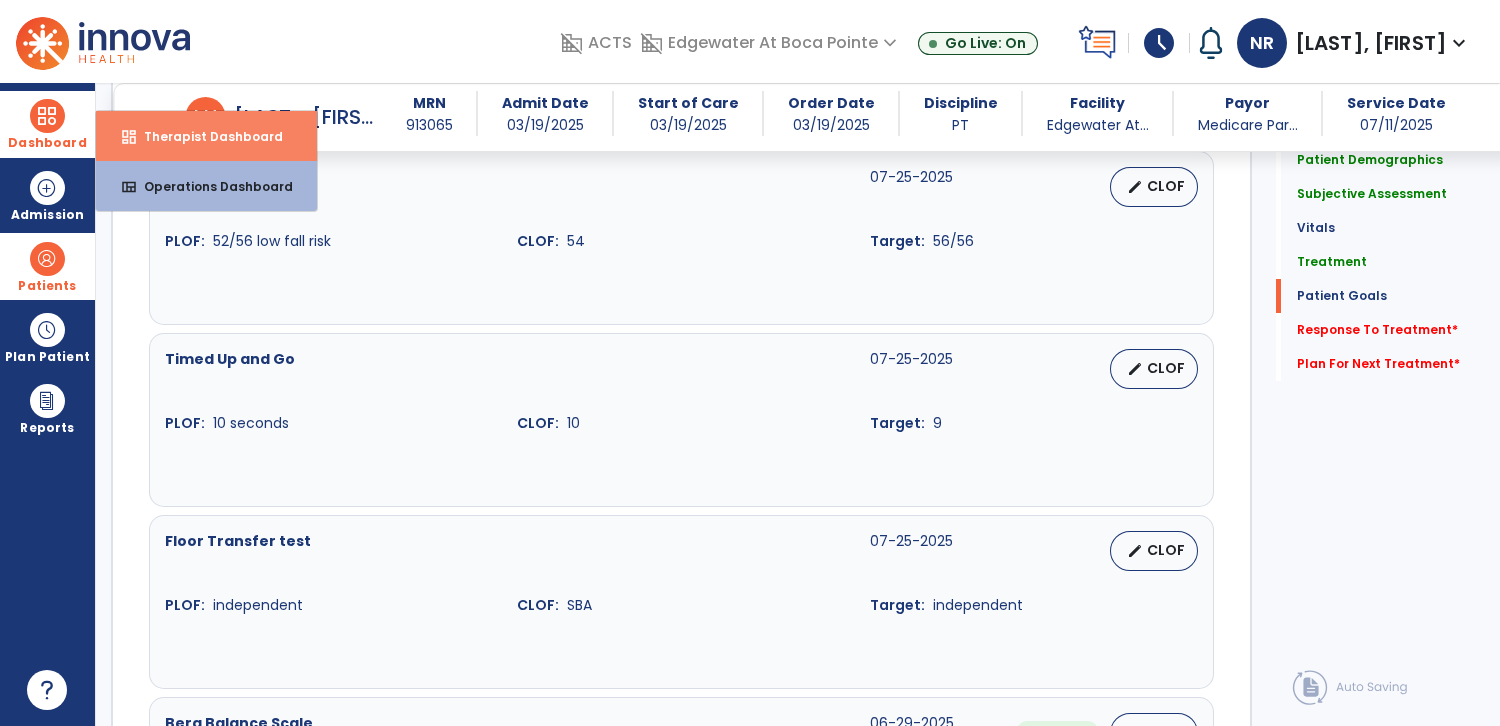 click on "Therapist Dashboard" at bounding box center [205, 136] 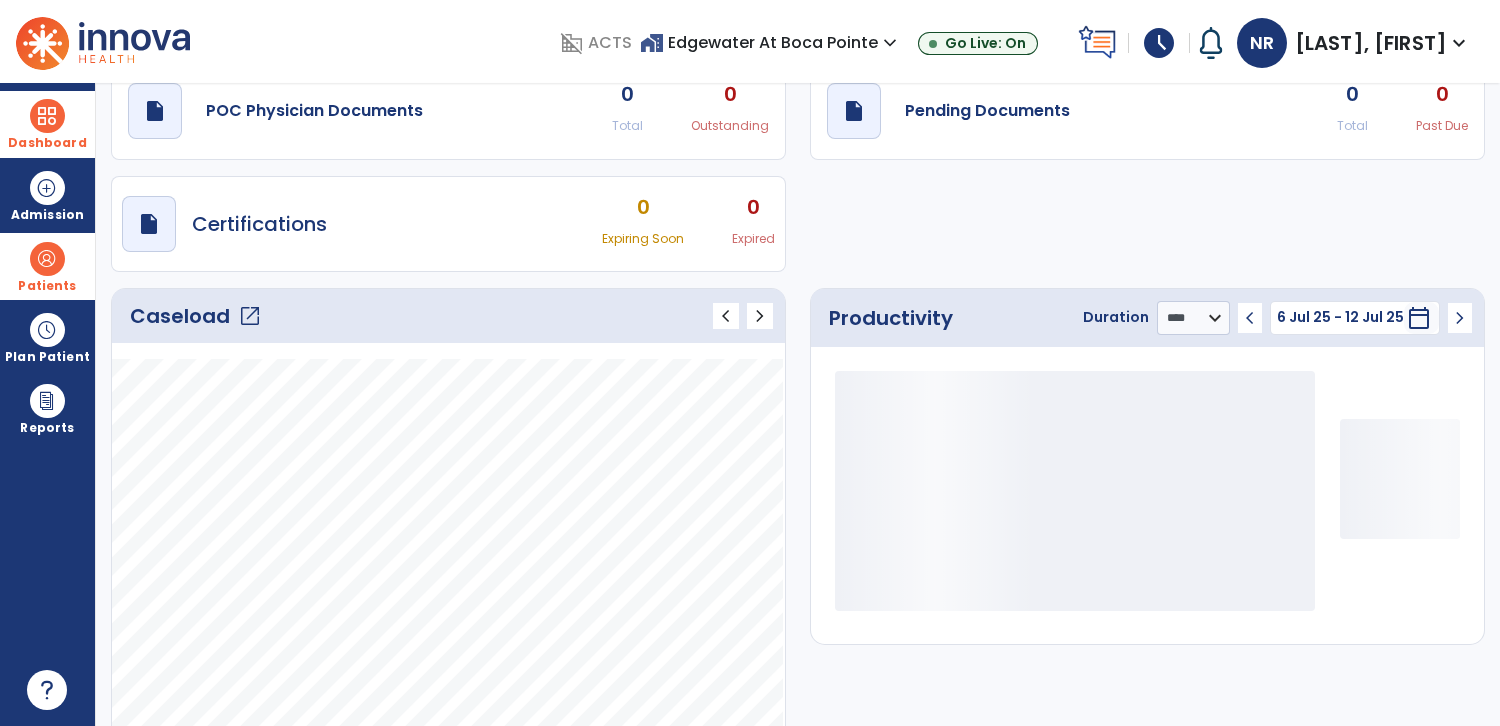 scroll, scrollTop: 79, scrollLeft: 0, axis: vertical 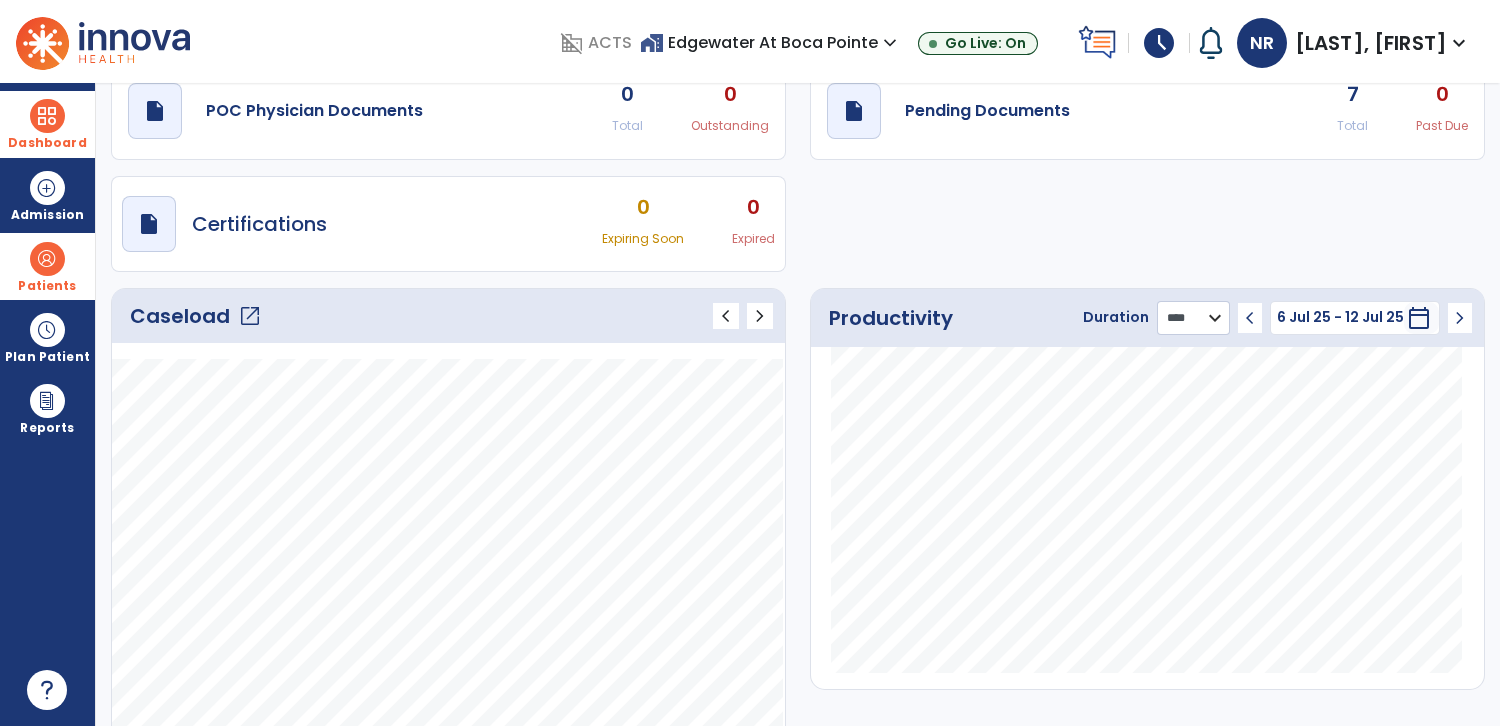 click on "******** **** ***" 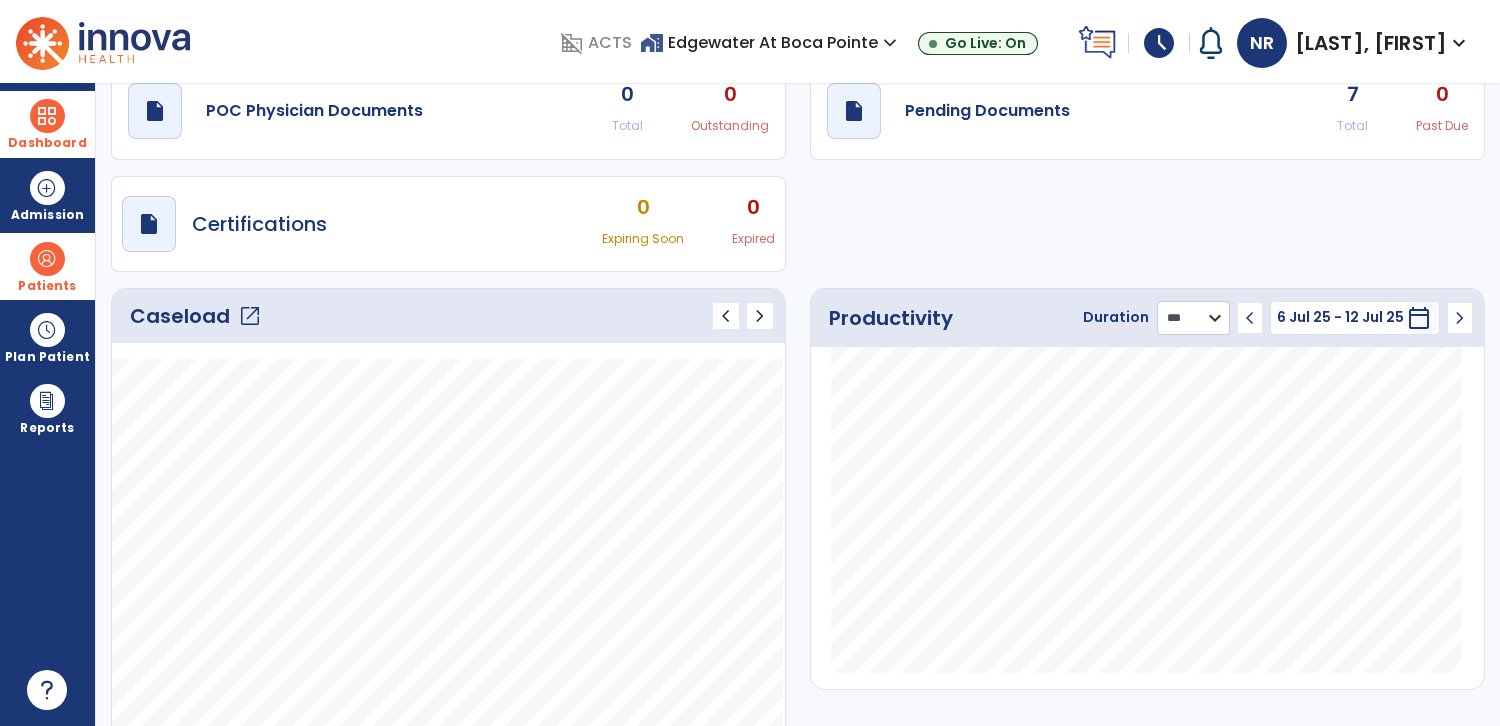 click on "******** **** ***" 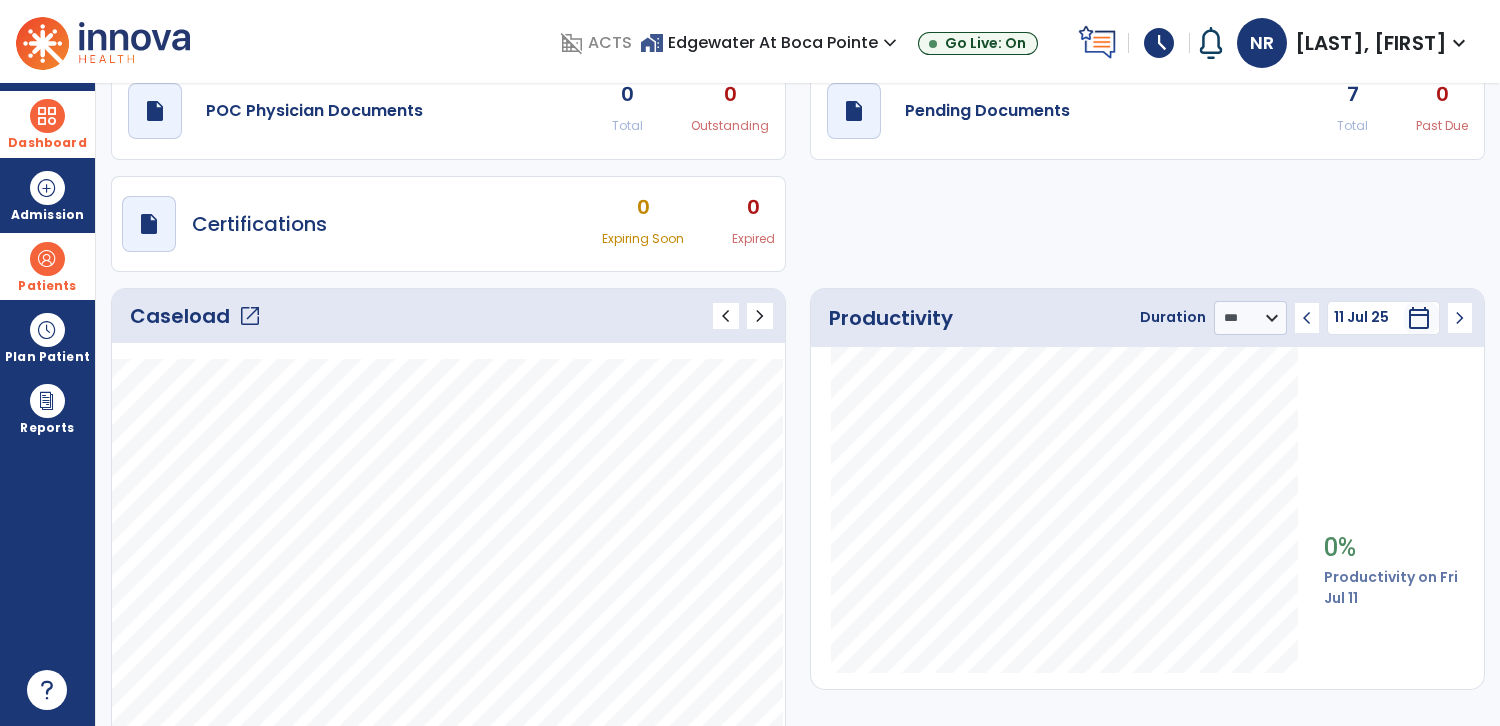 click on "calendar_today" at bounding box center [1419, 318] 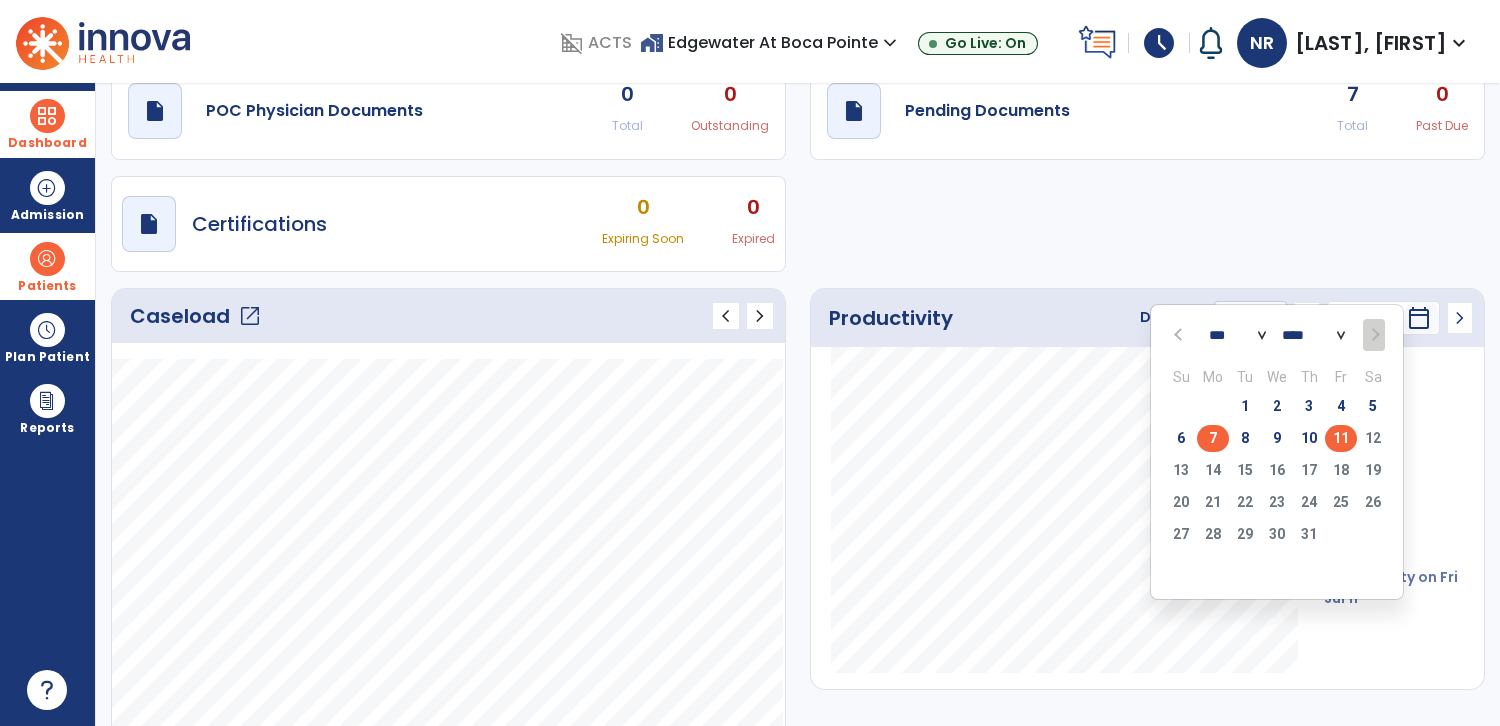 click on "7" at bounding box center [1213, 438] 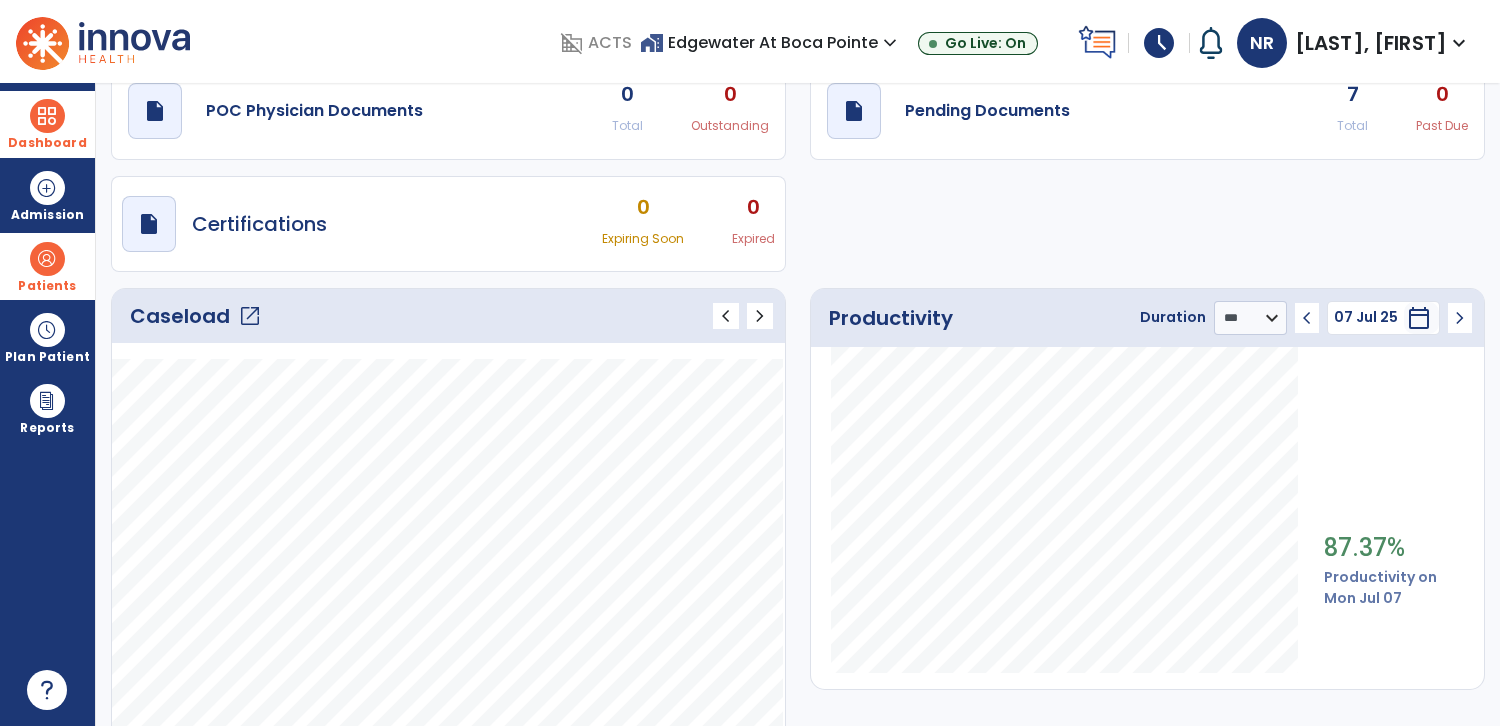 click on "calendar_today" at bounding box center [1419, 318] 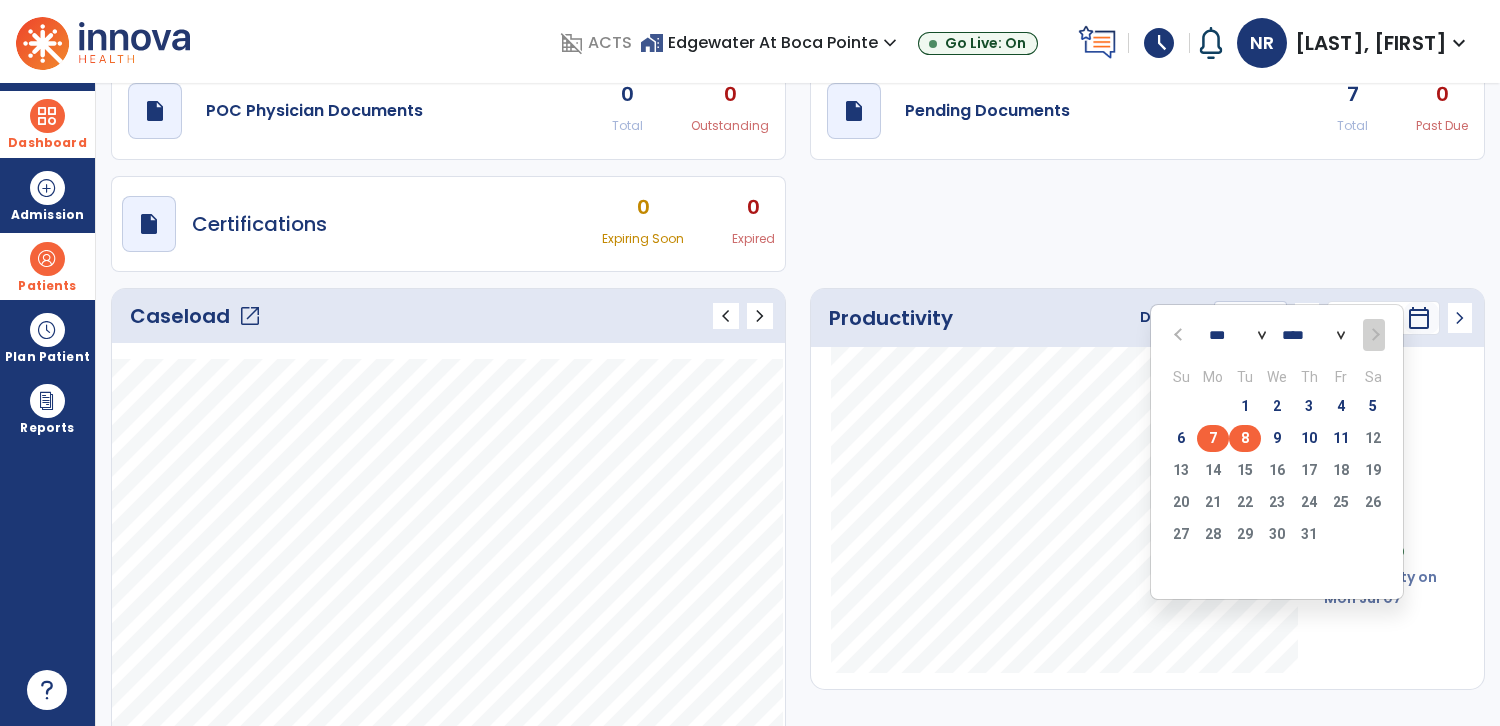 click on "8" at bounding box center (1245, 438) 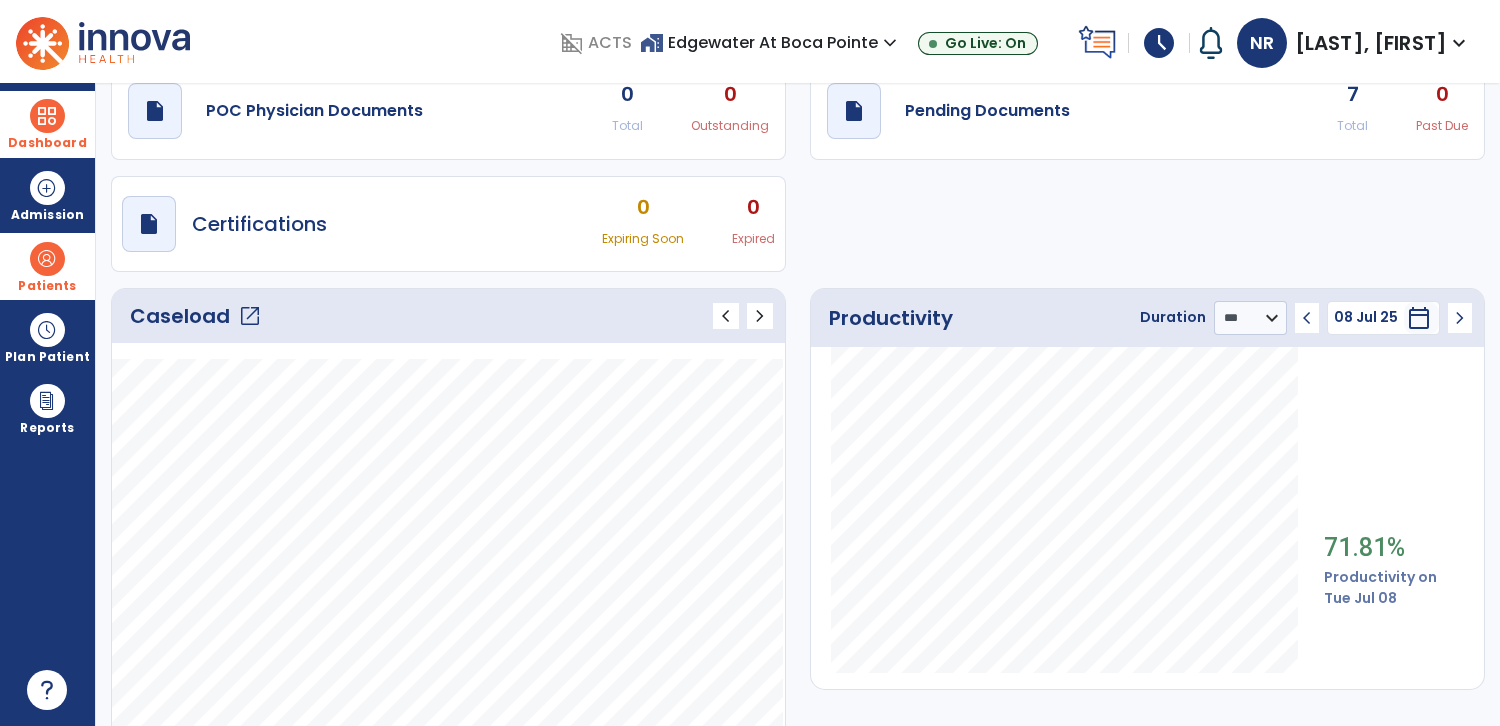 click on "calendar_today" at bounding box center [1419, 318] 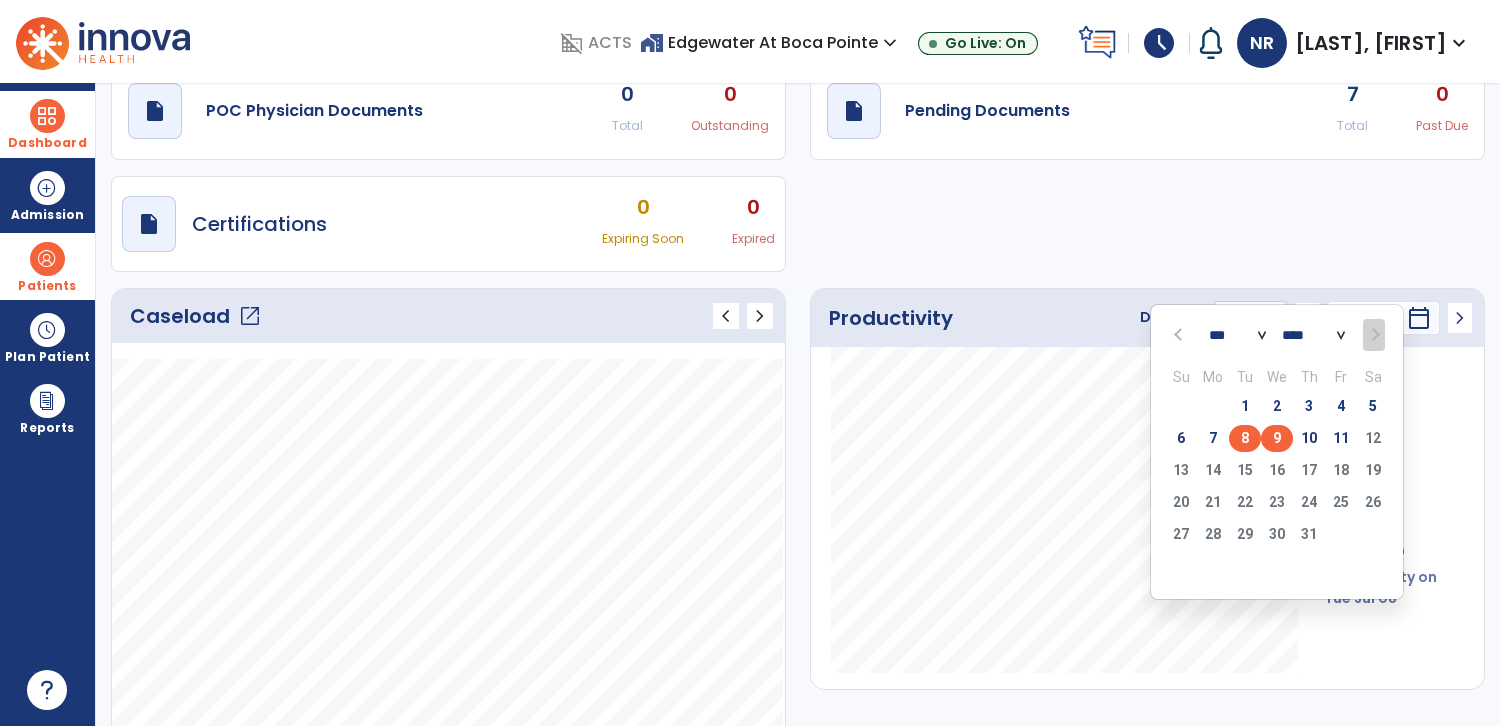 click on "9" at bounding box center [1277, 438] 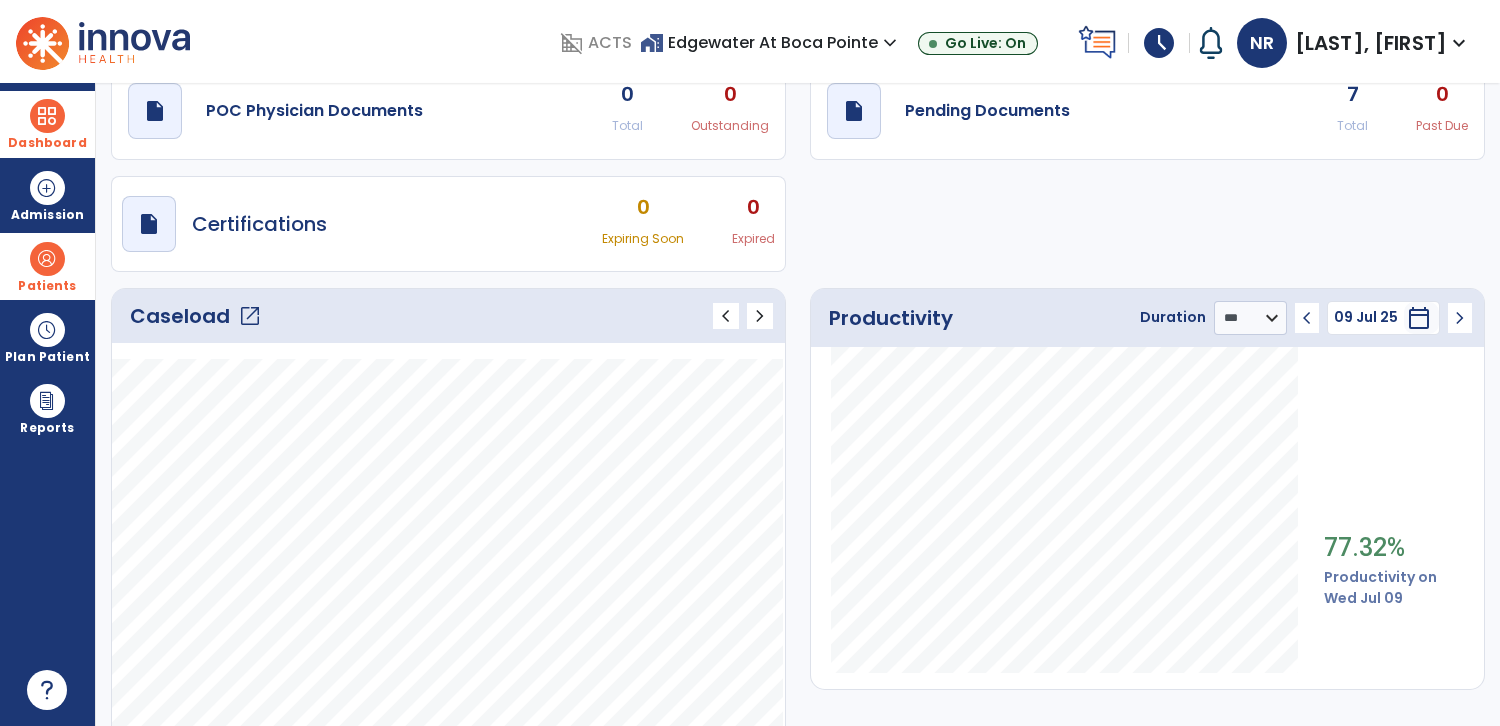 click on "calendar_today" at bounding box center (1419, 318) 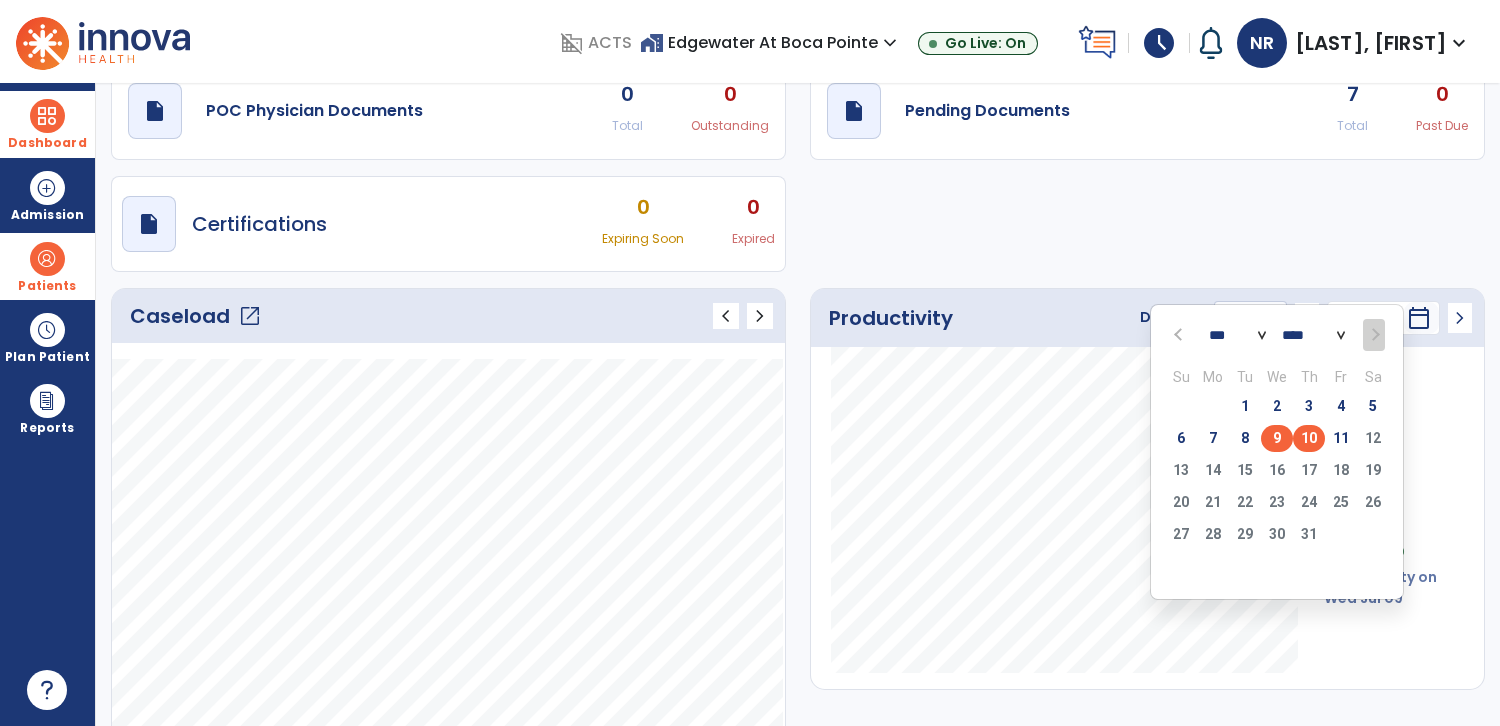 click on "10" at bounding box center (1309, 438) 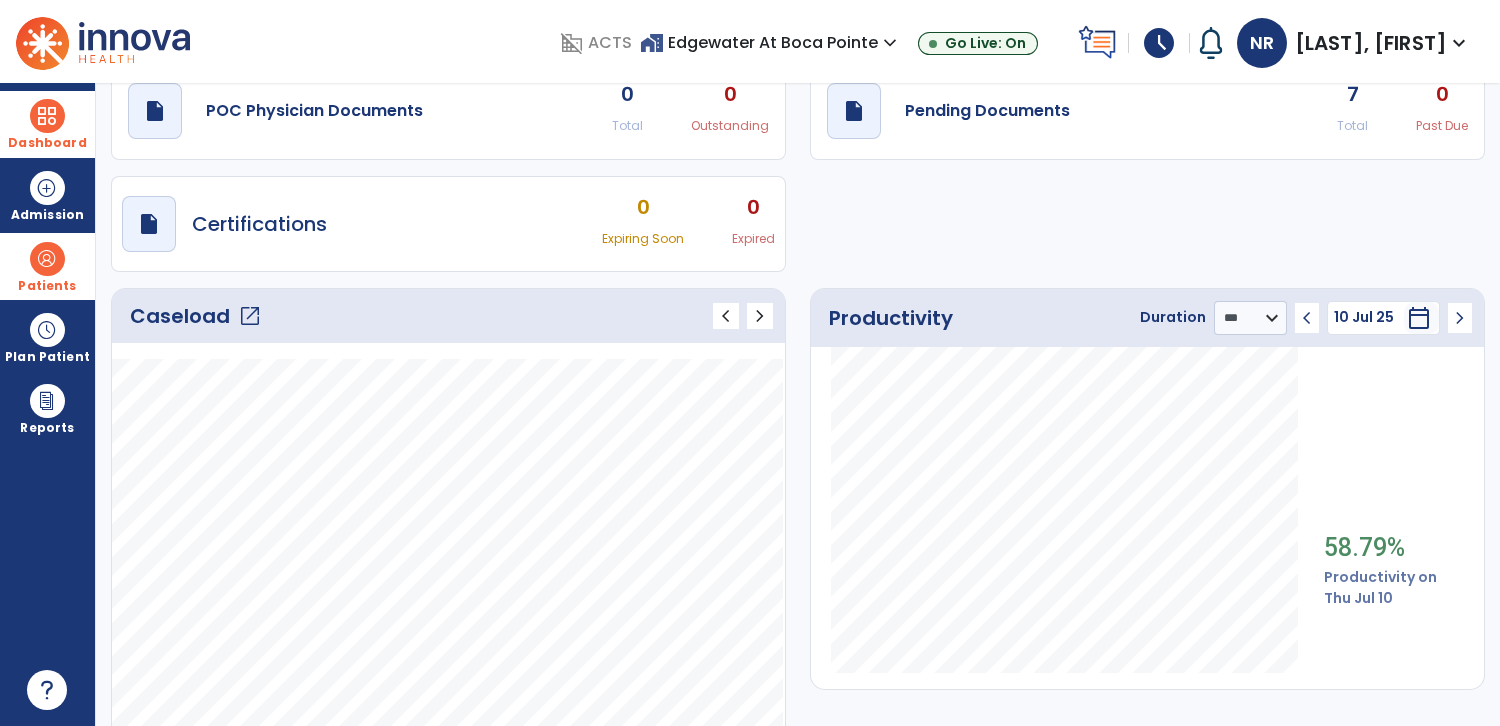scroll, scrollTop: 0, scrollLeft: 0, axis: both 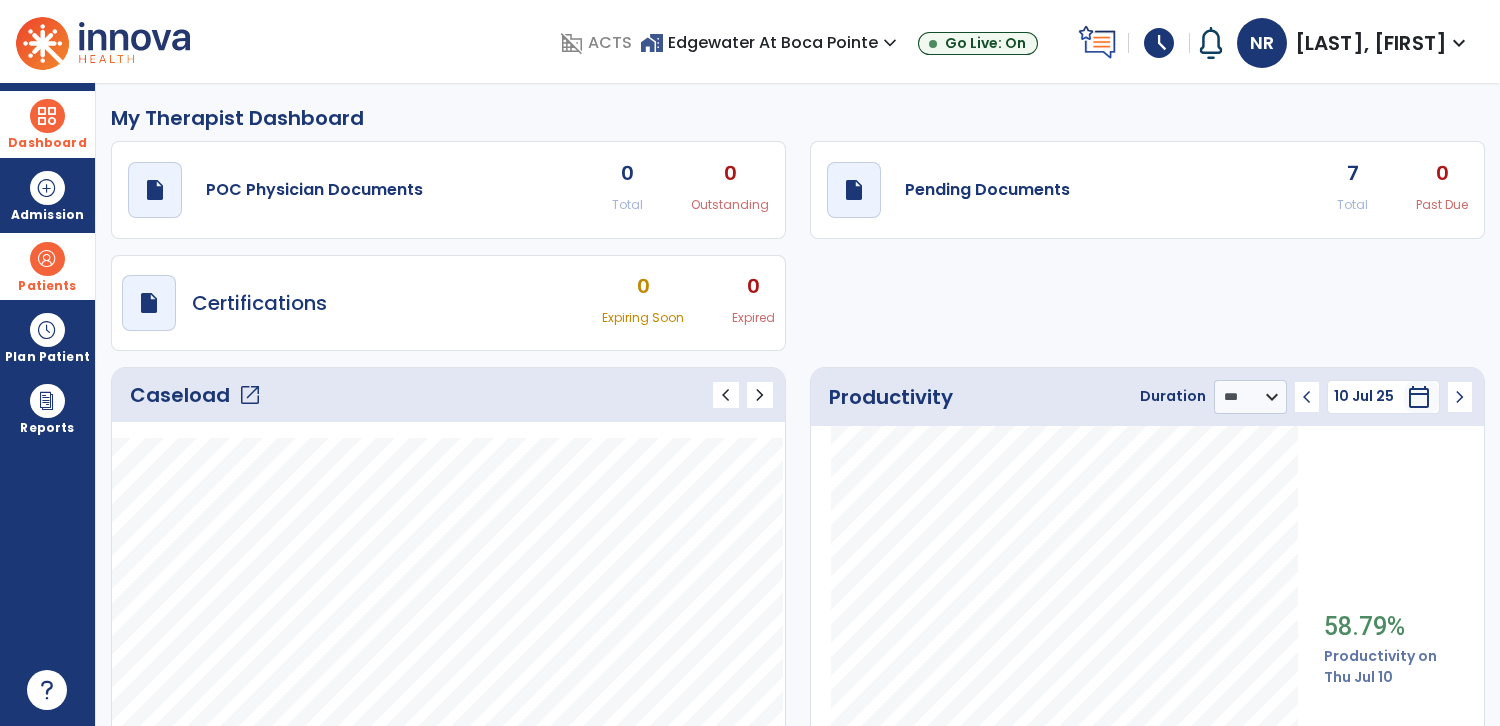 click on "Dashboard" at bounding box center [47, 124] 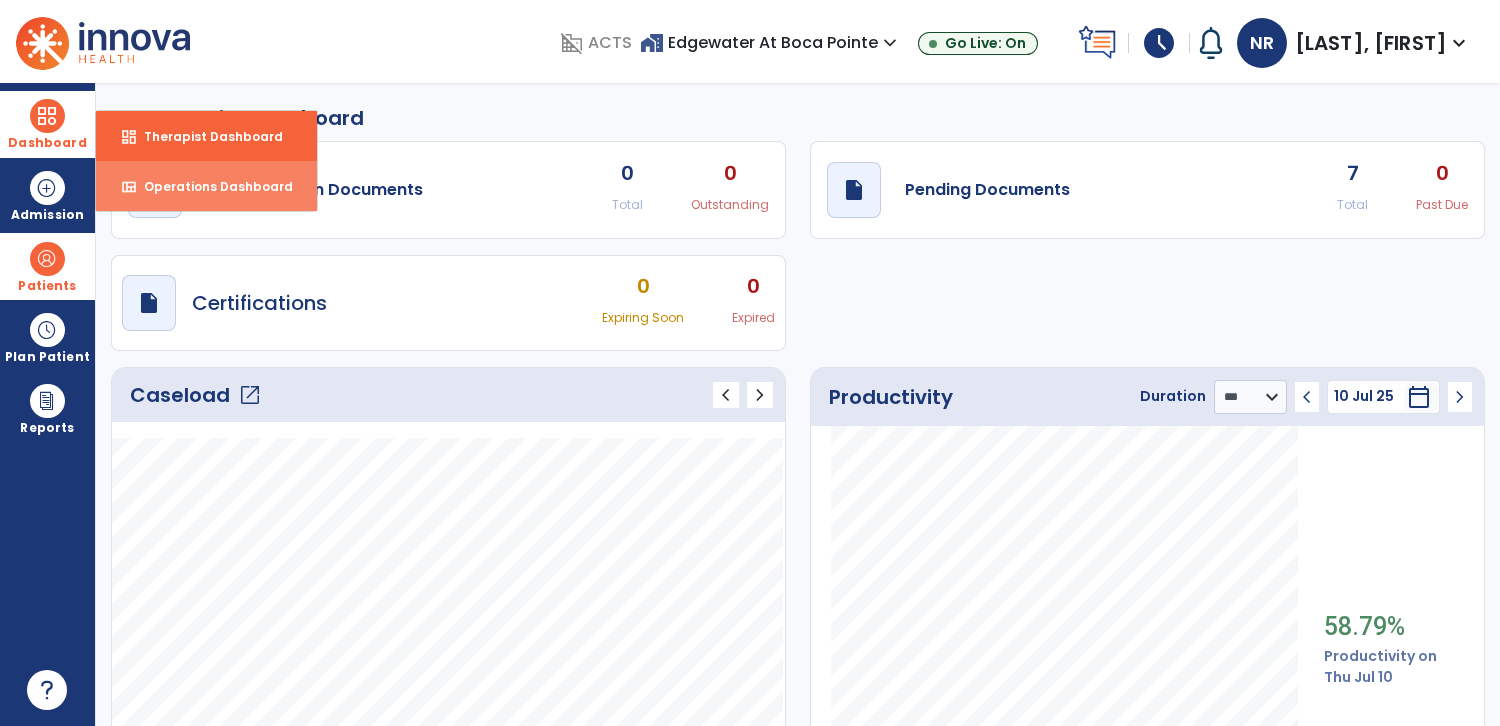 click on "view_quilt  Operations Dashboard" at bounding box center (206, 186) 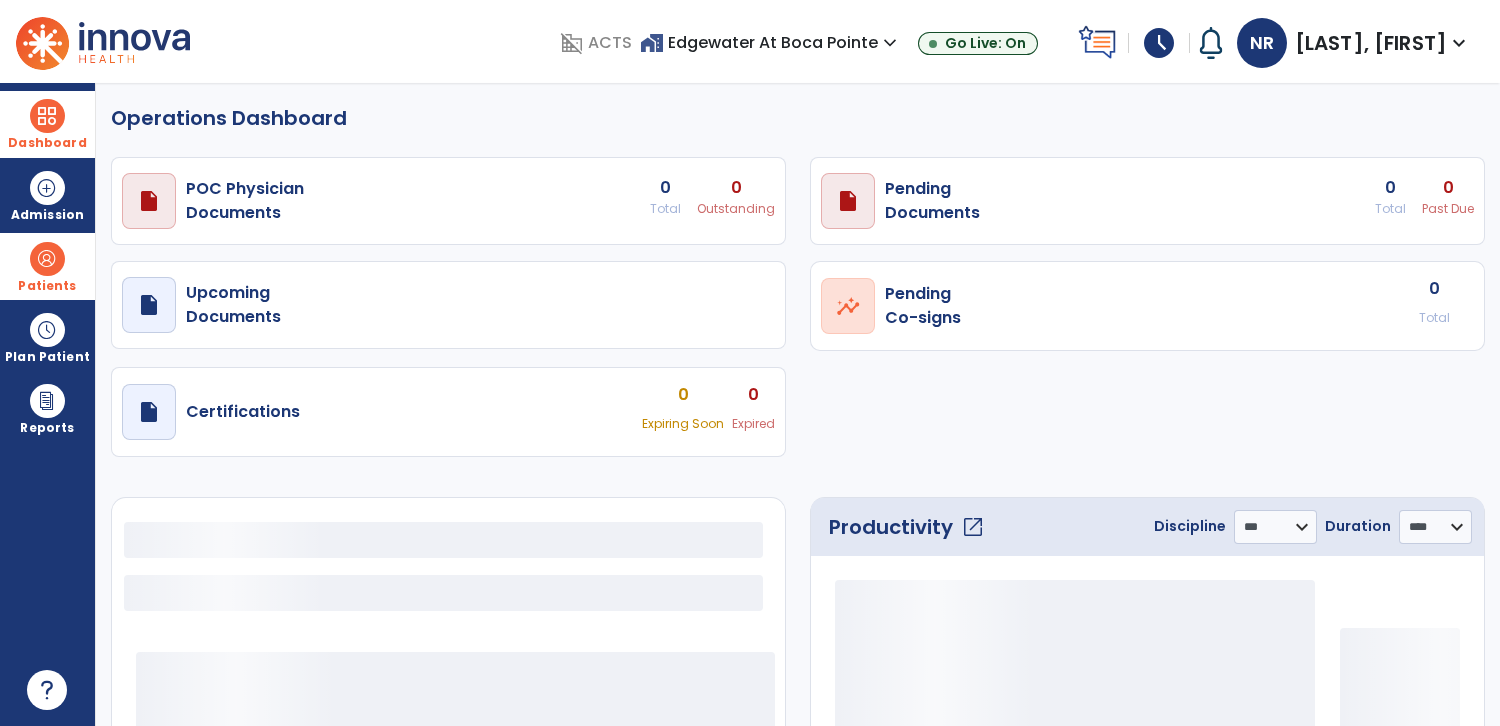 select on "***" 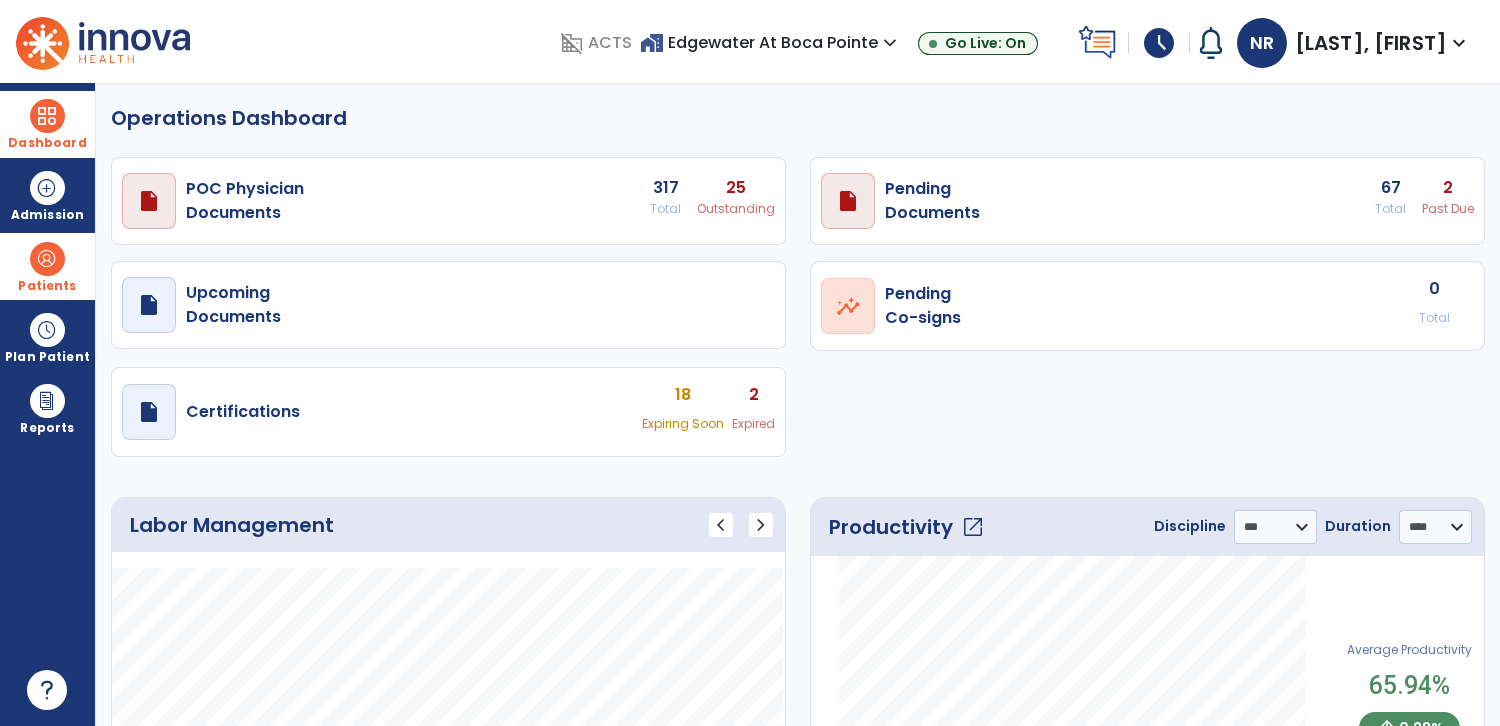 click on "open_in_new" 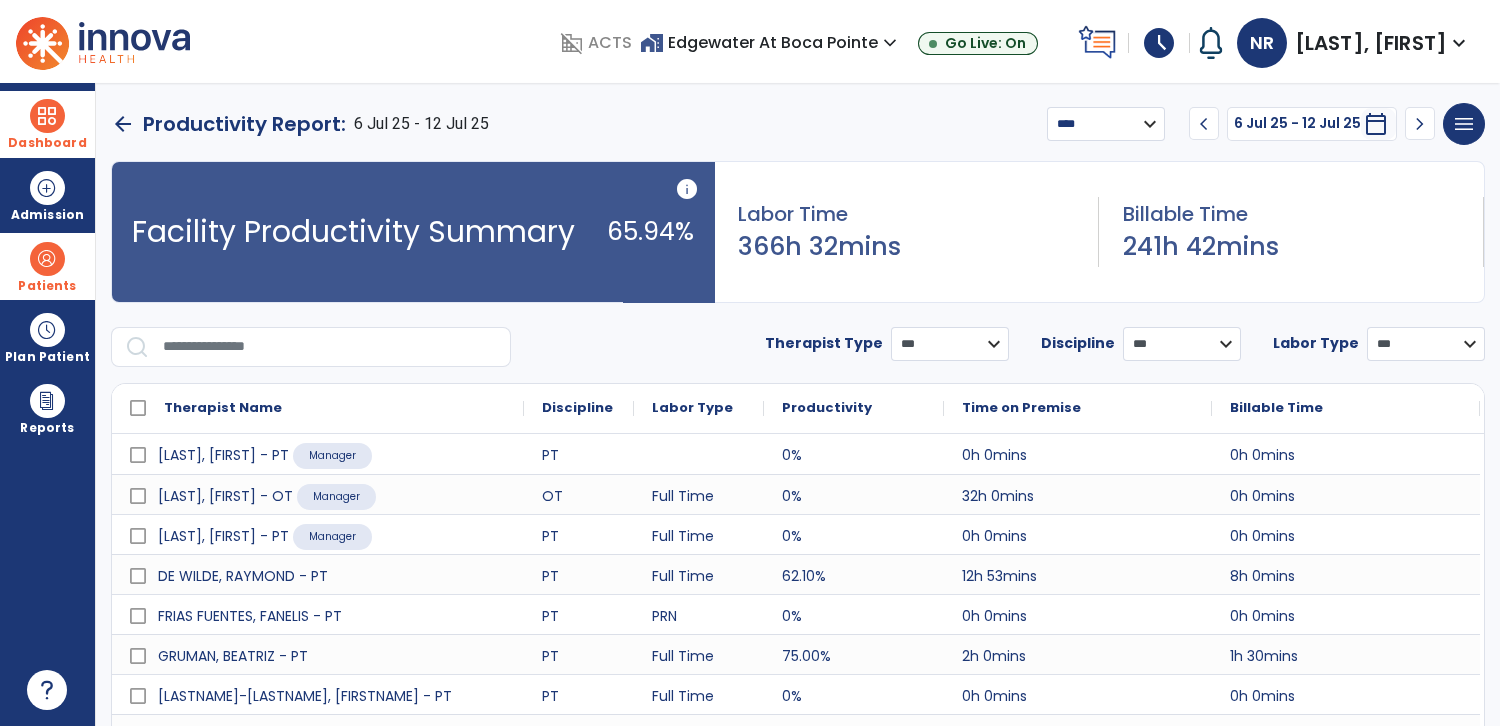 scroll, scrollTop: 107, scrollLeft: 0, axis: vertical 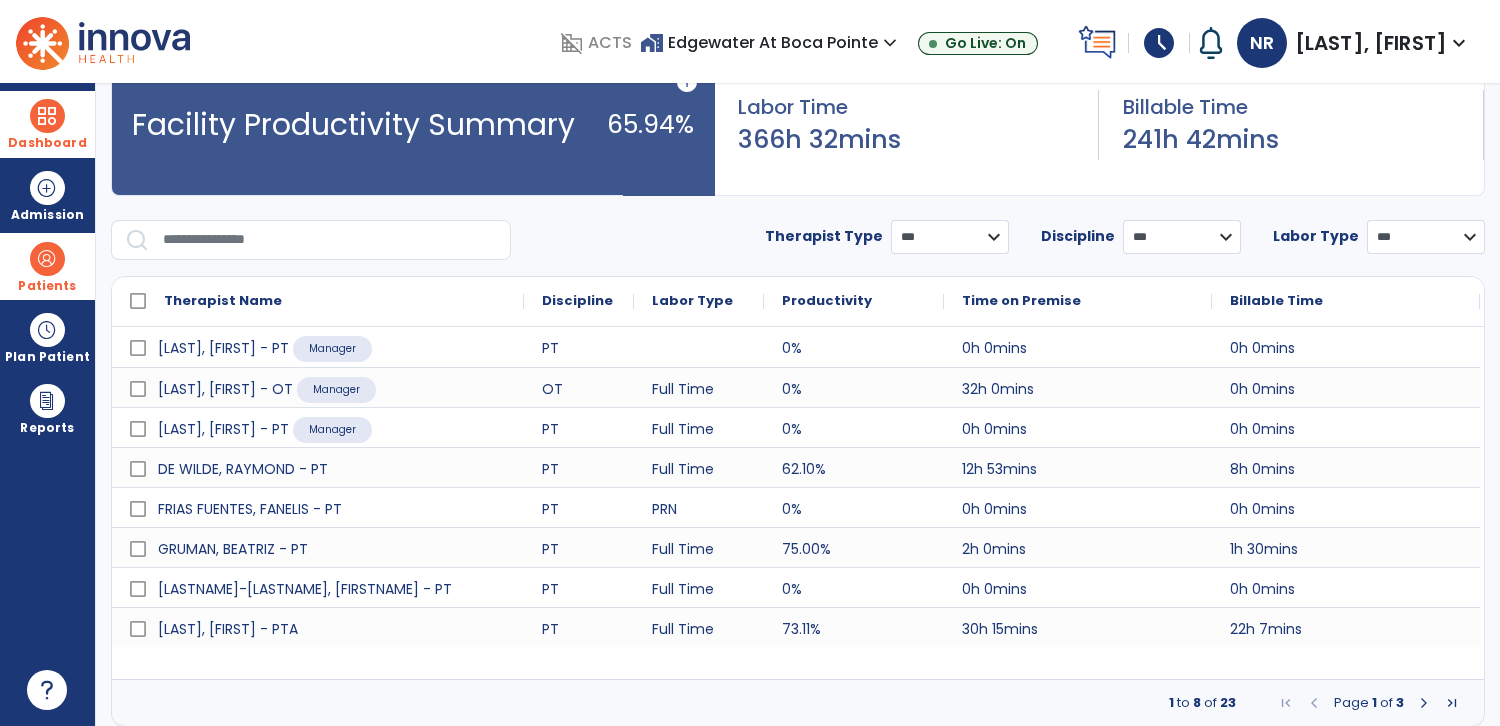 click at bounding box center (1424, 703) 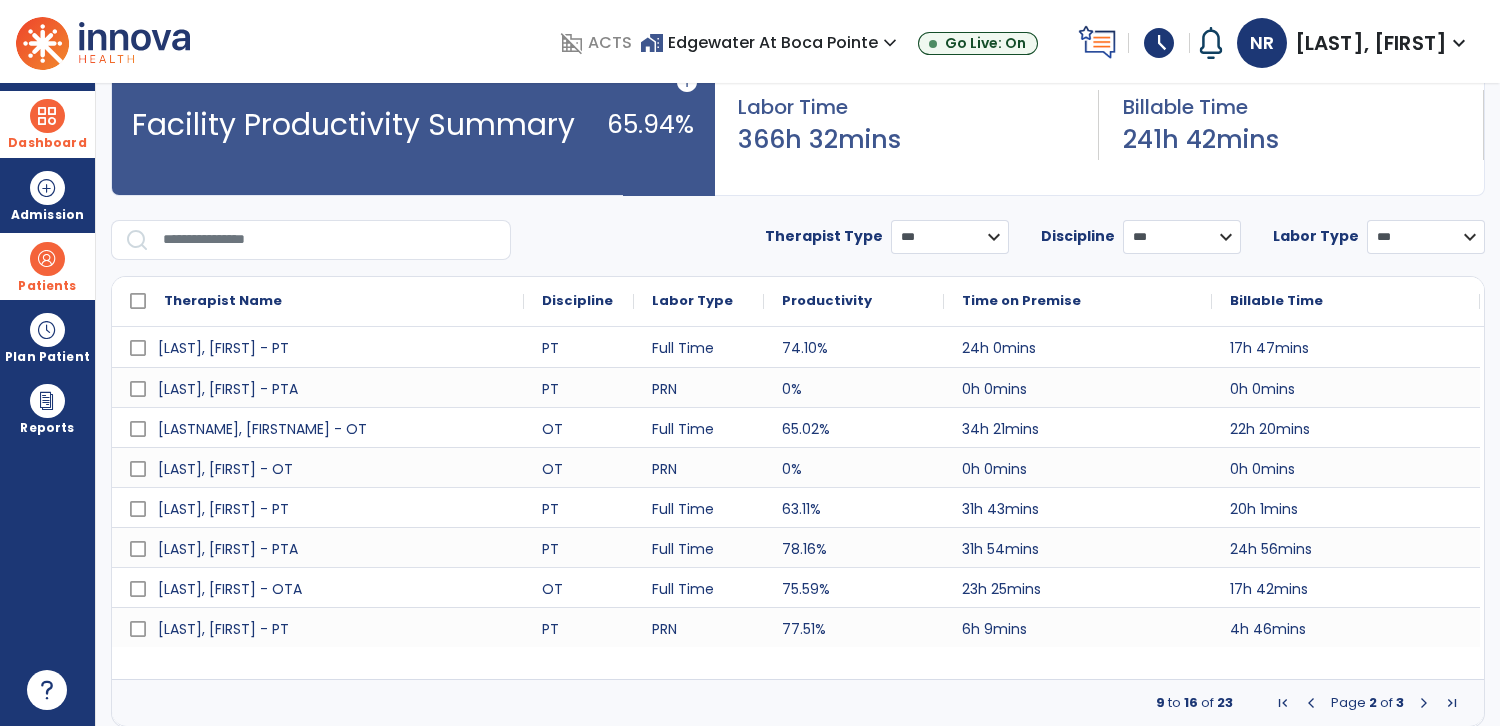 click at bounding box center [47, 116] 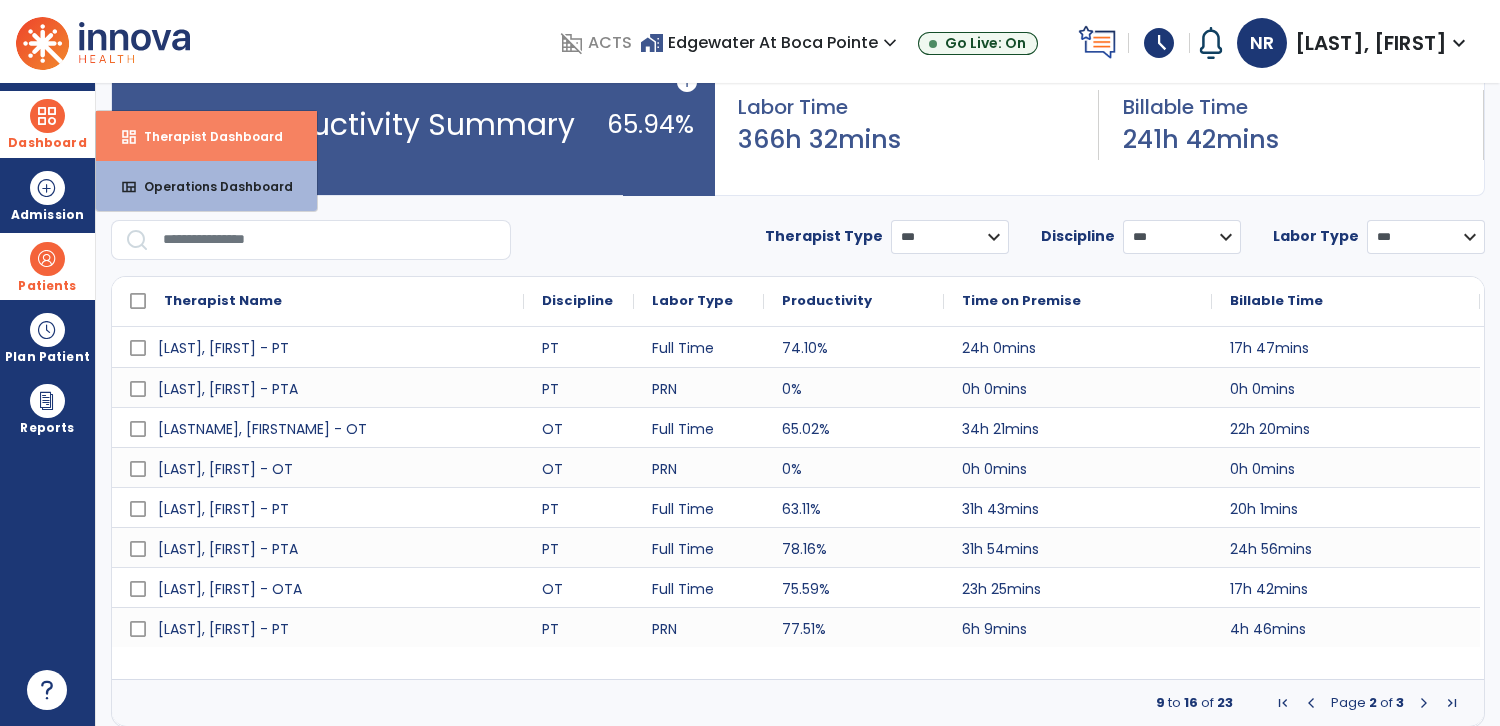 click on "Therapist Dashboard" at bounding box center (205, 136) 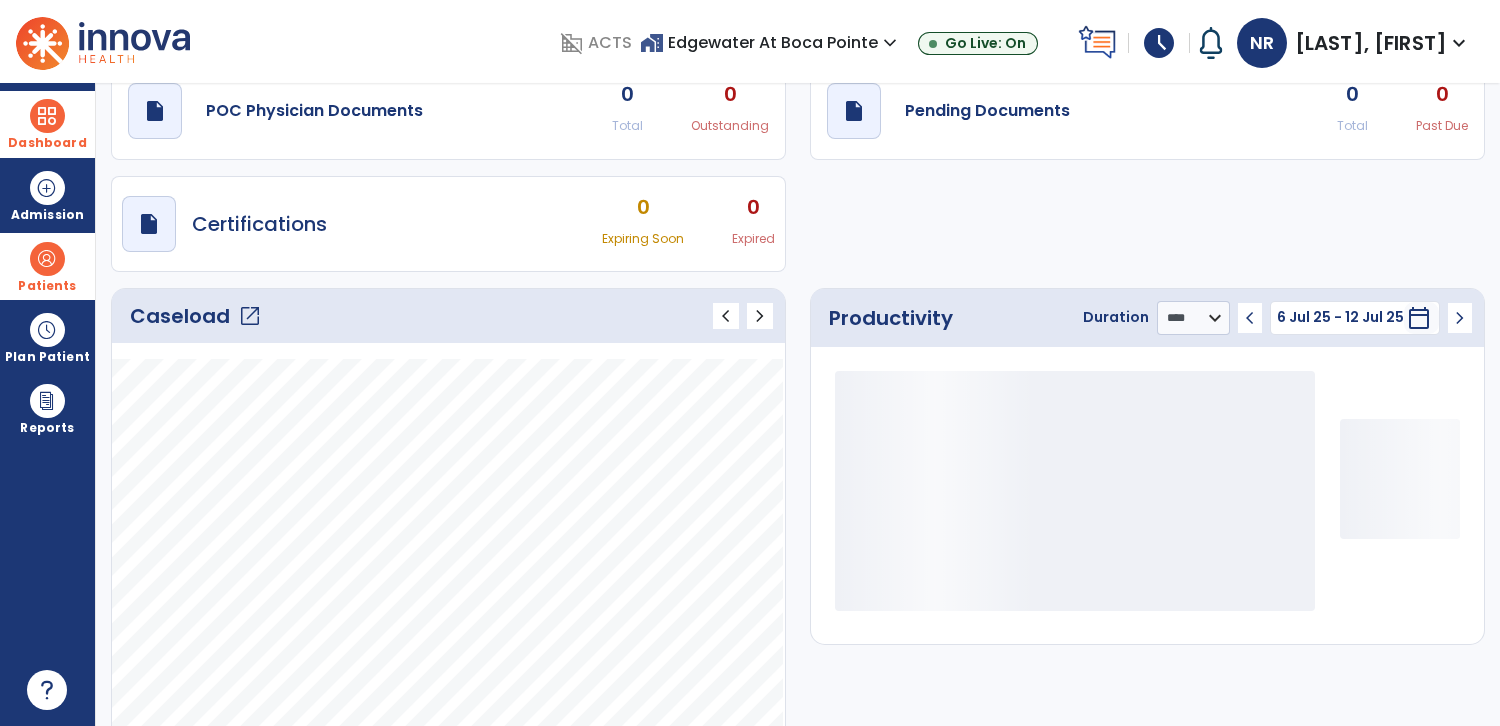 scroll, scrollTop: 79, scrollLeft: 0, axis: vertical 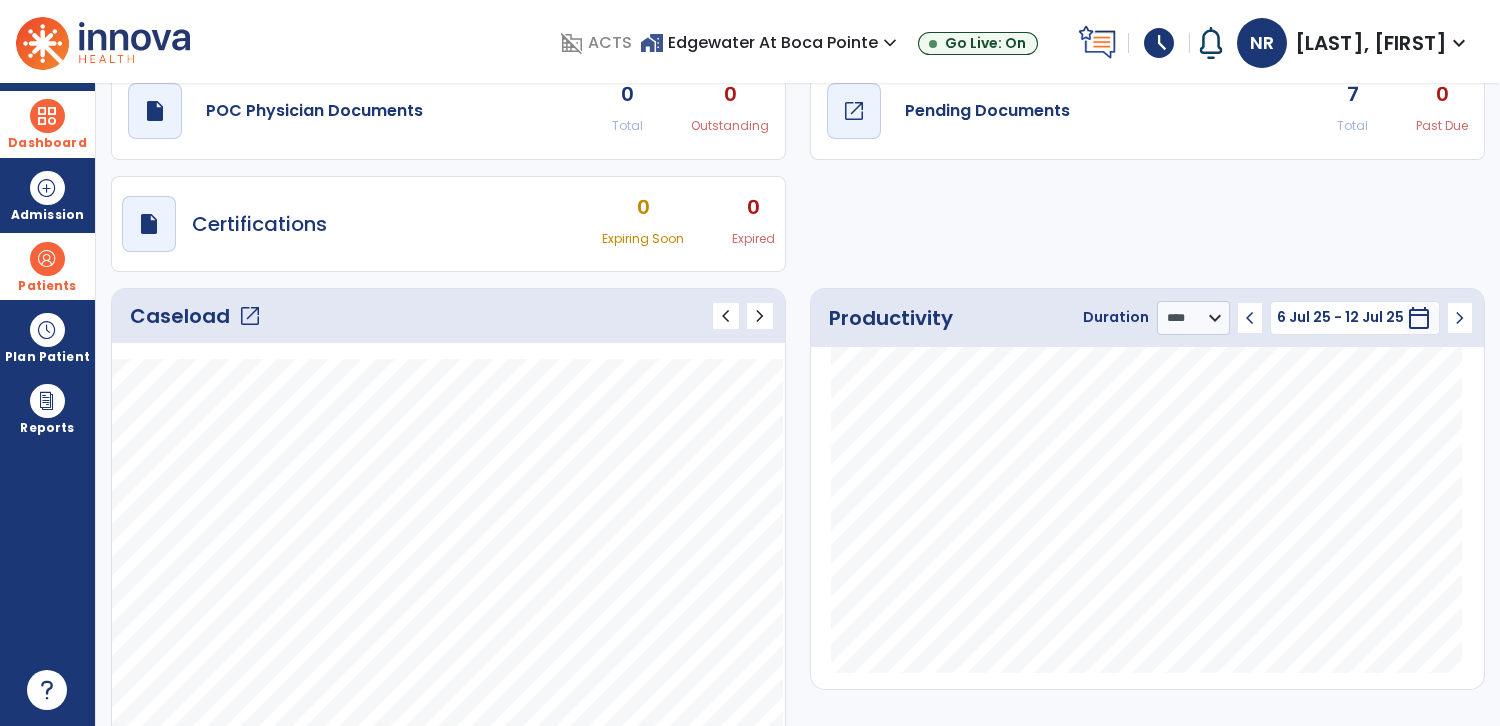 click on "Pending Documents" 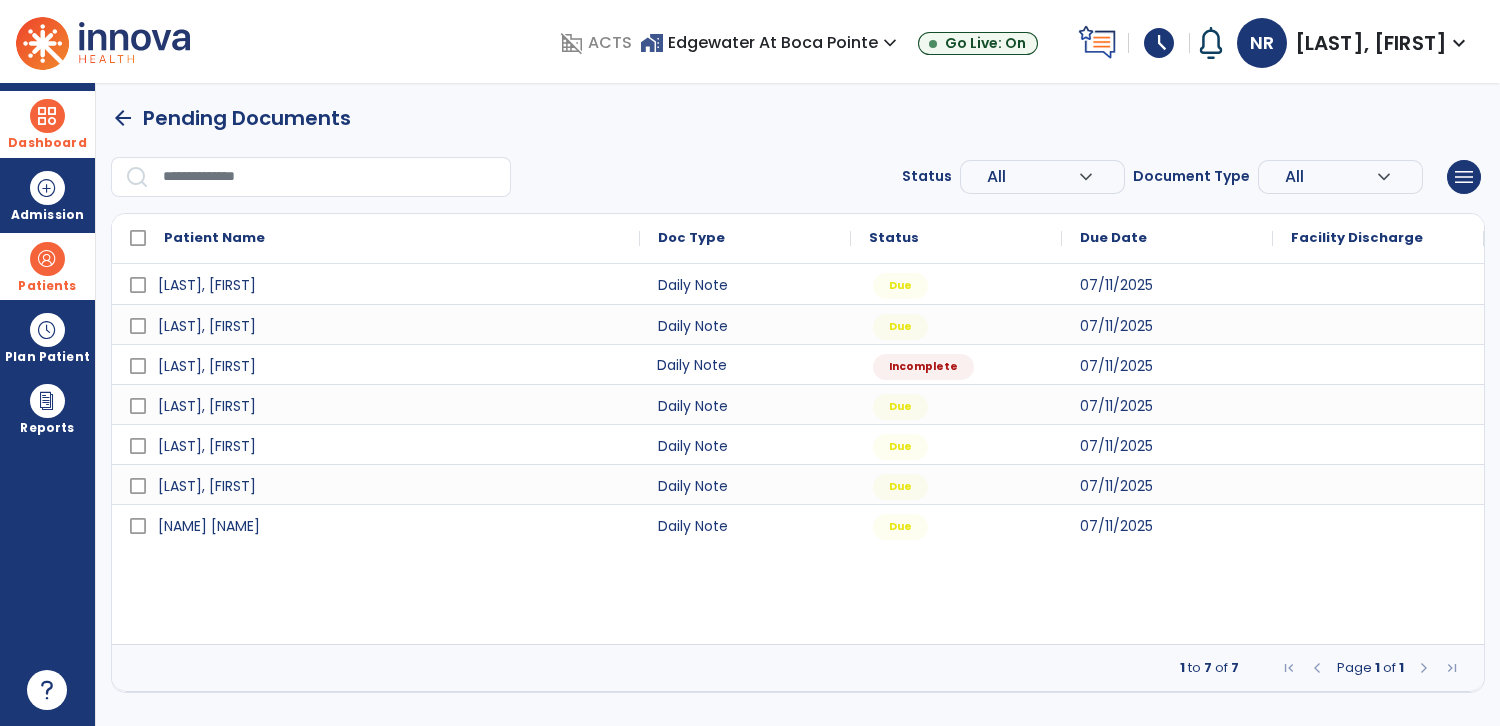 click on "Daily Note" at bounding box center [745, 364] 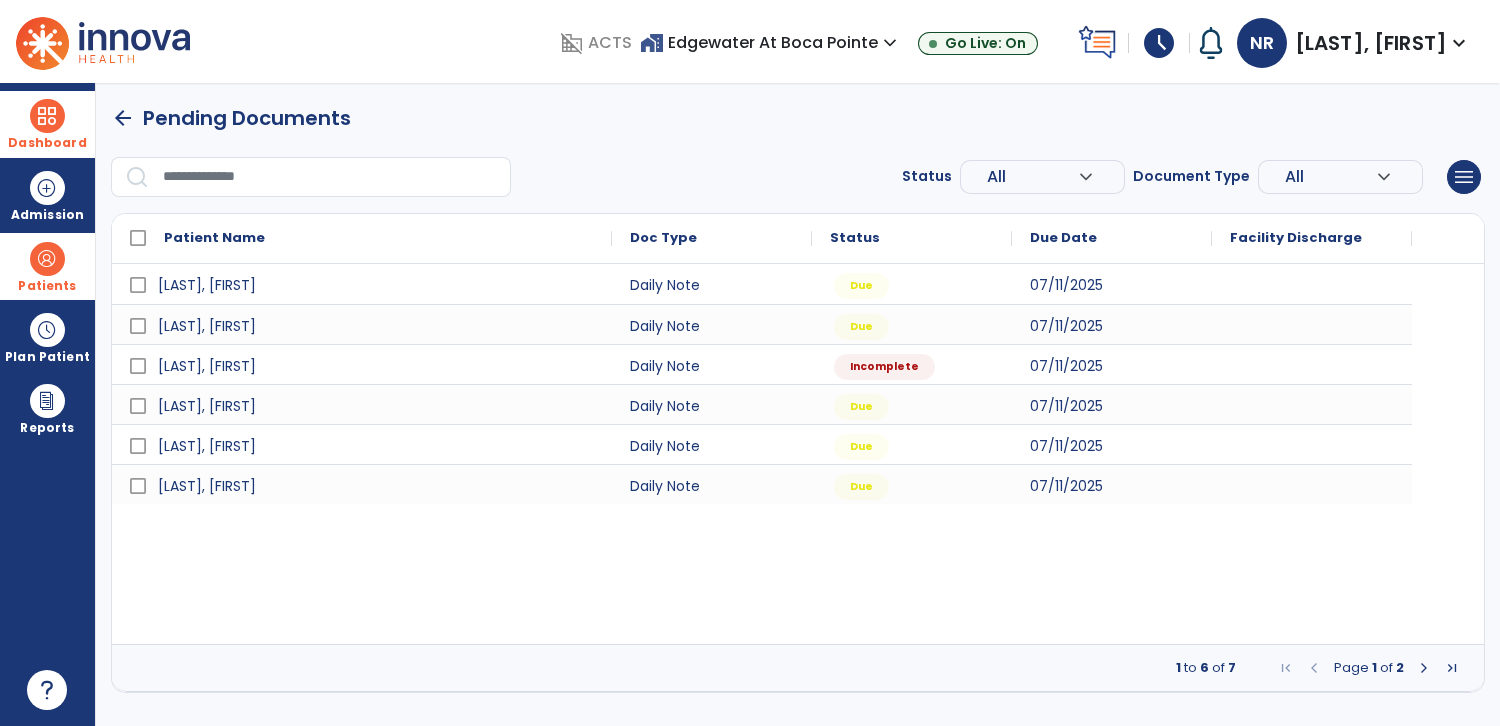 select on "*" 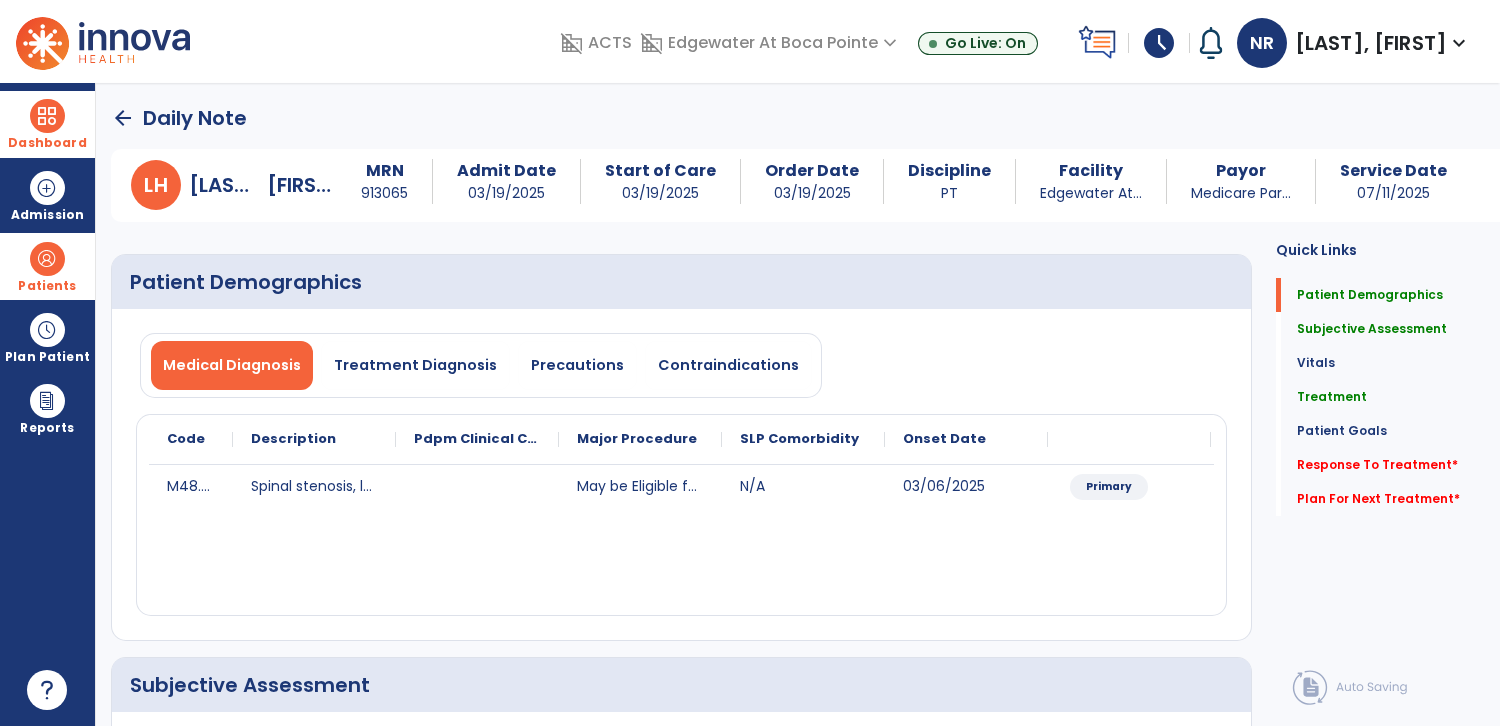click on "Dashboard" at bounding box center [47, 143] 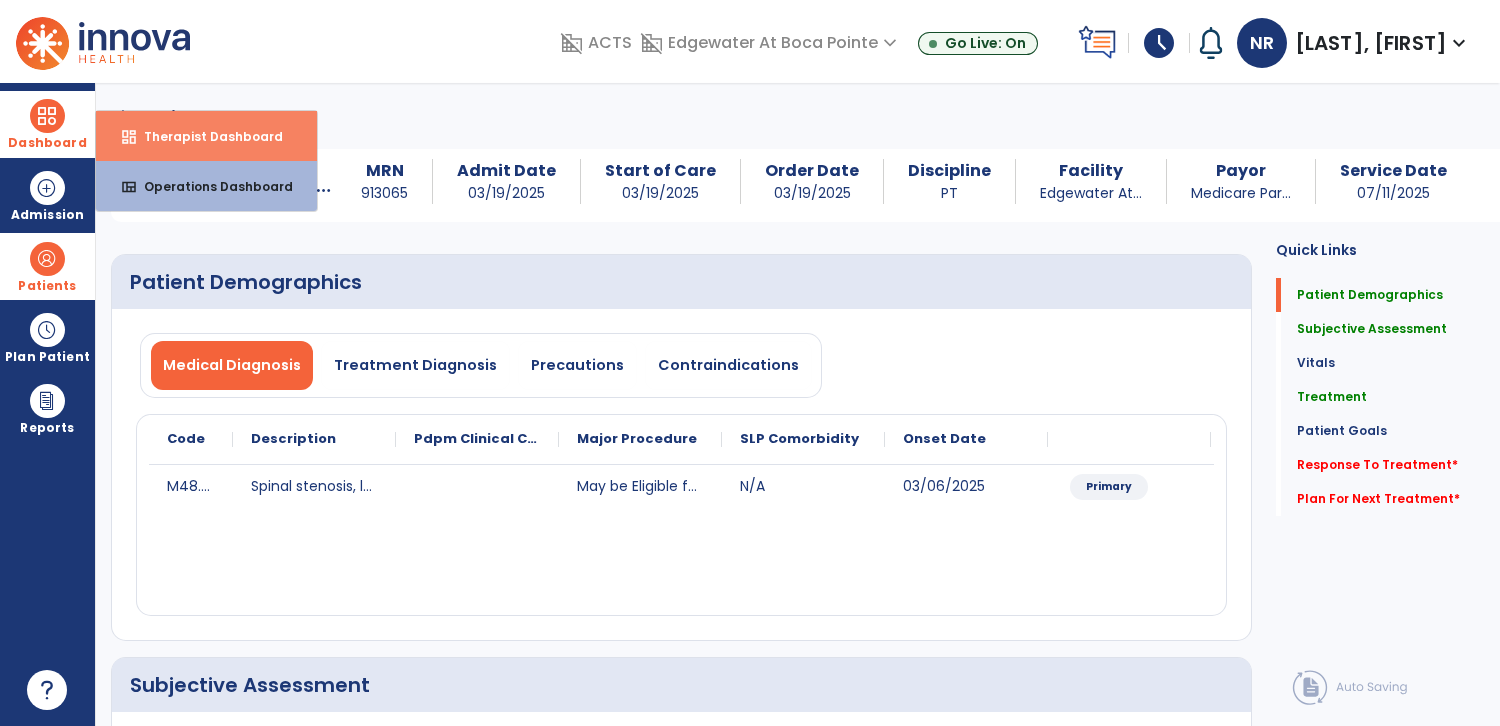 click on "Therapist Dashboard" at bounding box center [205, 136] 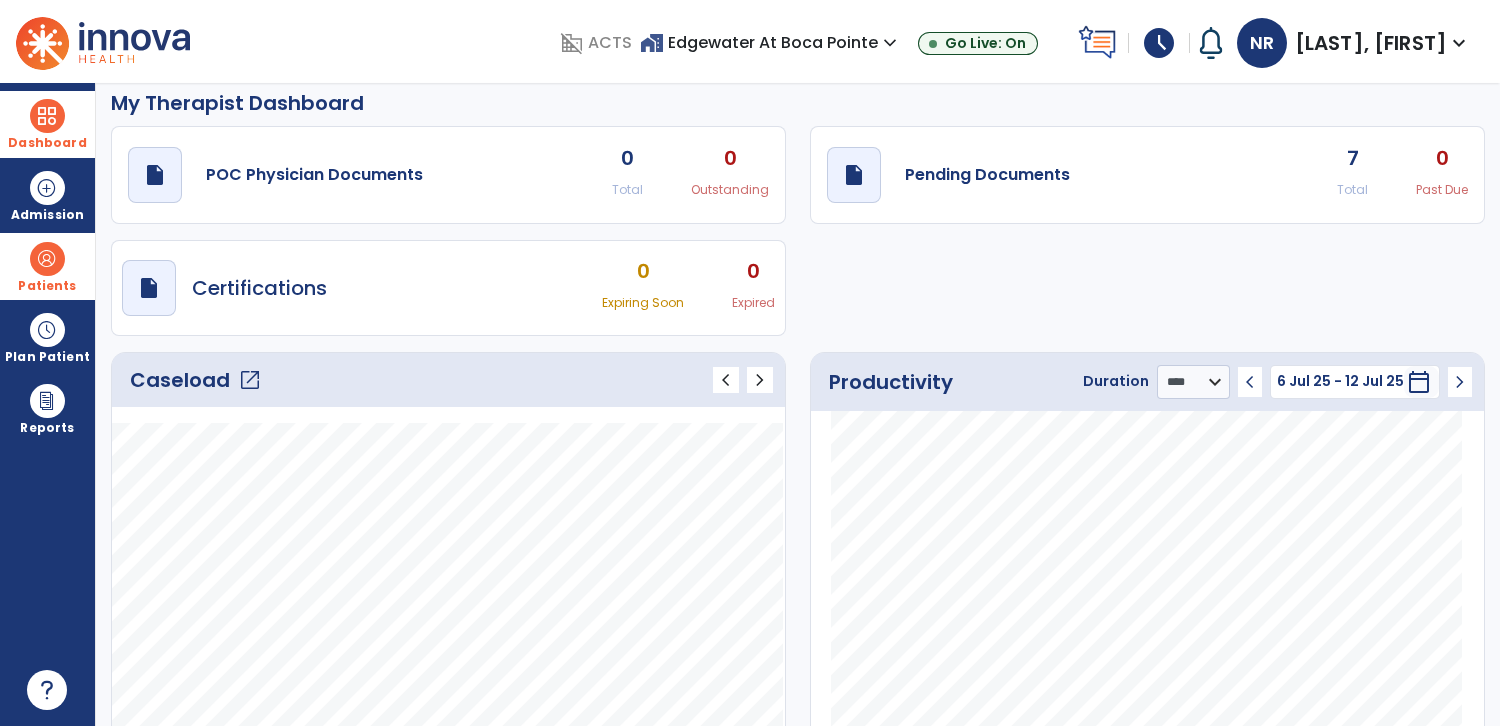 scroll, scrollTop: 0, scrollLeft: 0, axis: both 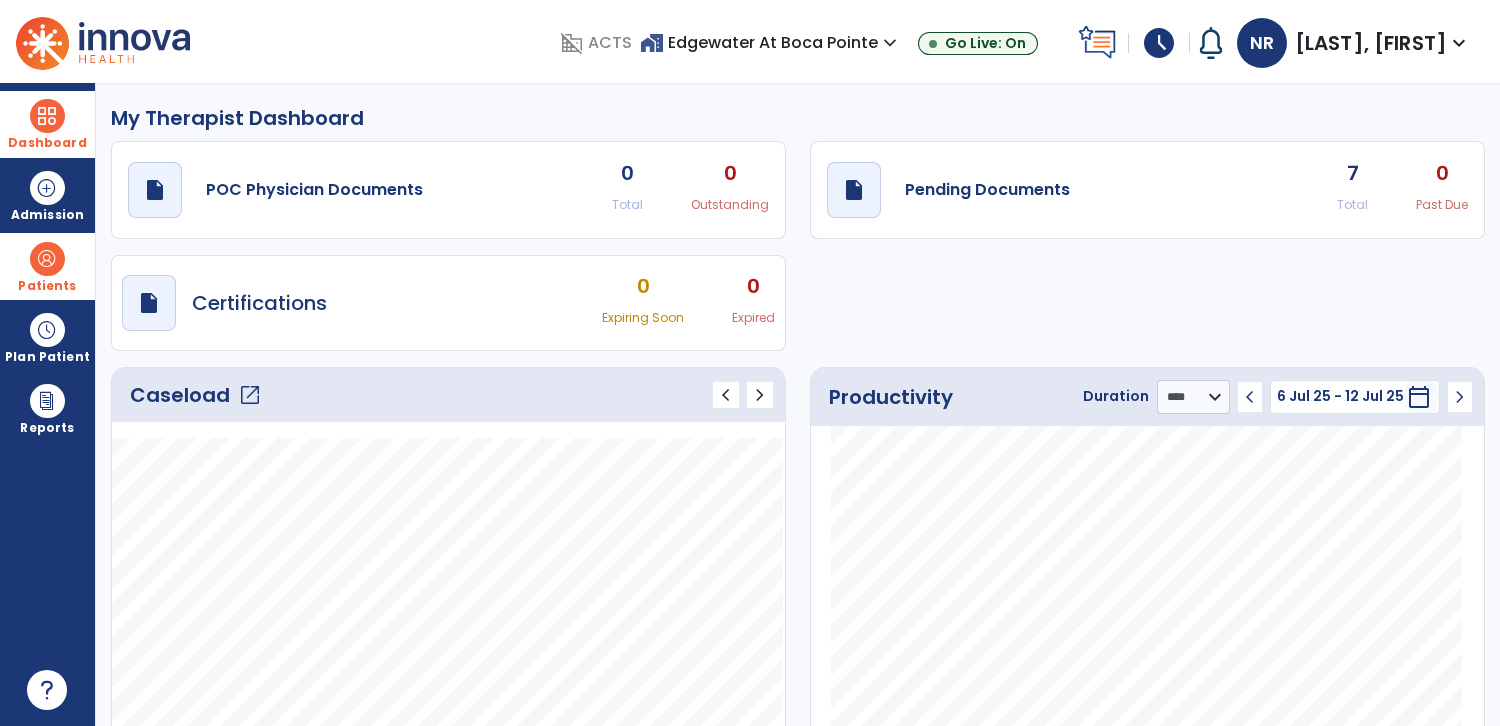 click on "Patients" at bounding box center [47, 286] 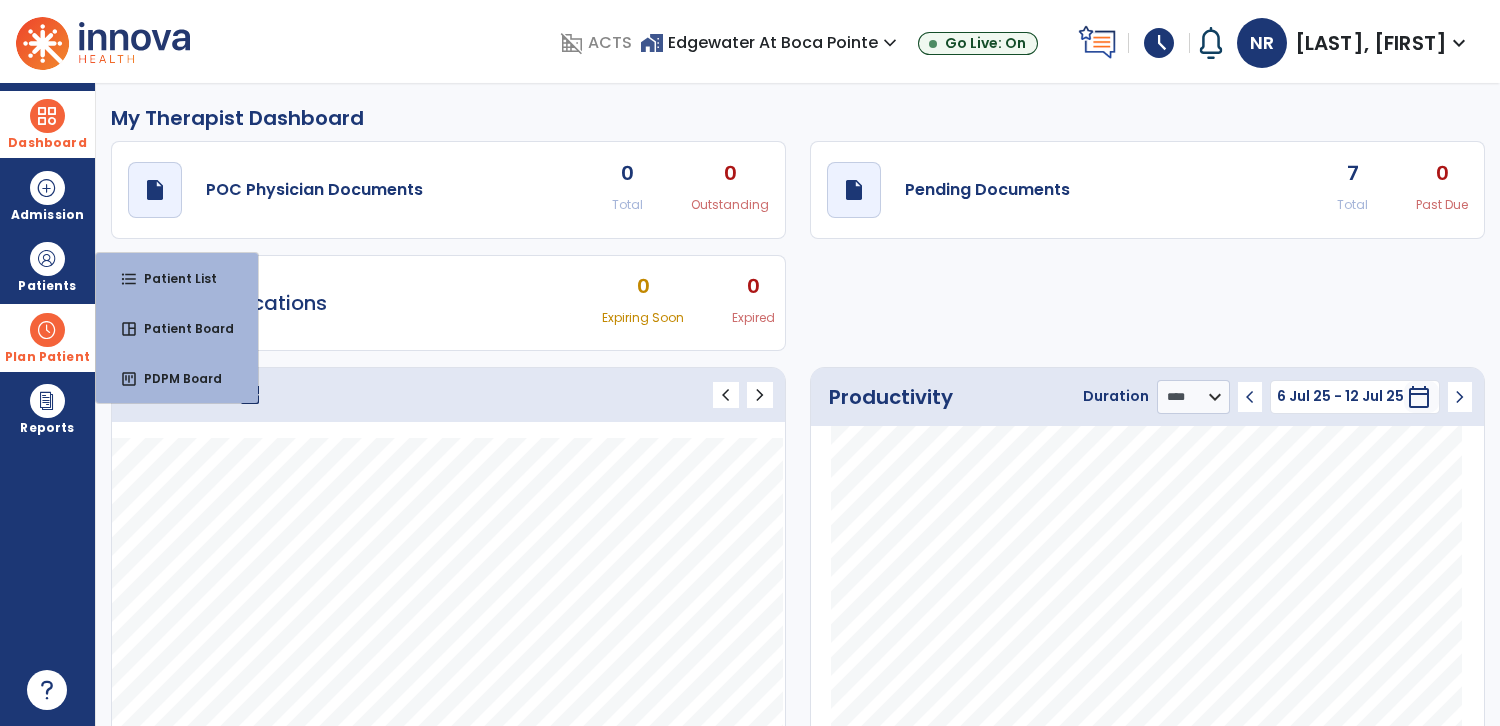click at bounding box center (47, 330) 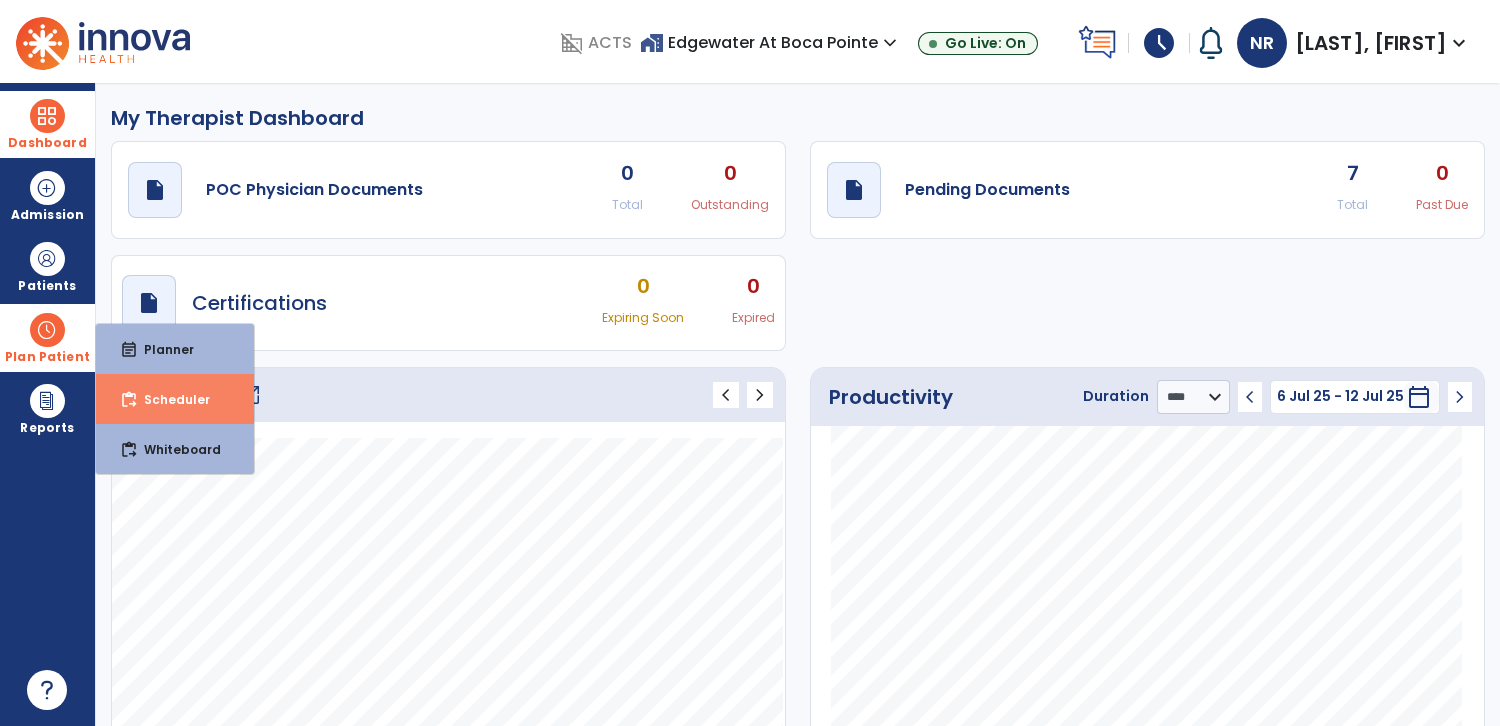 click on "Scheduler" at bounding box center [169, 399] 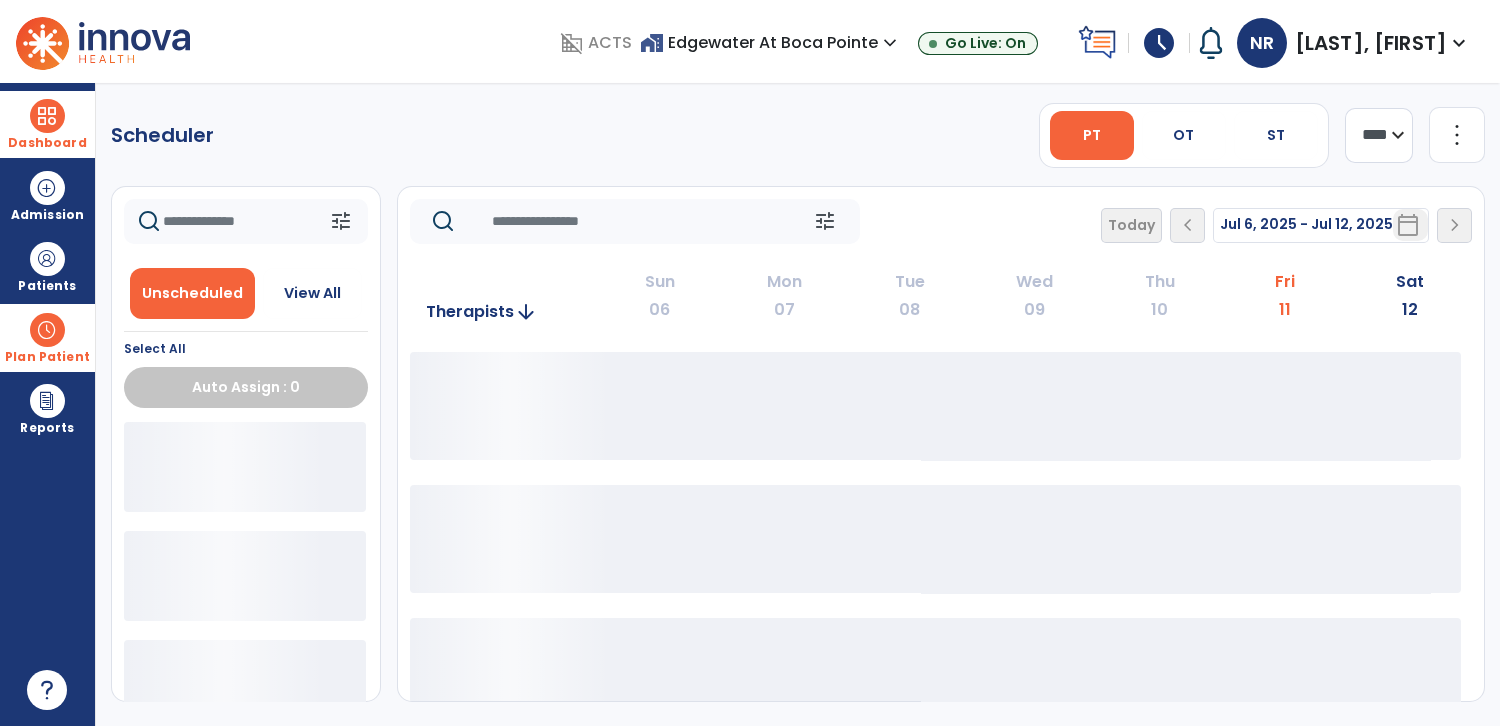 click 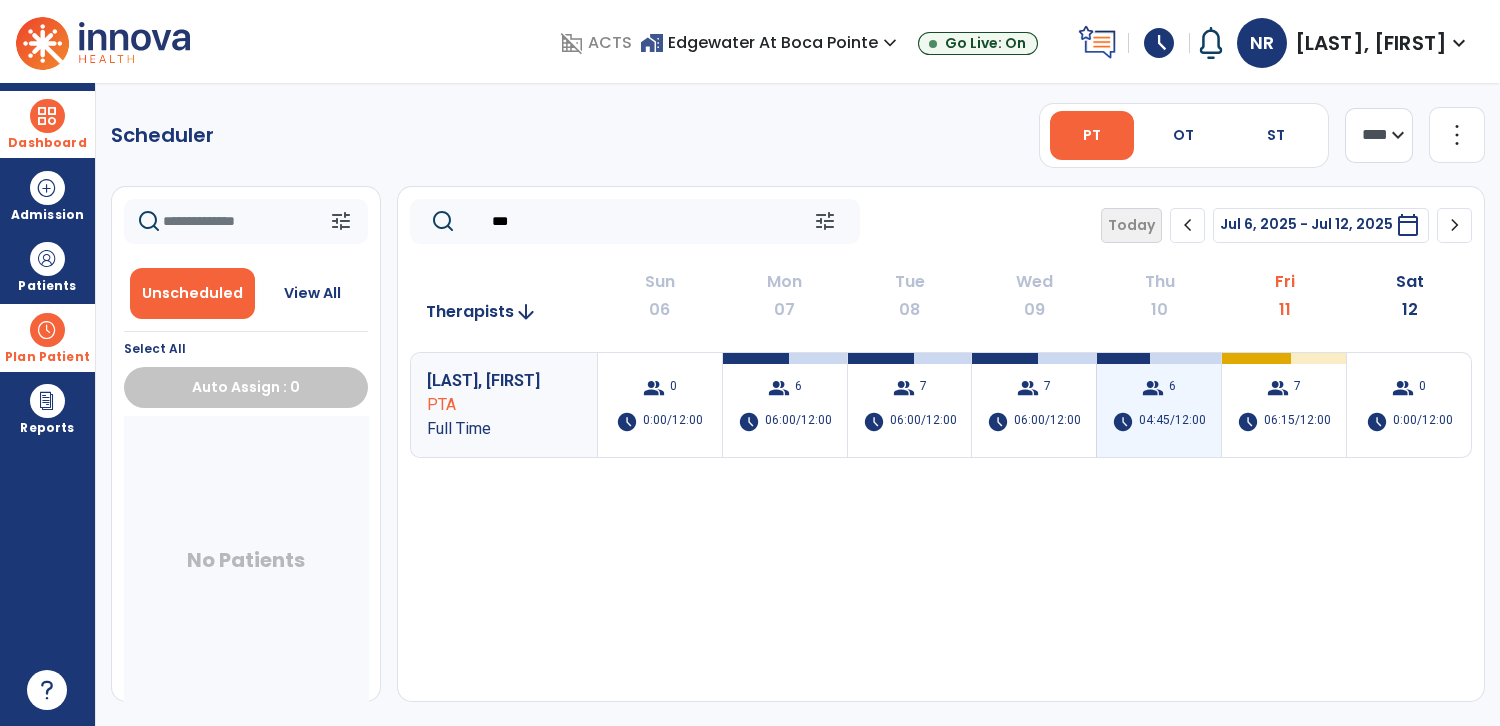 type on "***" 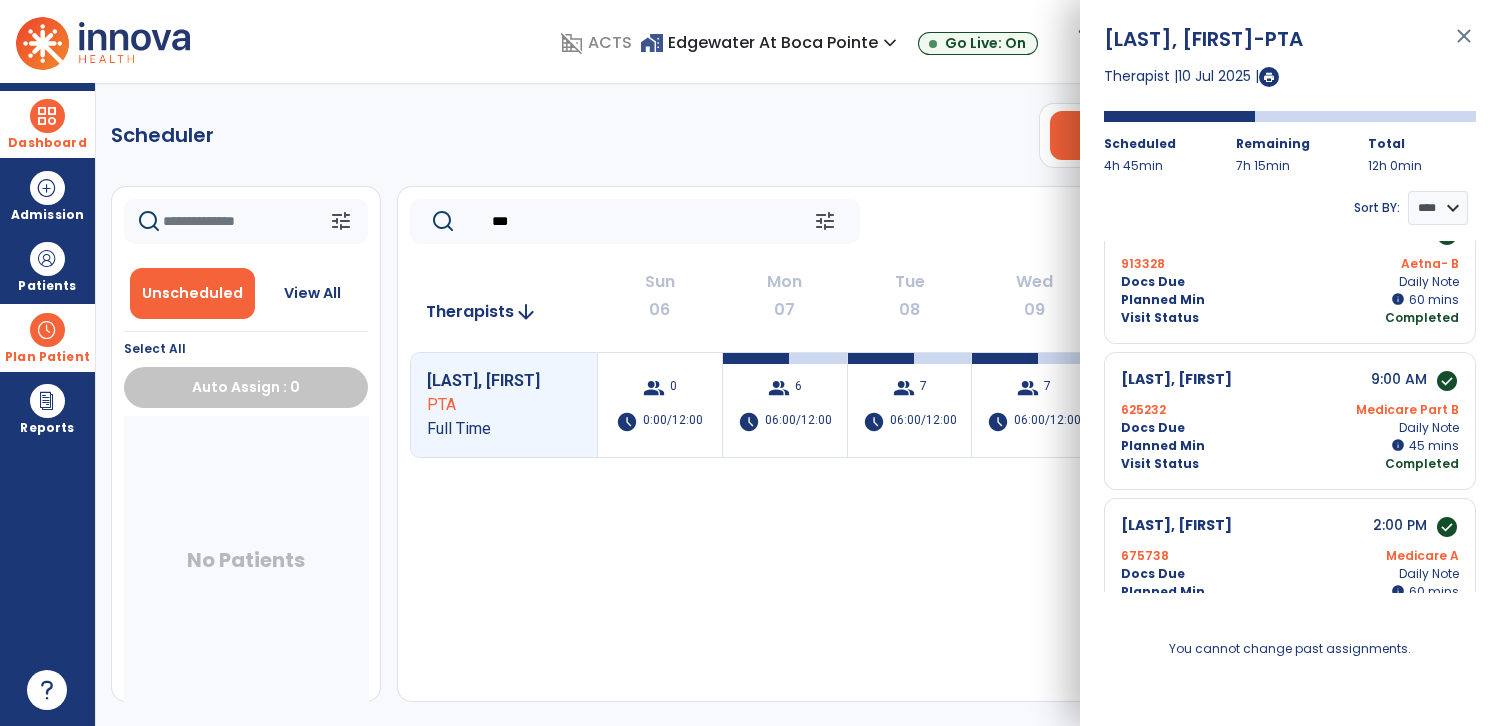 scroll, scrollTop: 188, scrollLeft: 0, axis: vertical 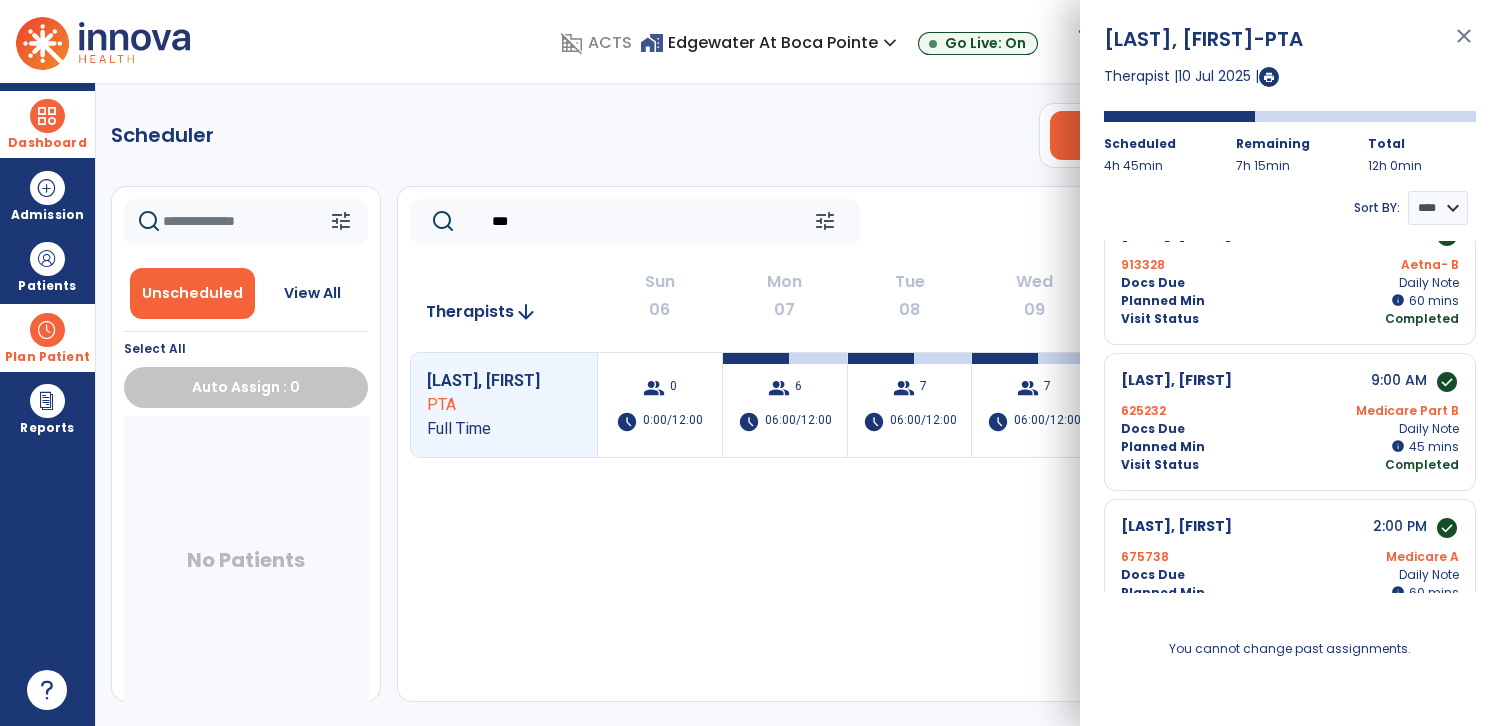 click on "close" at bounding box center (1464, 45) 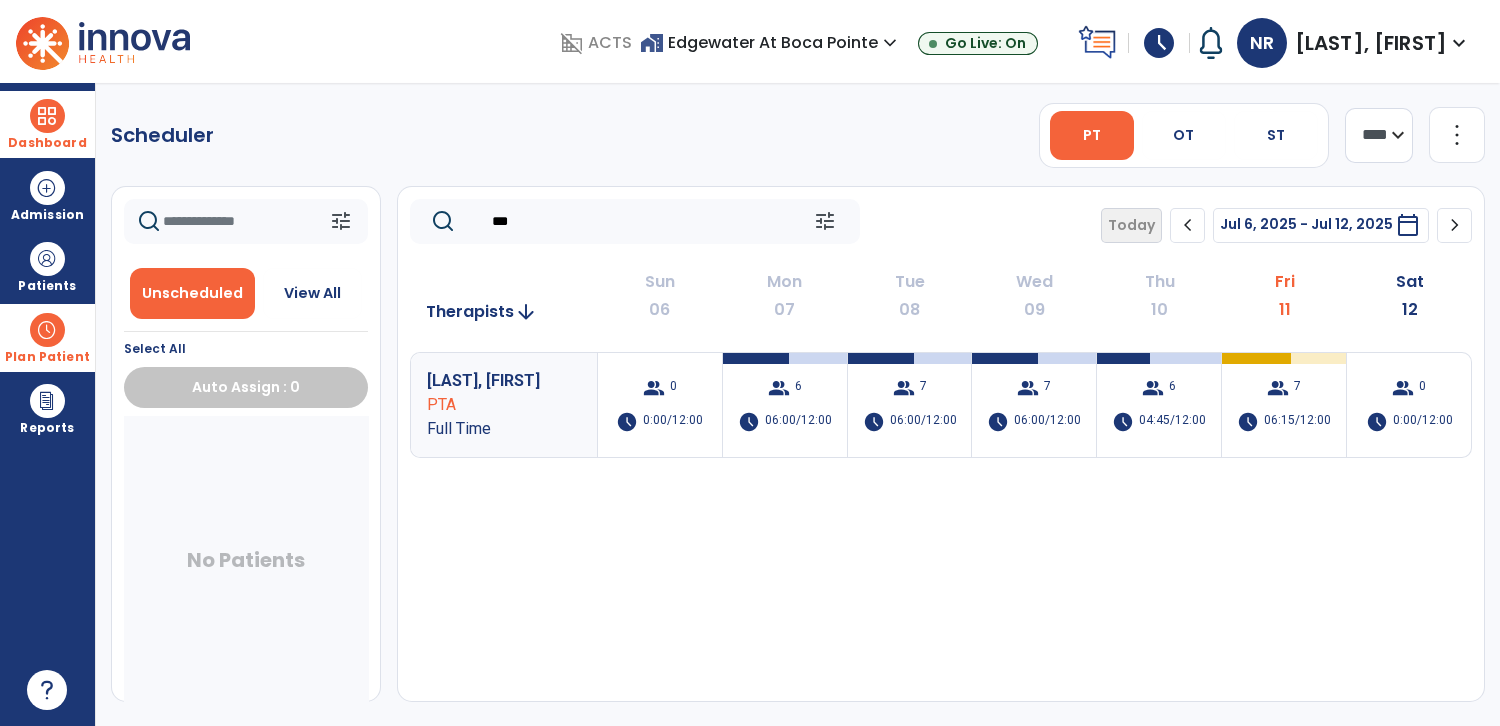click at bounding box center (47, 116) 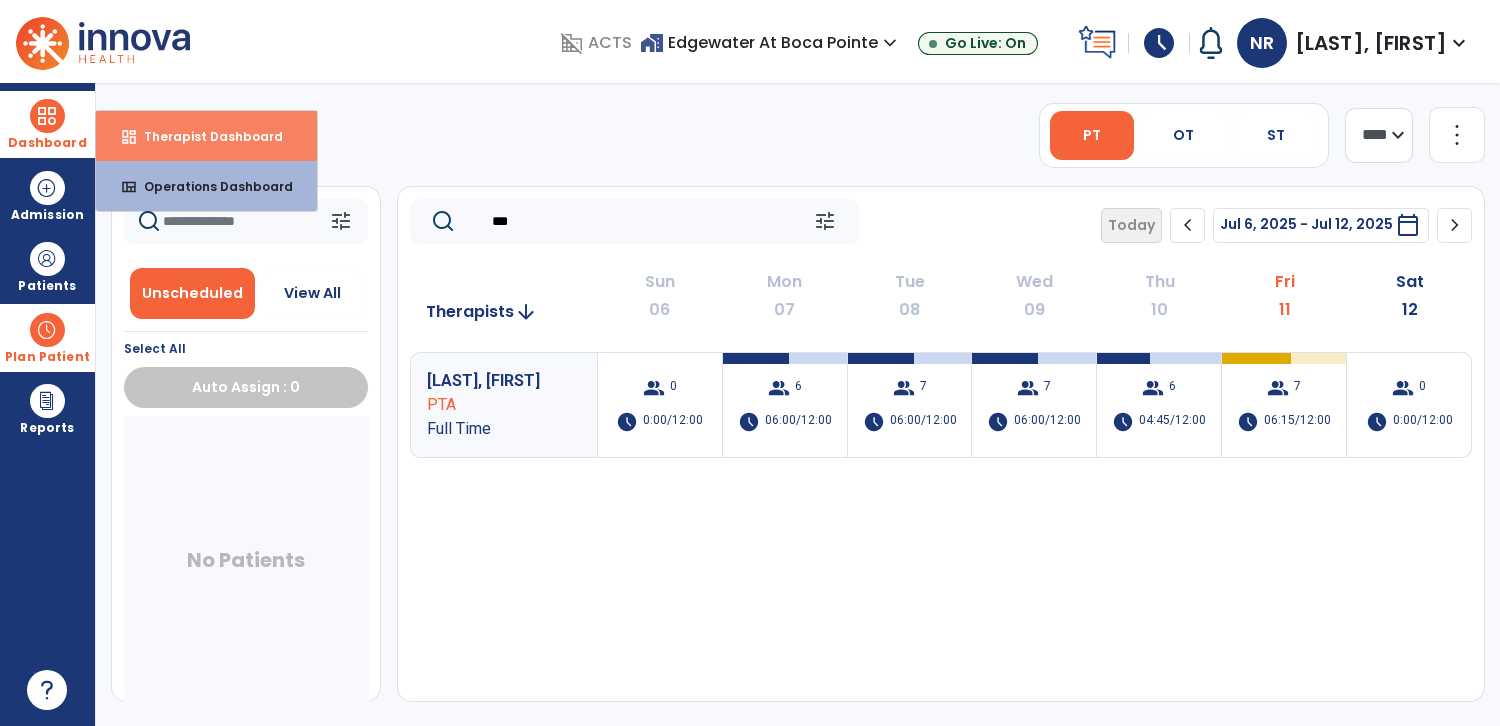 click on "Therapist Dashboard" at bounding box center (205, 136) 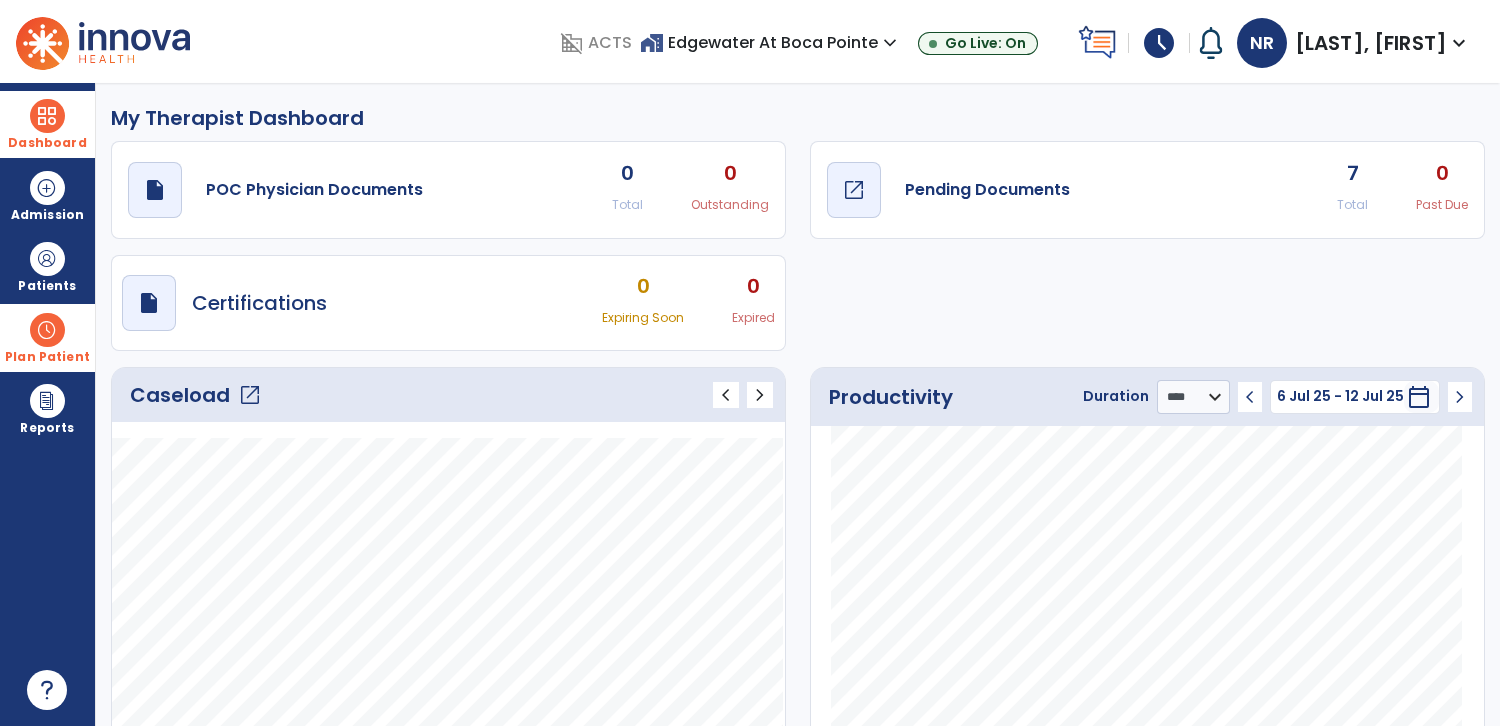click on "Pending Documents" 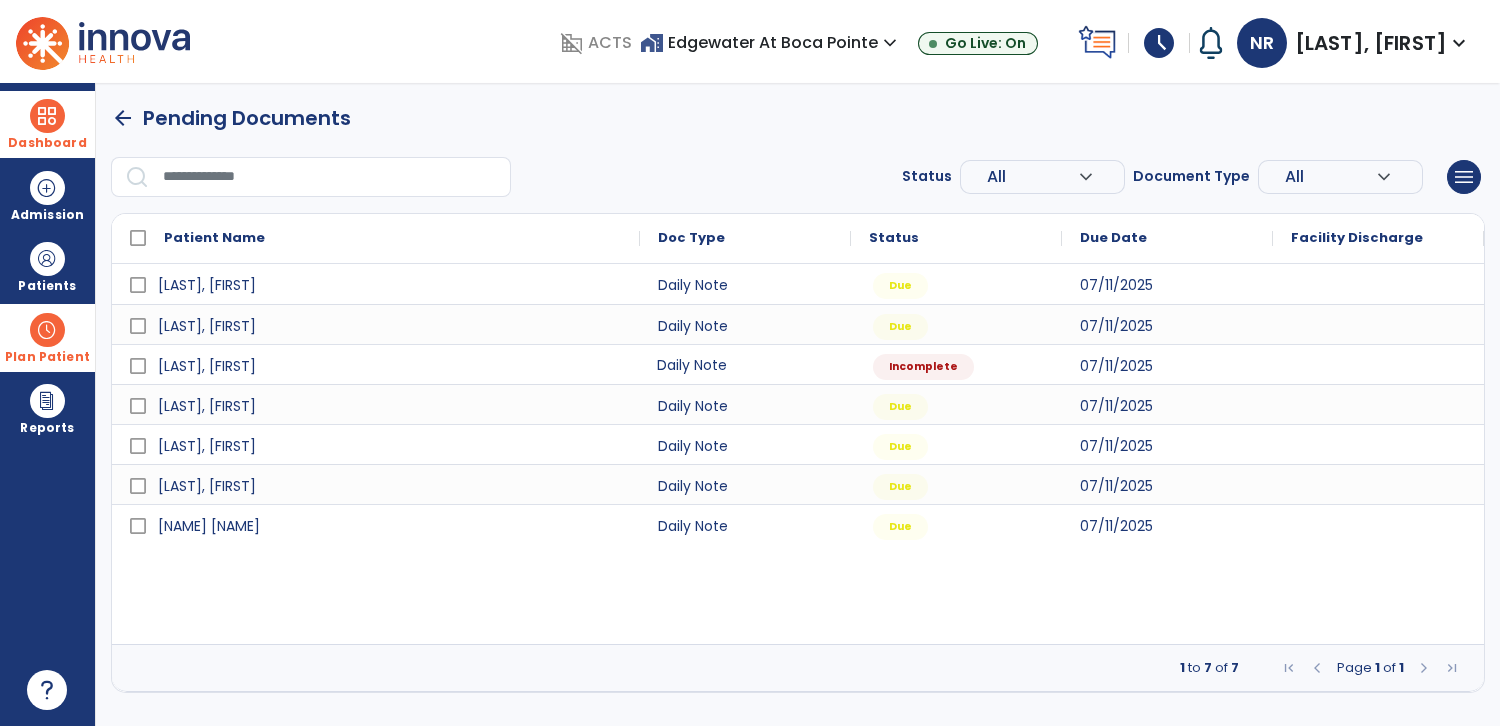 click on "Daily Note" at bounding box center (745, 364) 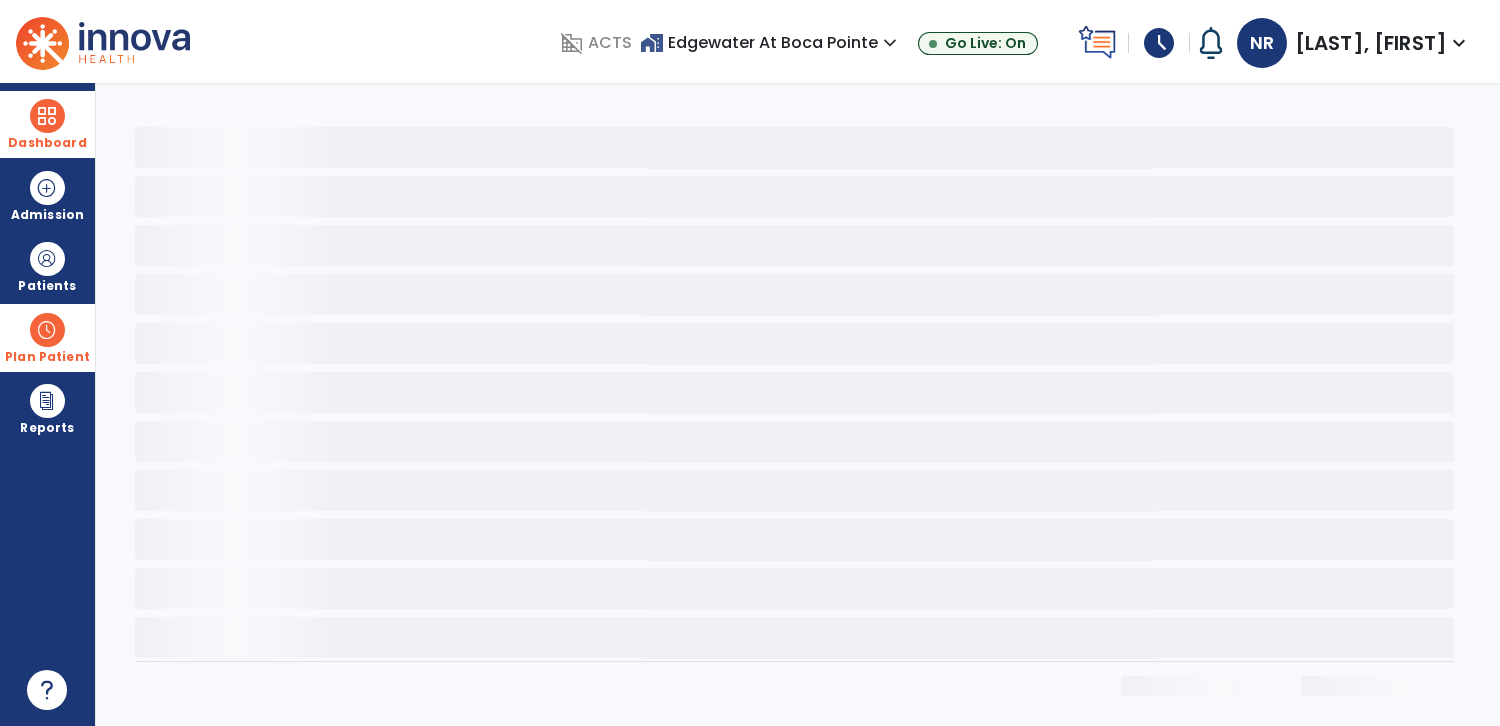 select on "*" 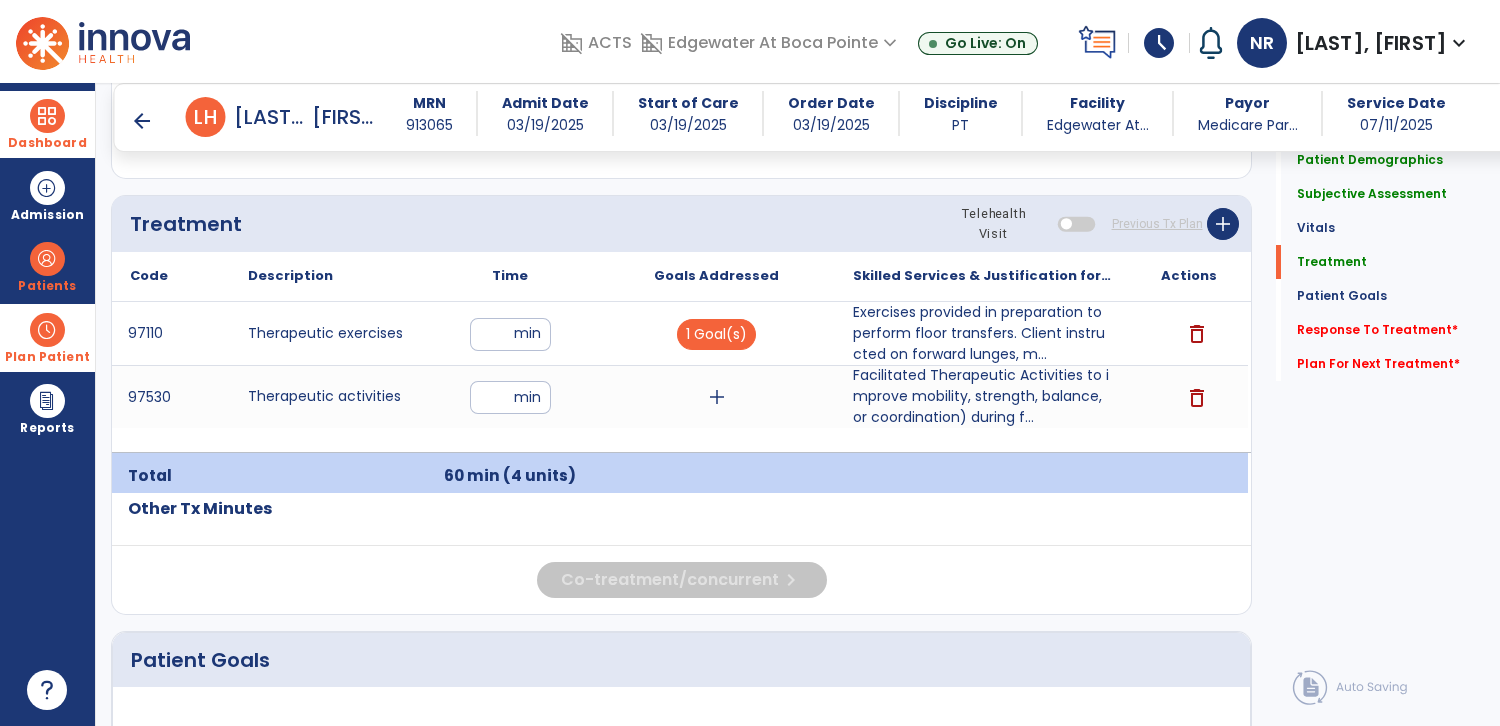 click on "Co-treatment/concurrent  chevron_right" 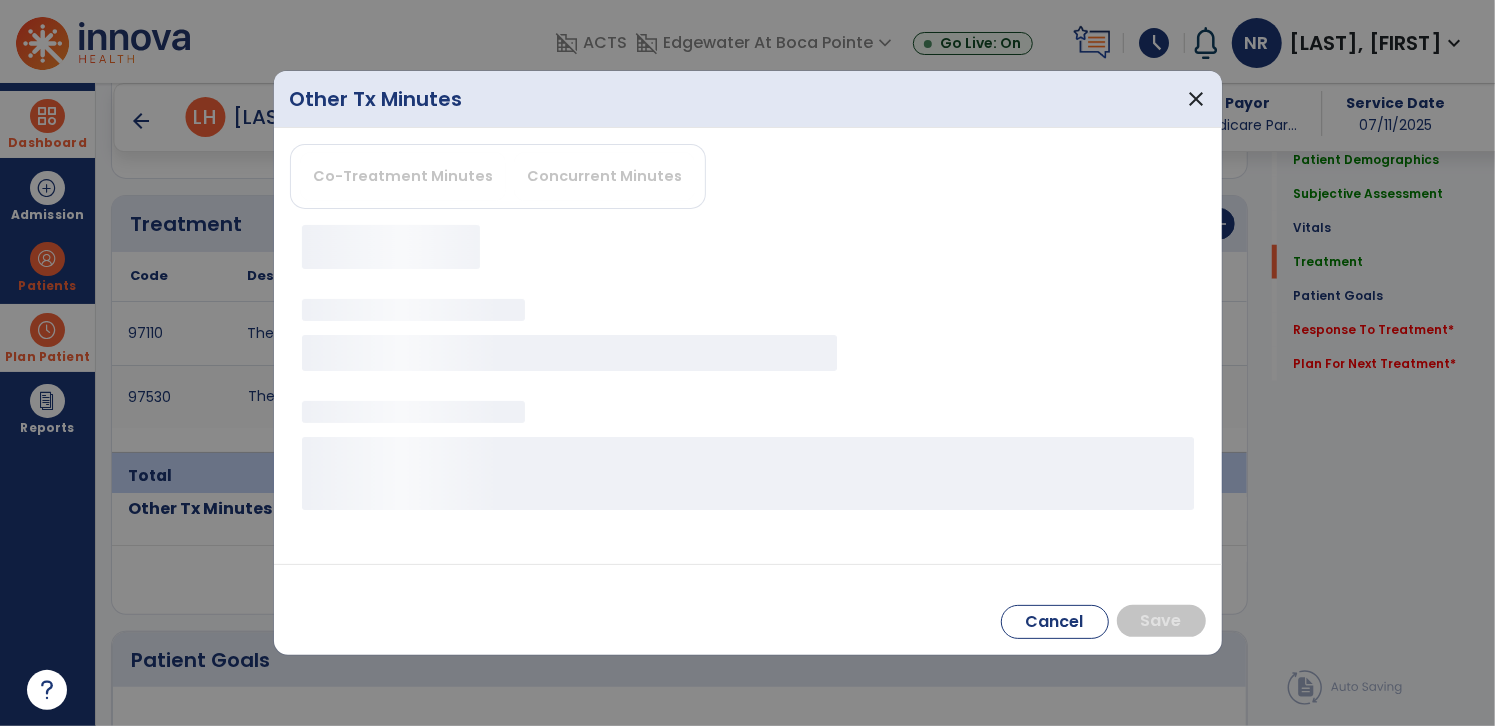 scroll, scrollTop: 1164, scrollLeft: 0, axis: vertical 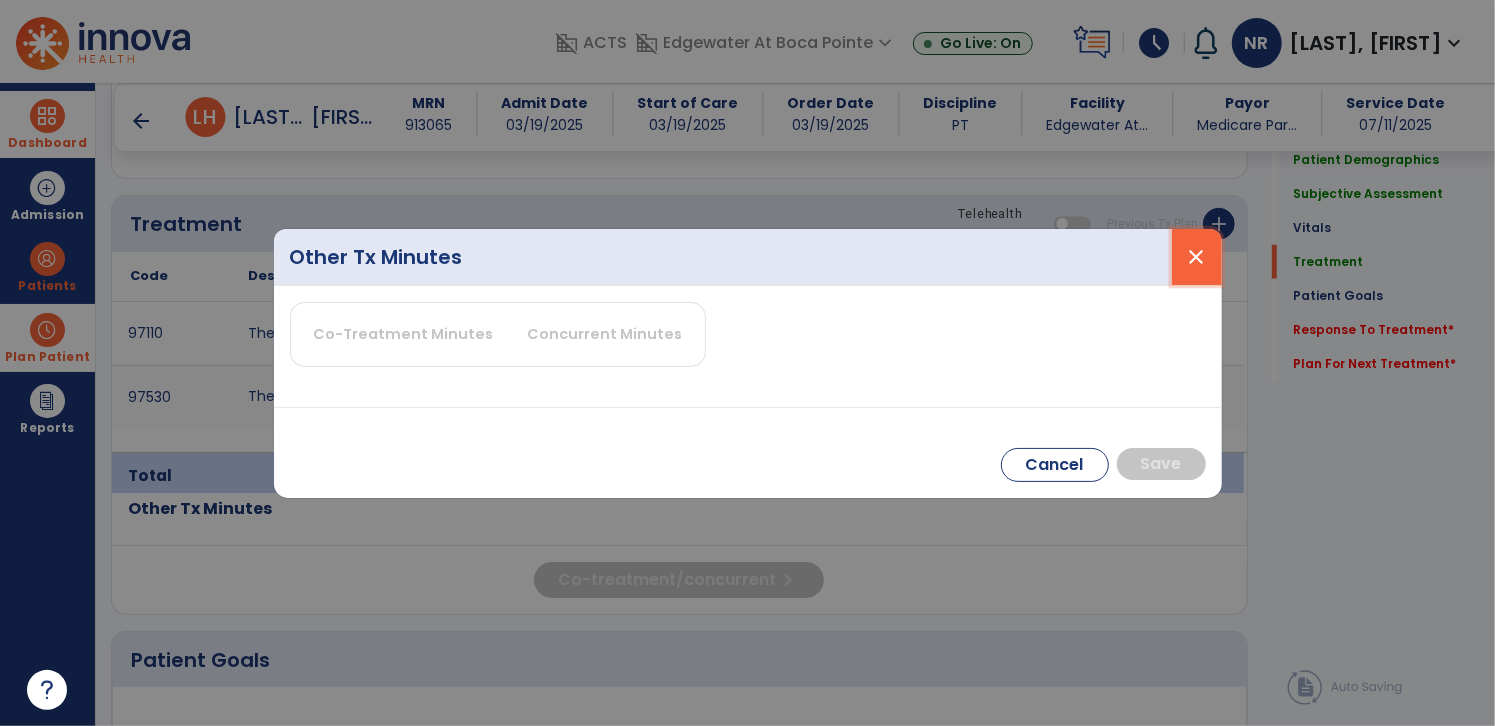 click on "close" at bounding box center [1197, 257] 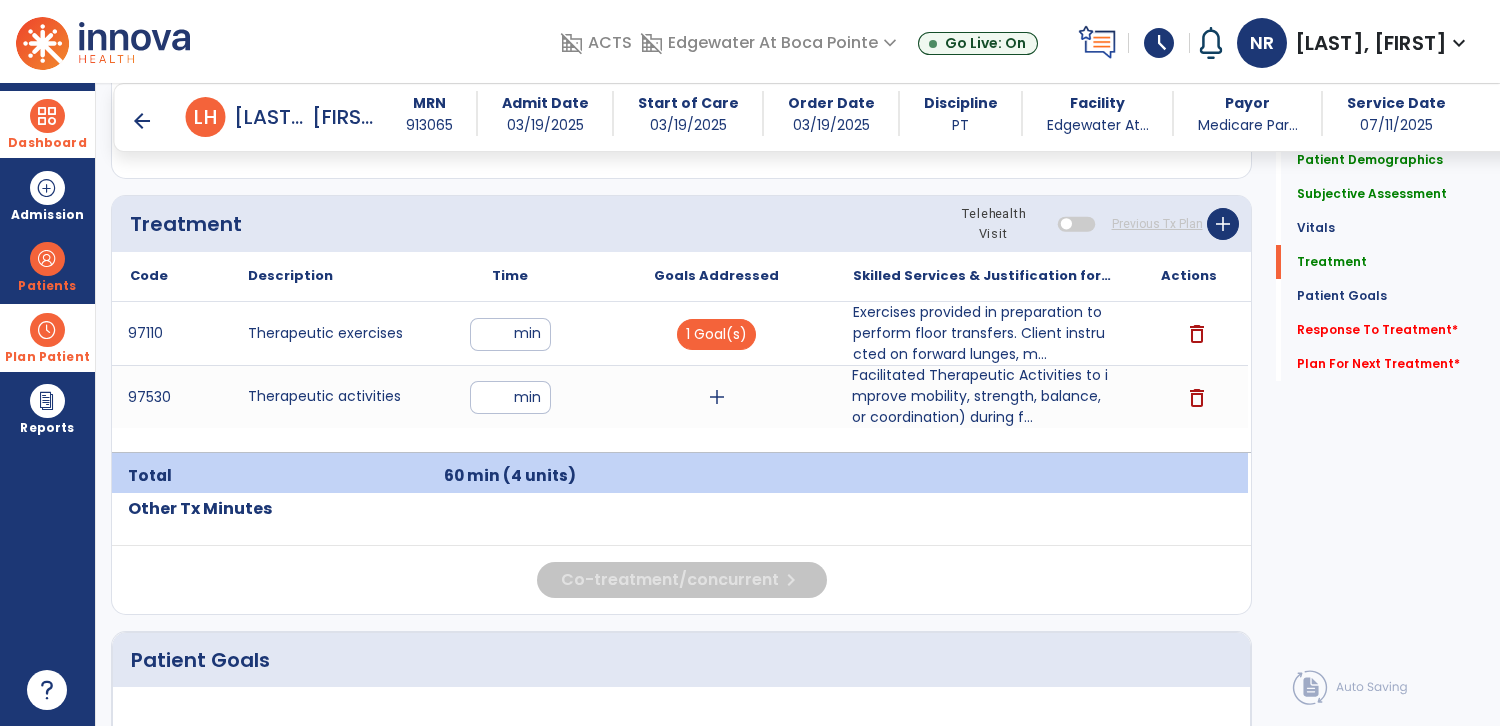 click on "Facilitated Therapeutic Activities to improve mobility, strength, balance, or coordination) during f..." at bounding box center [982, 396] 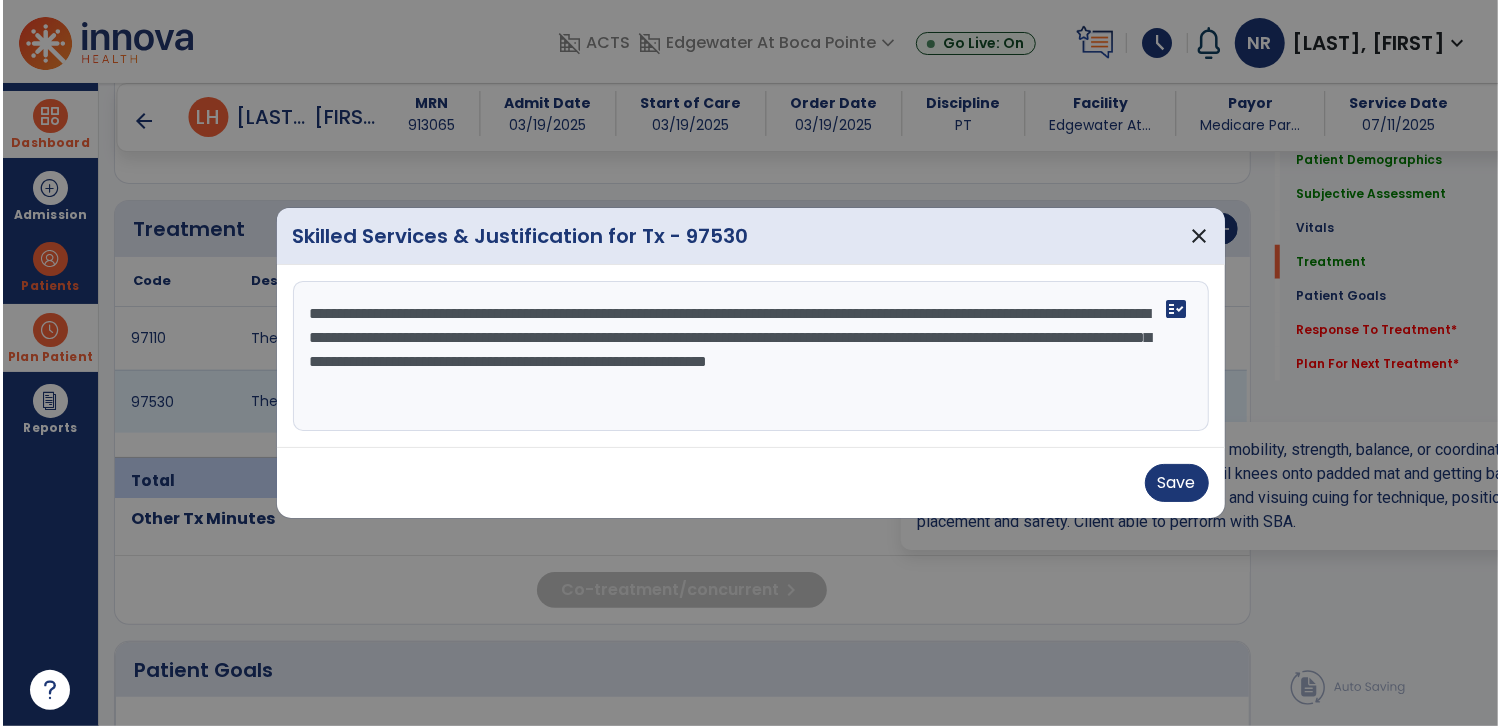 scroll, scrollTop: 1164, scrollLeft: 0, axis: vertical 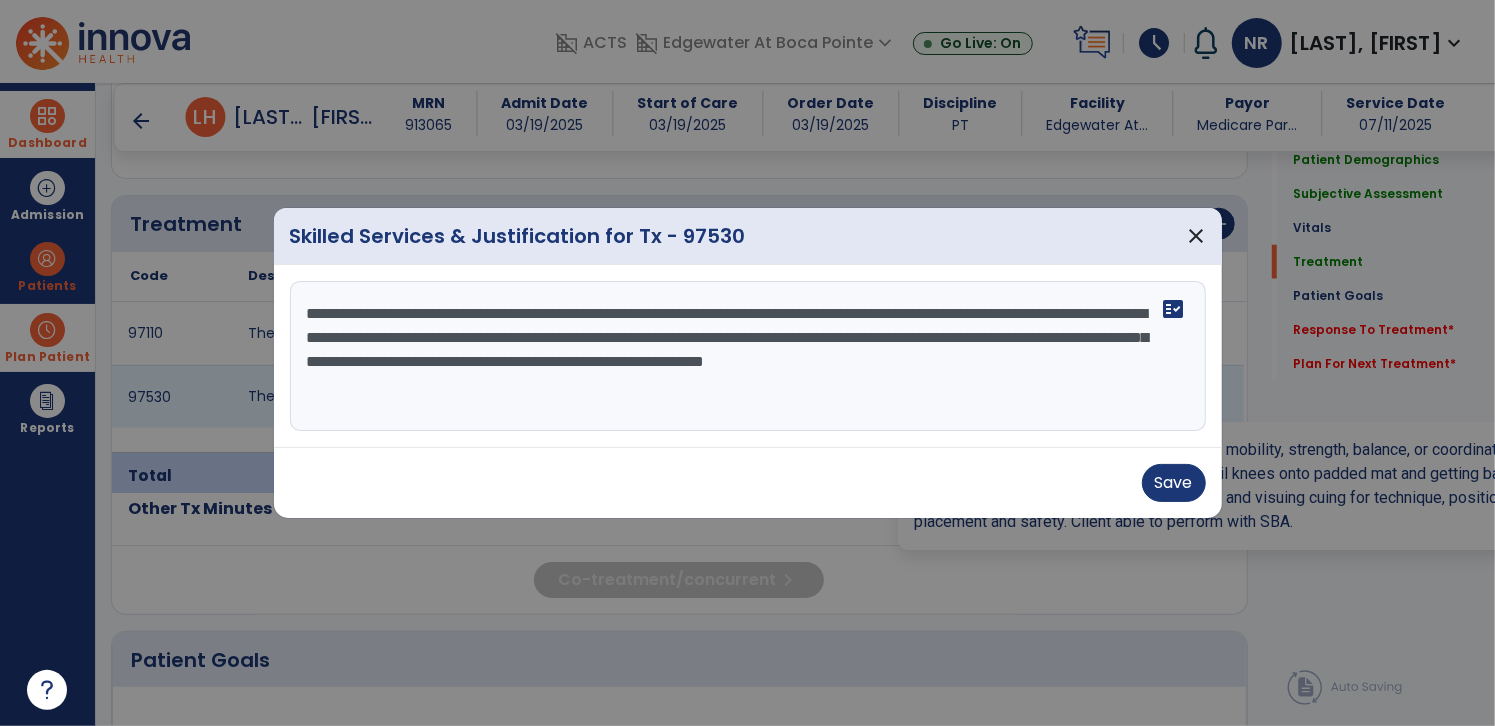 click on "**********" at bounding box center (748, 356) 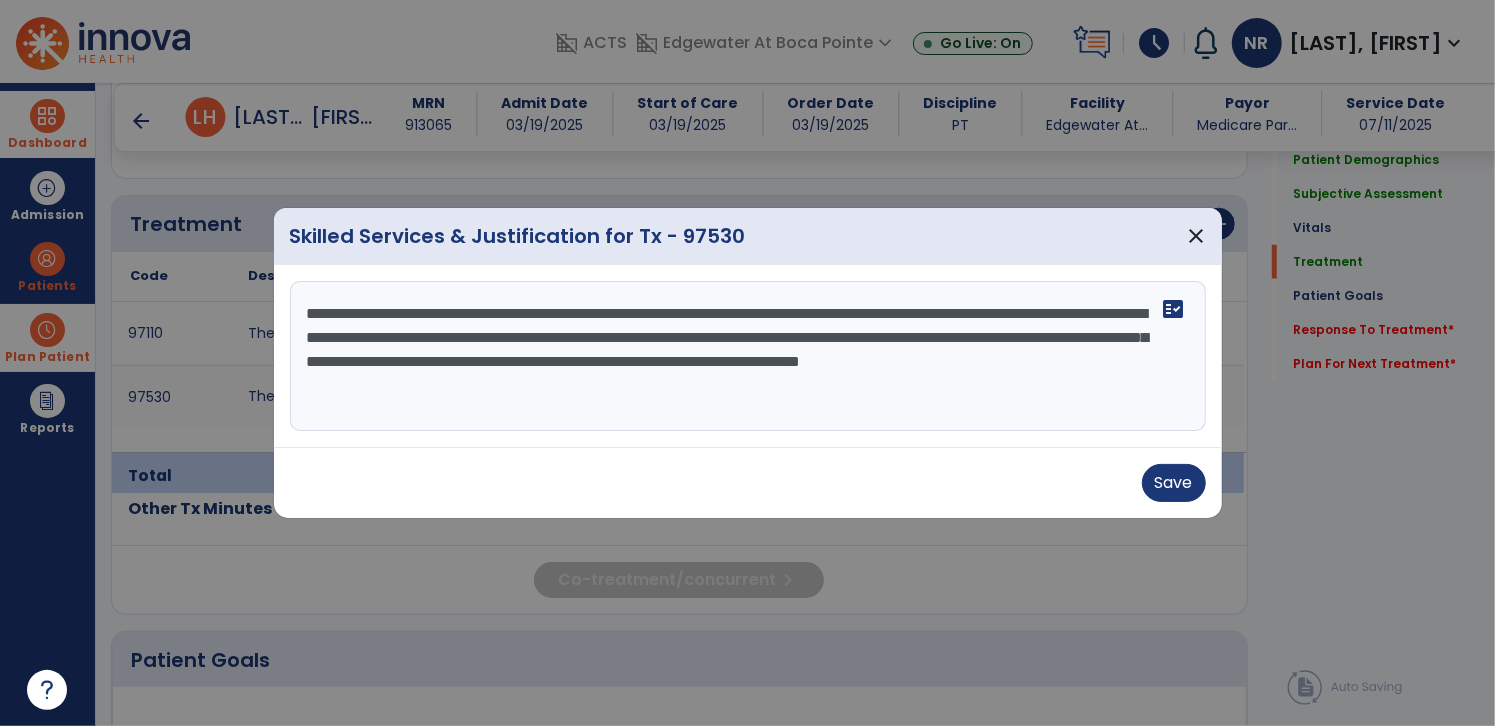 click on "**********" at bounding box center [748, 356] 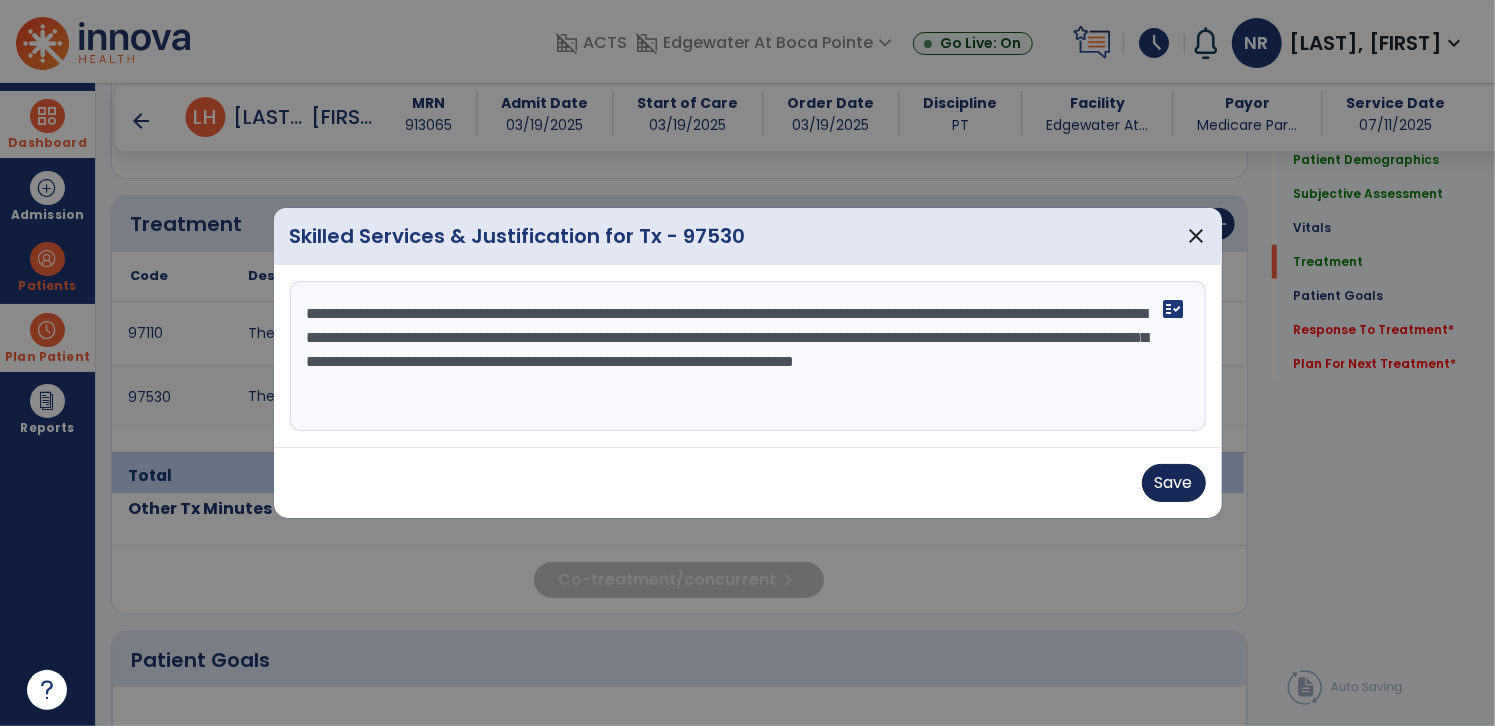 type on "**********" 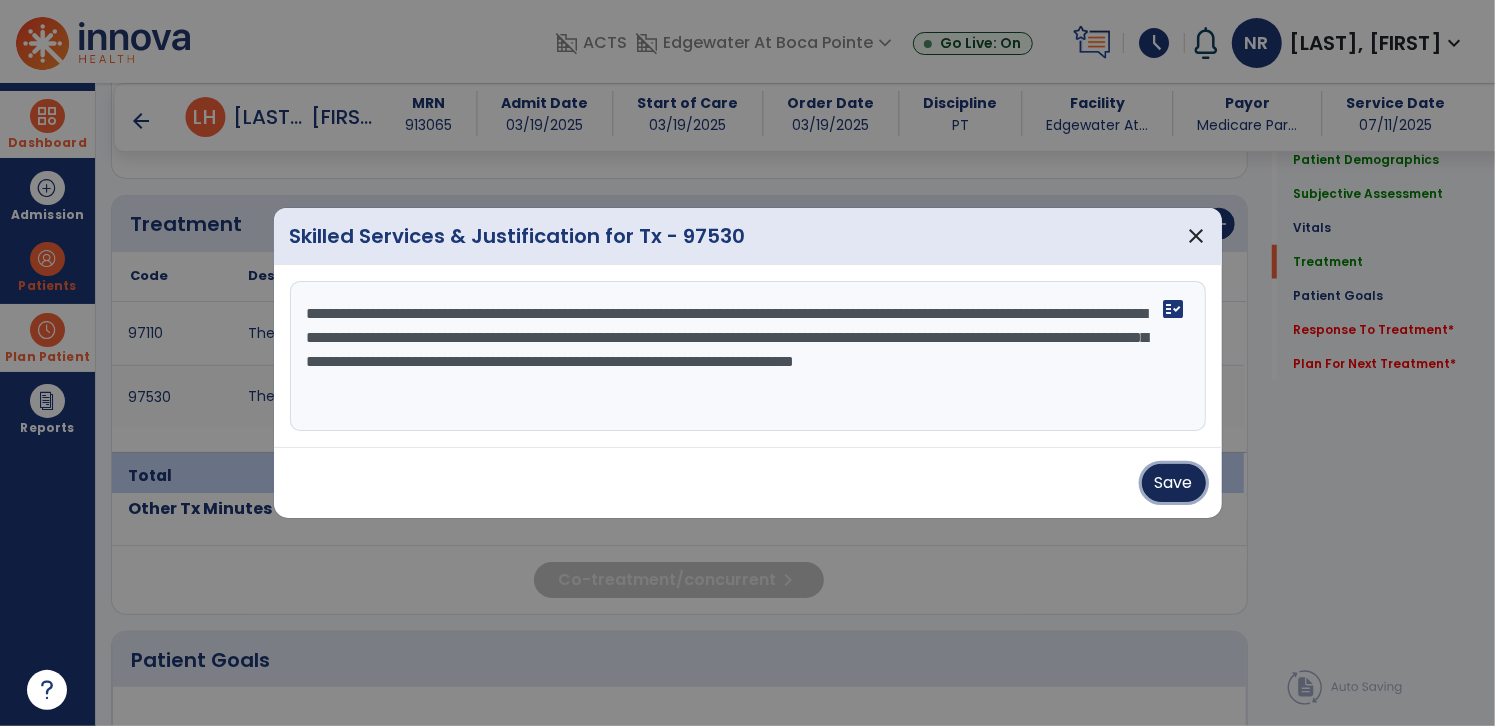 click on "Save" at bounding box center (1174, 483) 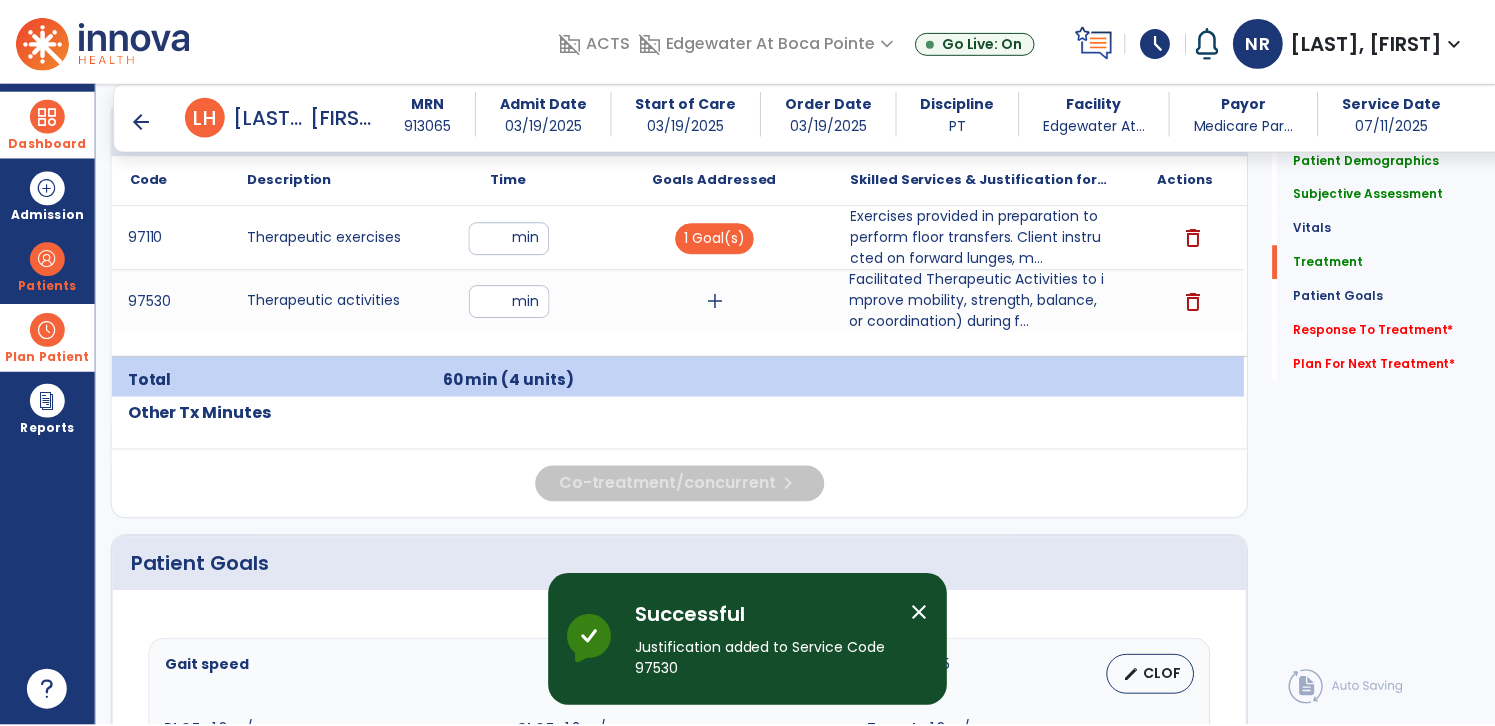 scroll, scrollTop: 1259, scrollLeft: 0, axis: vertical 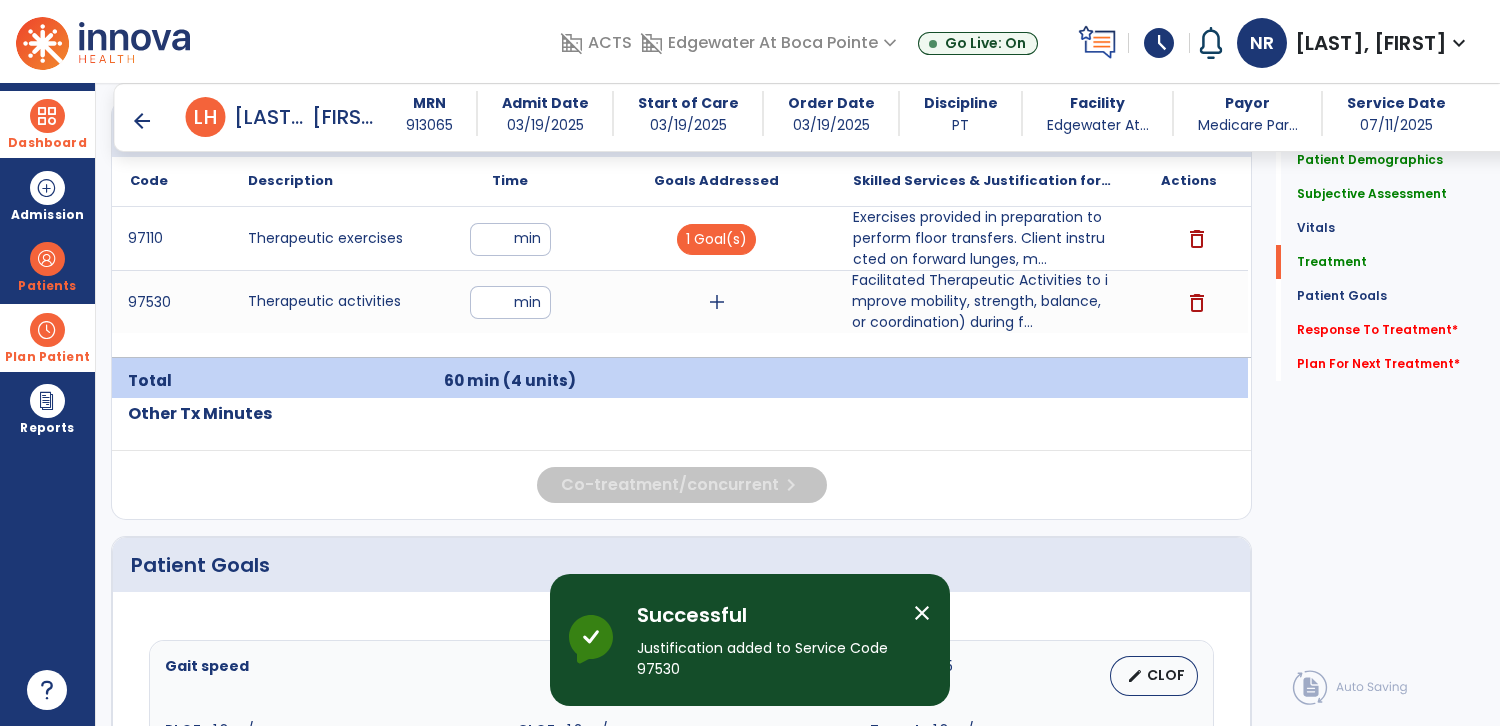 click on "Facilitated Therapeutic Activities to improve mobility, strength, balance, or coordination) during f..." at bounding box center (982, 301) 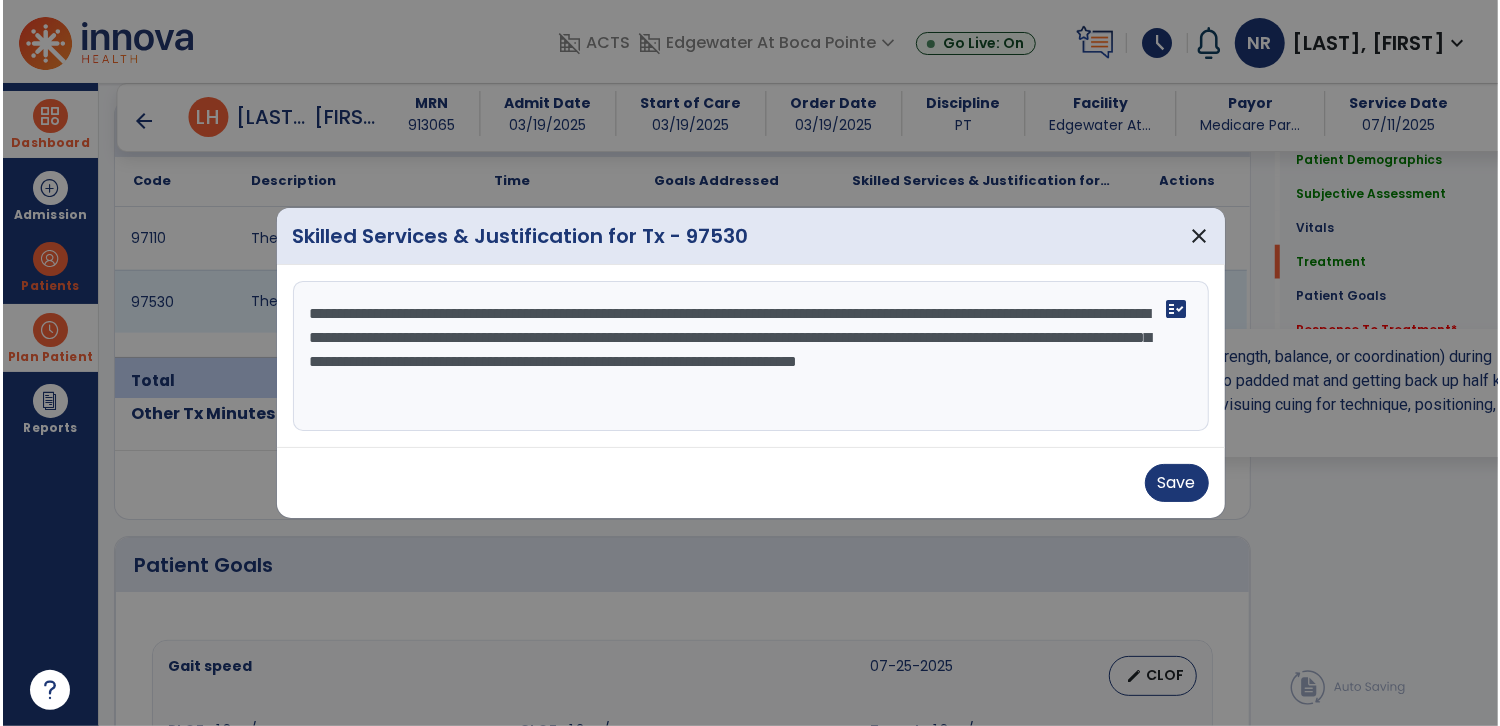 scroll, scrollTop: 1259, scrollLeft: 0, axis: vertical 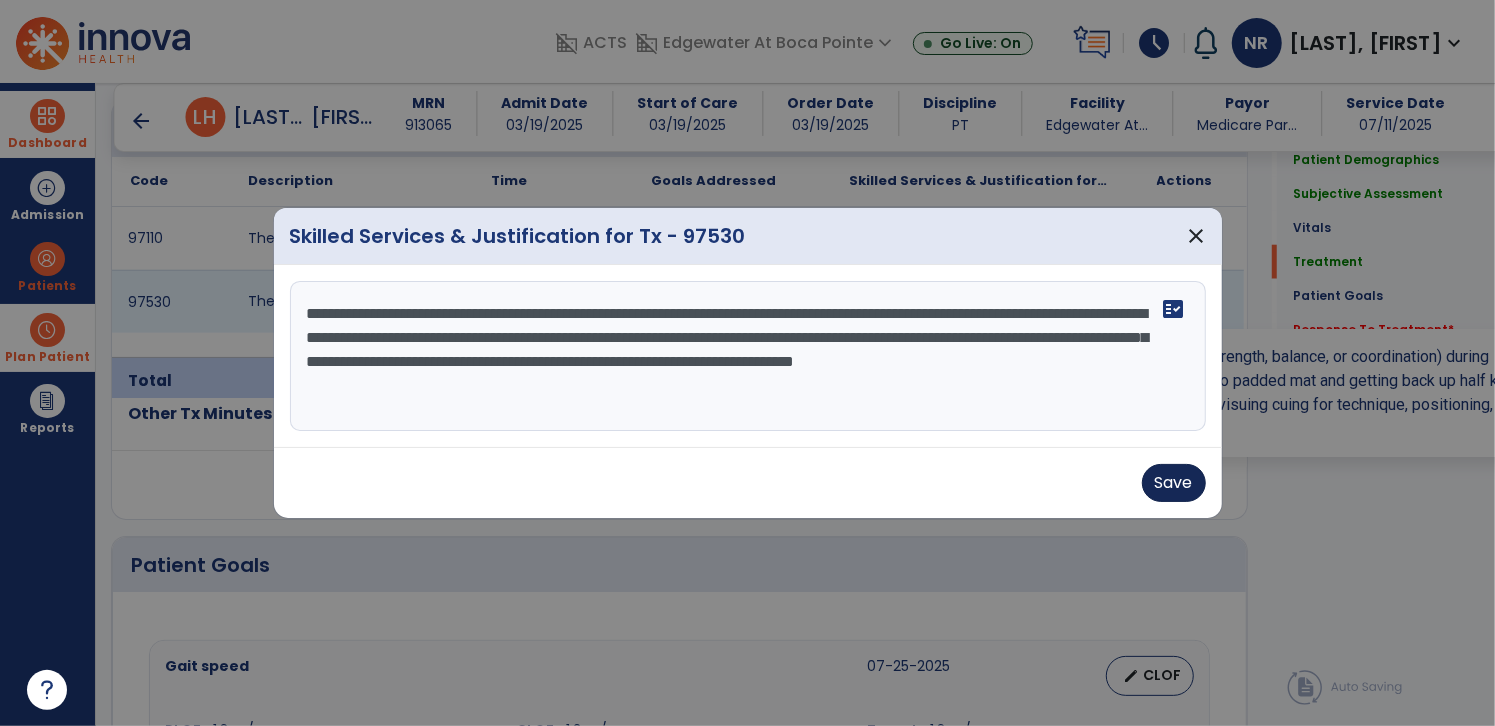 click on "Save" at bounding box center [1174, 483] 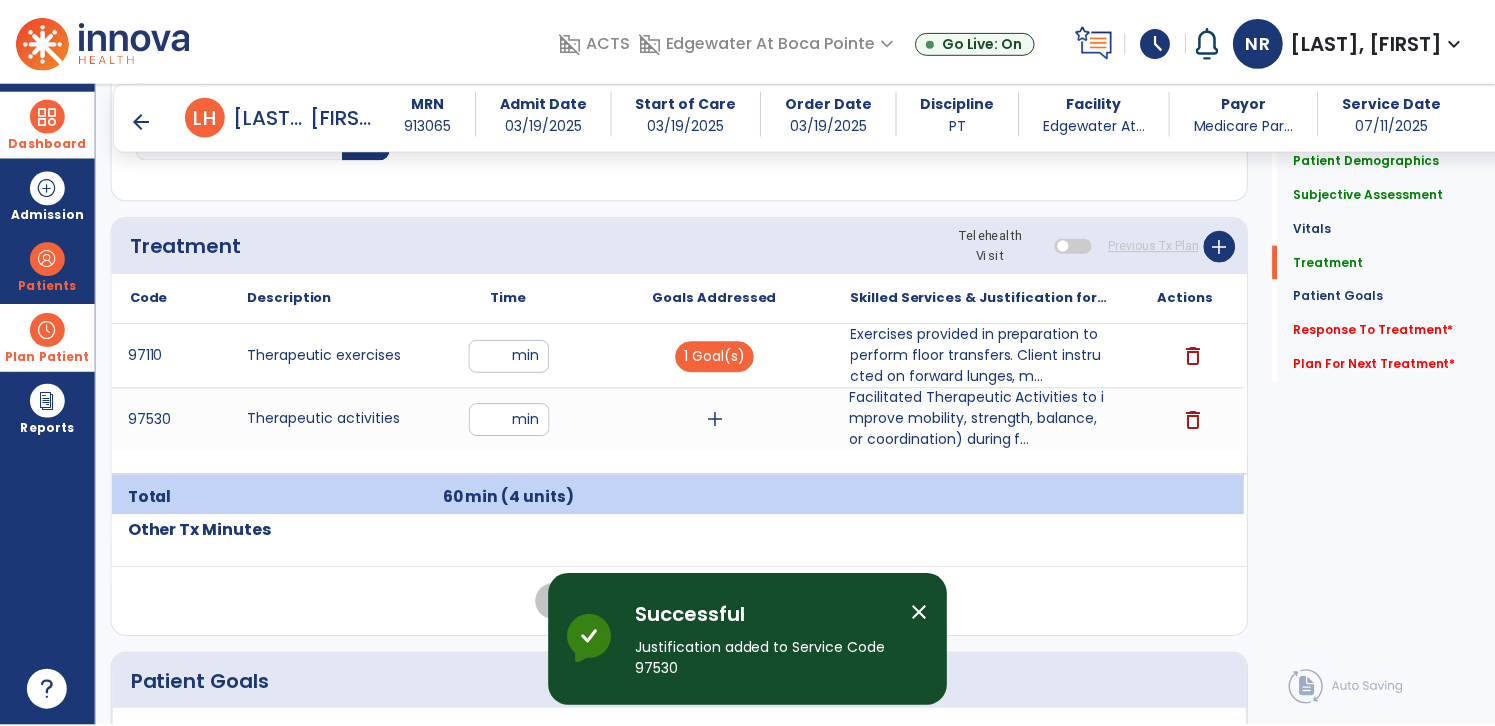 scroll, scrollTop: 1146, scrollLeft: 0, axis: vertical 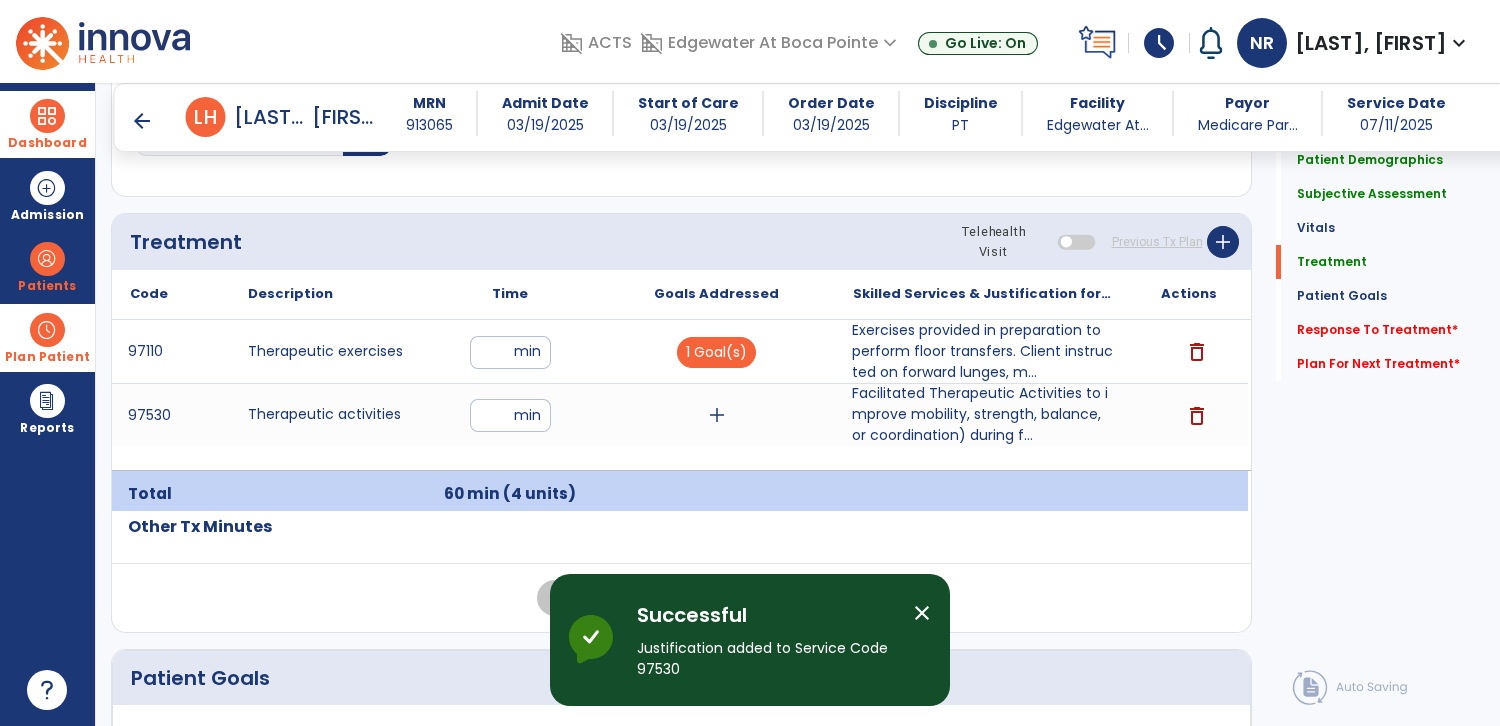 click on "Exercises provided in preparation to perform floor transfers. Client instructed on forward lunges, m..." at bounding box center (982, 351) 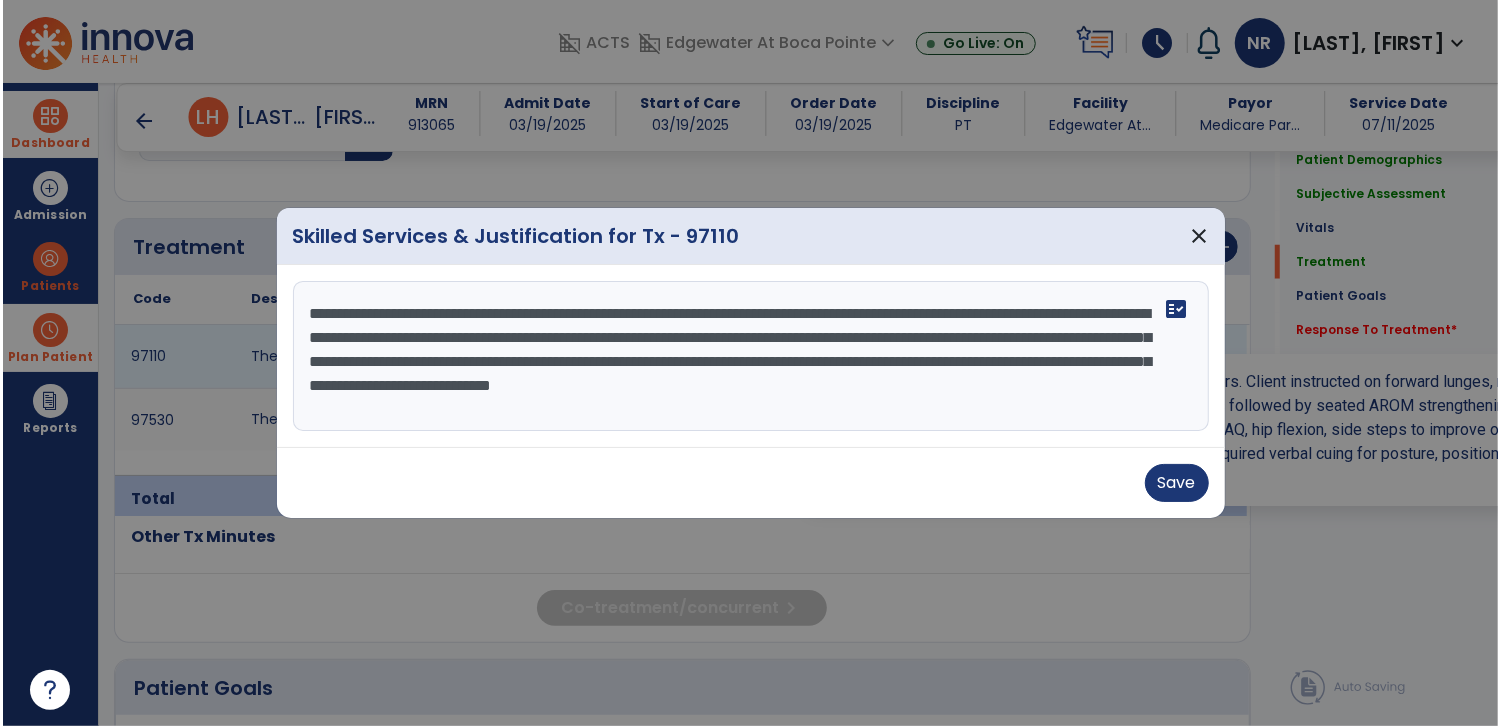 scroll, scrollTop: 1146, scrollLeft: 0, axis: vertical 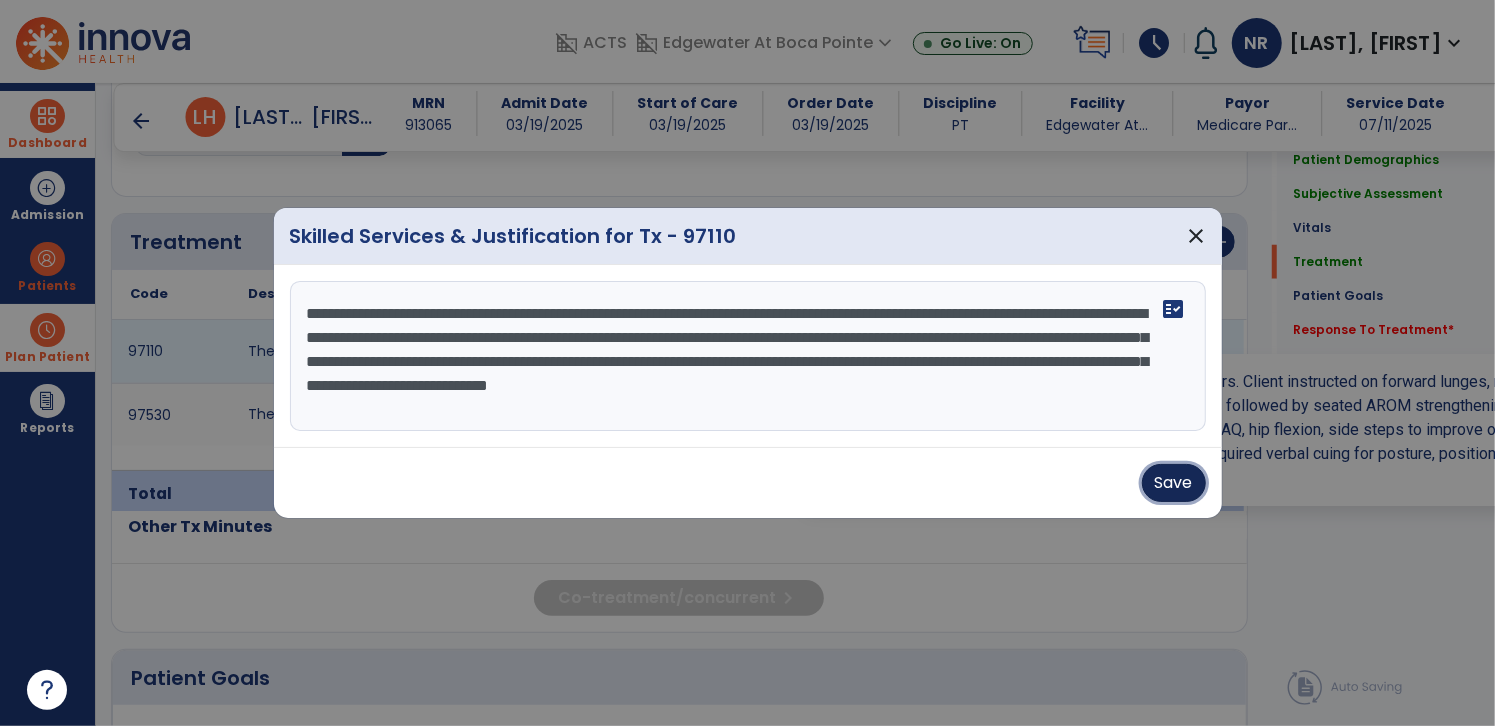 click on "Save" at bounding box center (1174, 483) 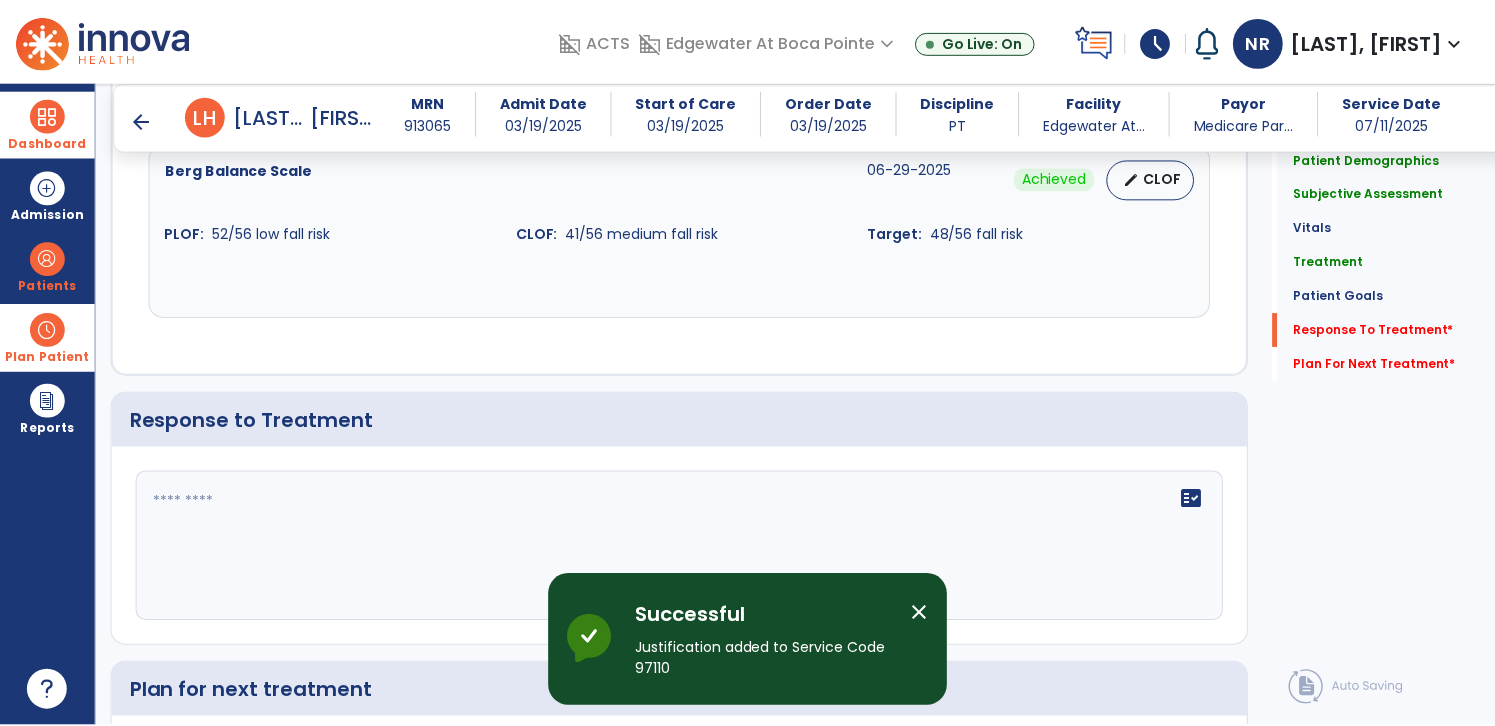 scroll, scrollTop: 3294, scrollLeft: 0, axis: vertical 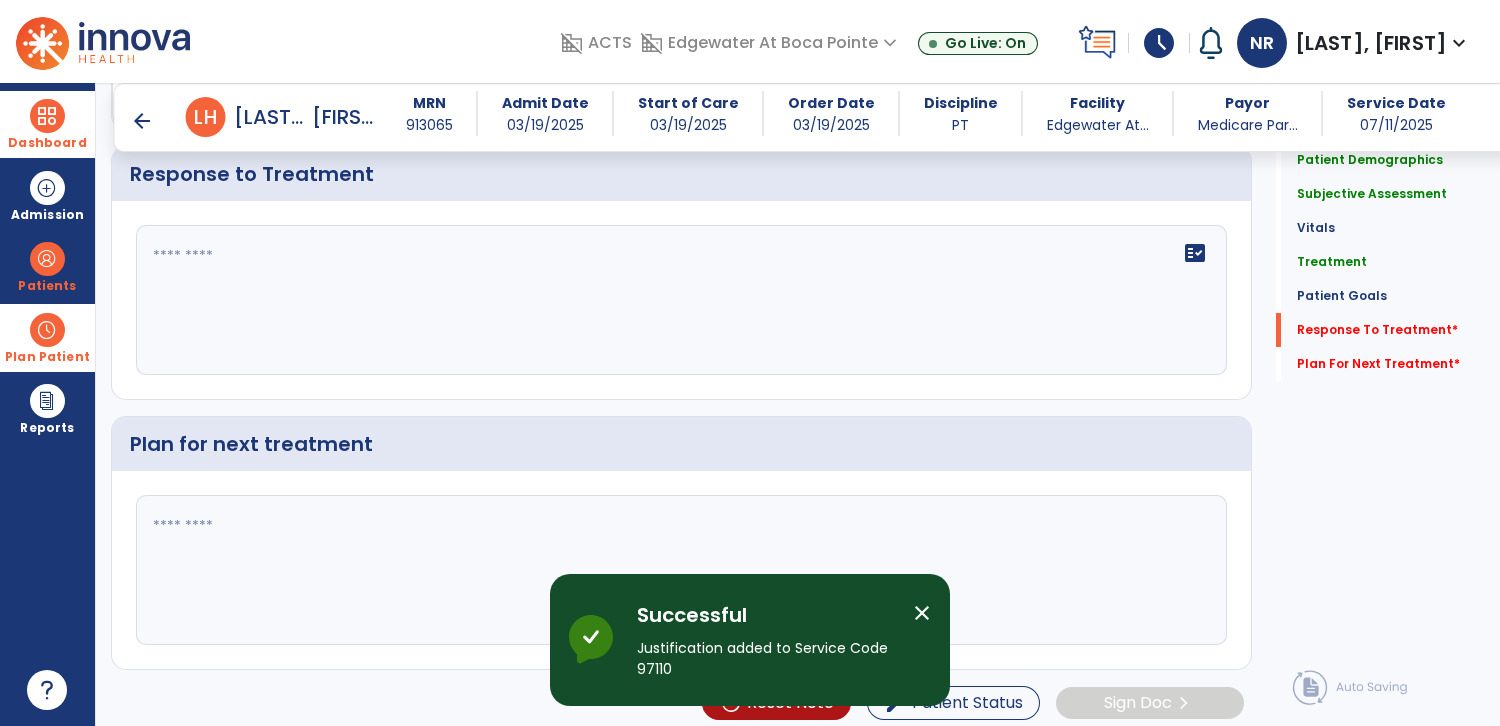 click on "Patient Demographics  Medical Diagnosis   Treatment Diagnosis   Precautions   Contraindications
Code
Description
Pdpm Clinical Category
M48.062" 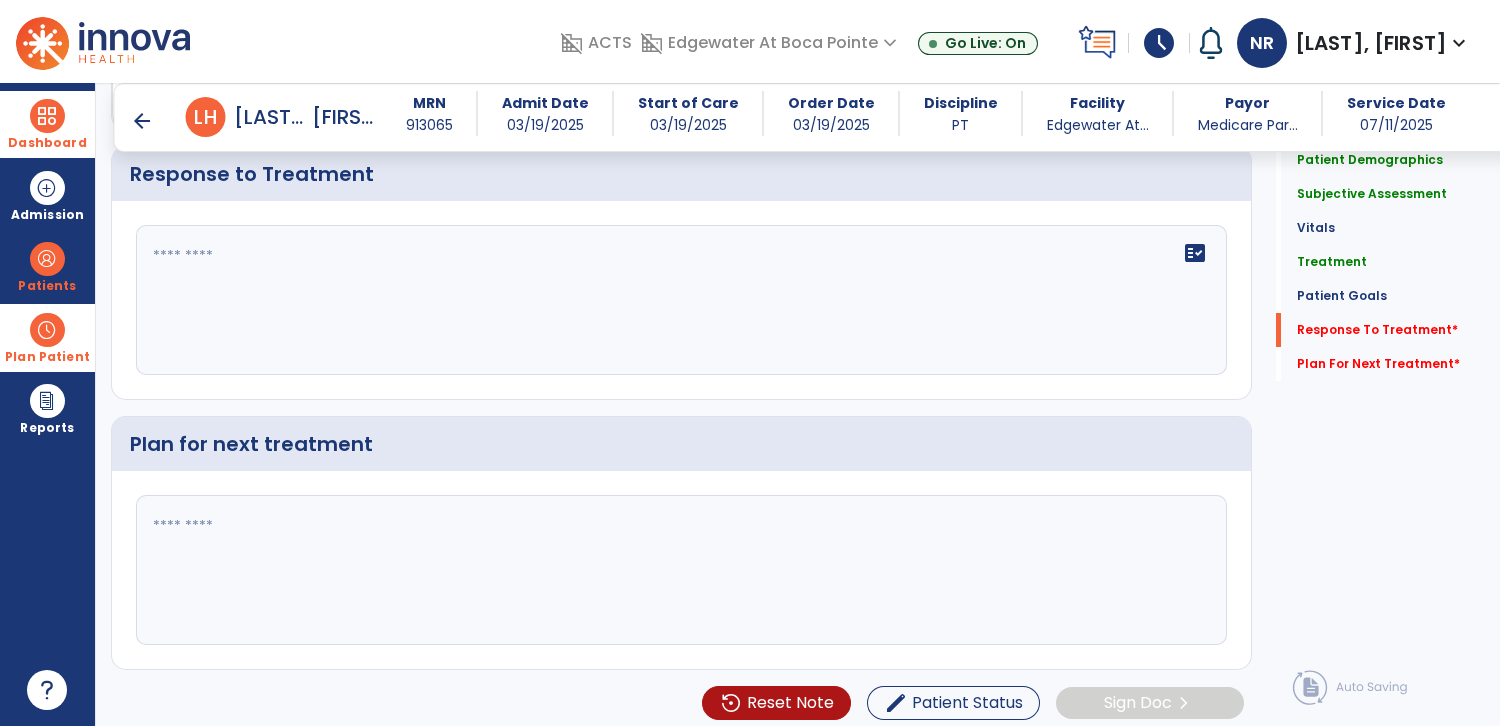click on "fact_check" 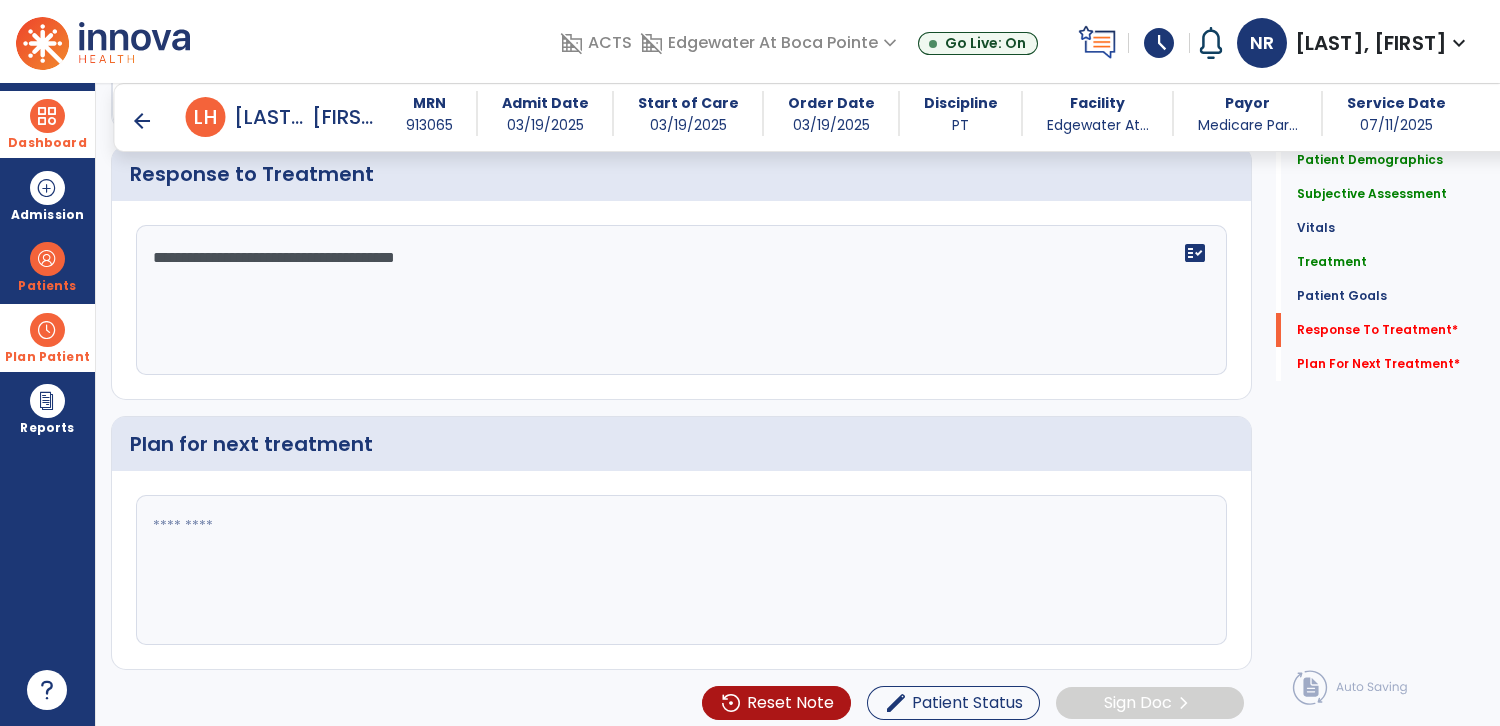 type on "**********" 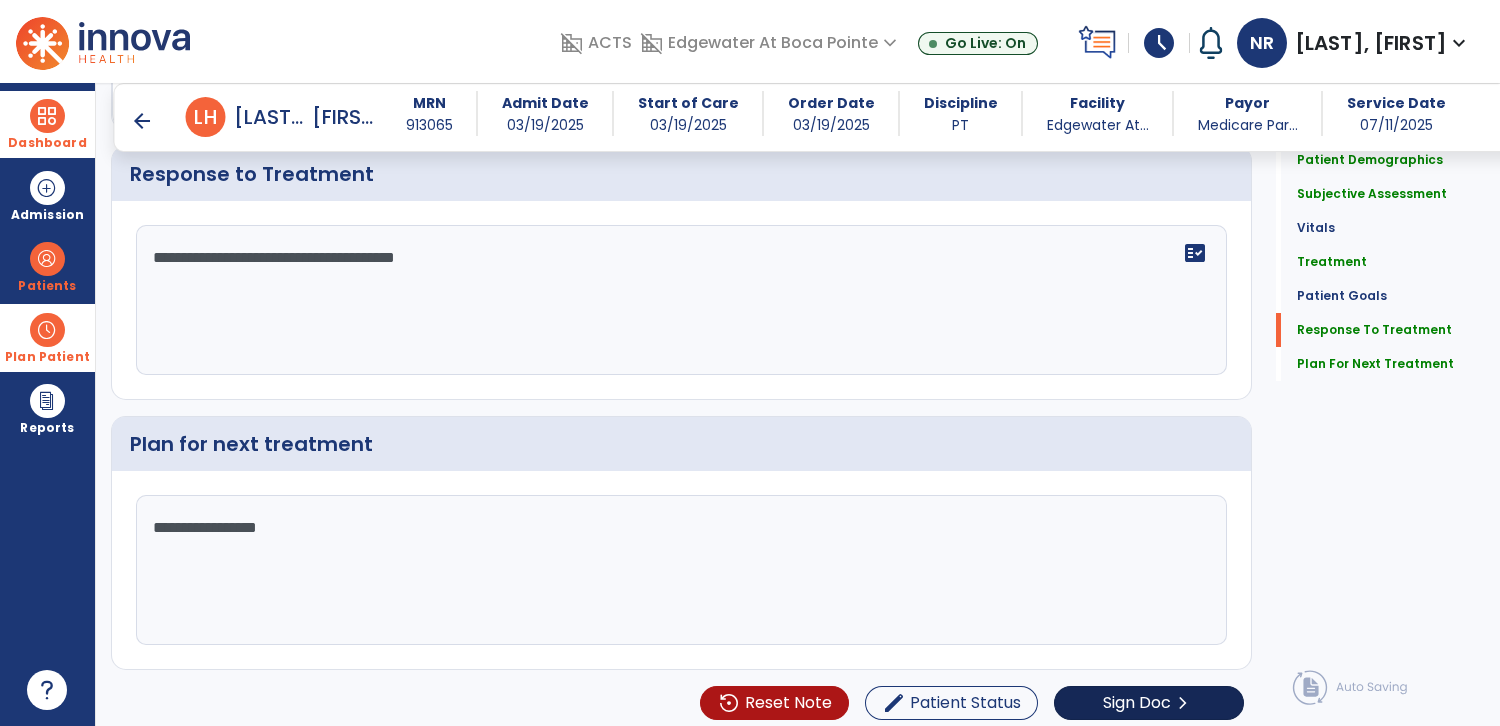 type on "**********" 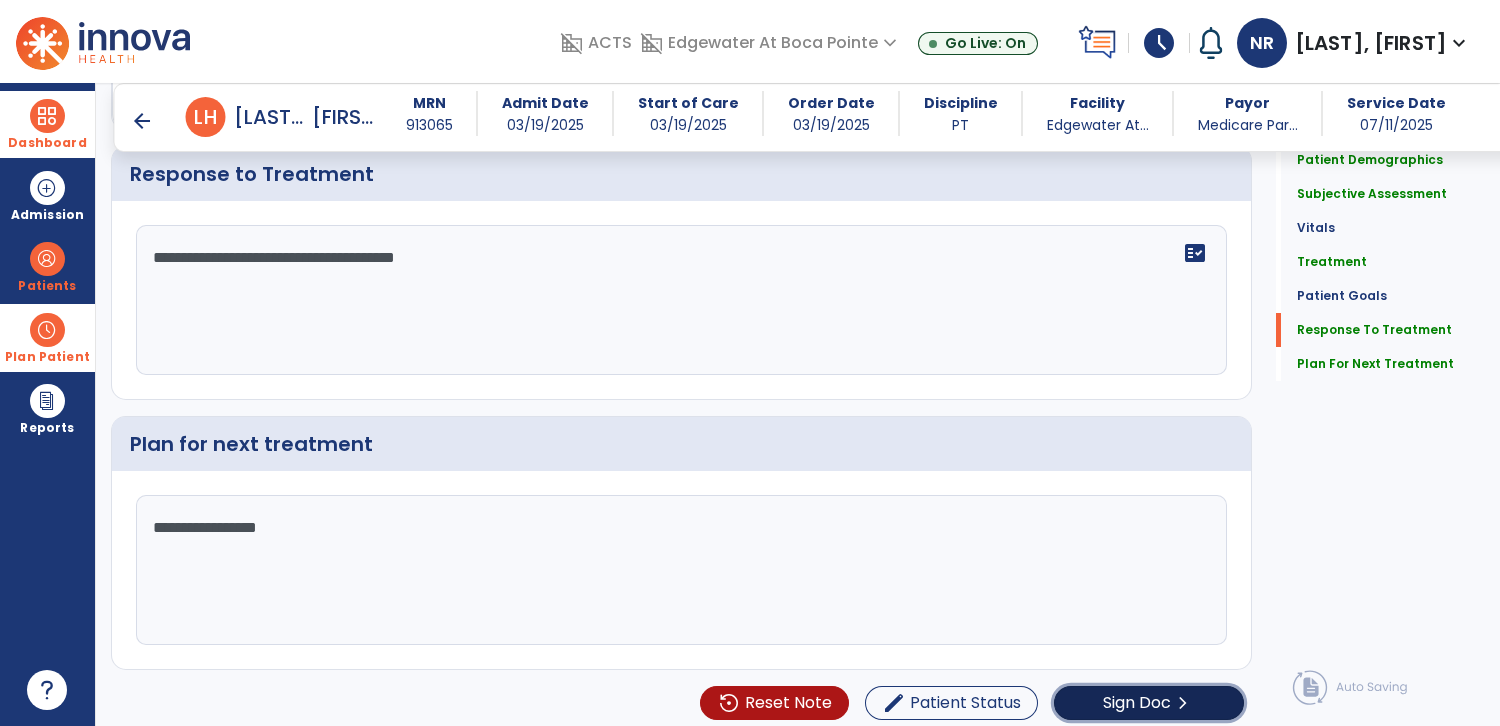 click on "Sign Doc" 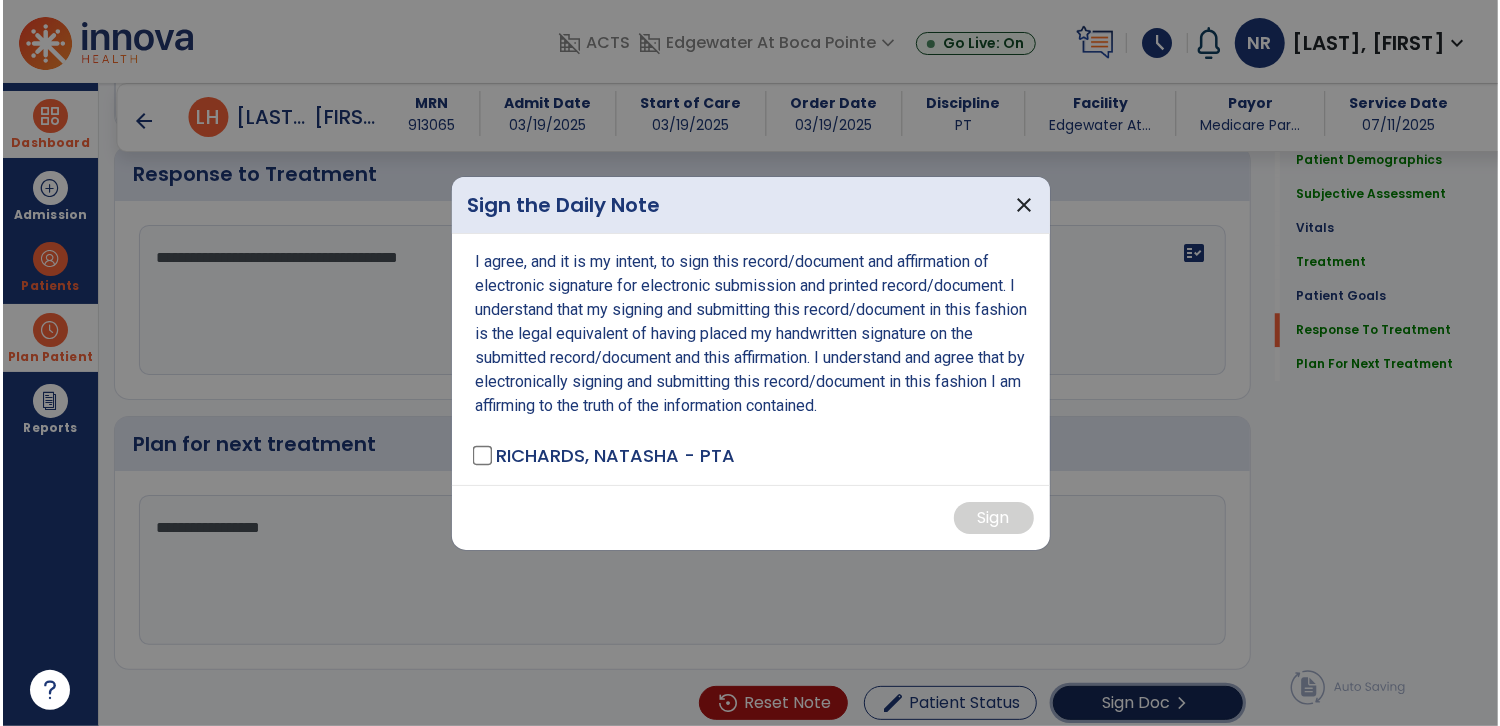 scroll, scrollTop: 3294, scrollLeft: 0, axis: vertical 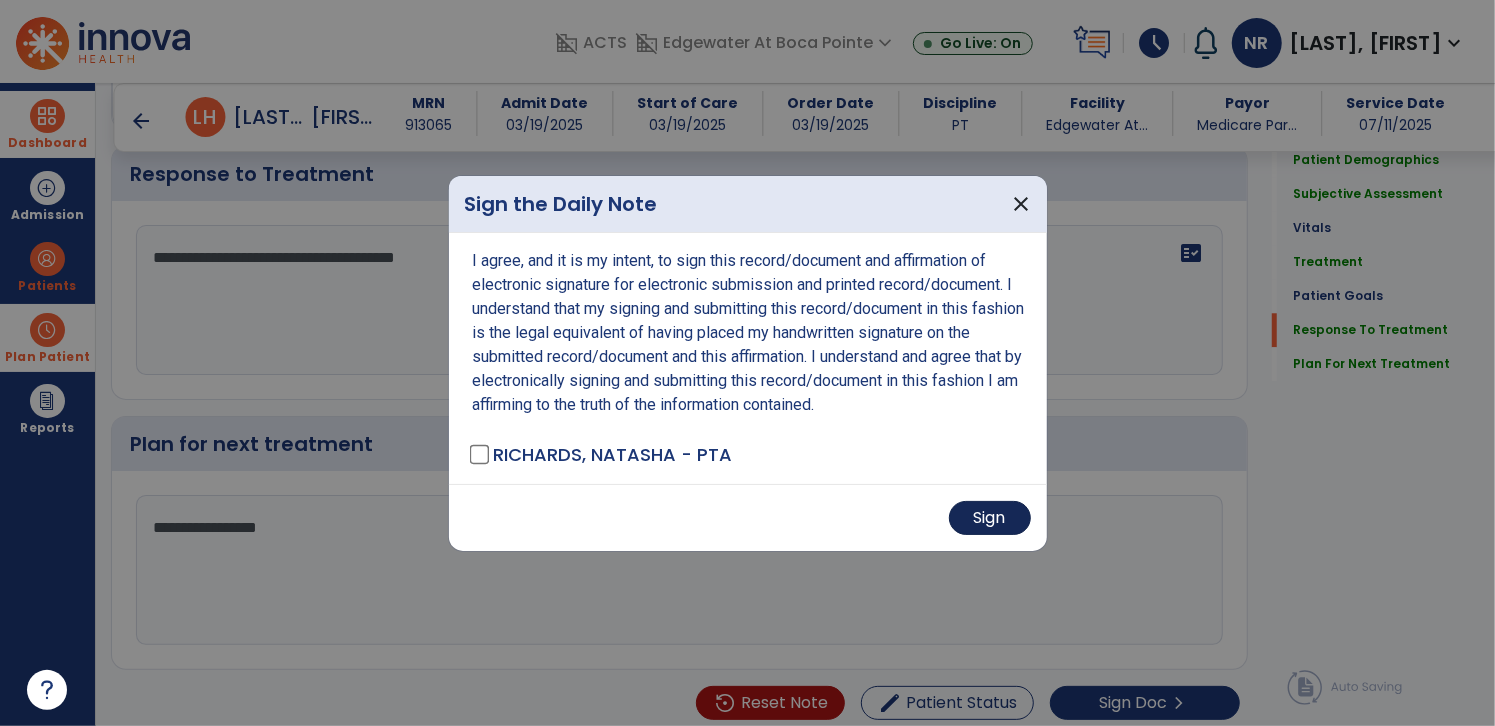 click on "Sign" at bounding box center (990, 518) 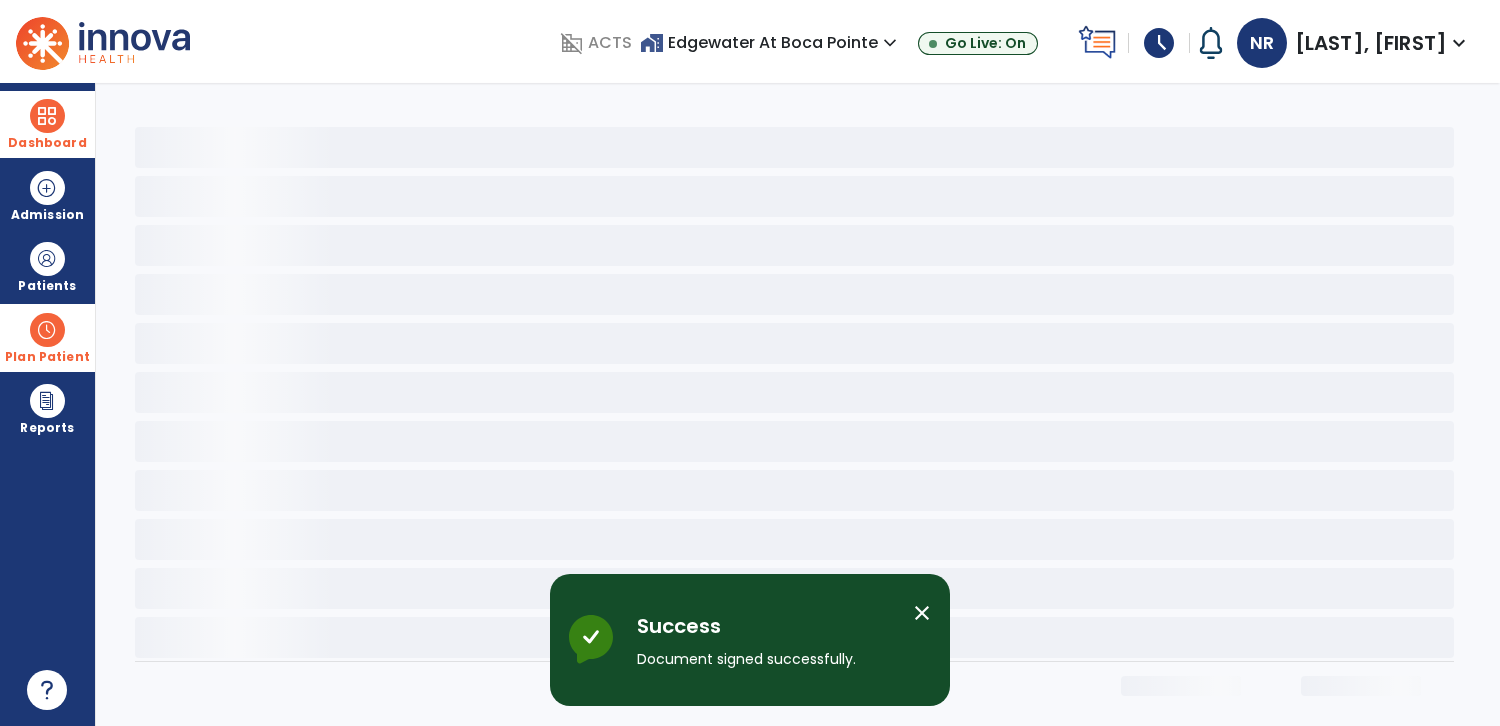 scroll, scrollTop: 0, scrollLeft: 0, axis: both 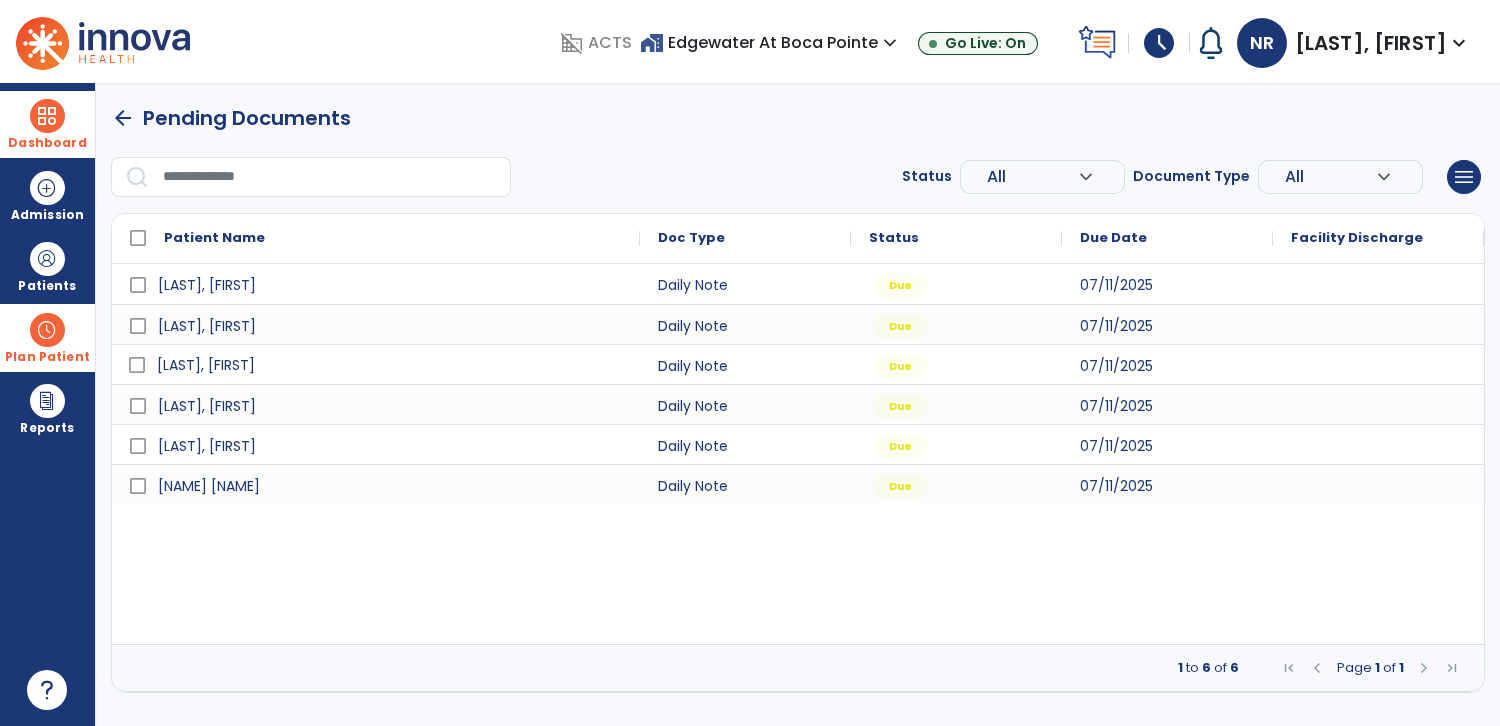click on "[LAST], [FIRST]" at bounding box center [390, 365] 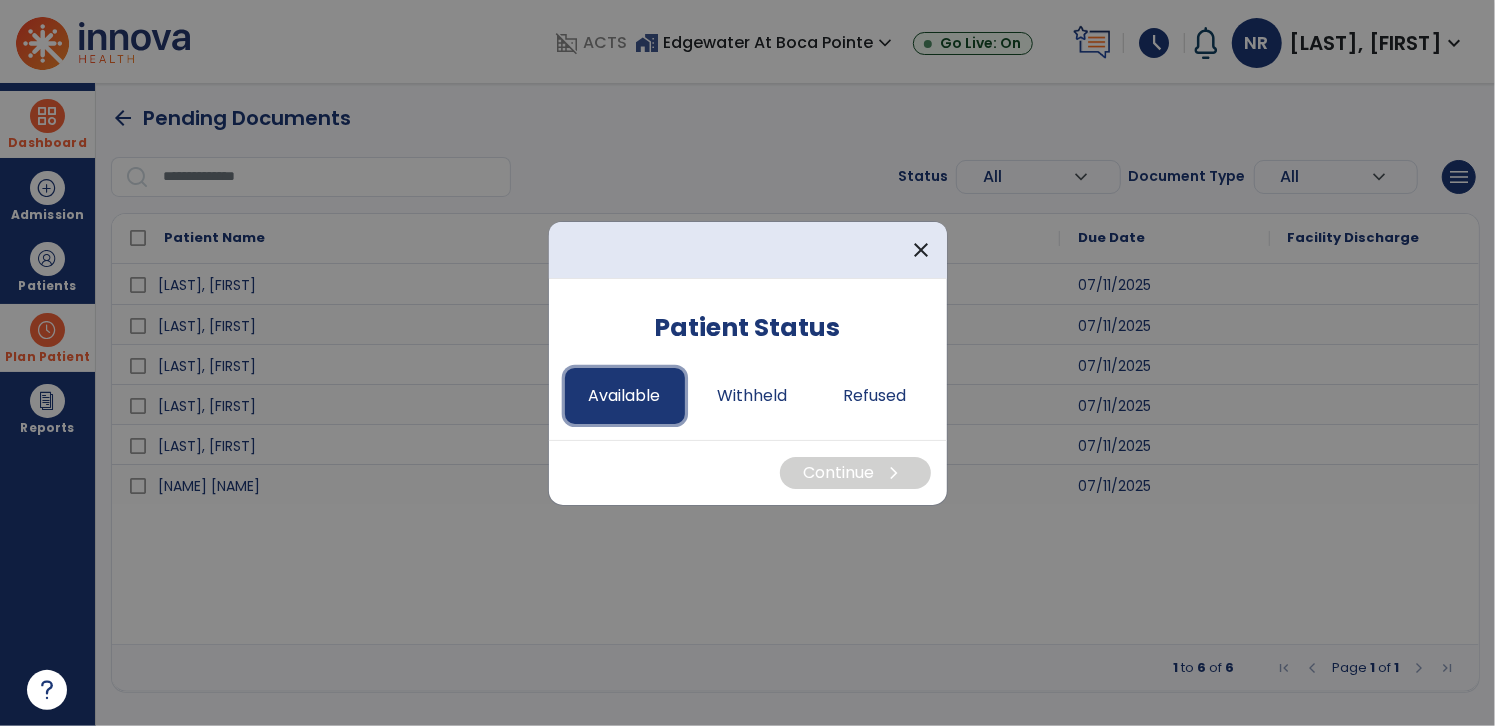 click on "Available" at bounding box center (625, 396) 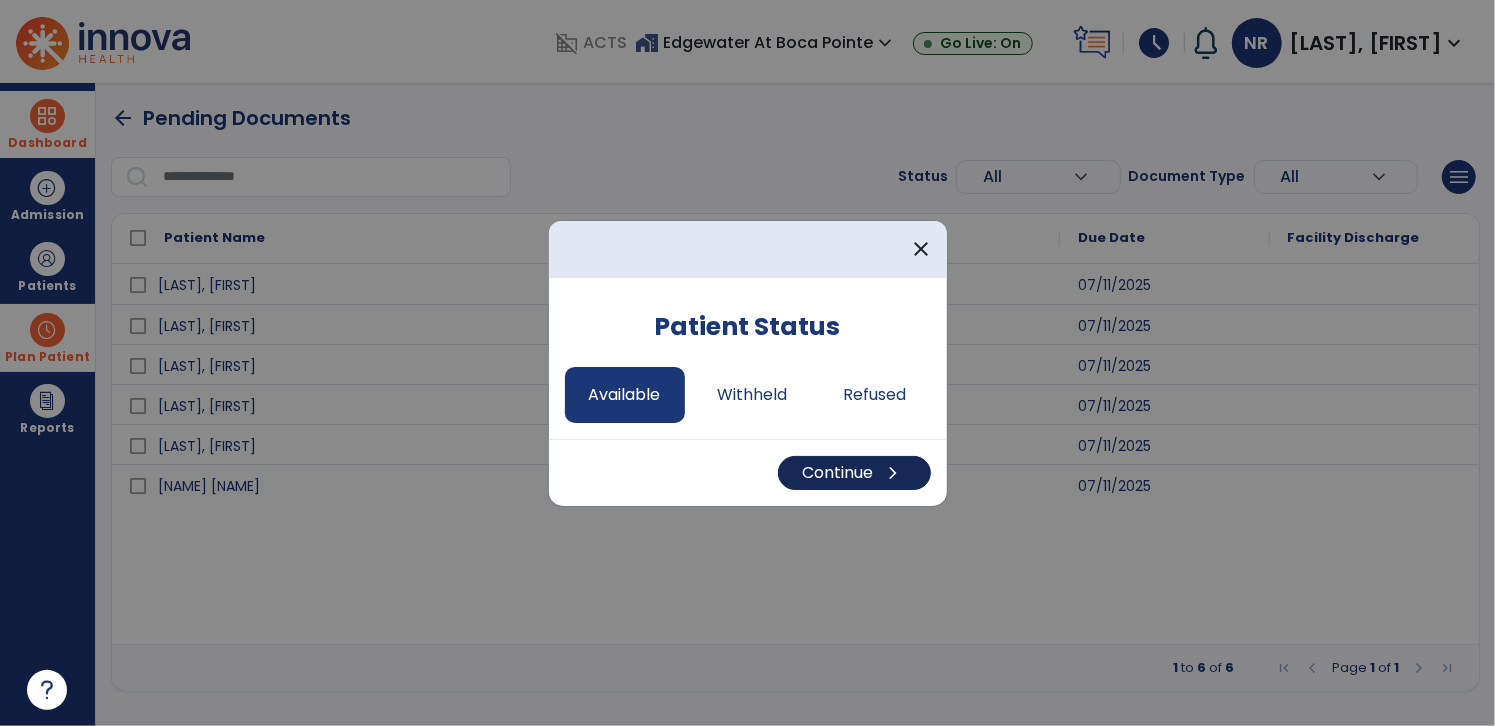 click on "Continue   chevron_right" at bounding box center (854, 473) 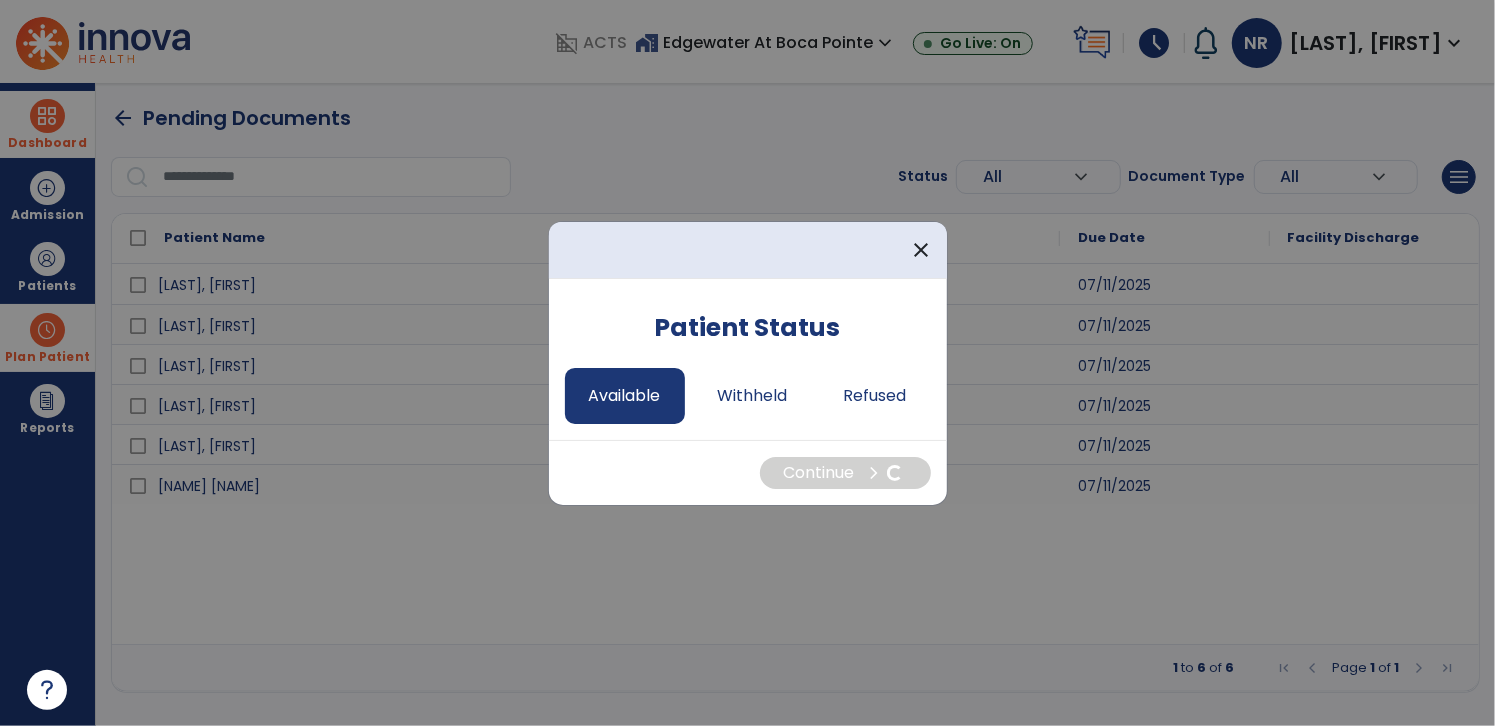 select on "*" 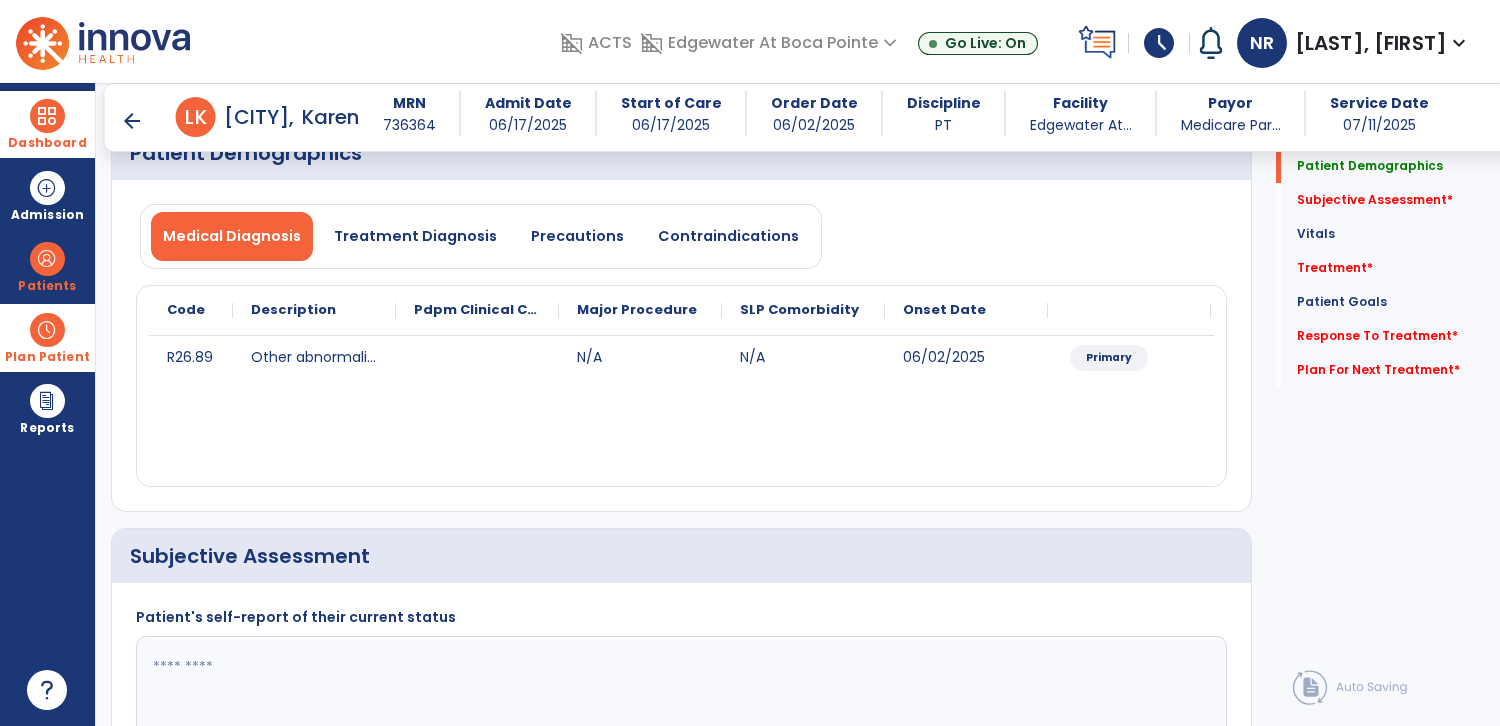 scroll, scrollTop: 353, scrollLeft: 0, axis: vertical 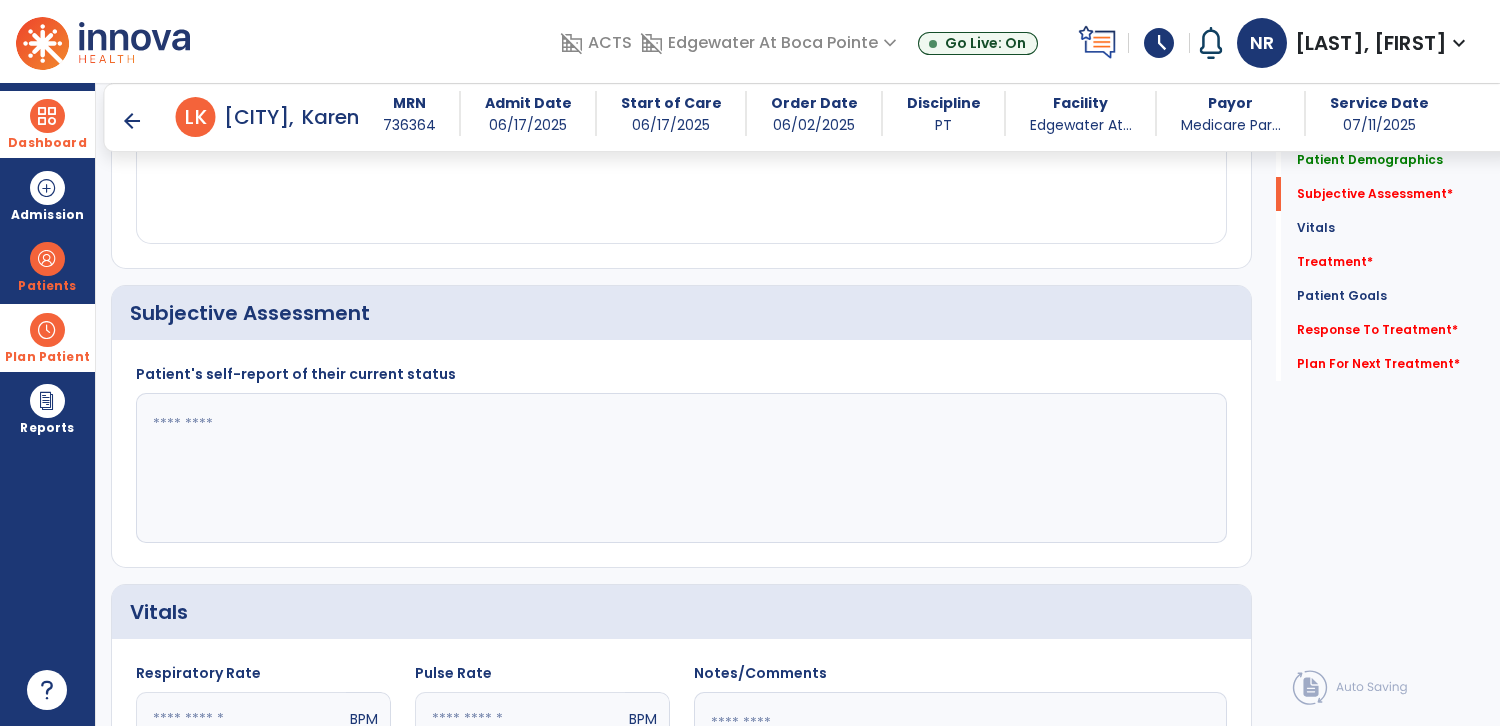 click 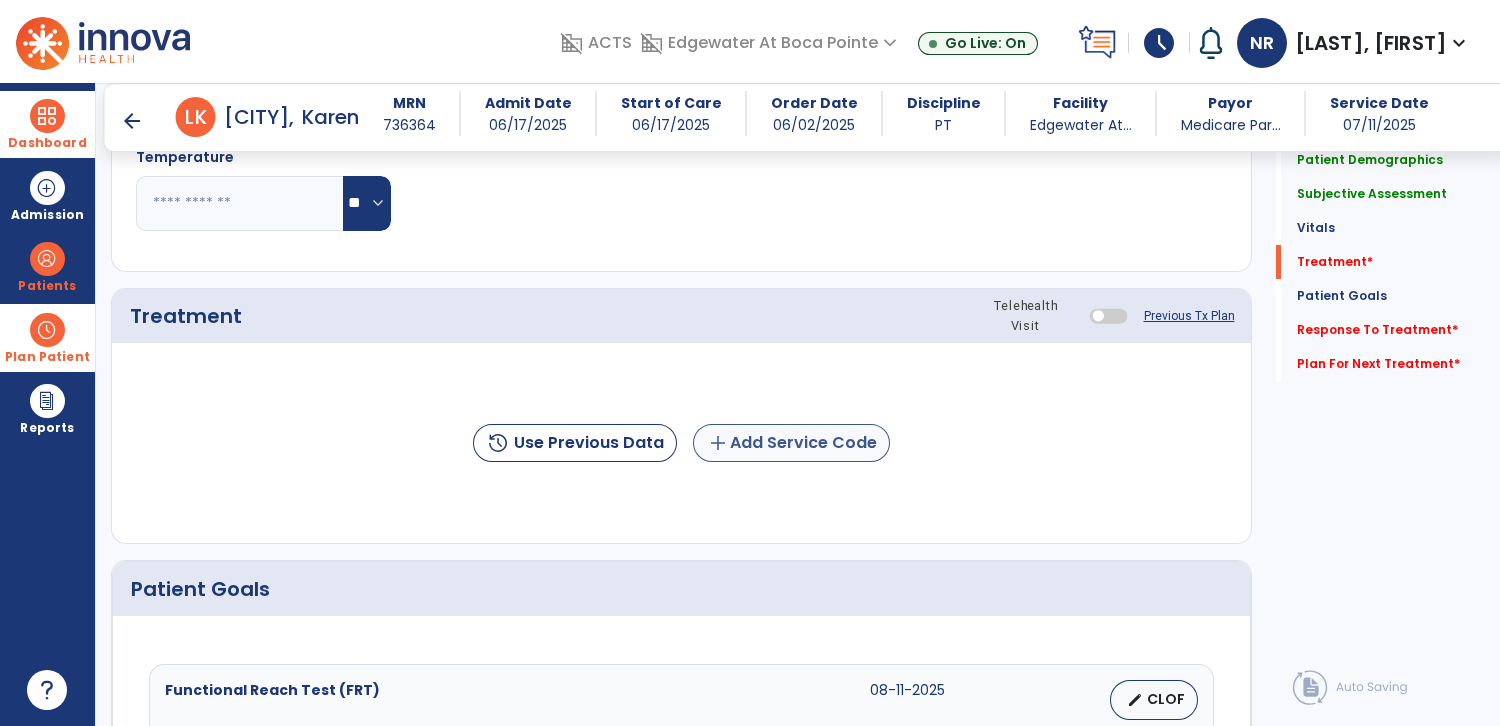 type on "**********" 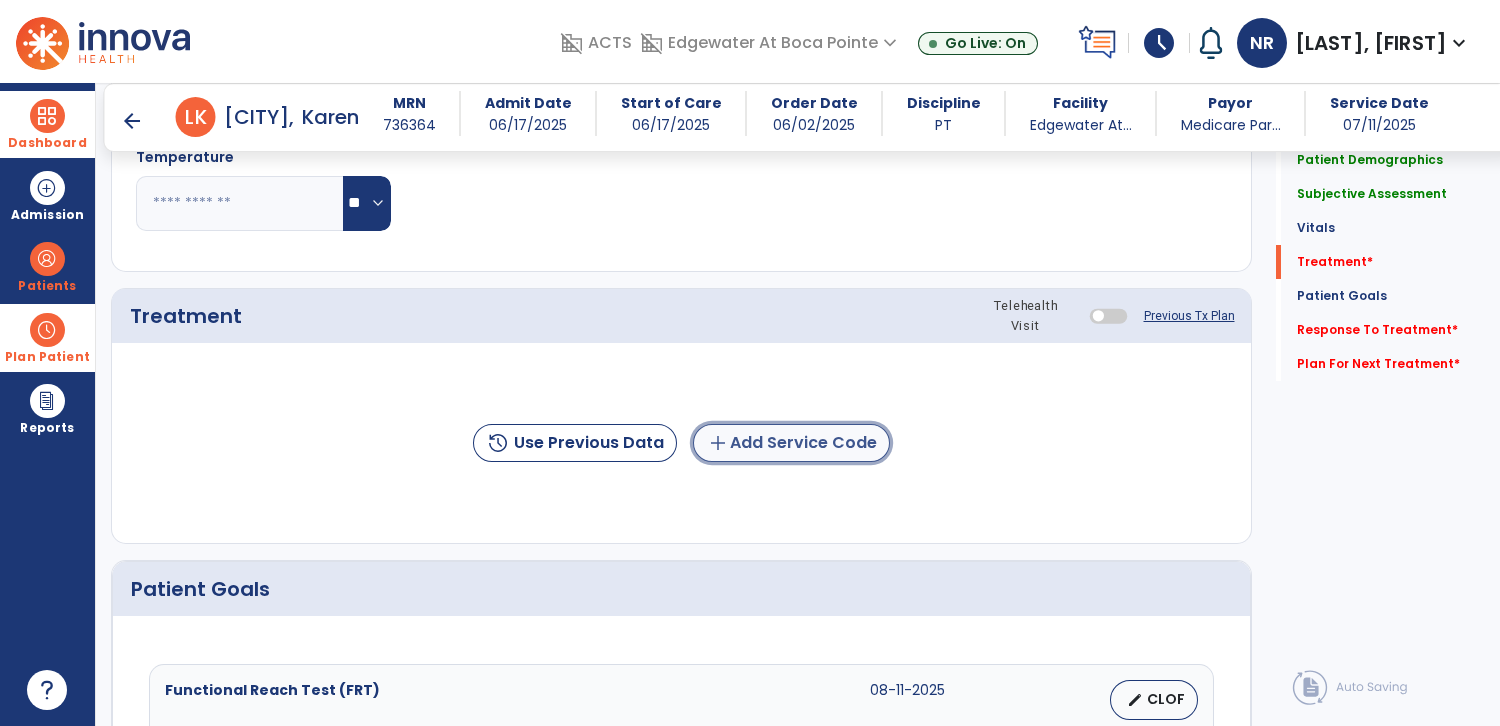 click on "add  Add Service Code" 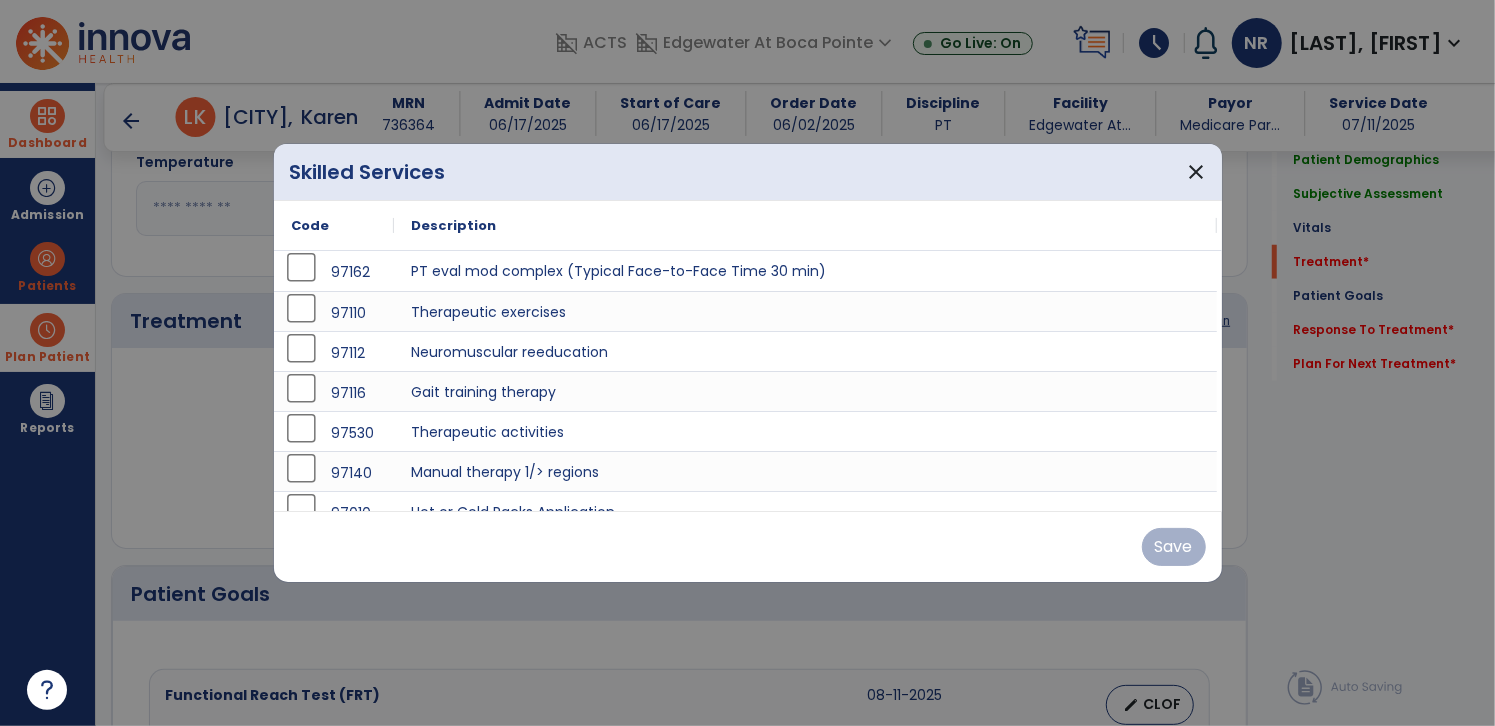 scroll, scrollTop: 1071, scrollLeft: 0, axis: vertical 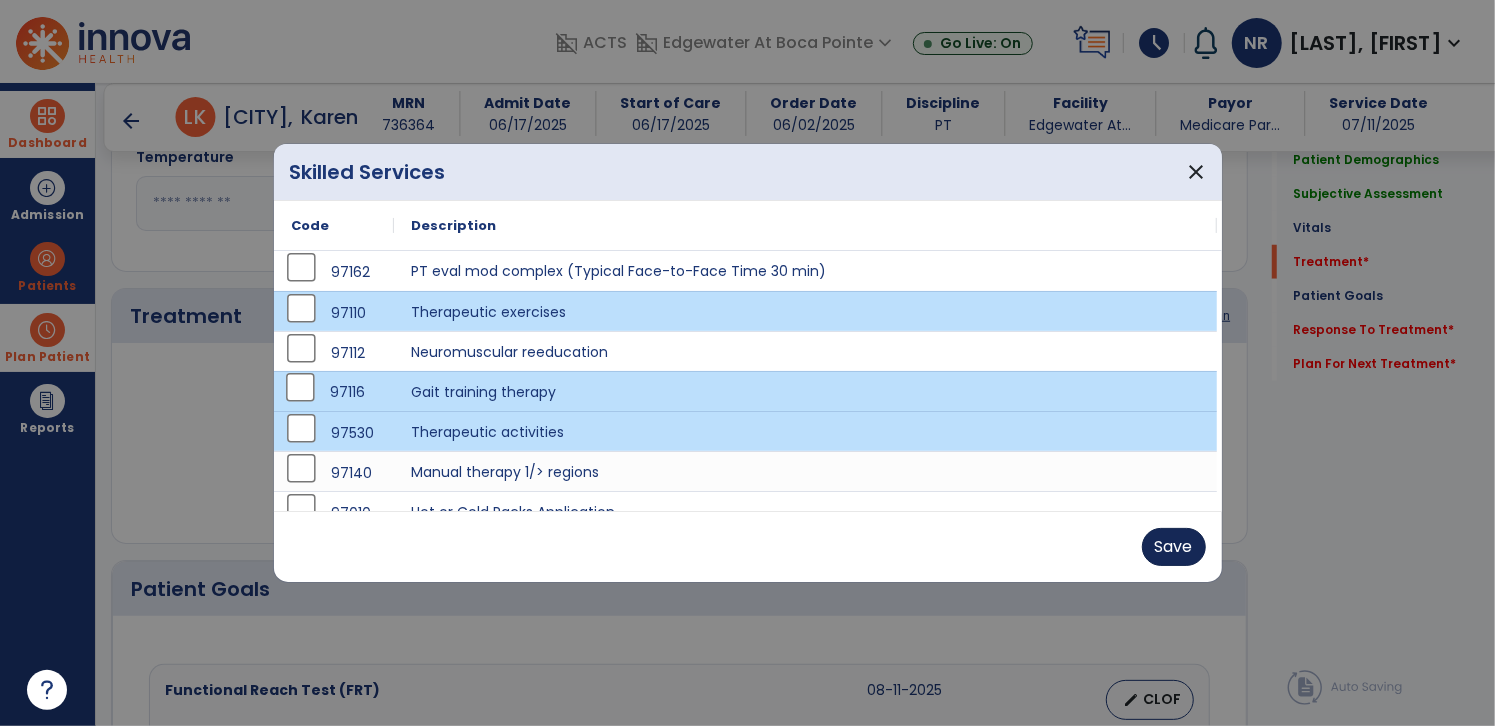 click on "Save" at bounding box center [1174, 547] 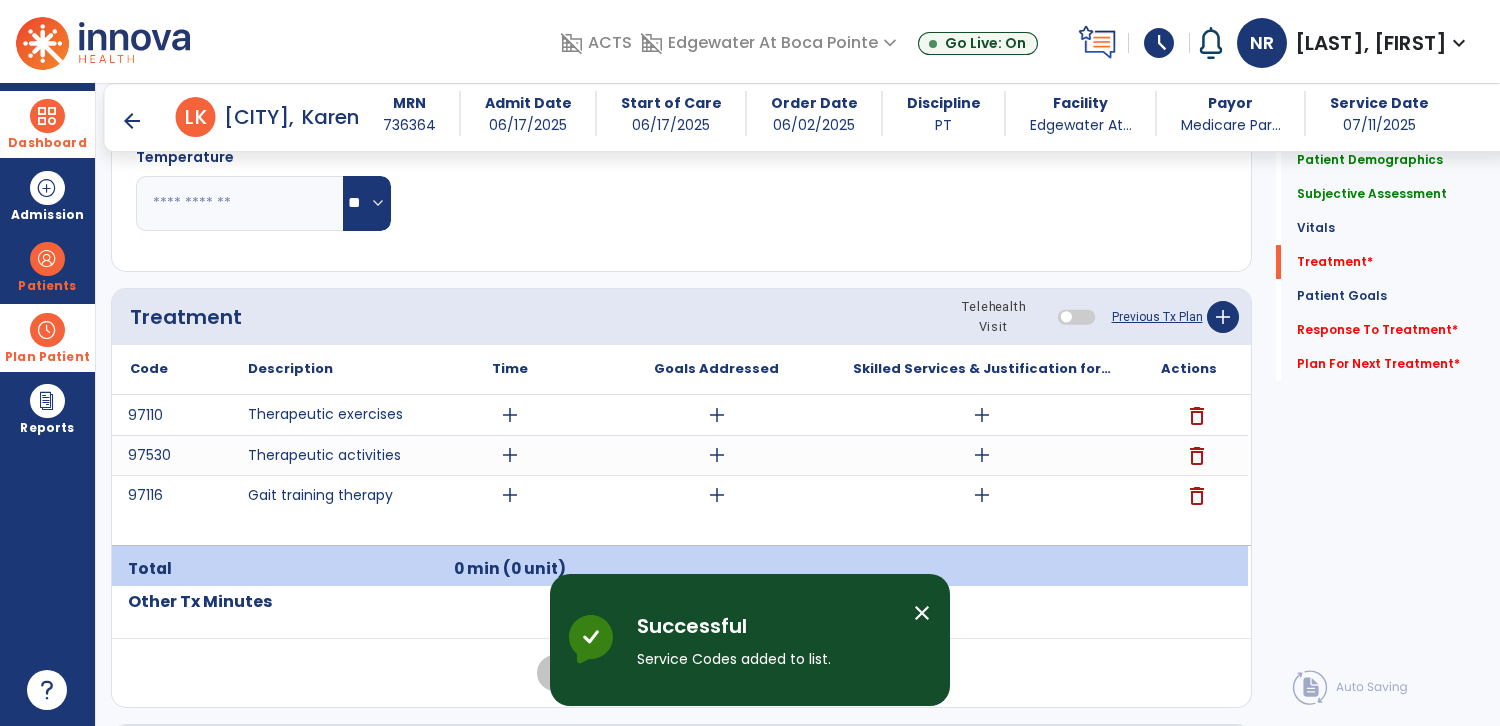 click on "add" at bounding box center [510, 415] 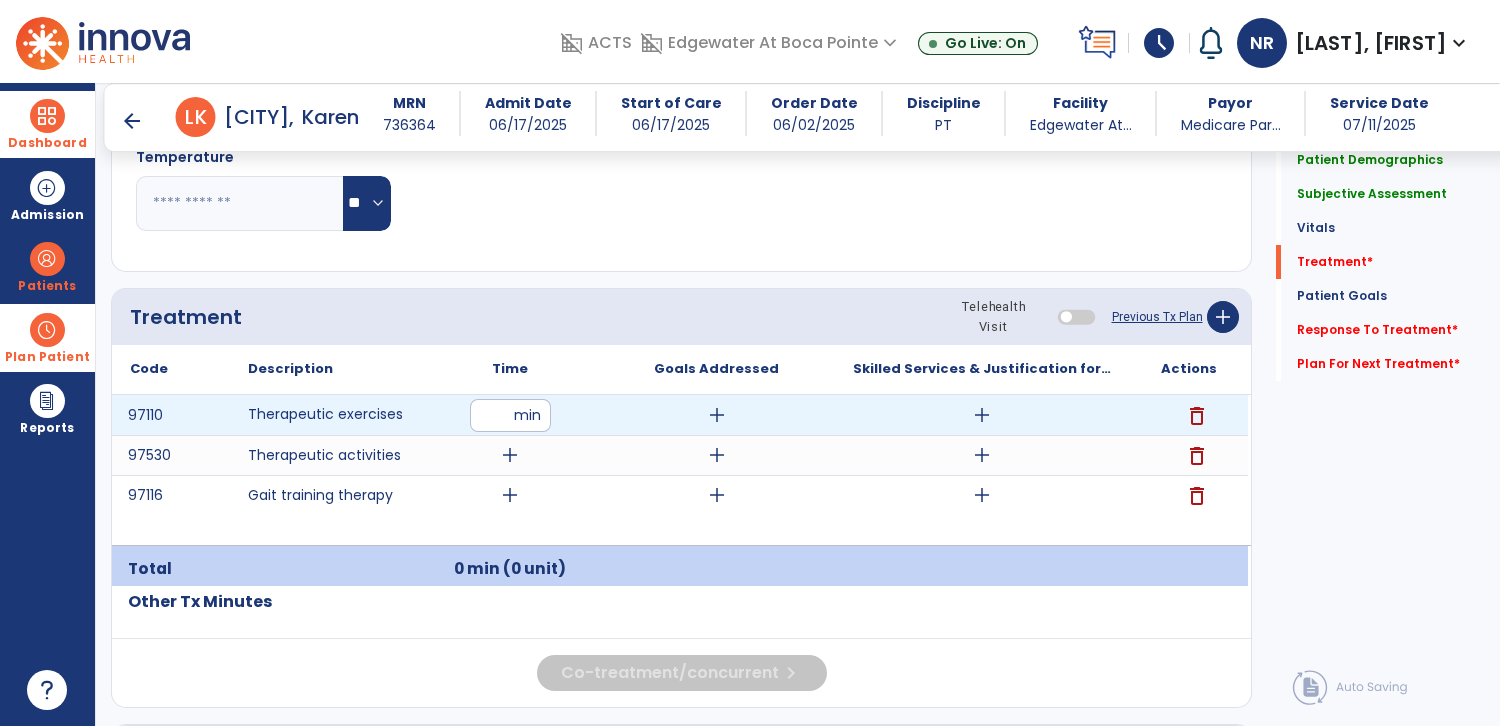 type on "**" 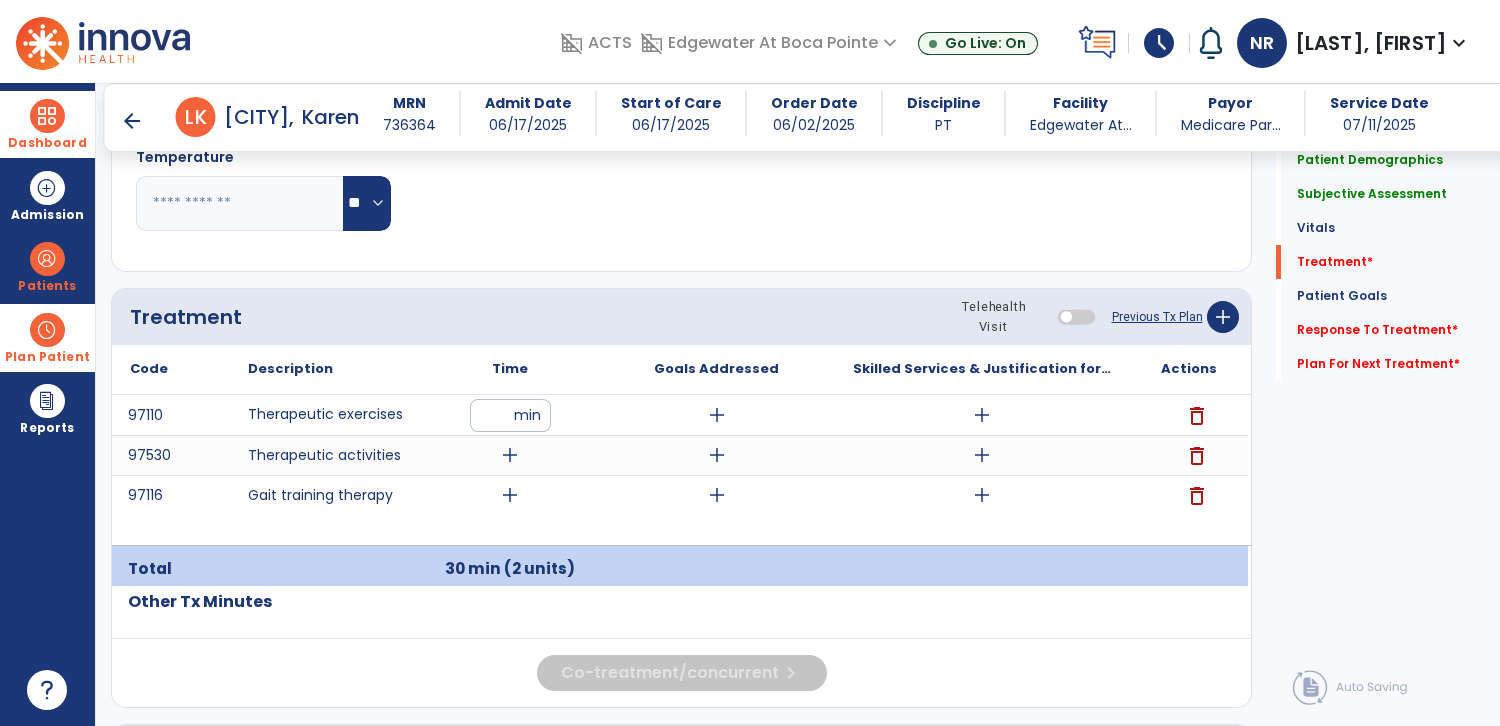 click on "add" at bounding box center (510, 455) 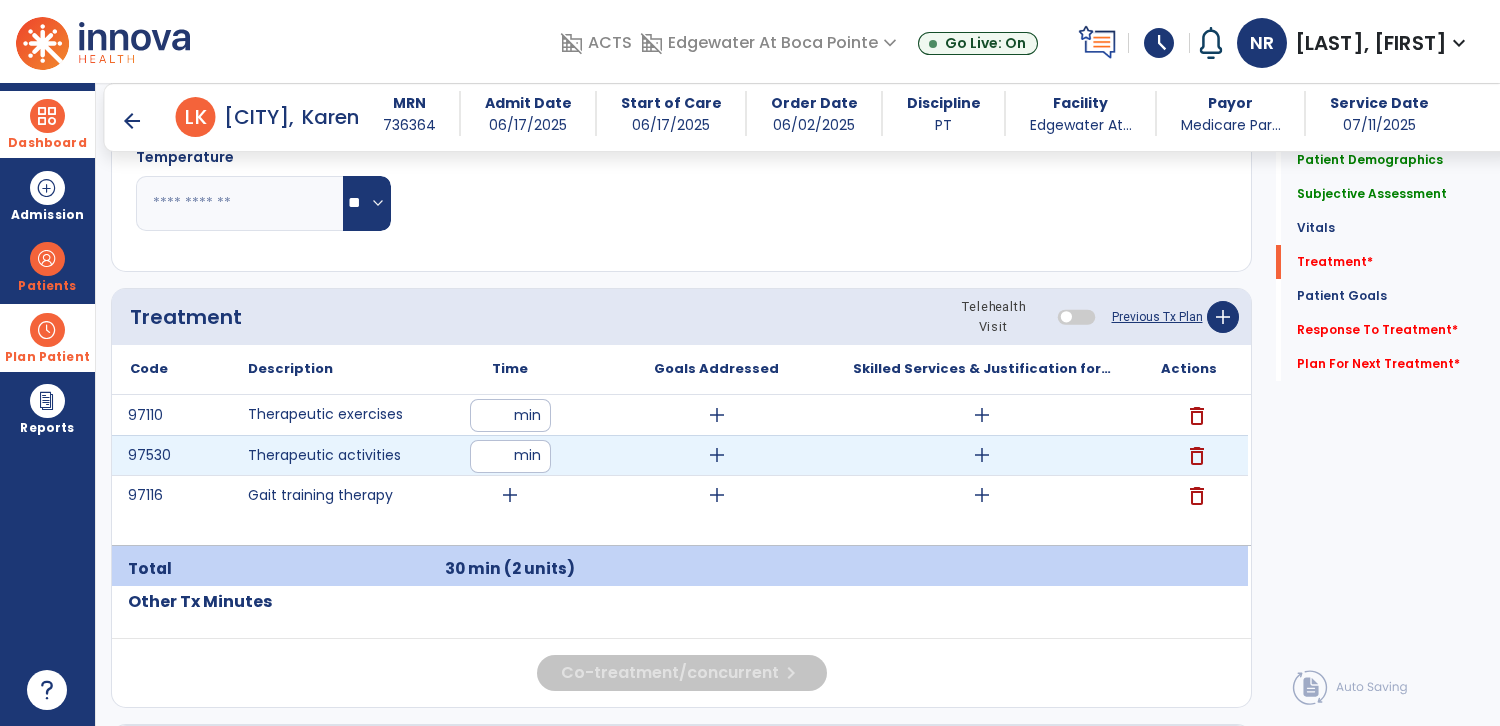 type on "**" 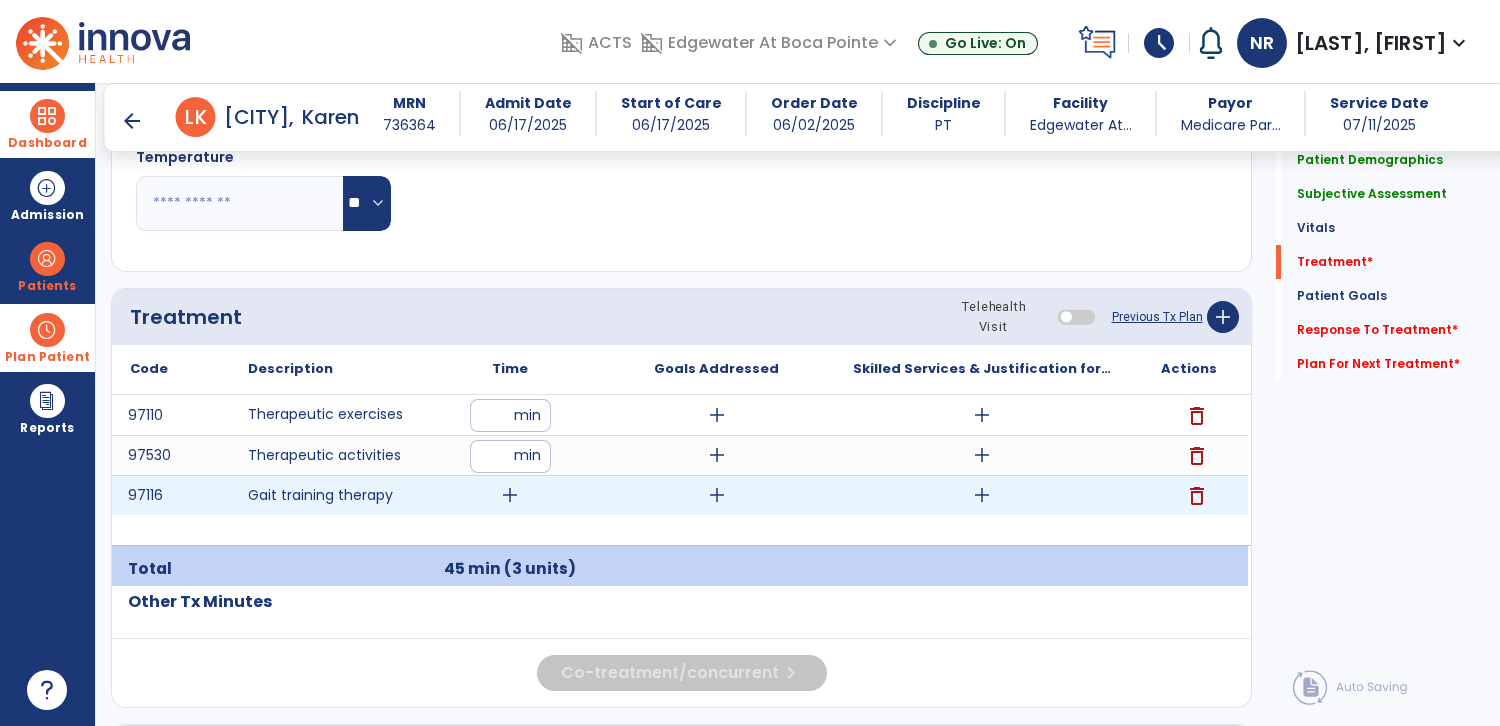 click on "add" at bounding box center [510, 495] 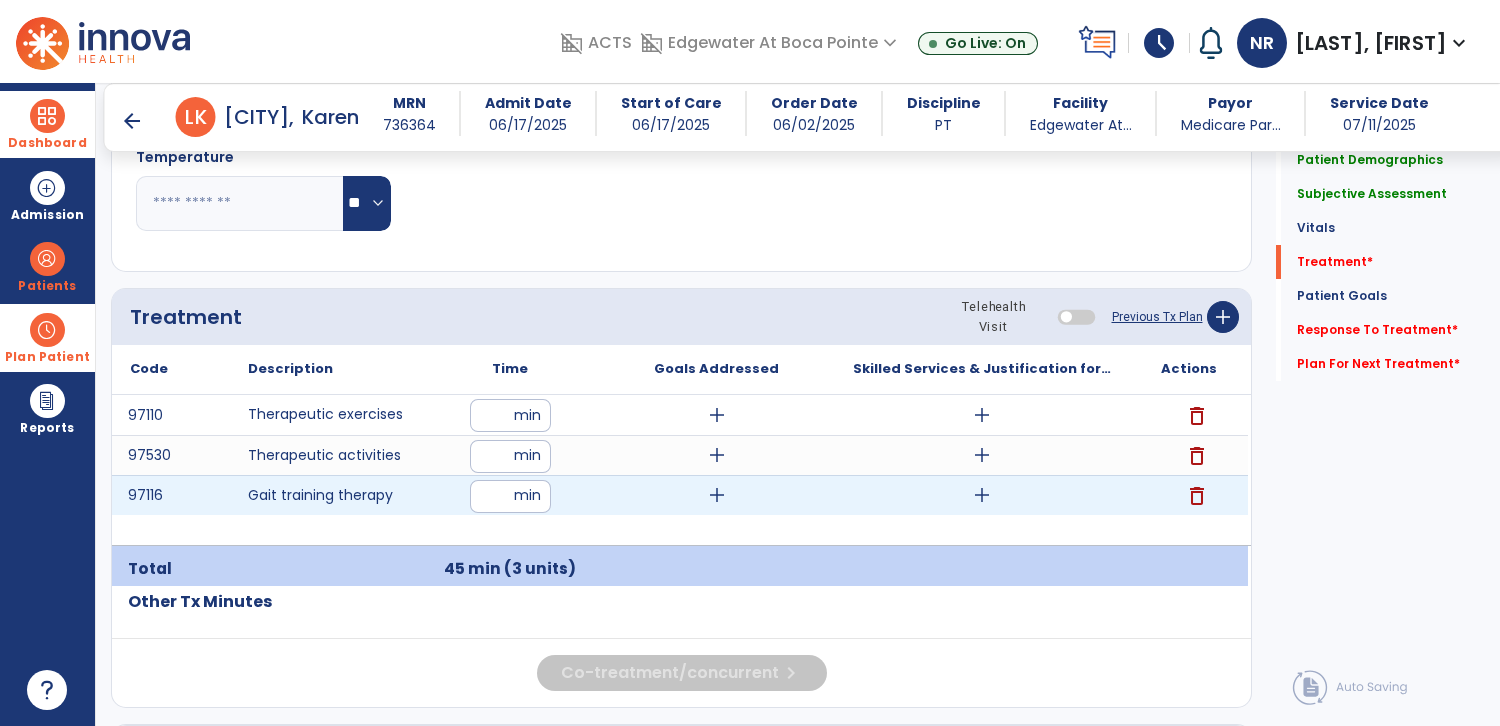 type on "**" 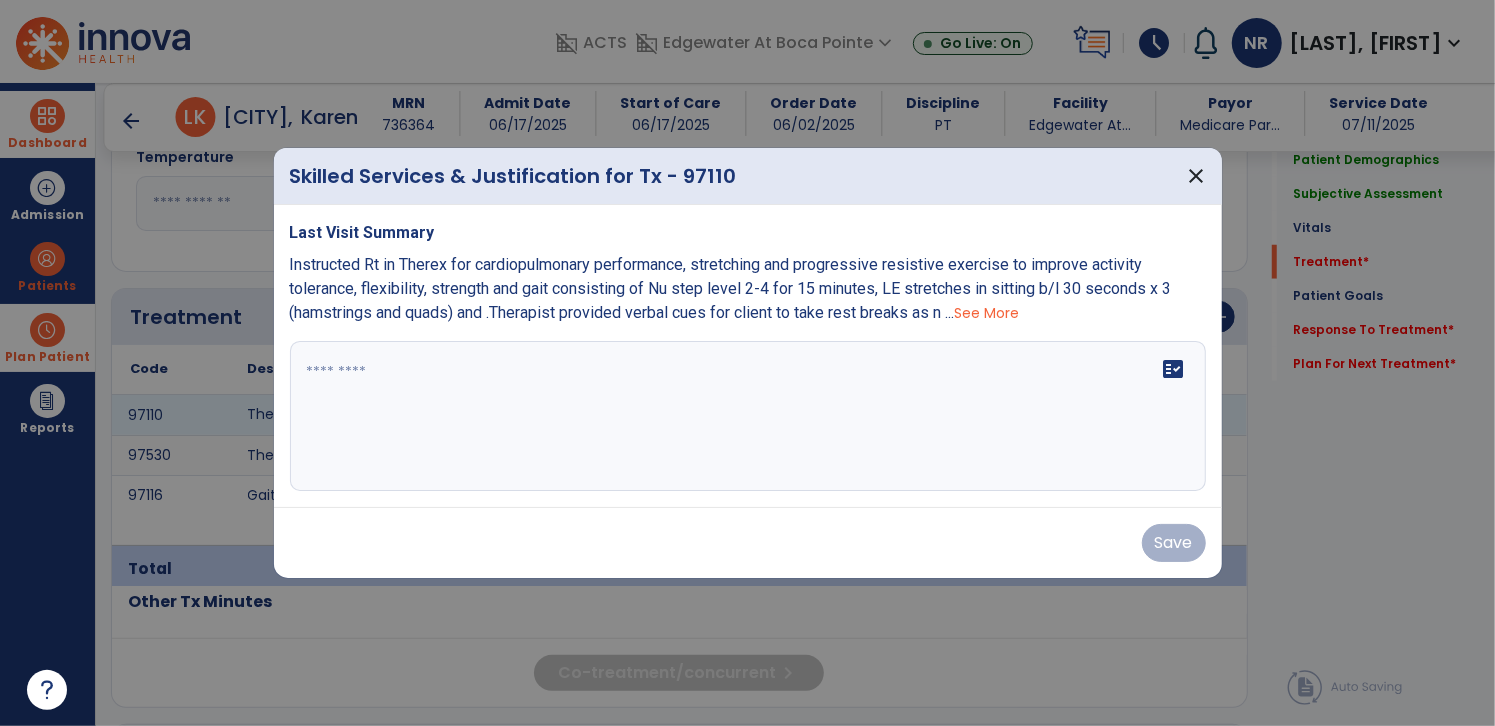 scroll, scrollTop: 1071, scrollLeft: 0, axis: vertical 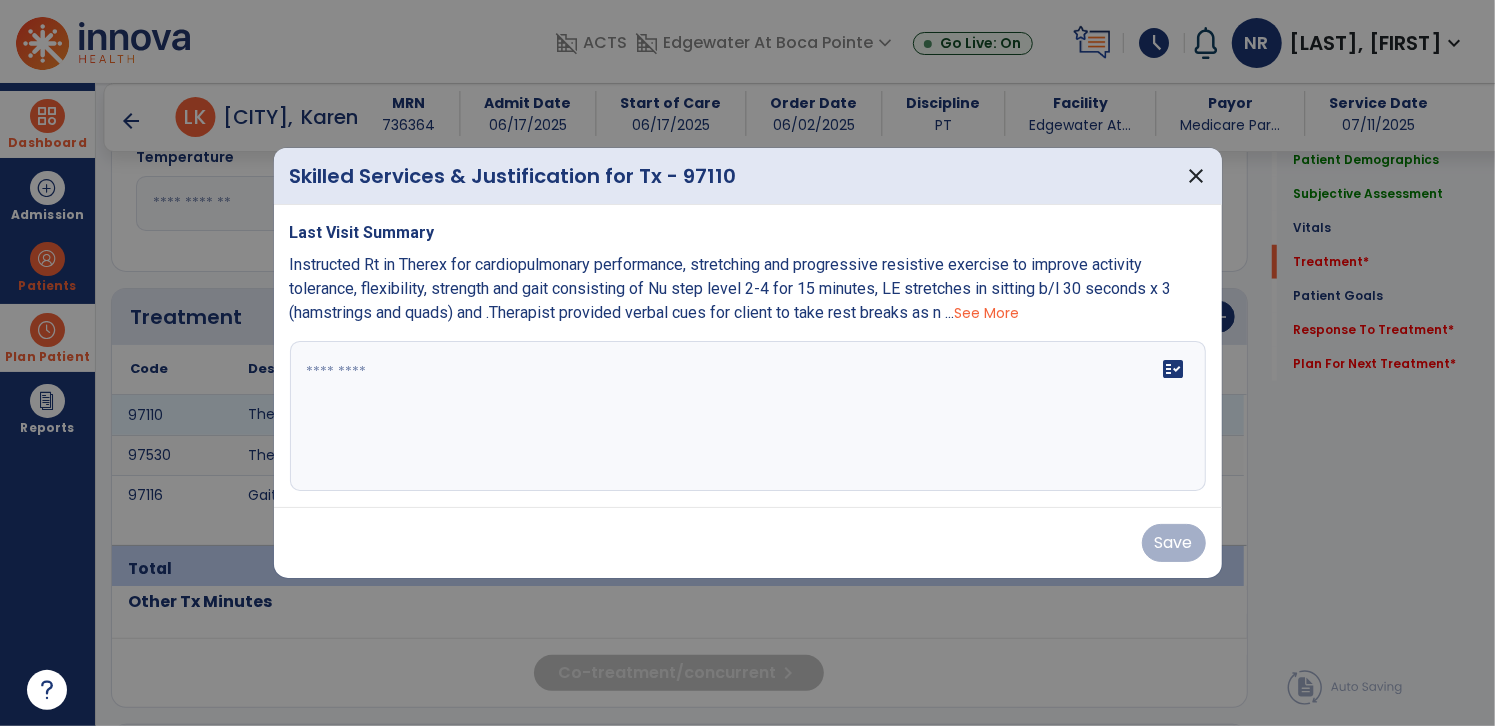 click at bounding box center (748, 416) 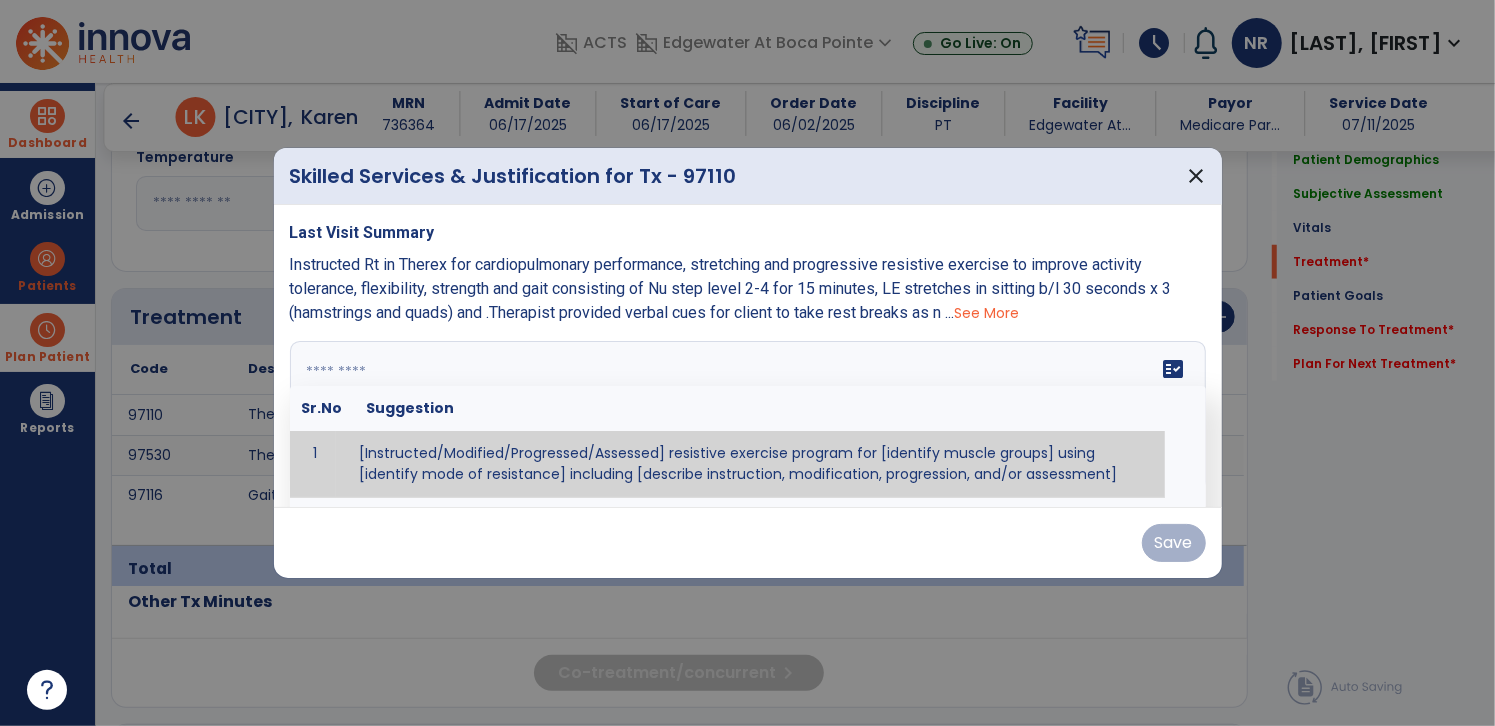 click at bounding box center [746, 416] 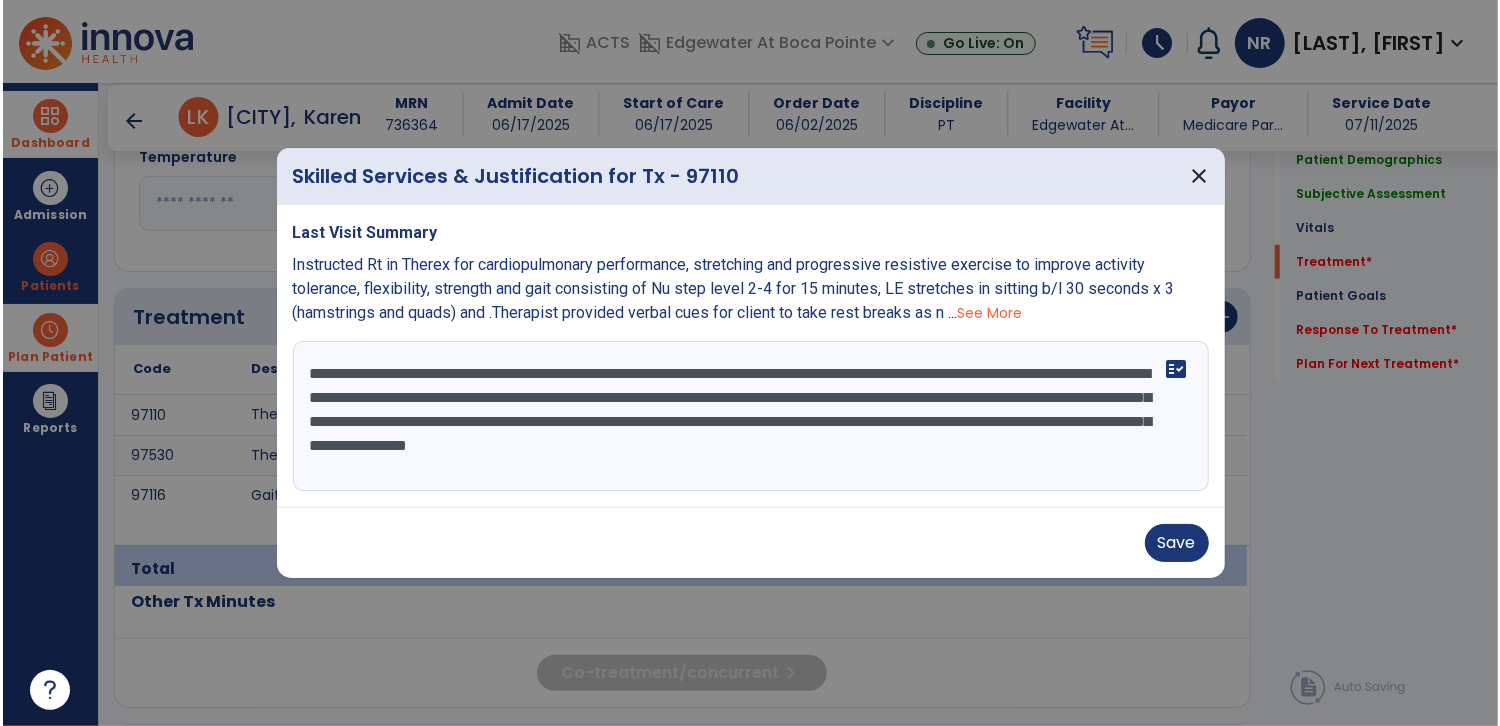 scroll, scrollTop: 0, scrollLeft: 0, axis: both 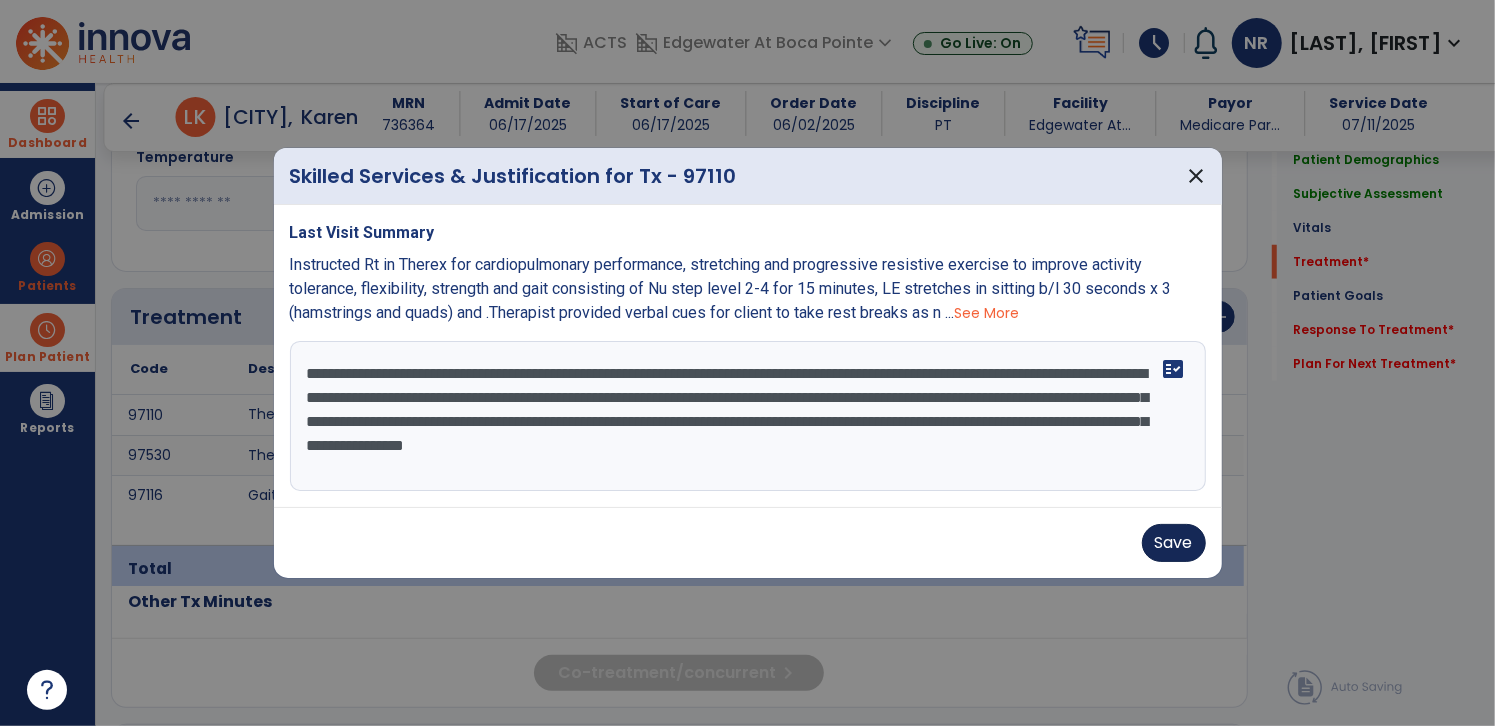 type on "**********" 